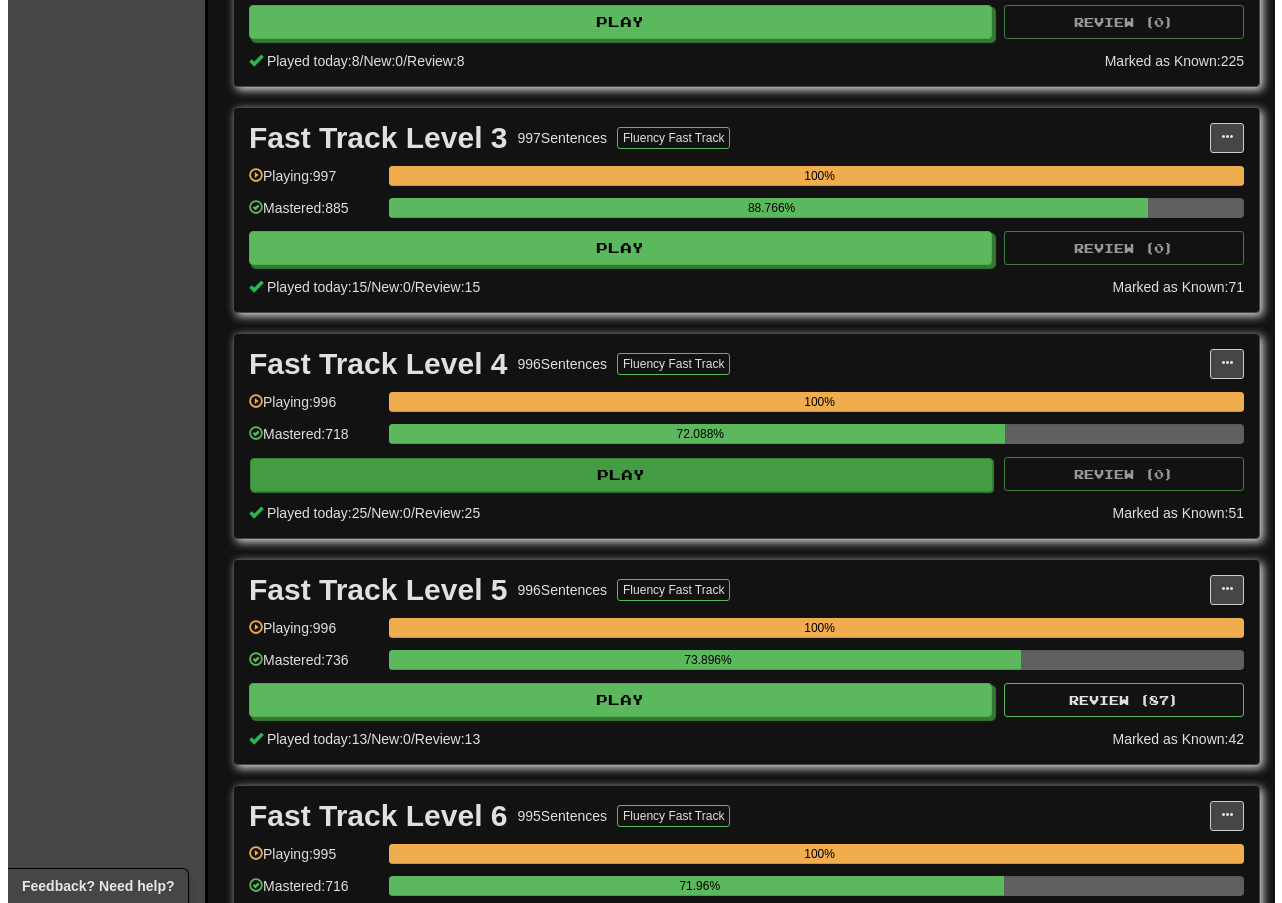 scroll, scrollTop: 1400, scrollLeft: 0, axis: vertical 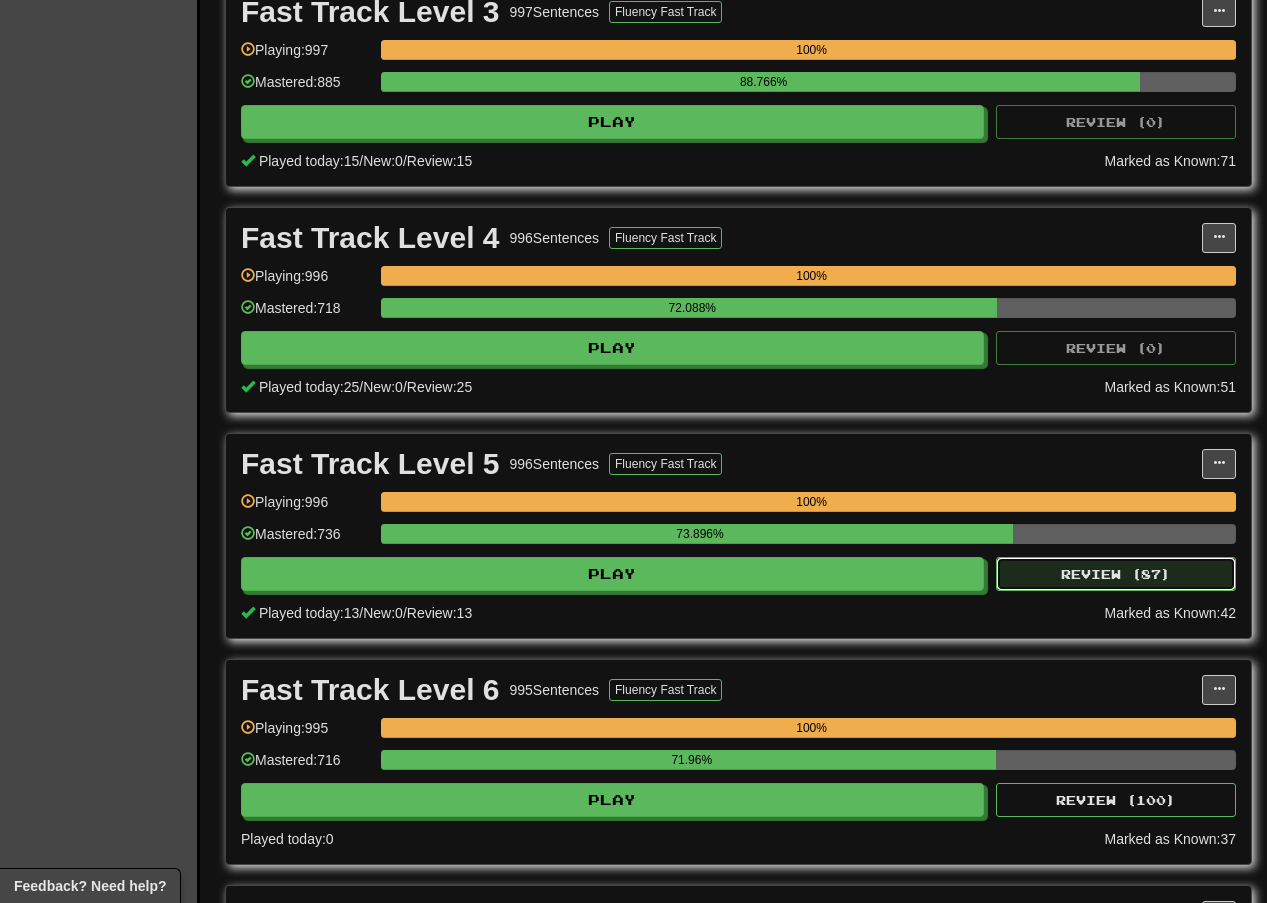 click on "Review ( 87 )" at bounding box center [1116, 574] 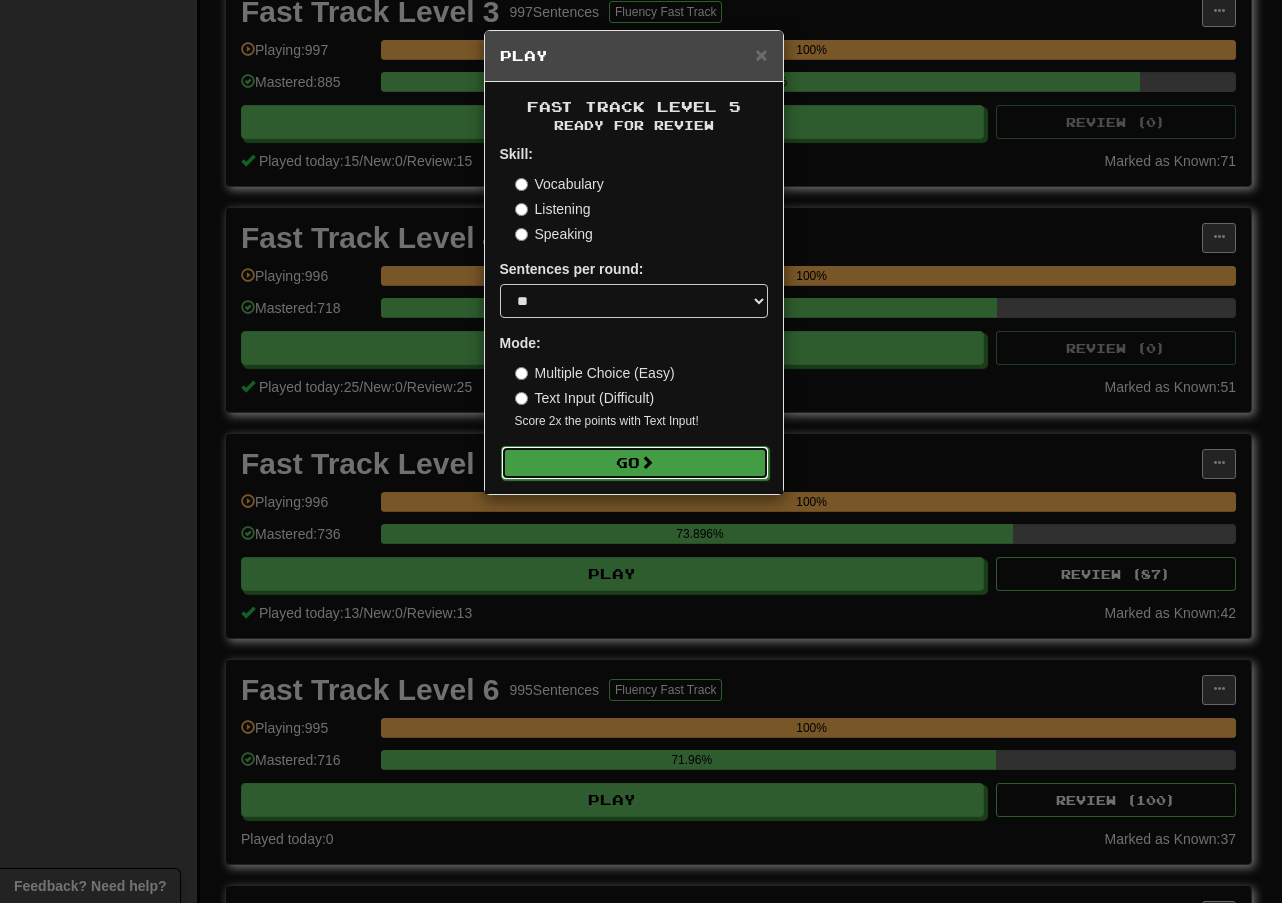 click on "Go" at bounding box center [635, 463] 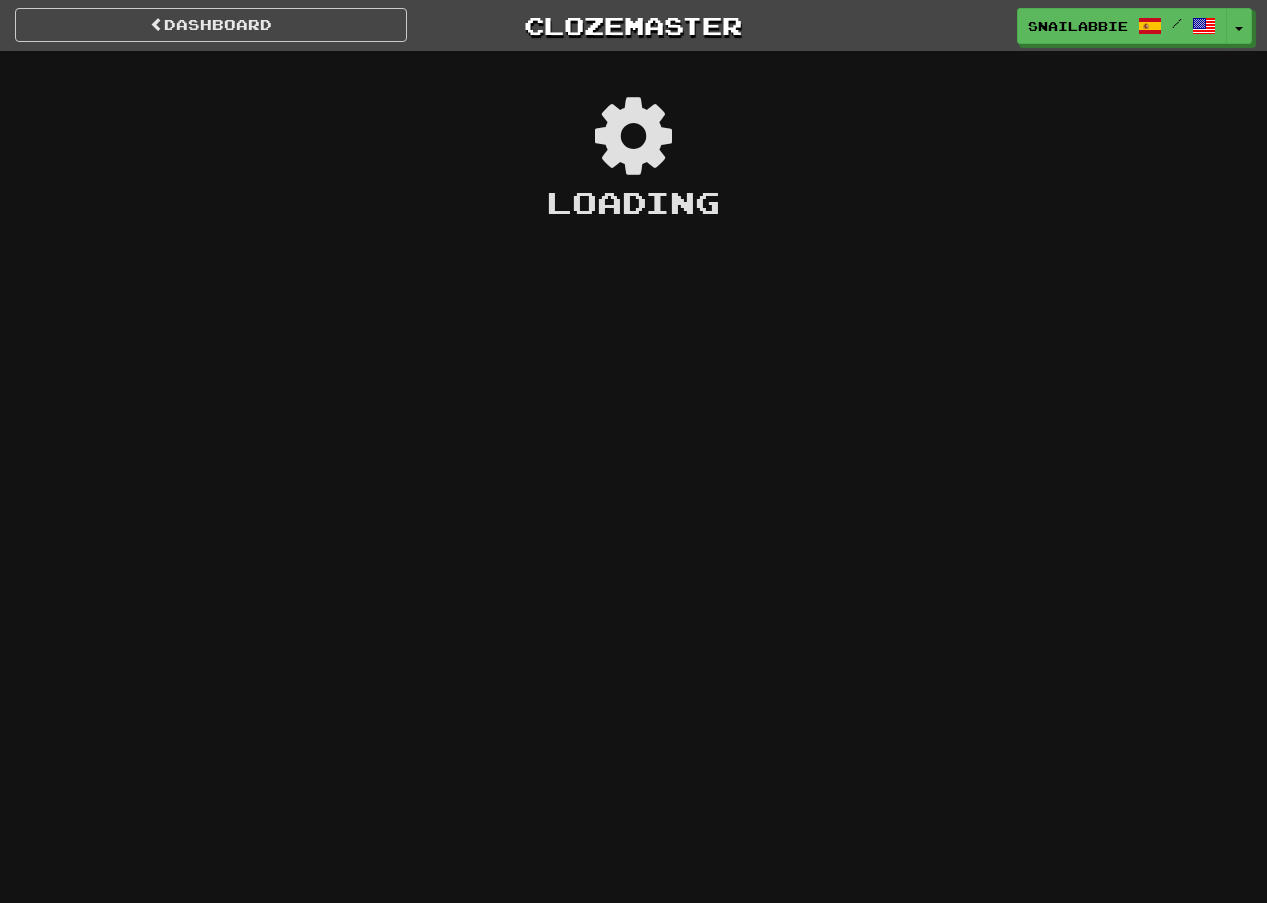 scroll, scrollTop: 0, scrollLeft: 0, axis: both 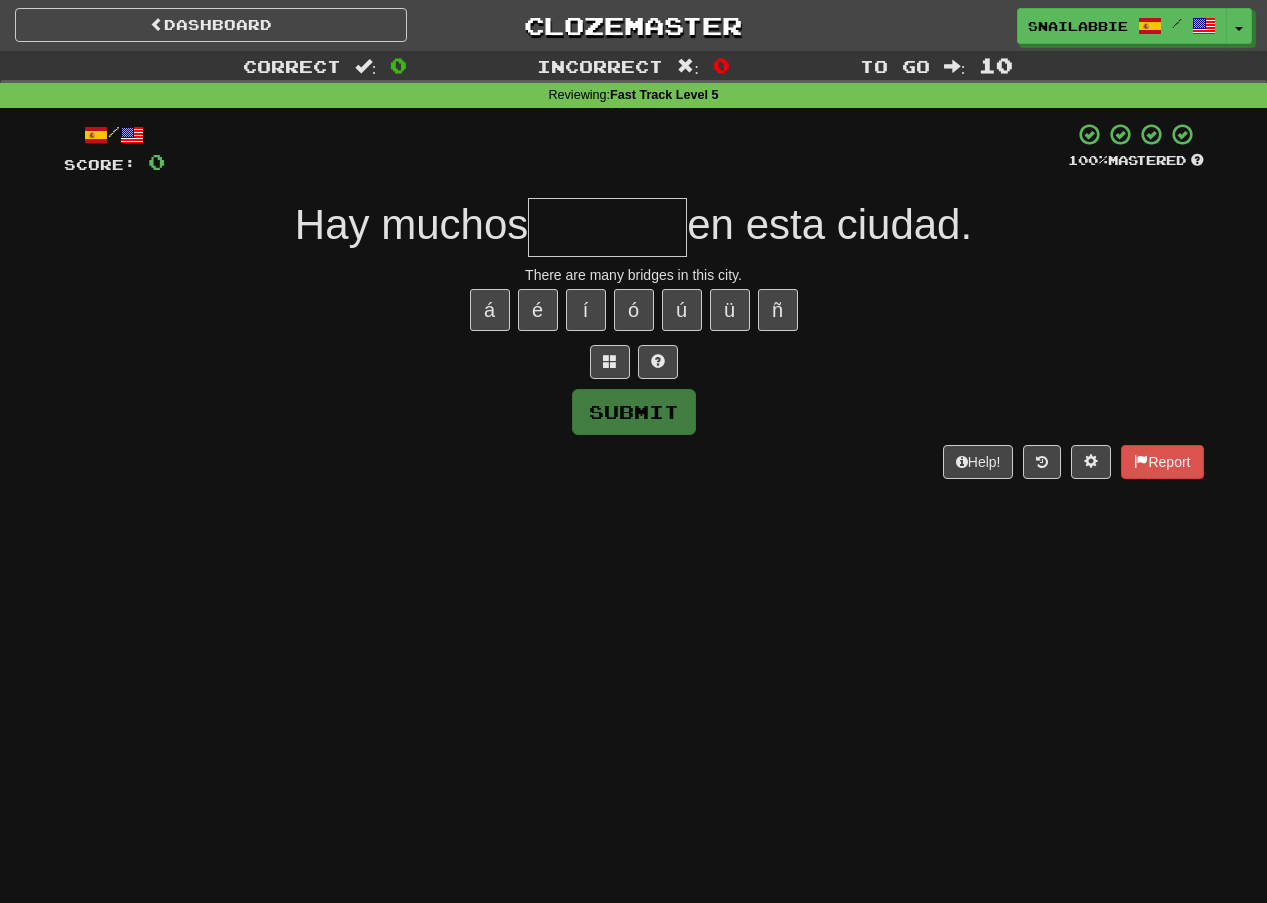 click at bounding box center (607, 227) 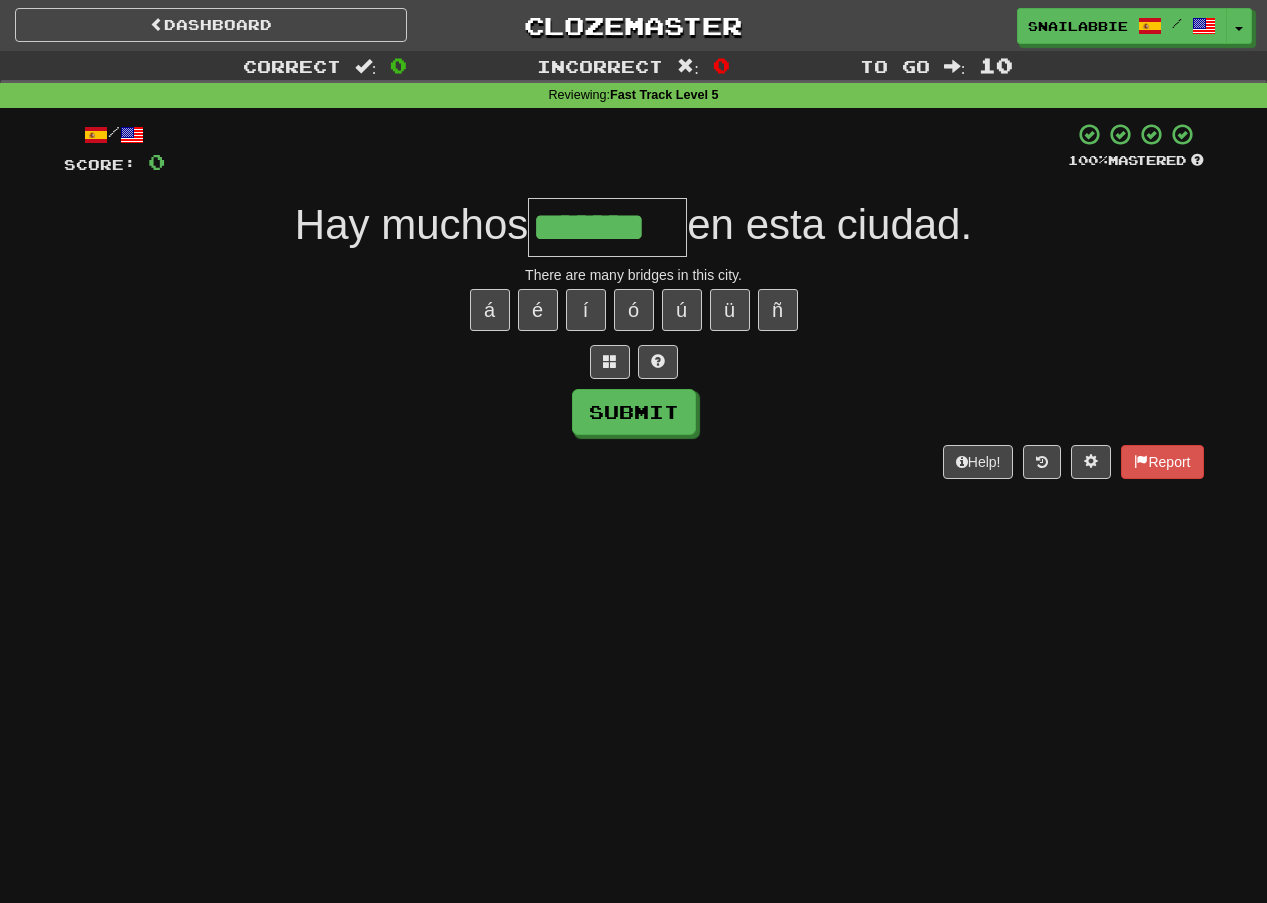 type on "*******" 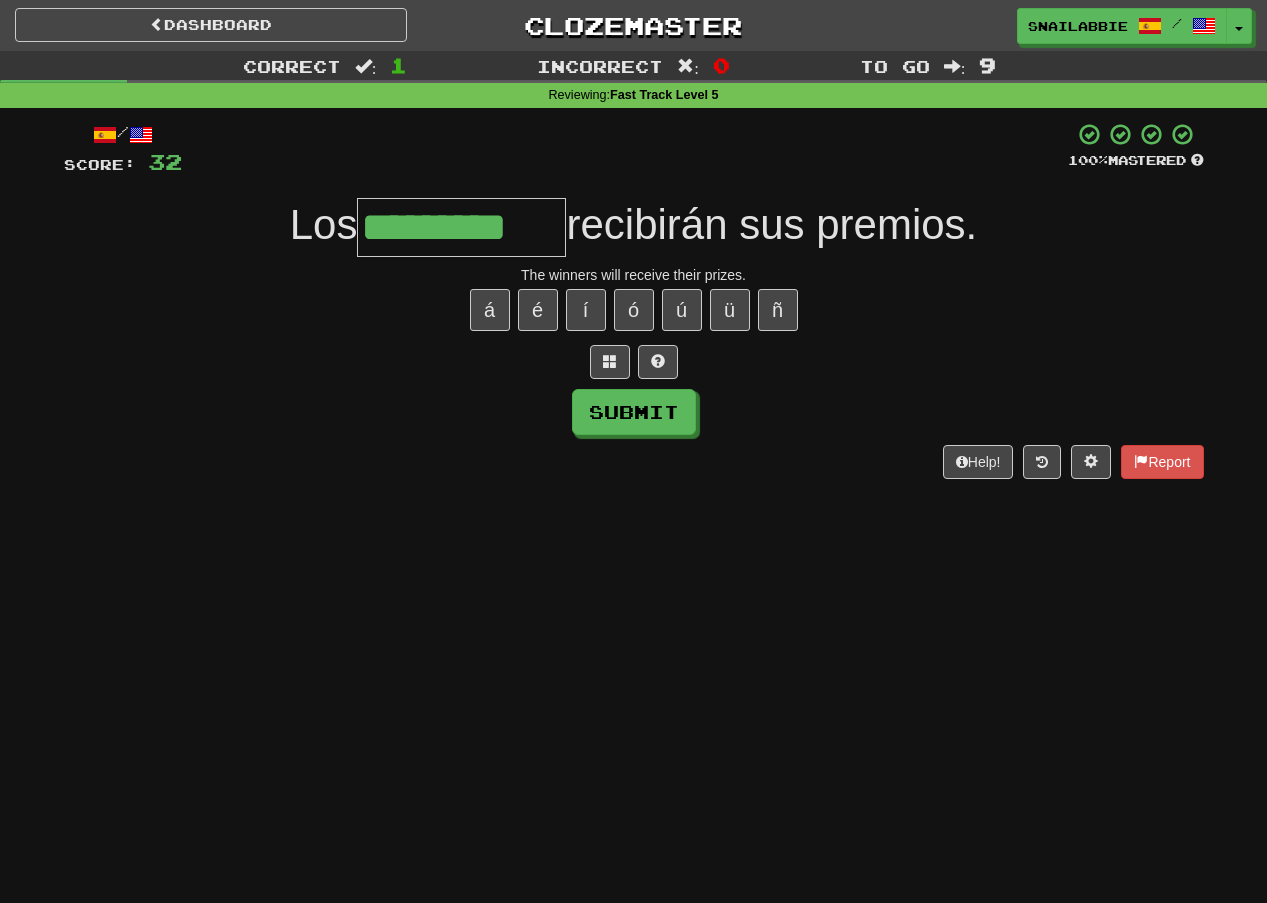 type on "*********" 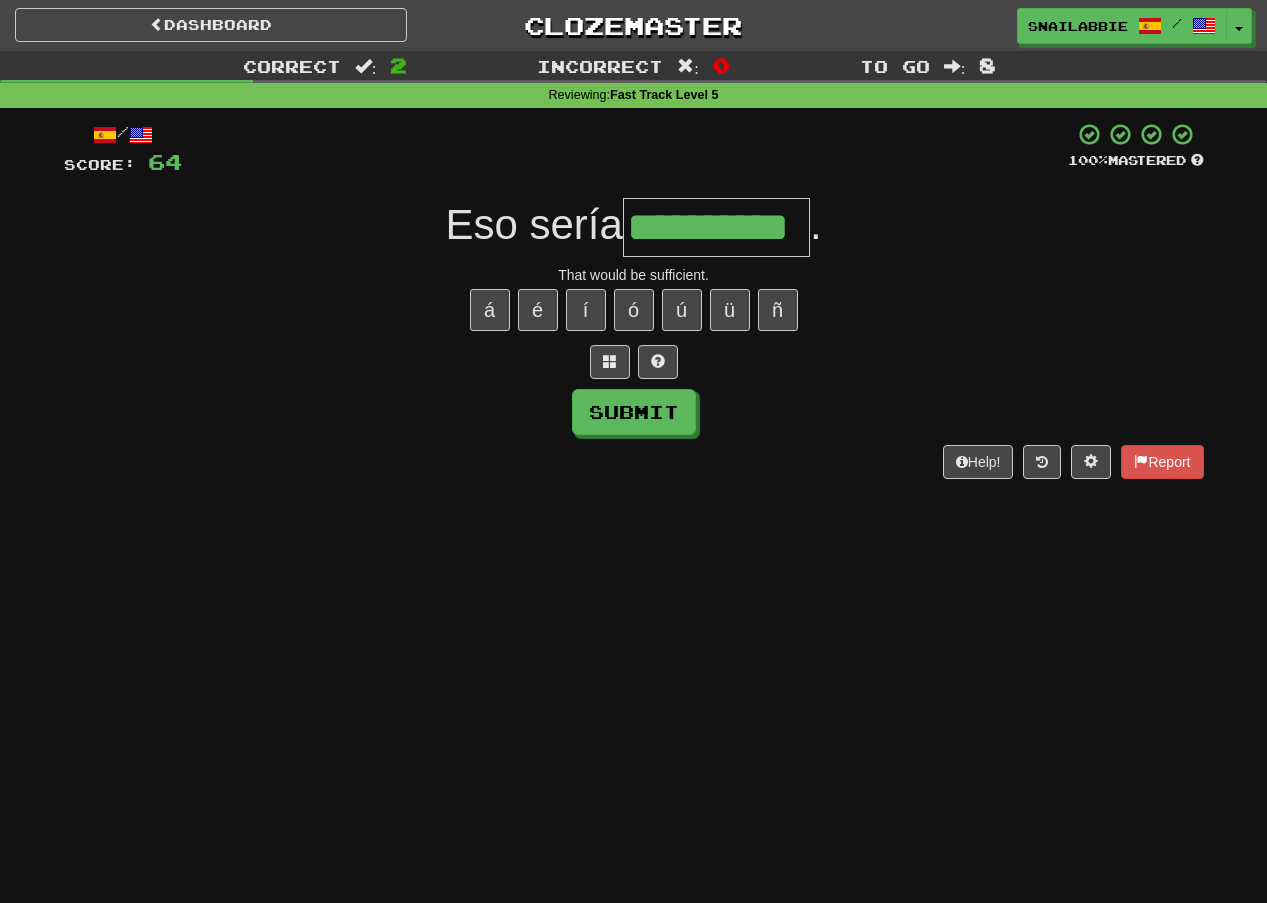 type on "**********" 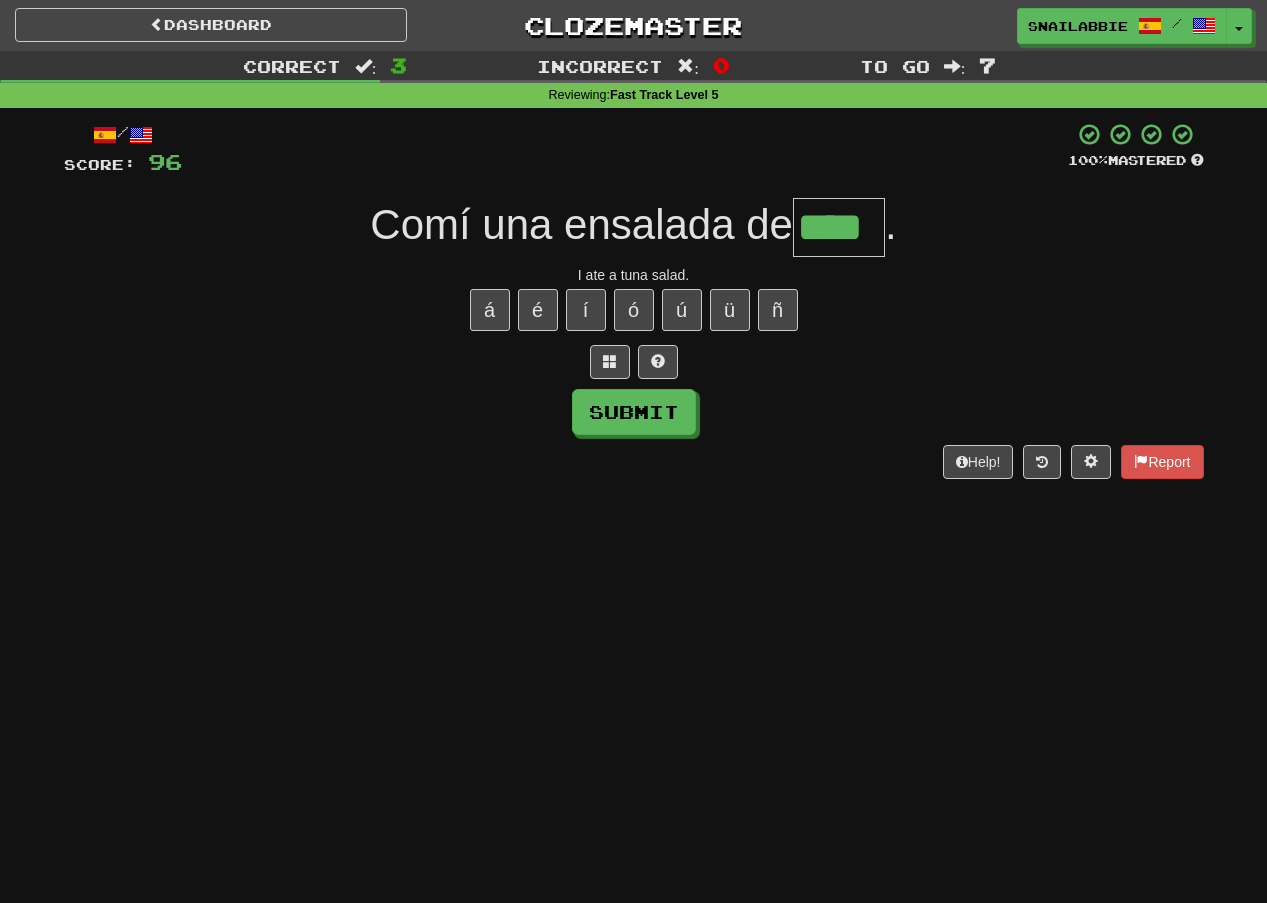 type on "****" 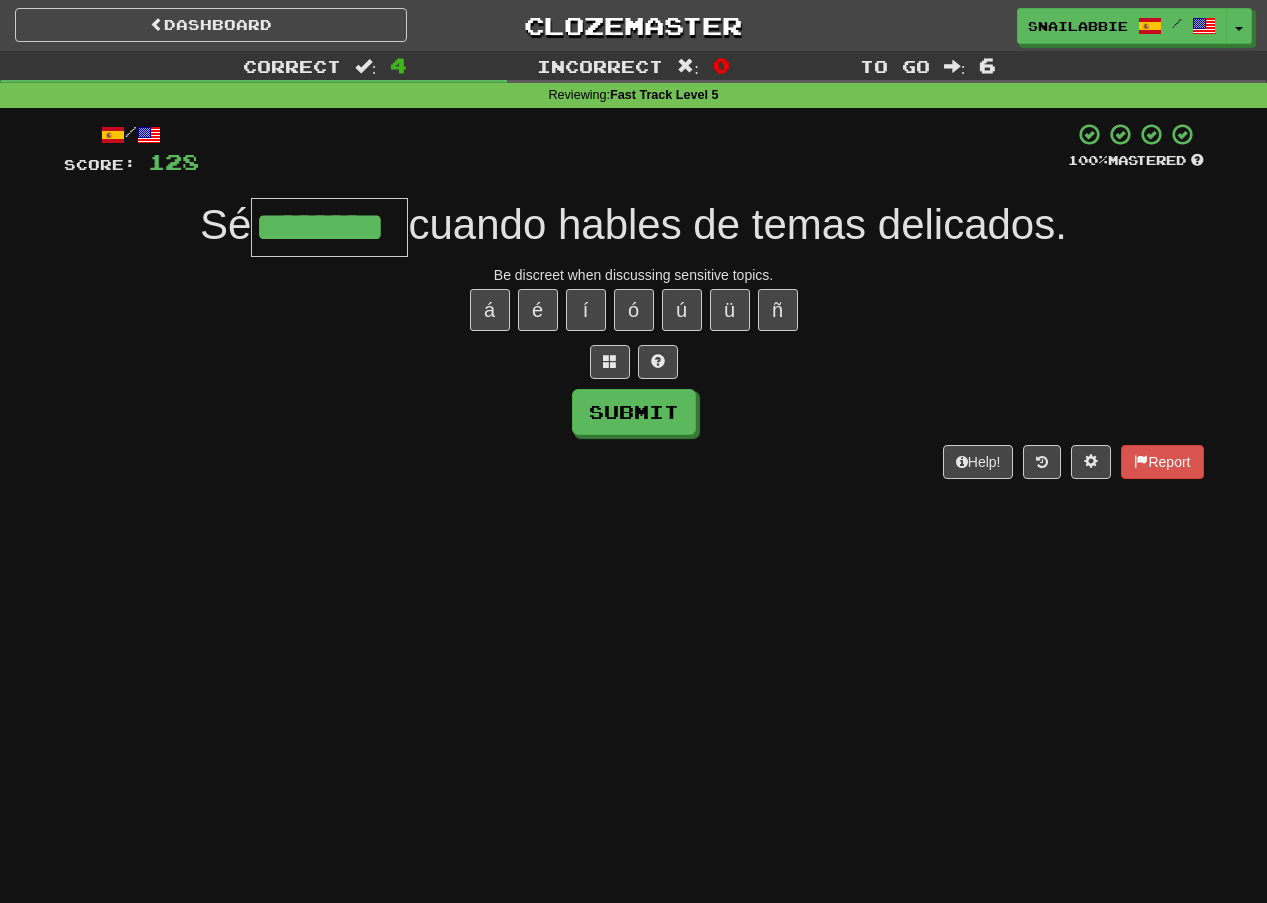 type on "********" 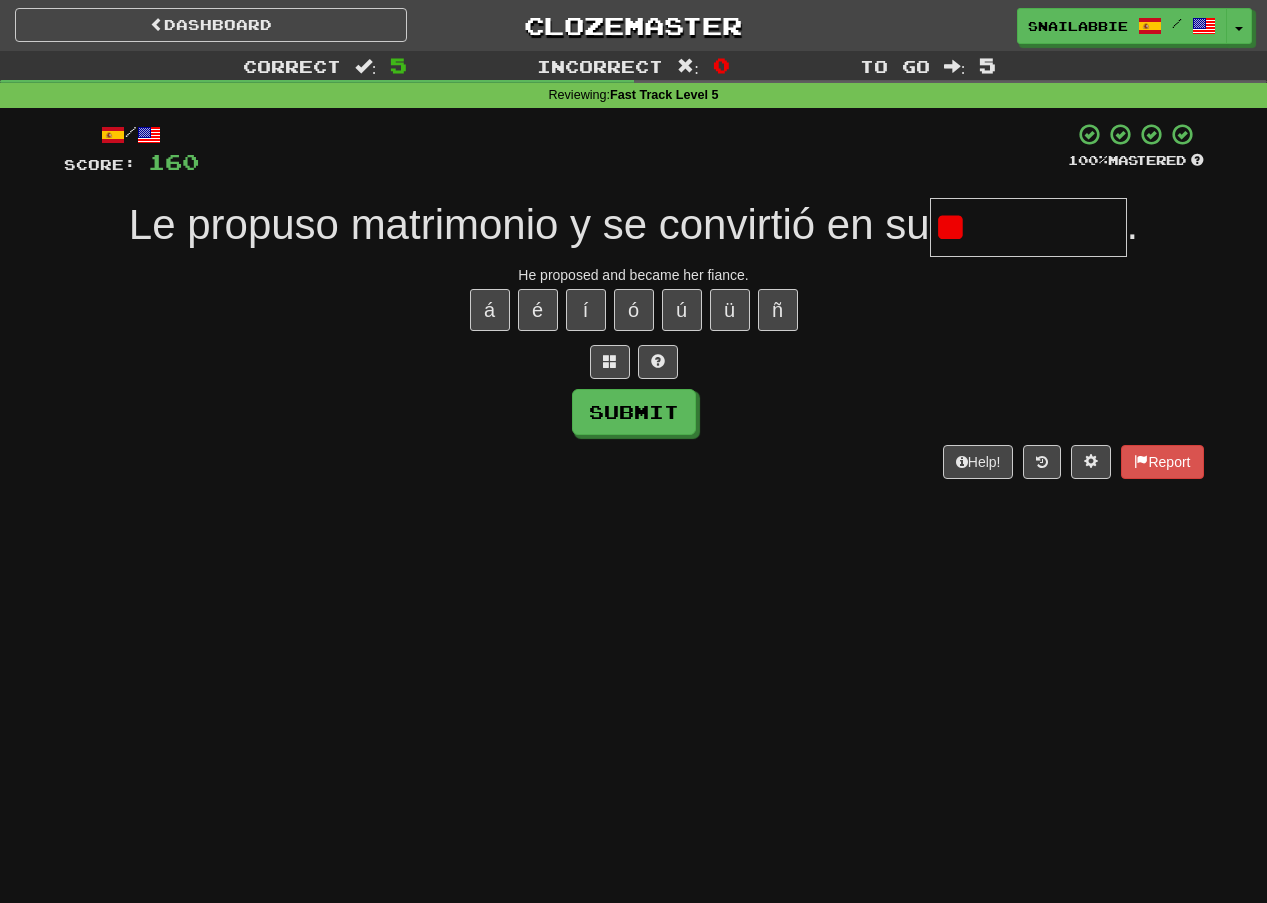 type on "*" 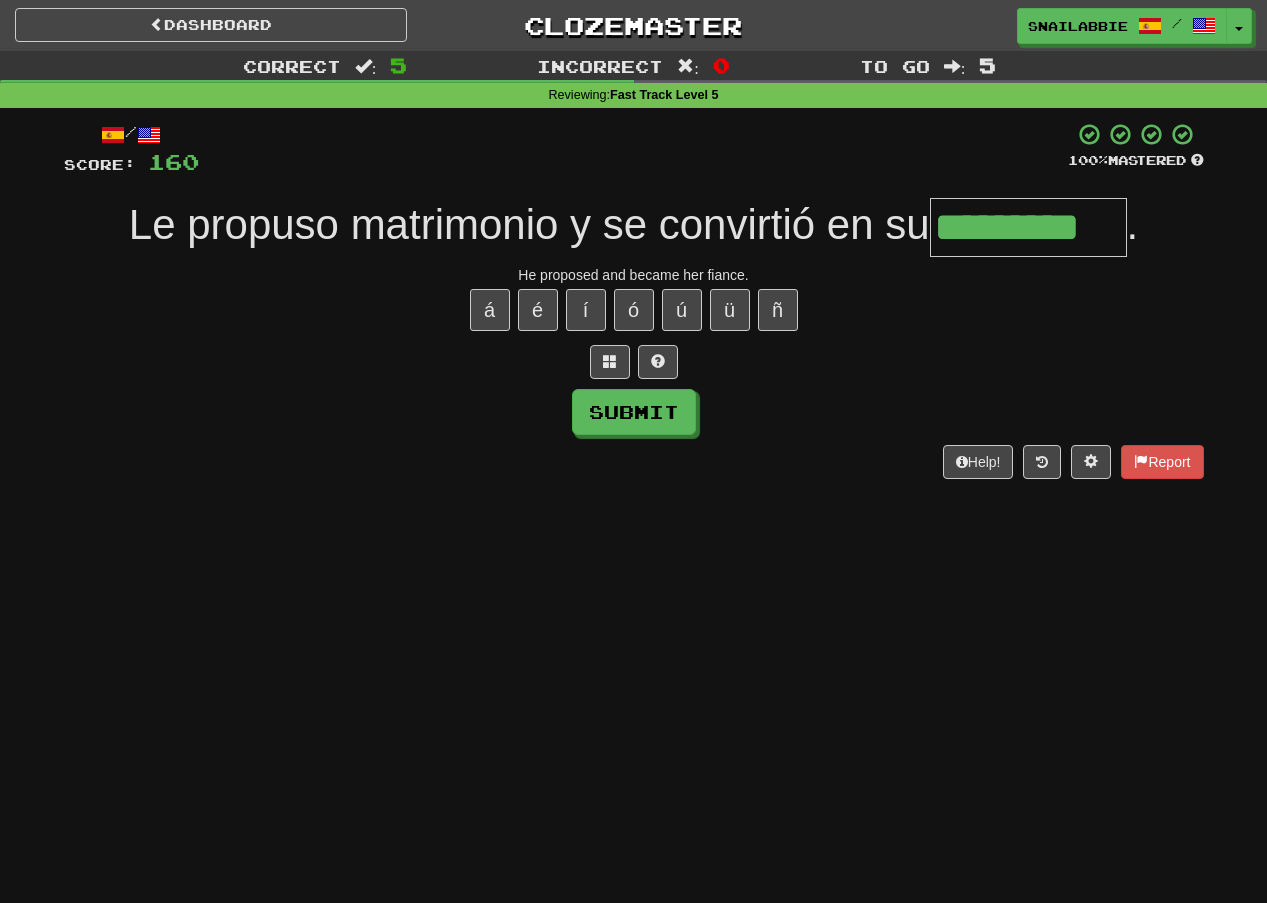 type on "*********" 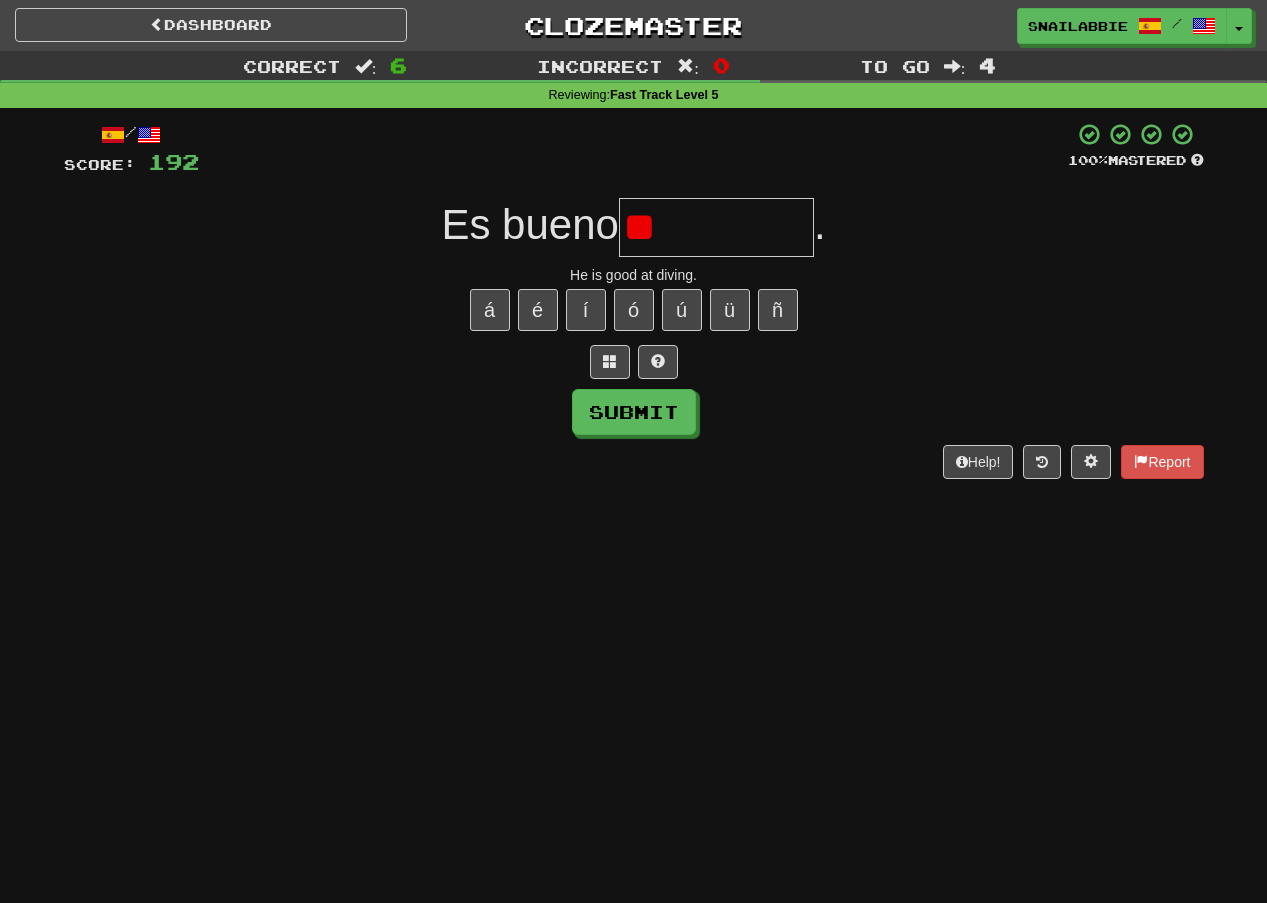 type on "*" 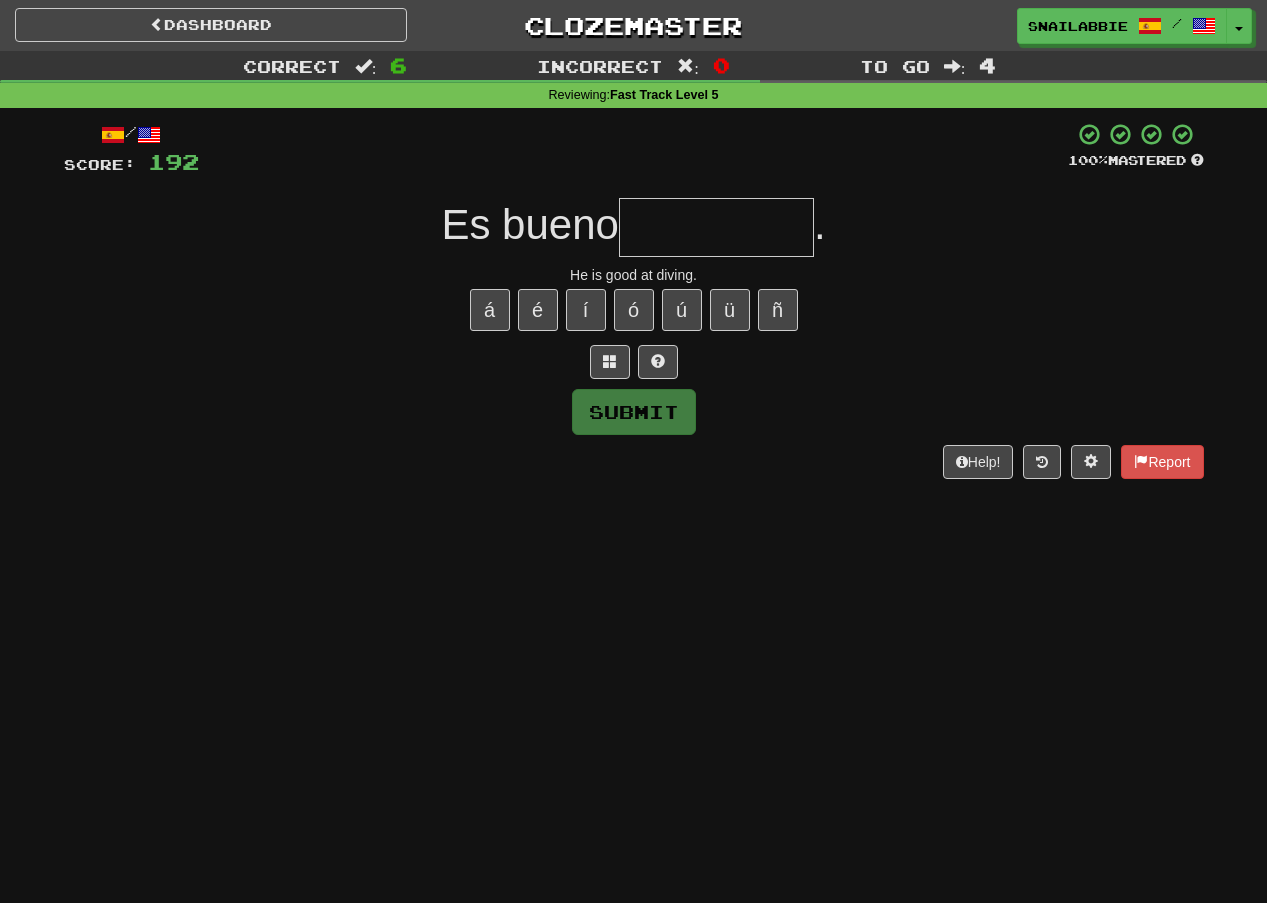 type on "*" 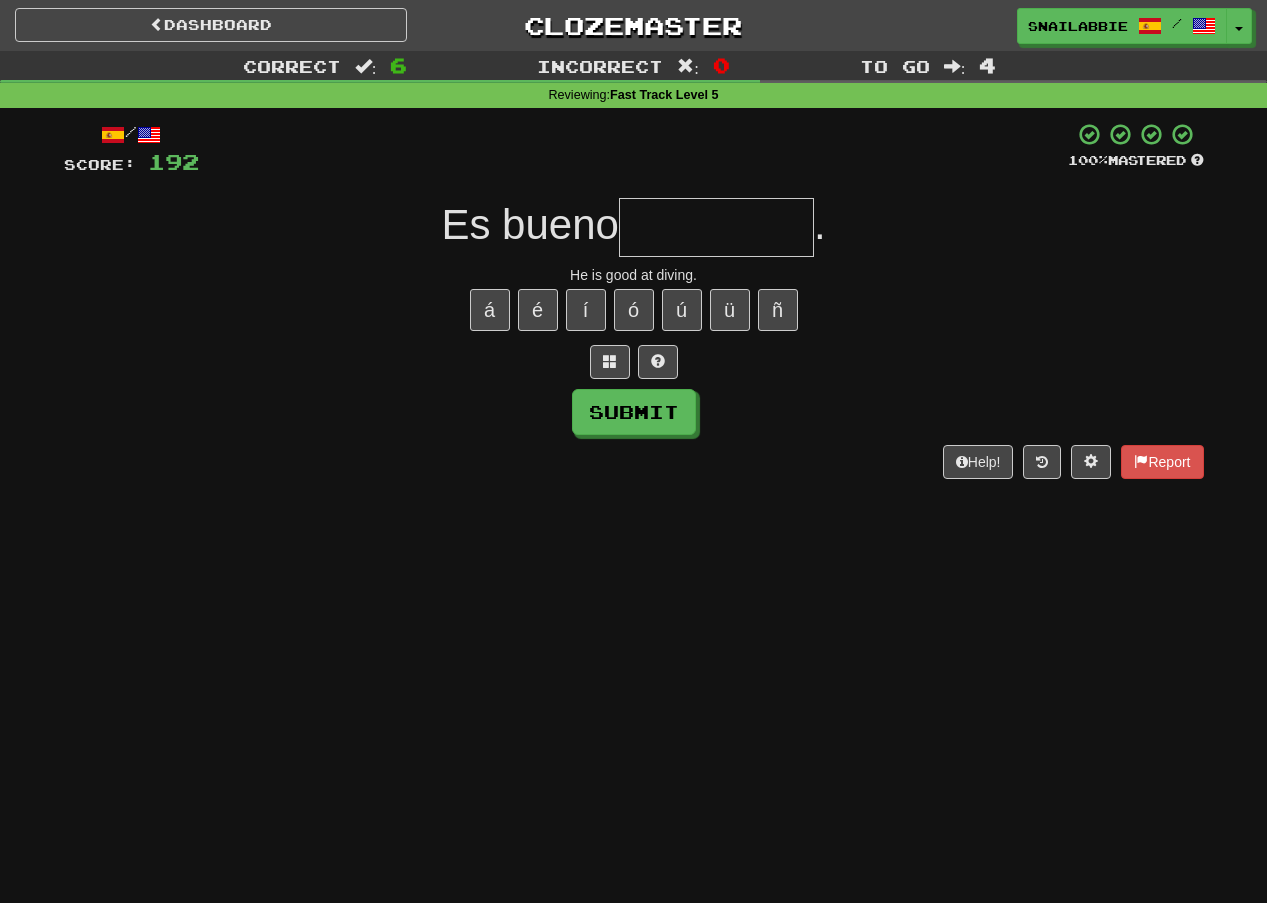 type on "*" 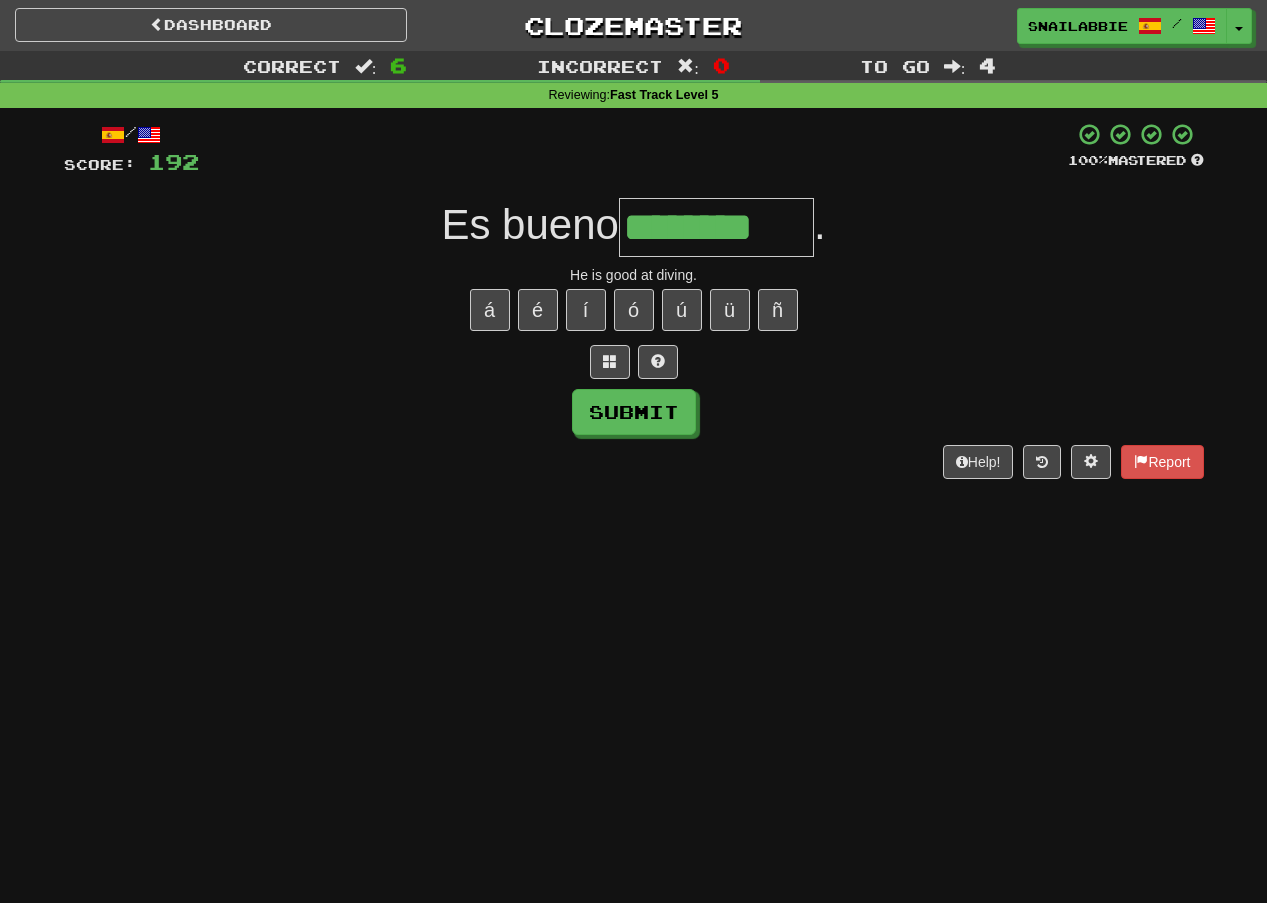 type on "********" 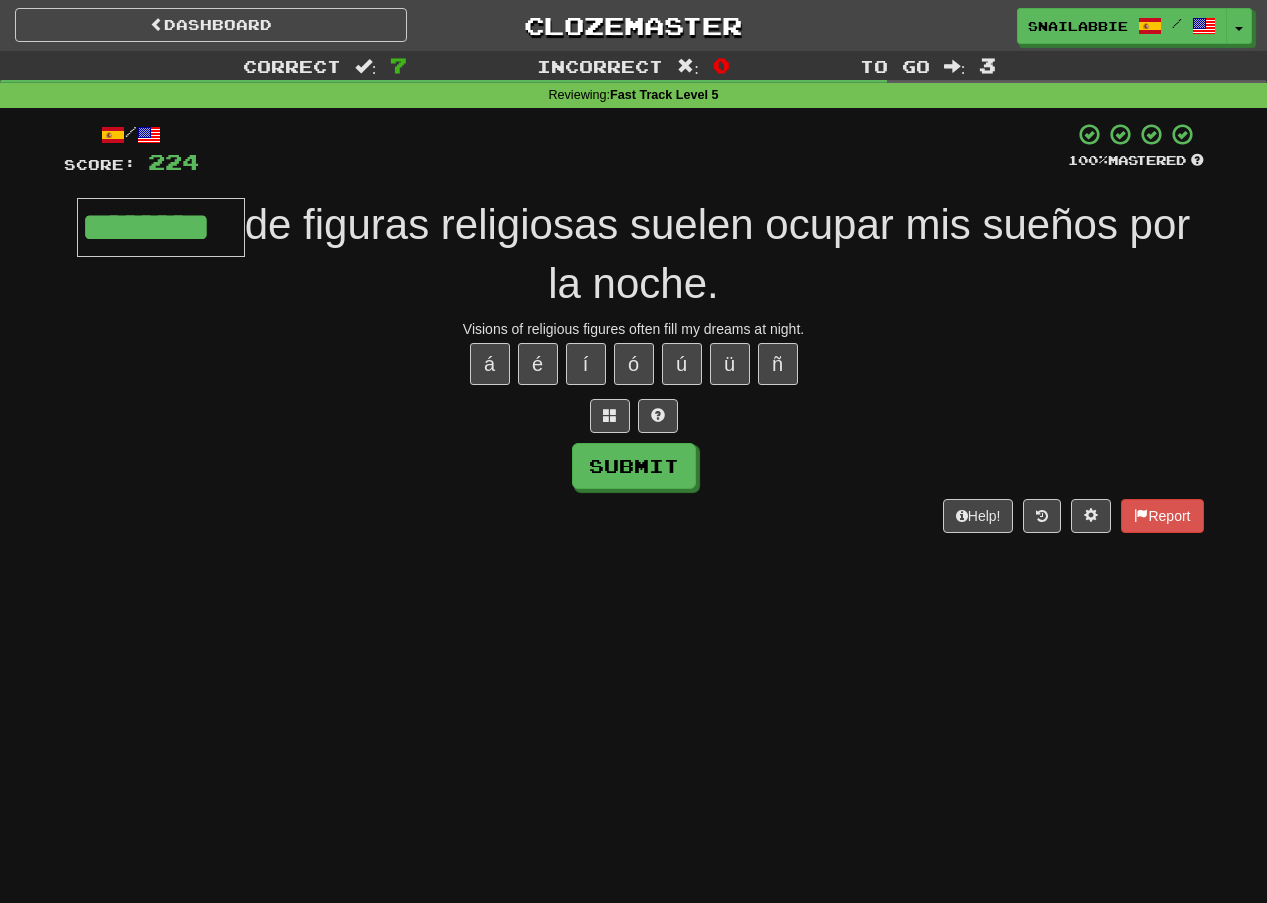 type on "********" 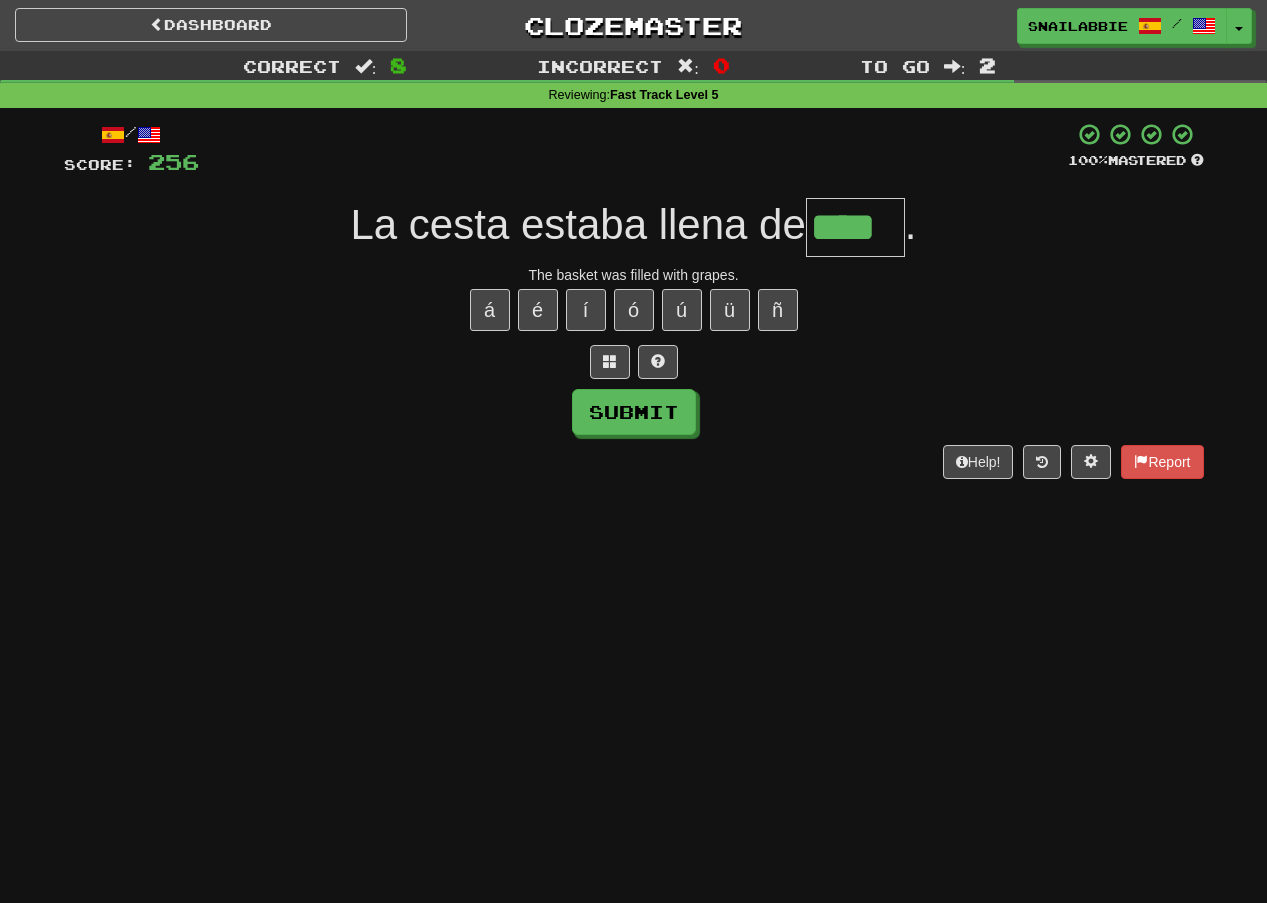 type on "****" 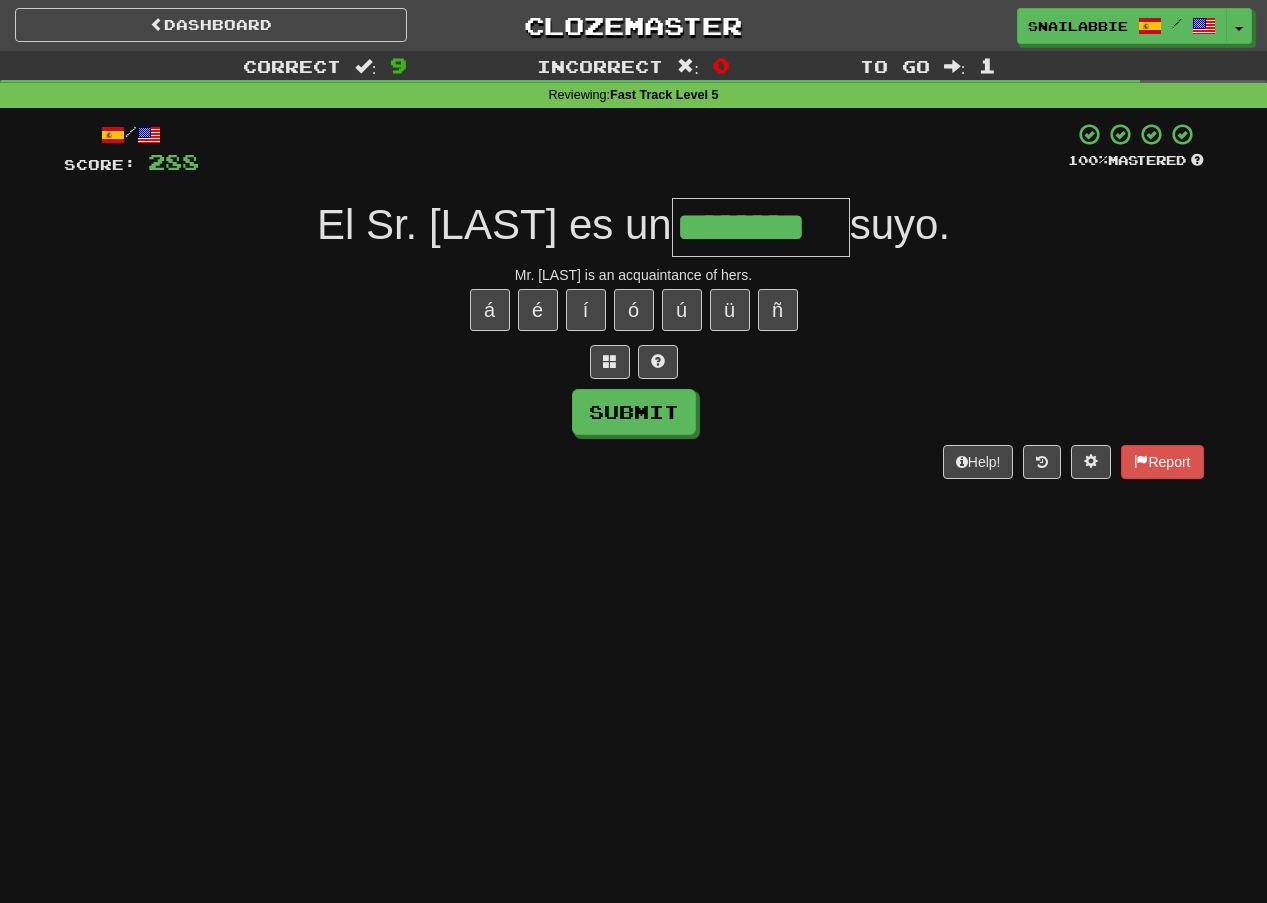 type on "********" 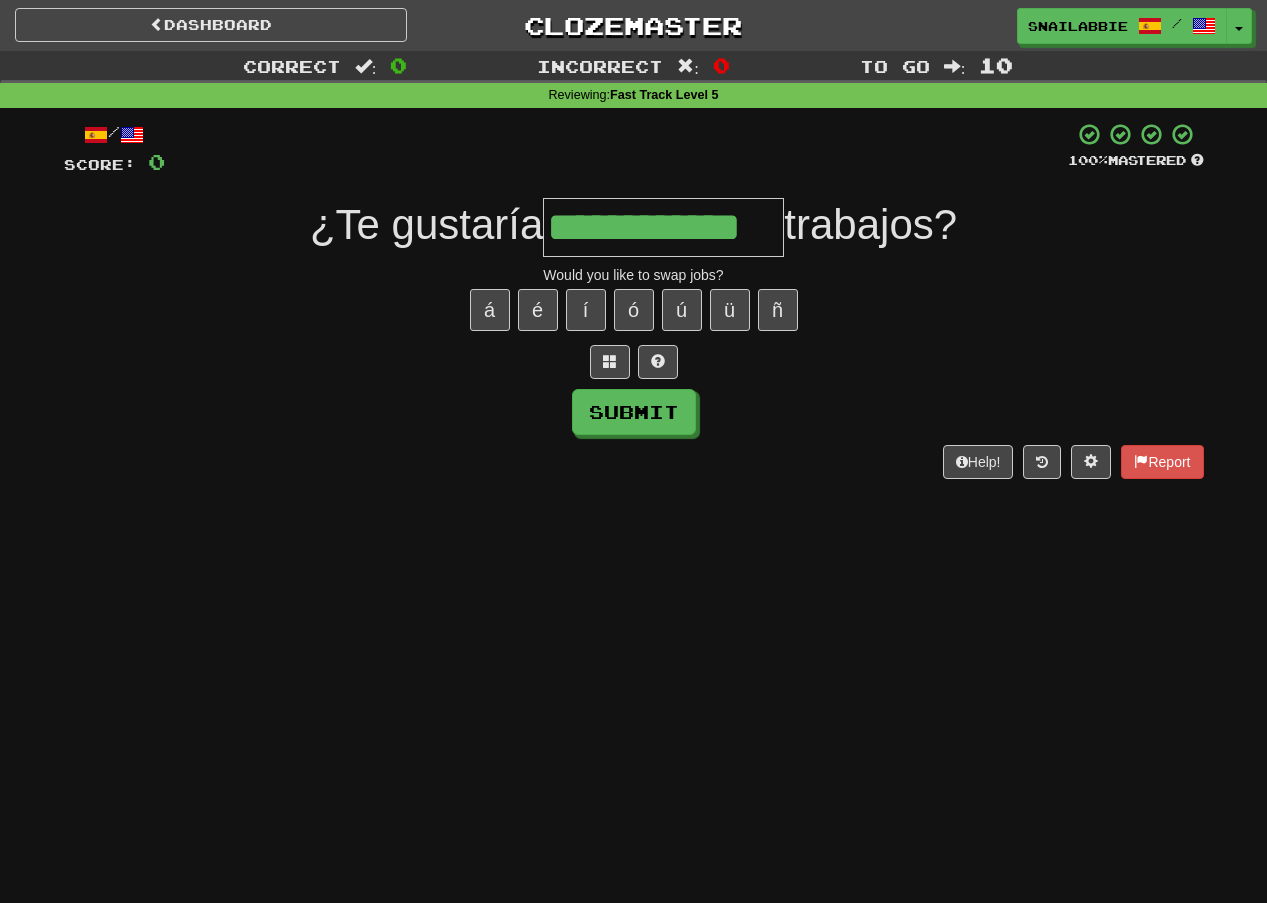 type on "**********" 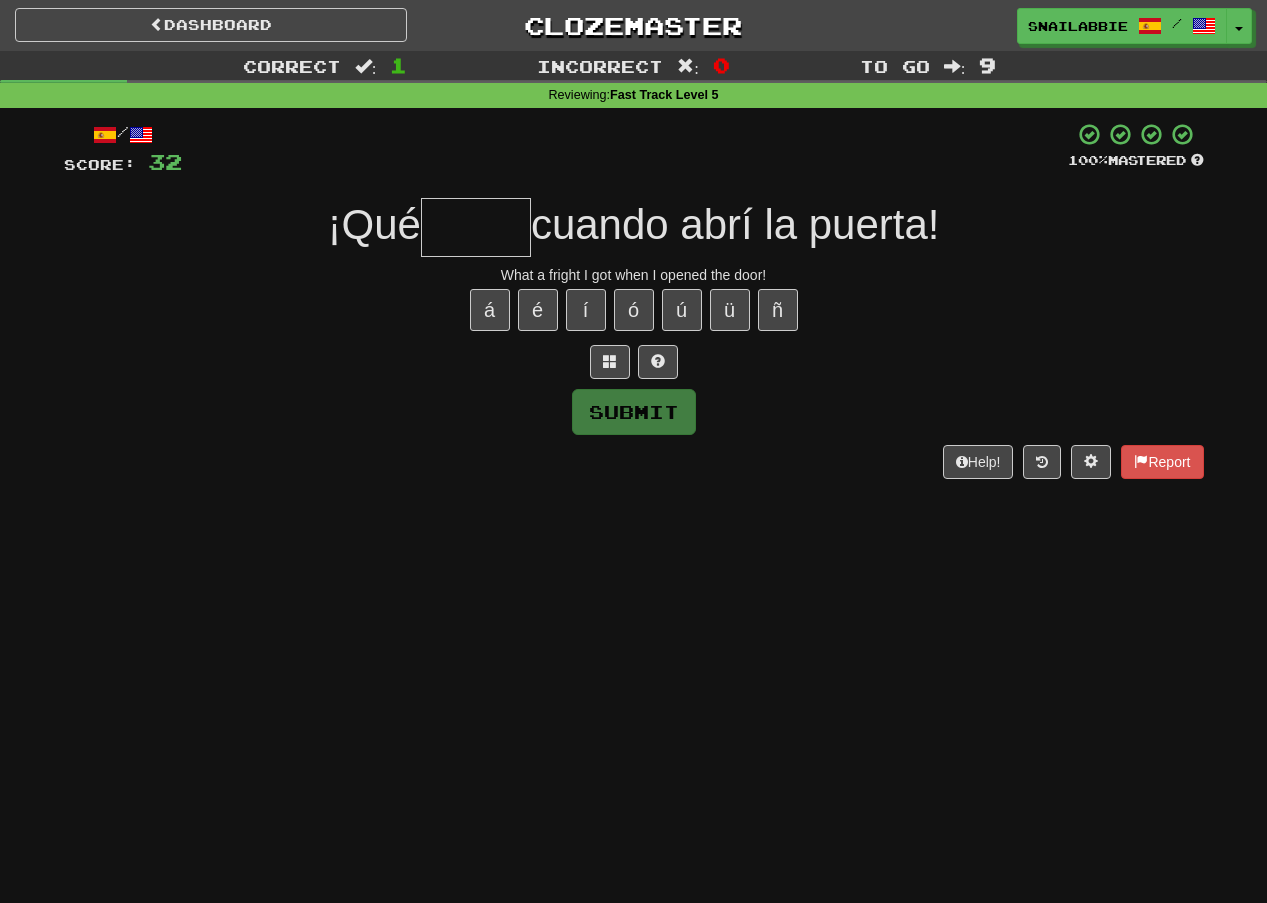 type on "*" 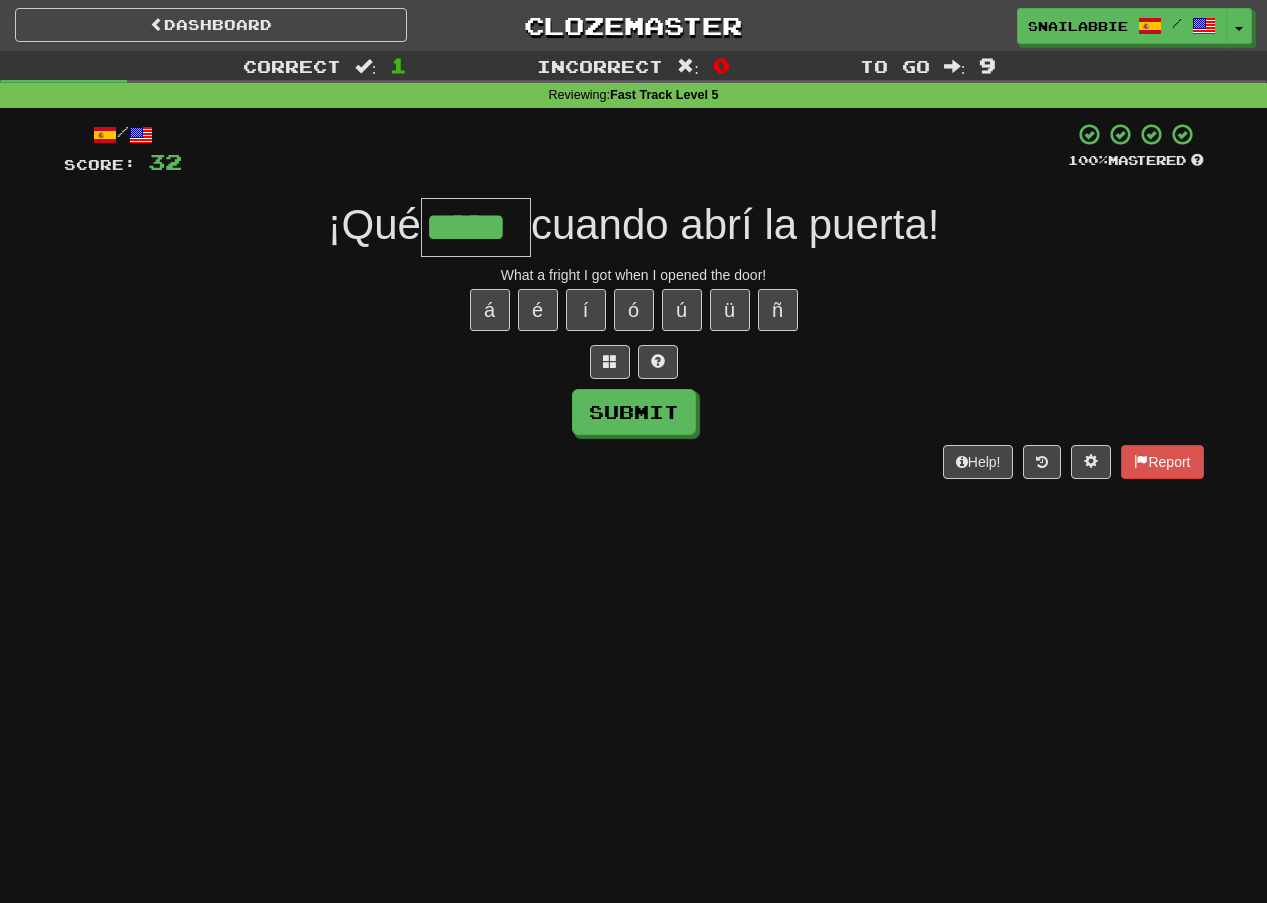 type on "*****" 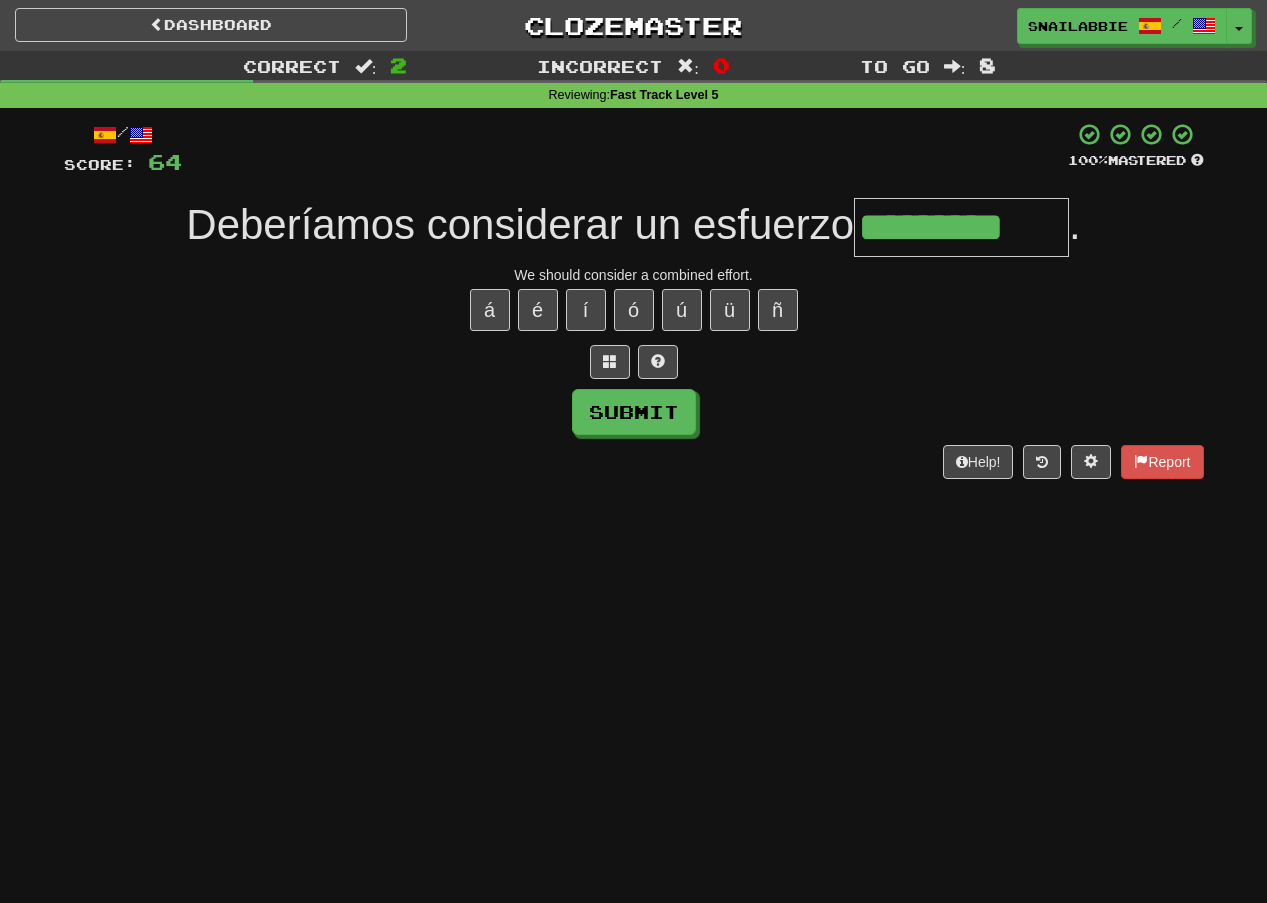 type on "*********" 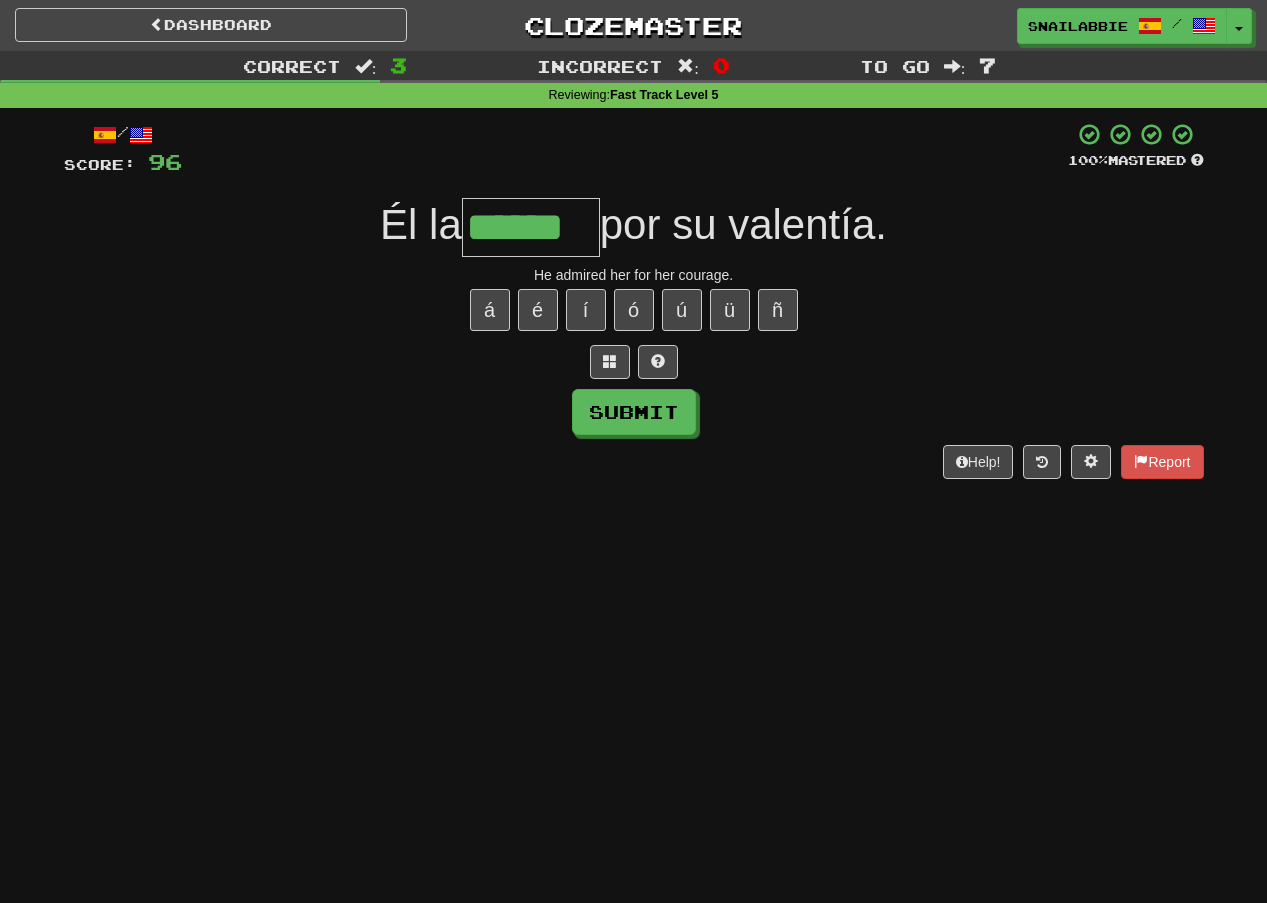 type on "******" 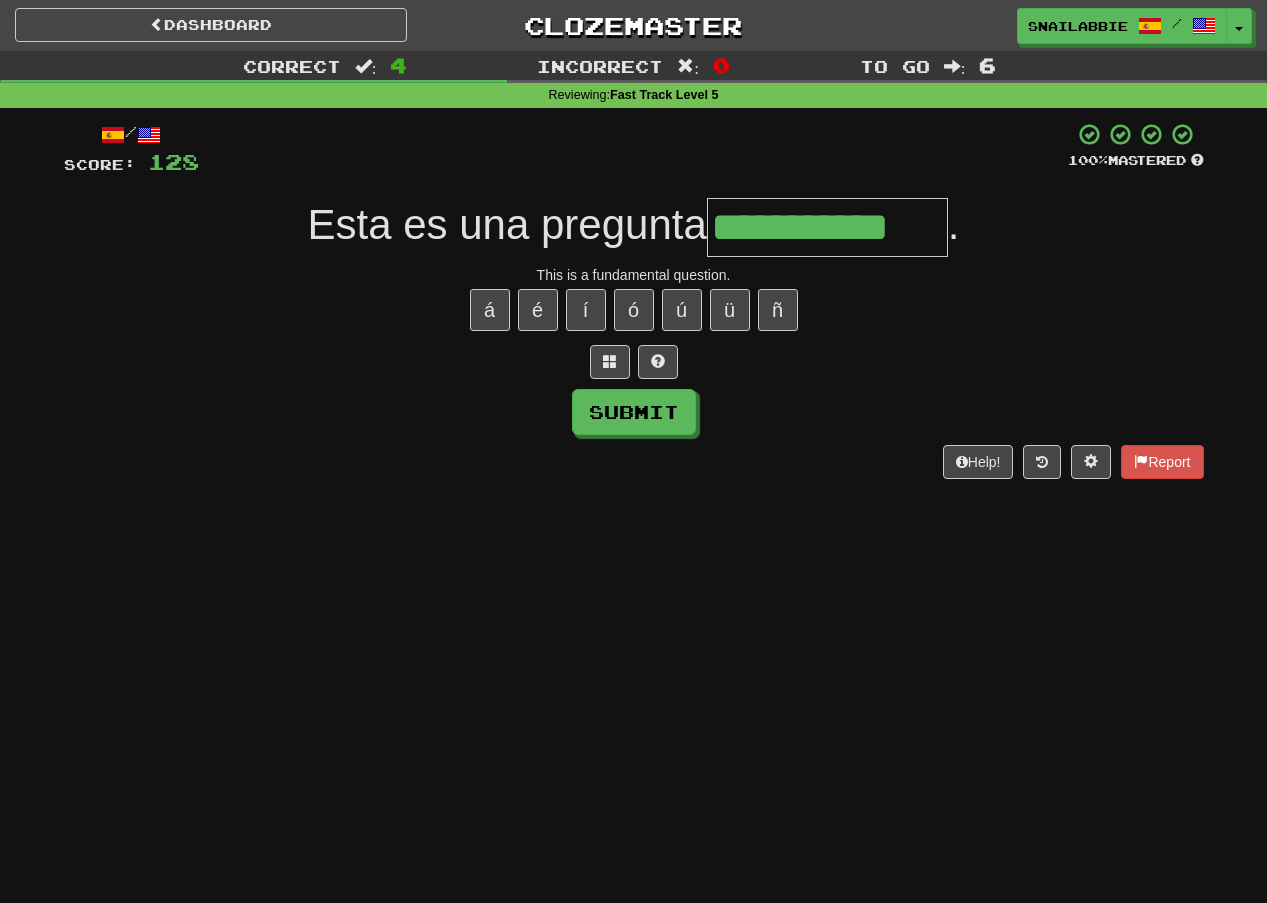 type on "**********" 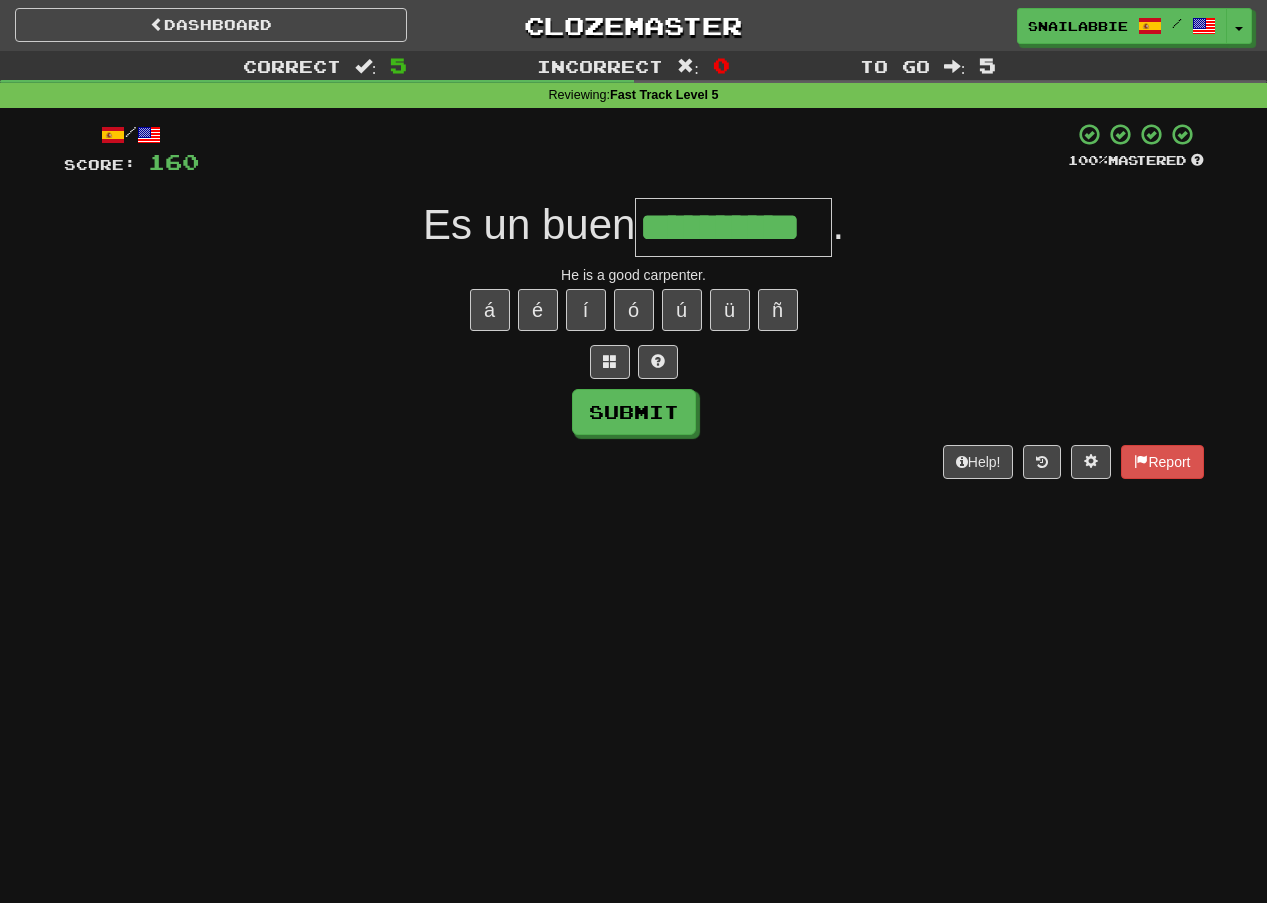 type on "**********" 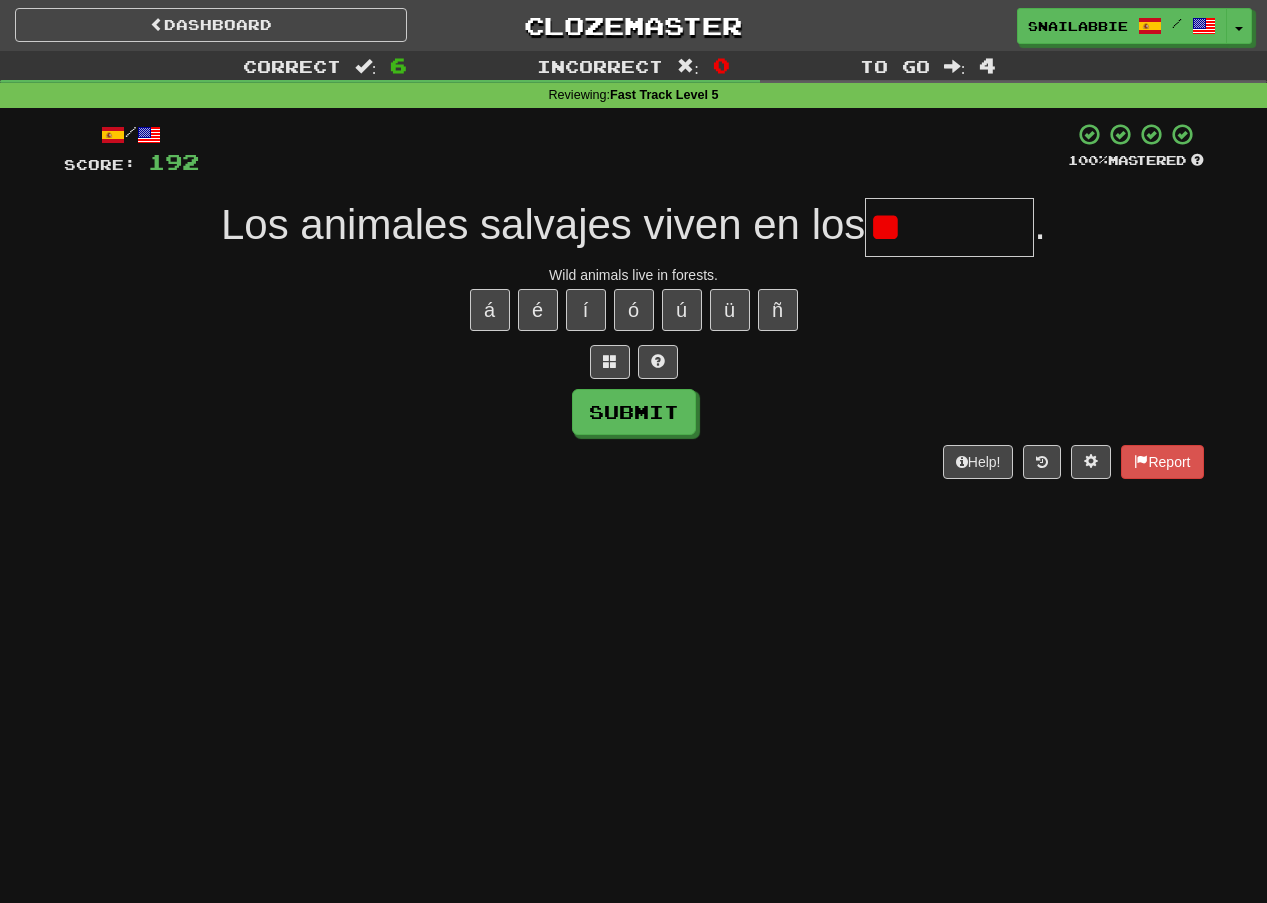 type on "*" 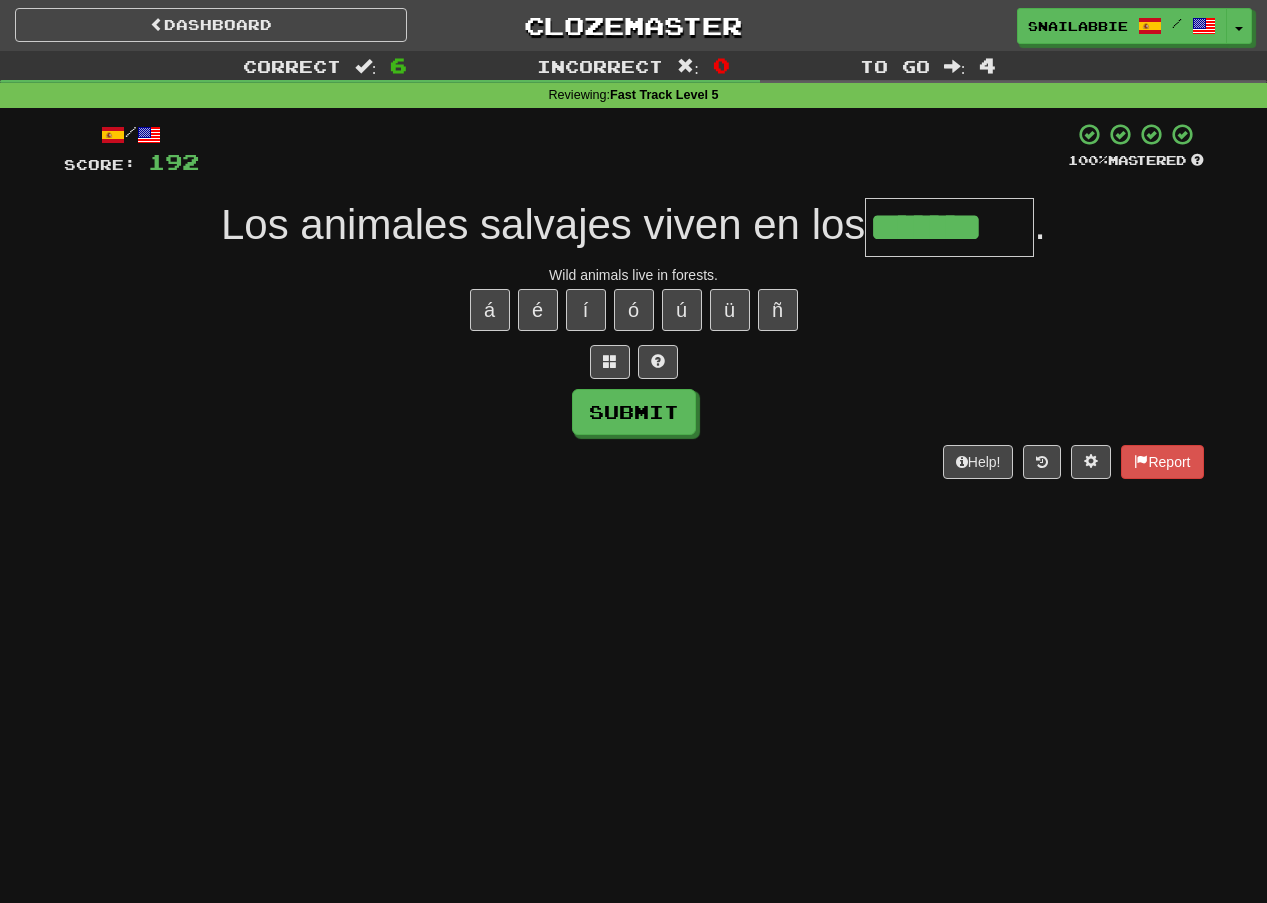 type on "*******" 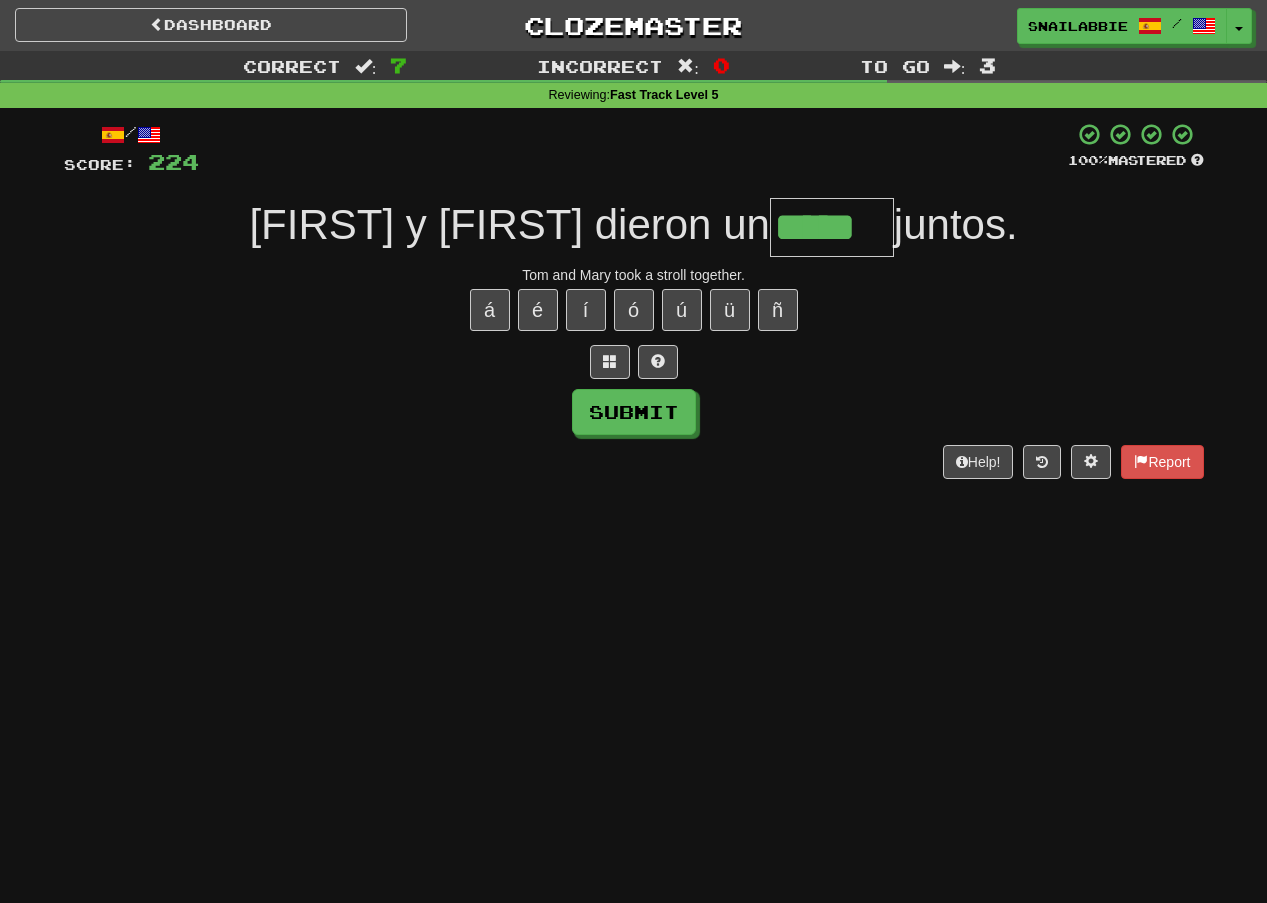 type on "*****" 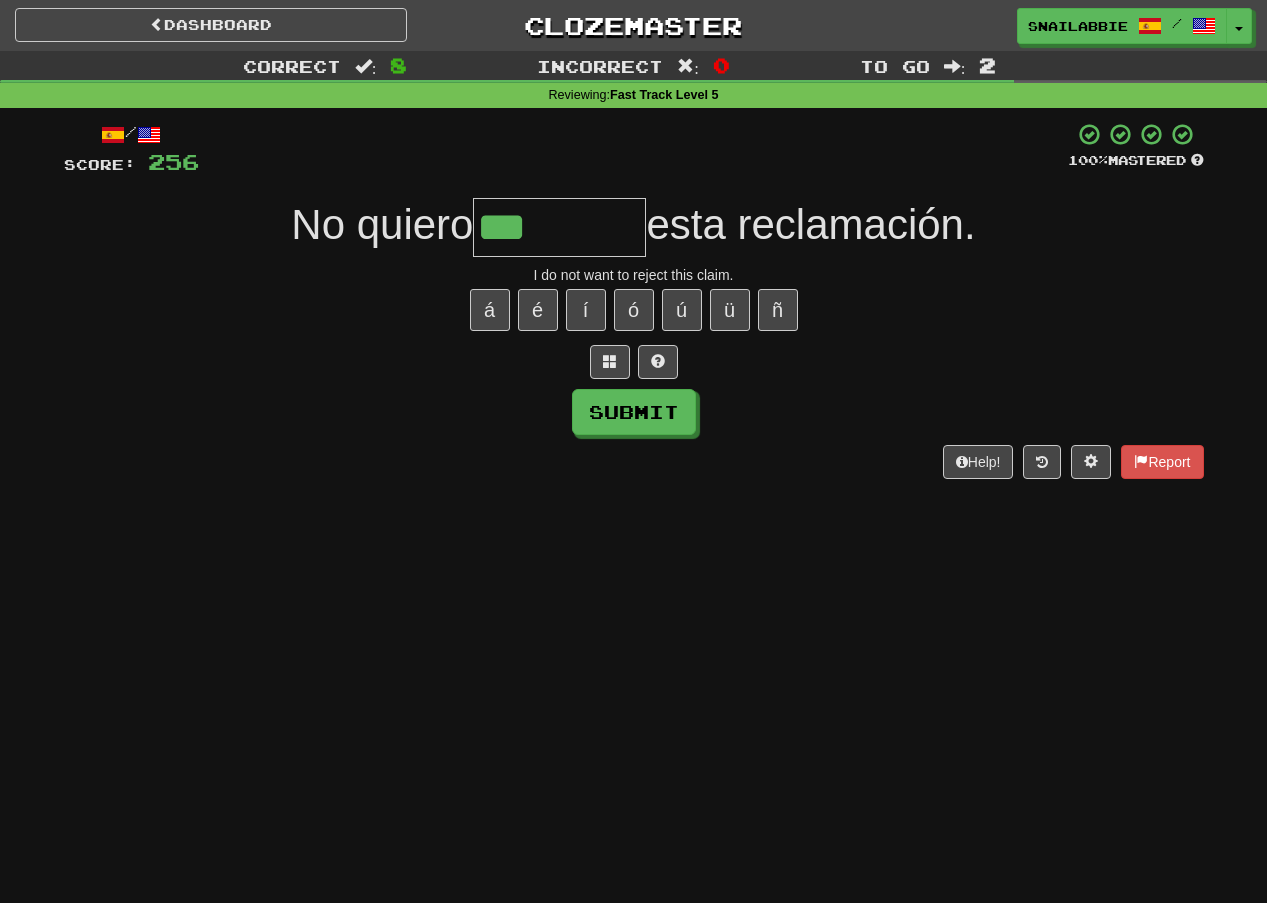 type on "********" 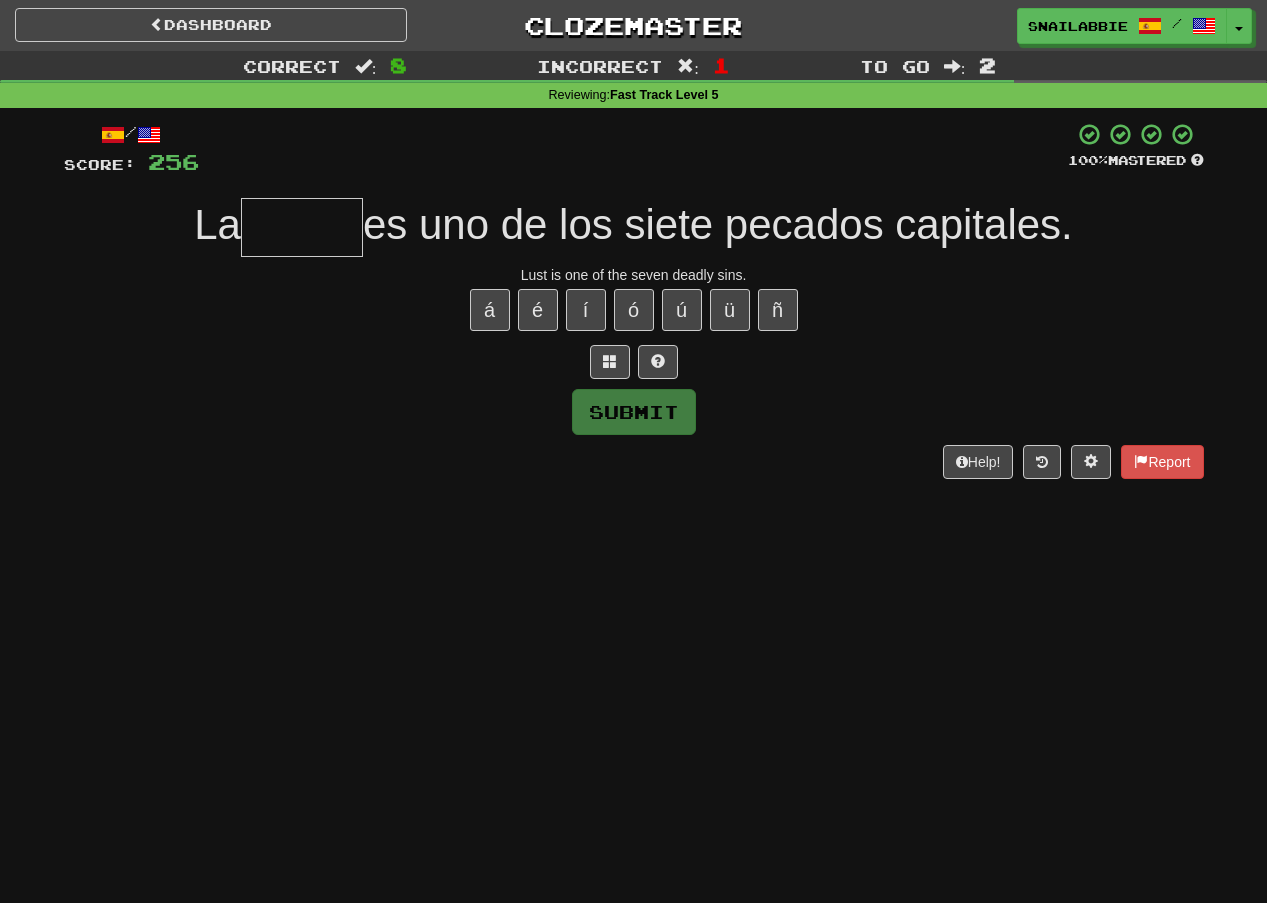 type on "*******" 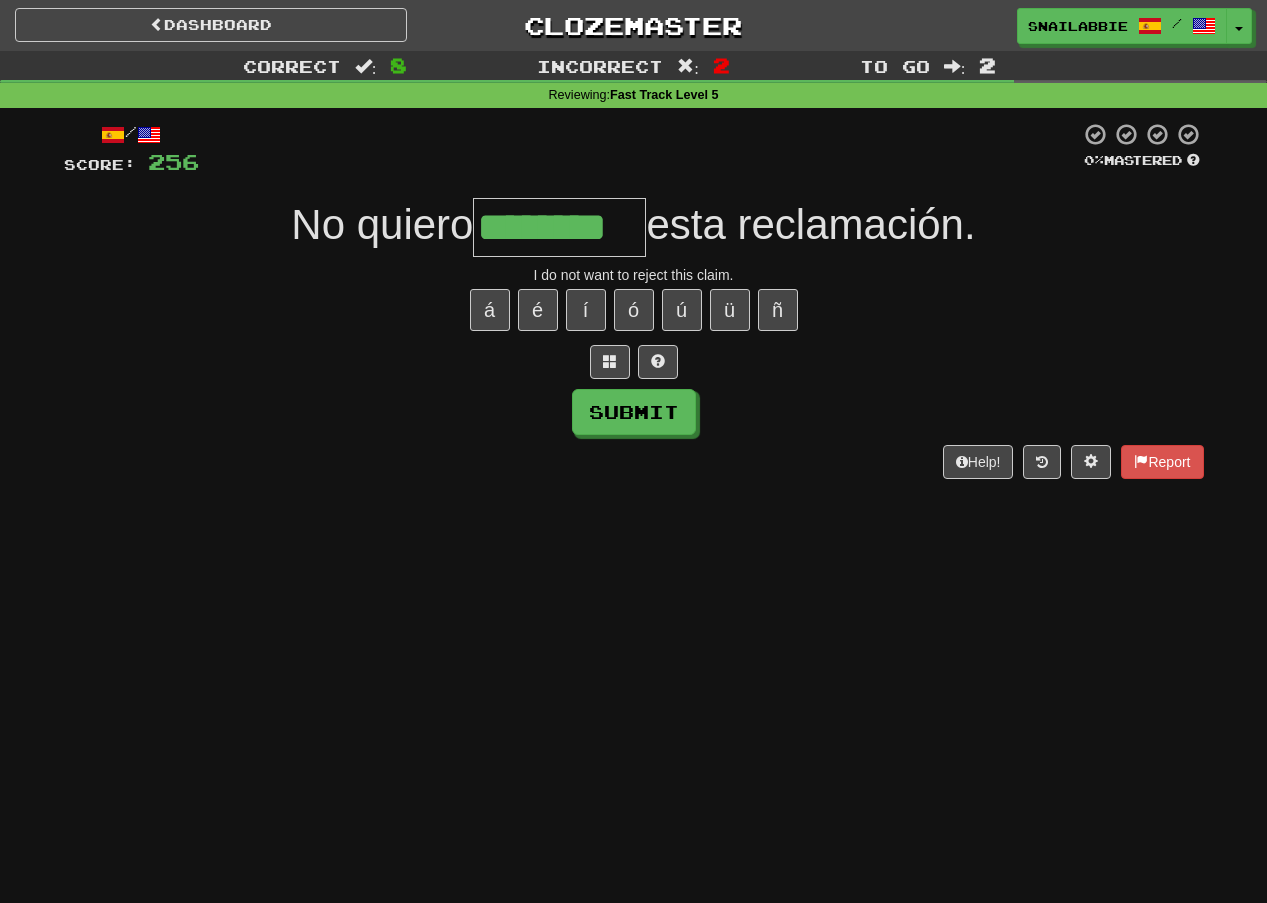 type on "********" 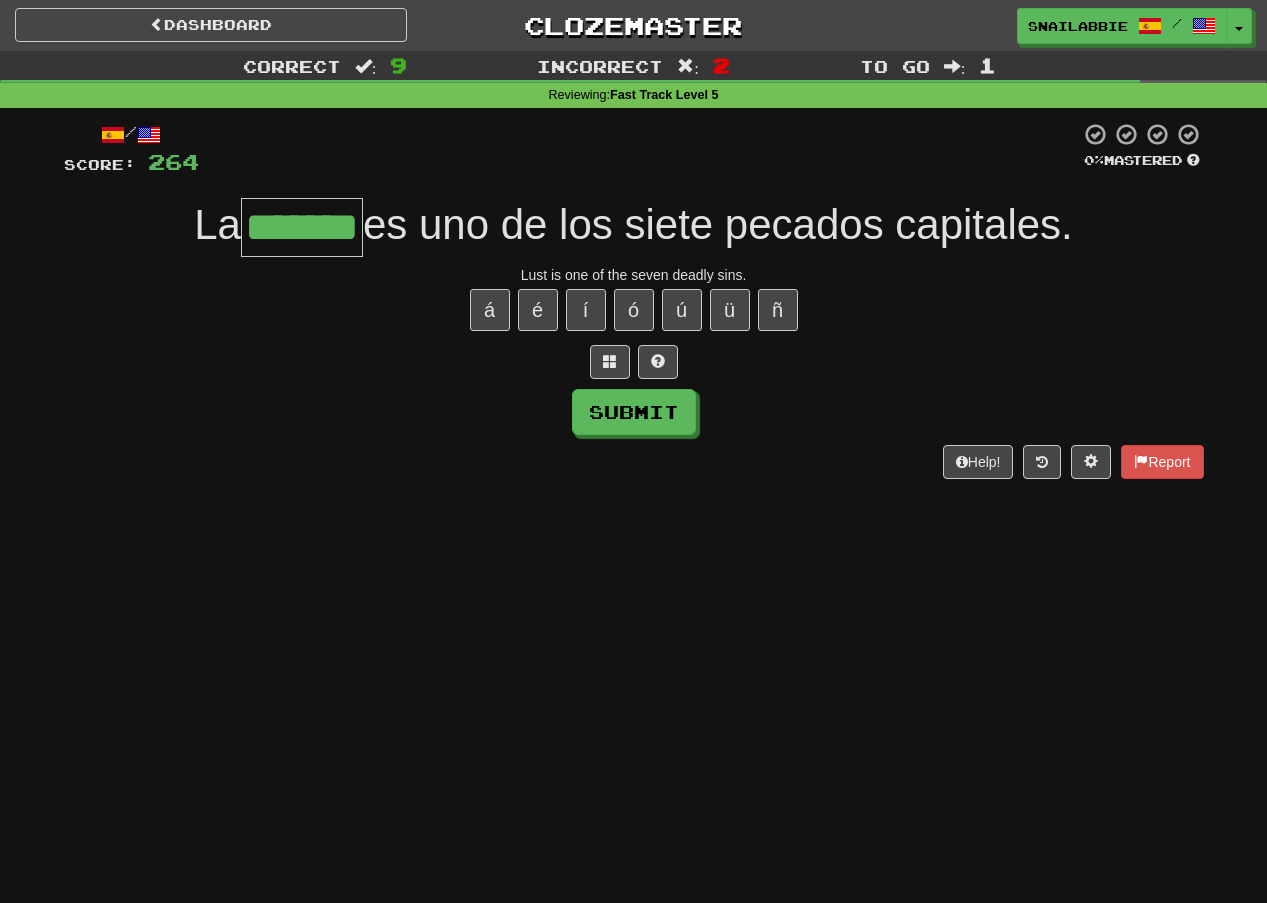 type on "*******" 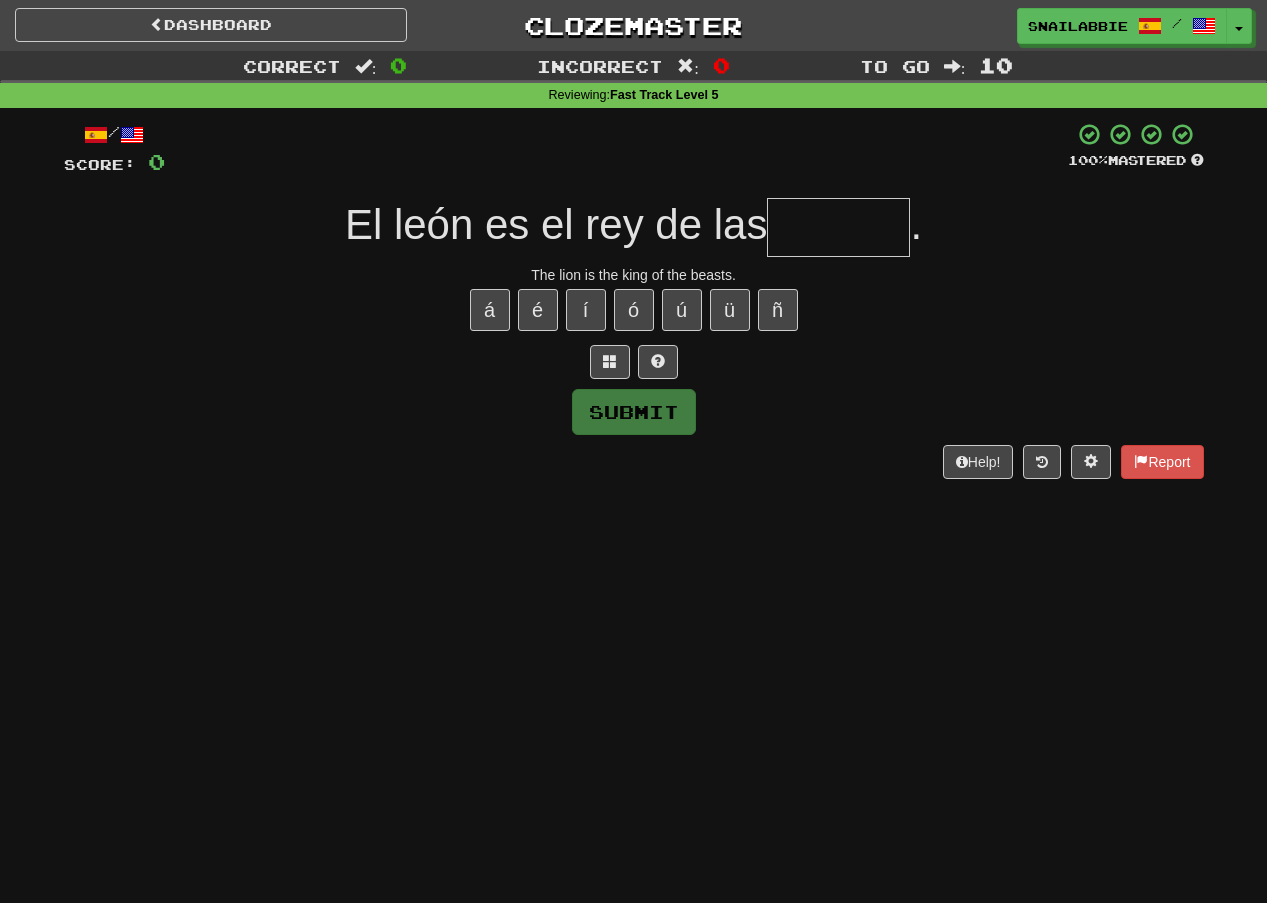 type on "*" 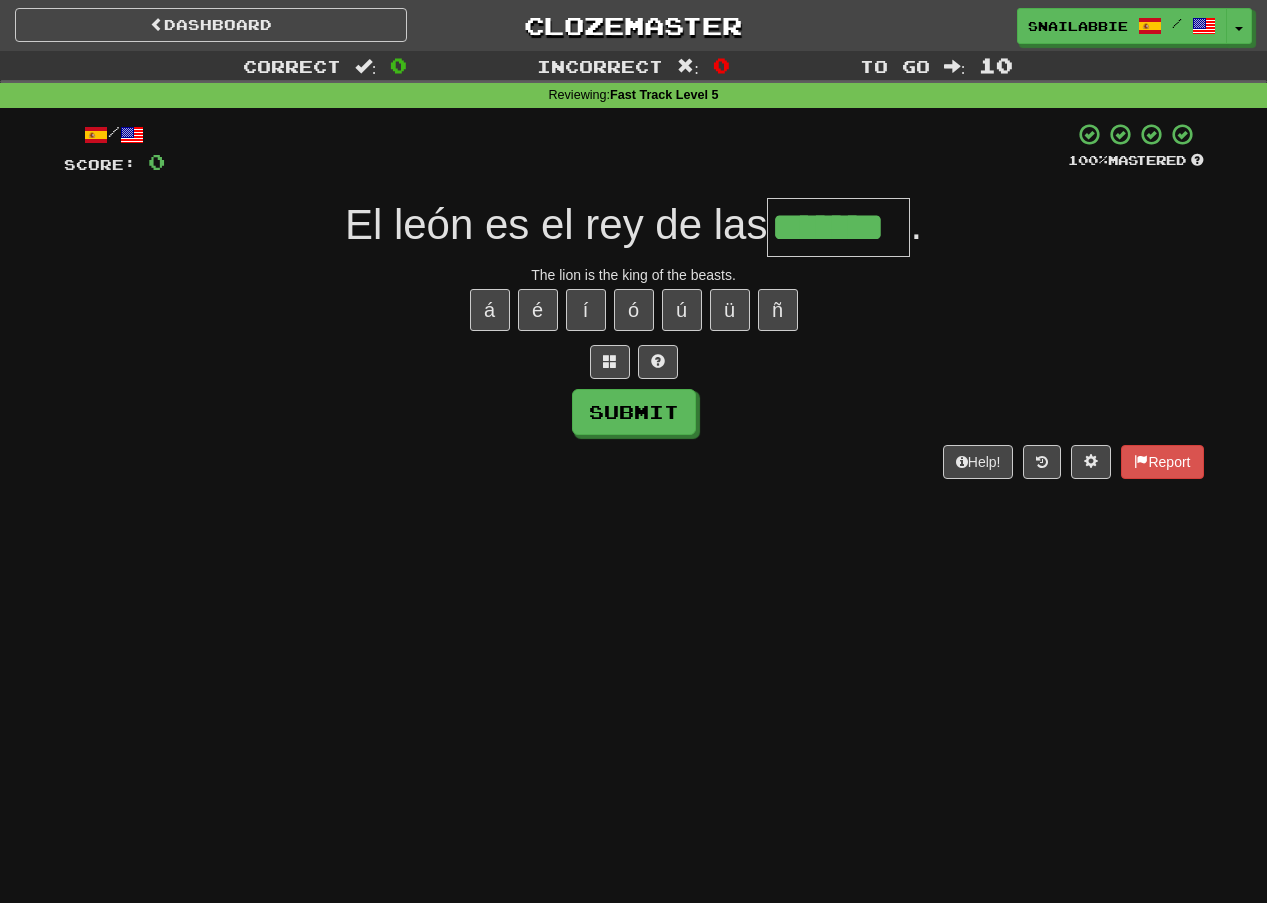 type on "*******" 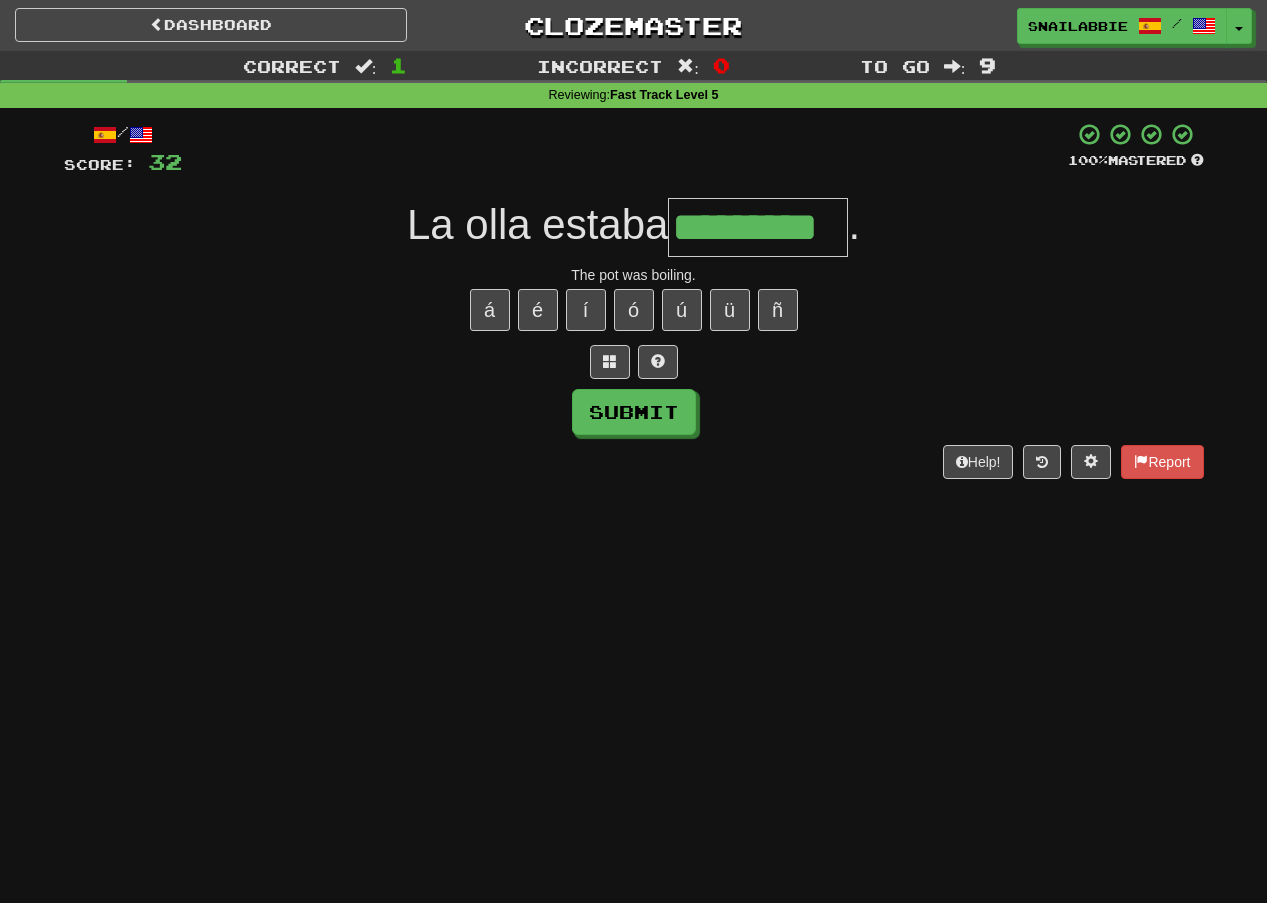 type on "*********" 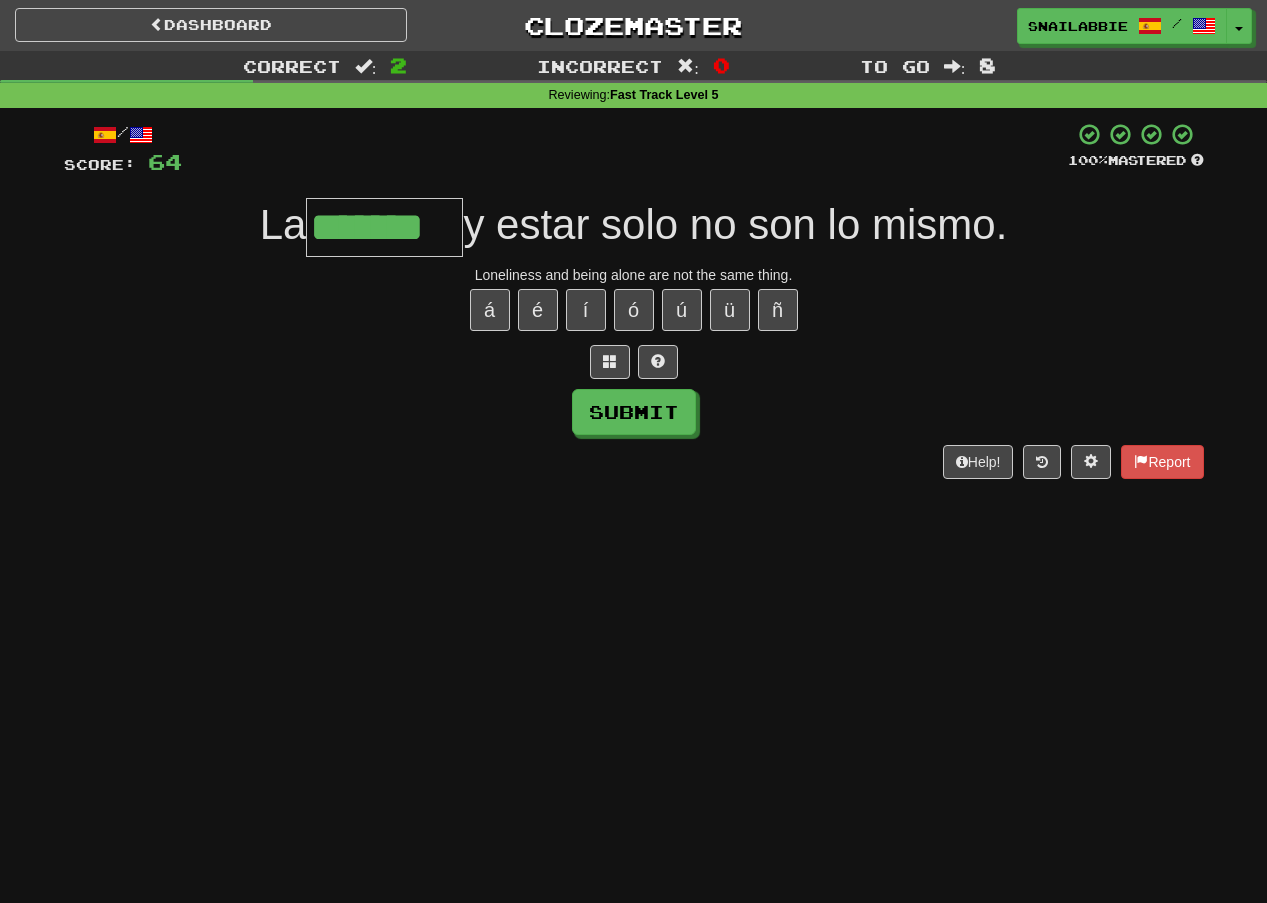 type on "*******" 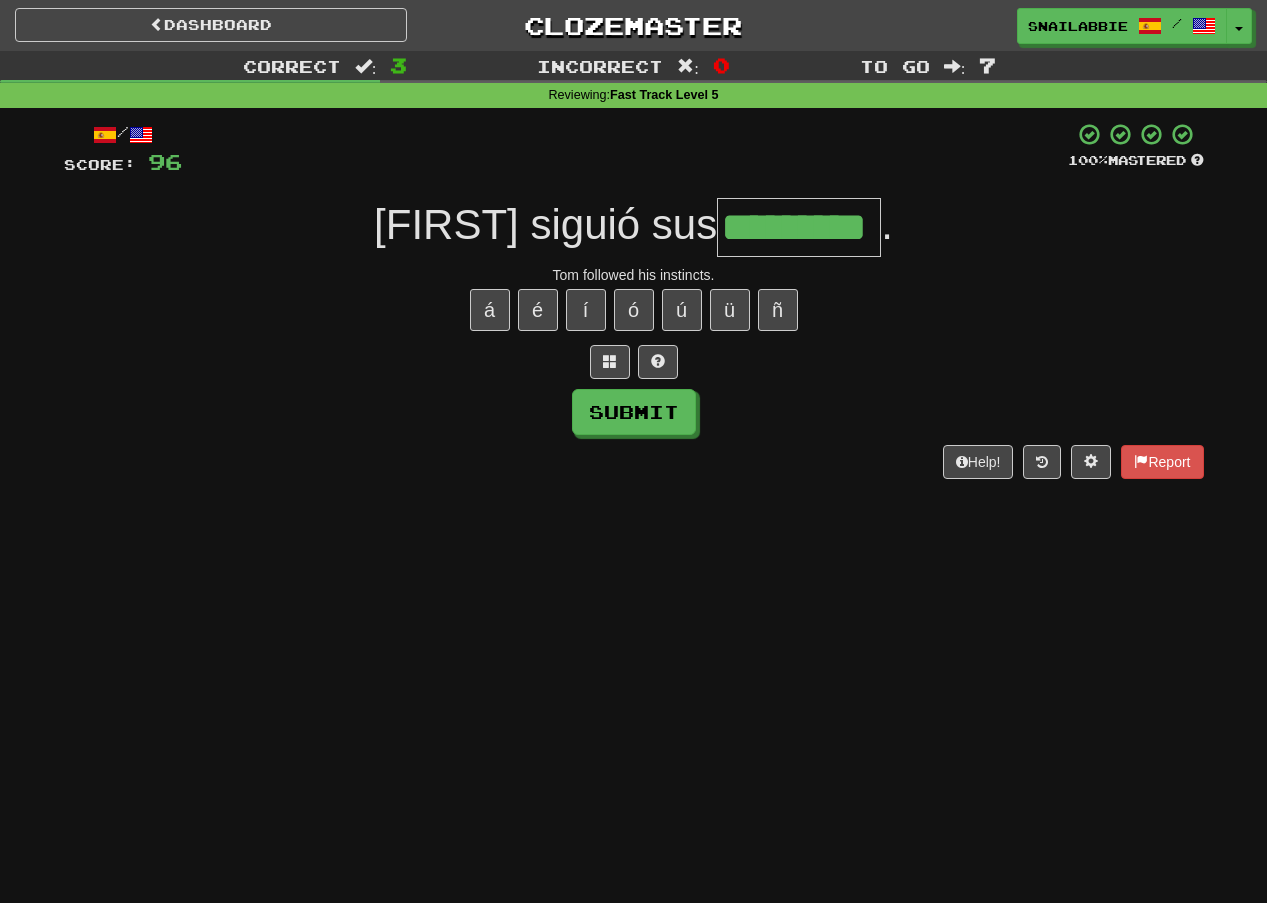 type on "*********" 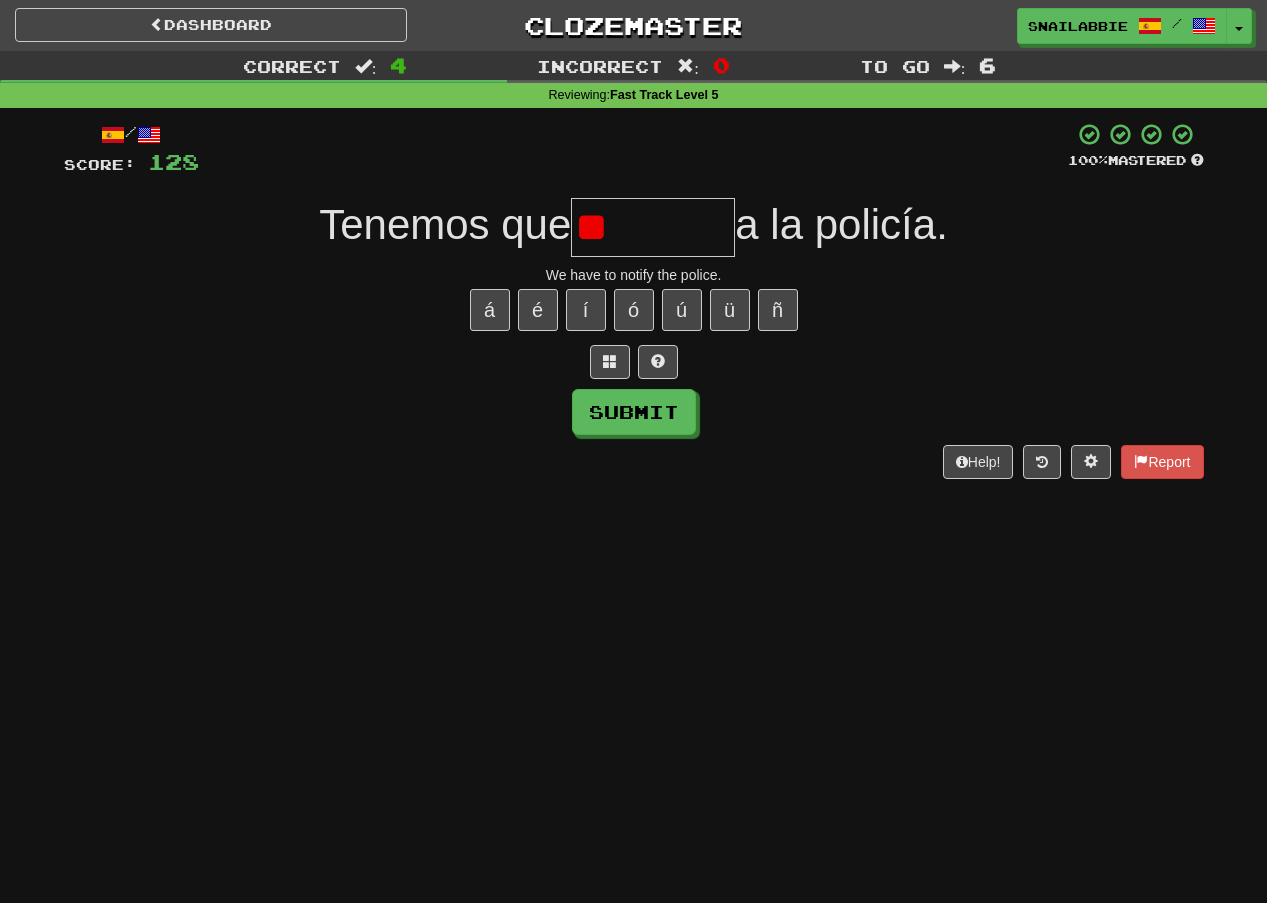 type on "*" 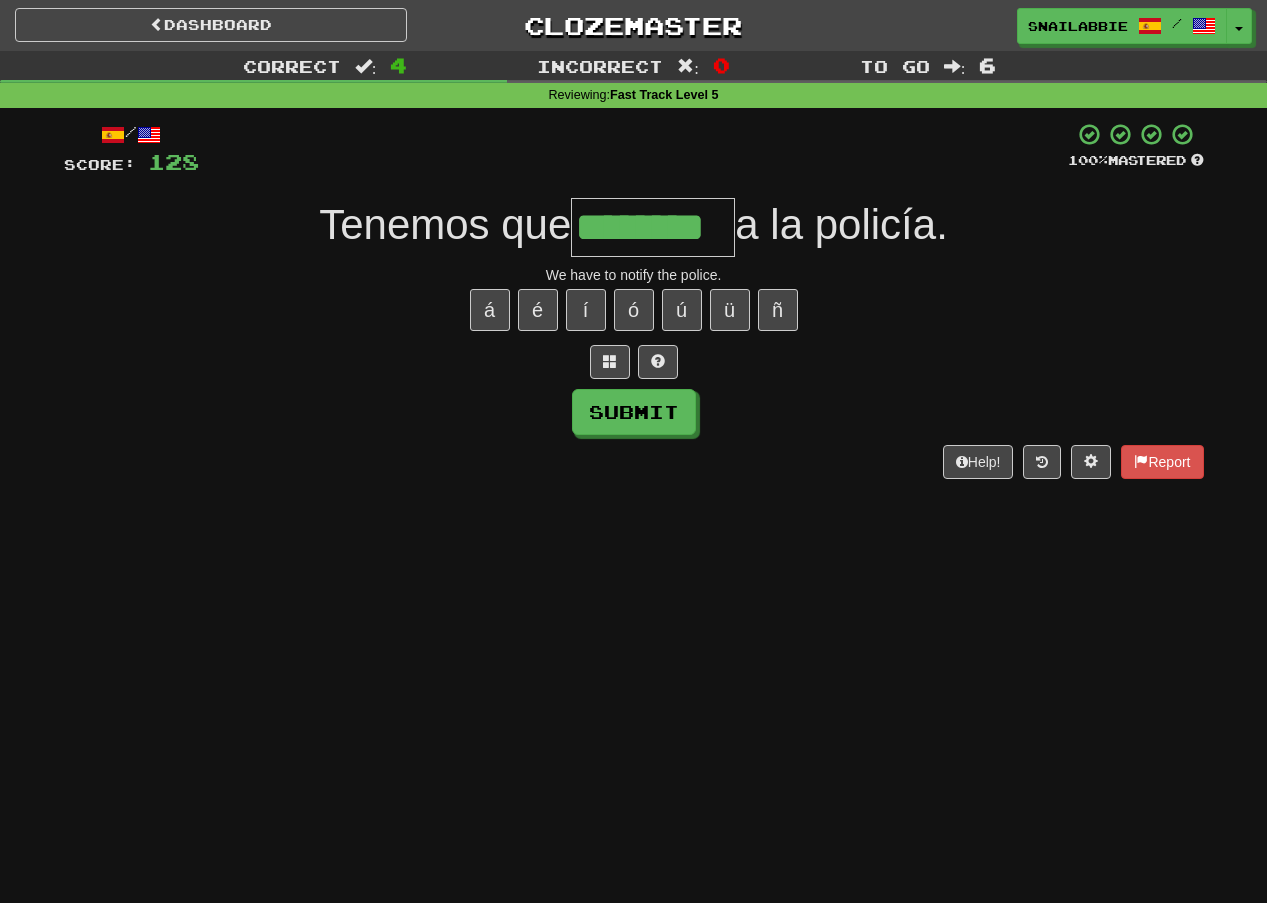 type on "********" 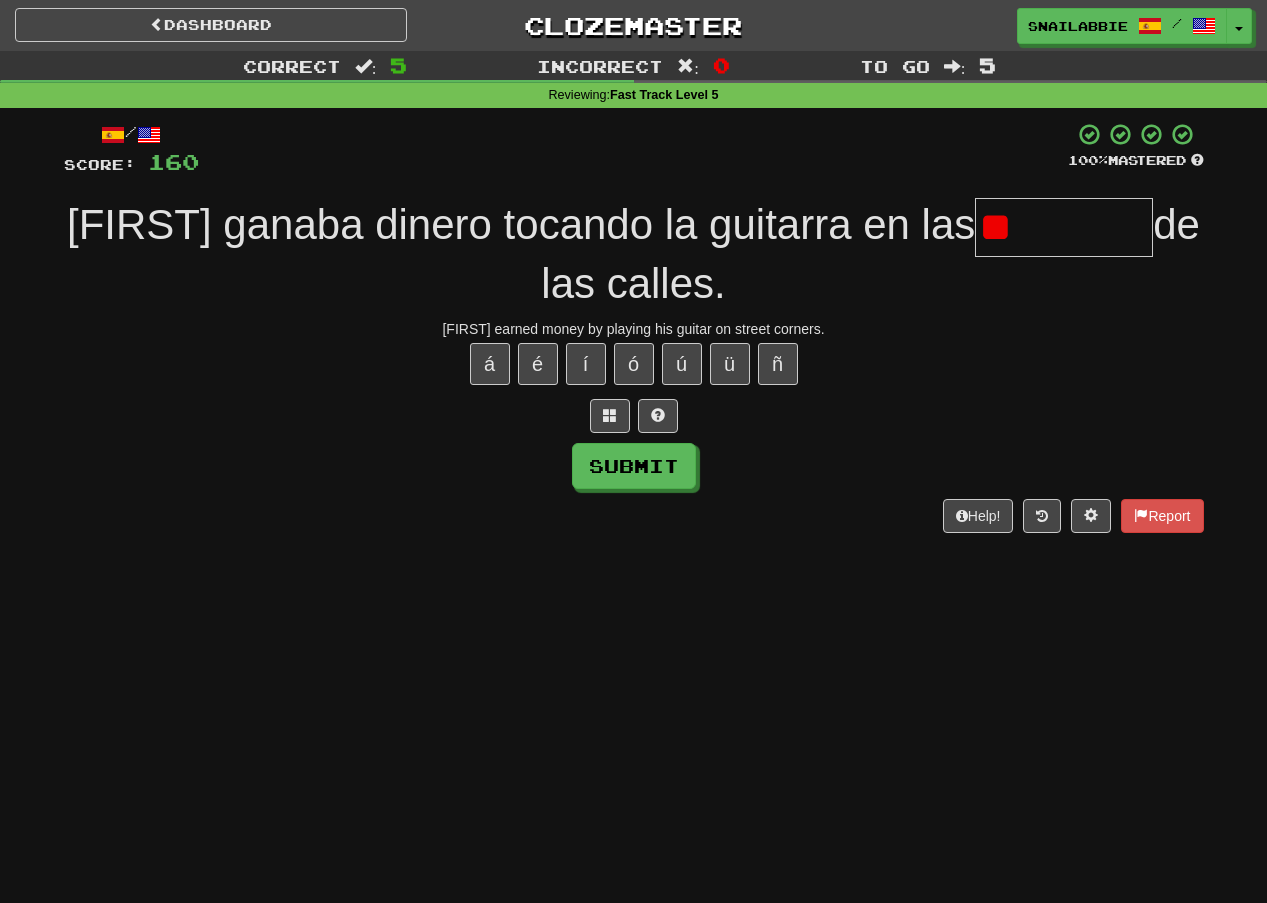 type on "*" 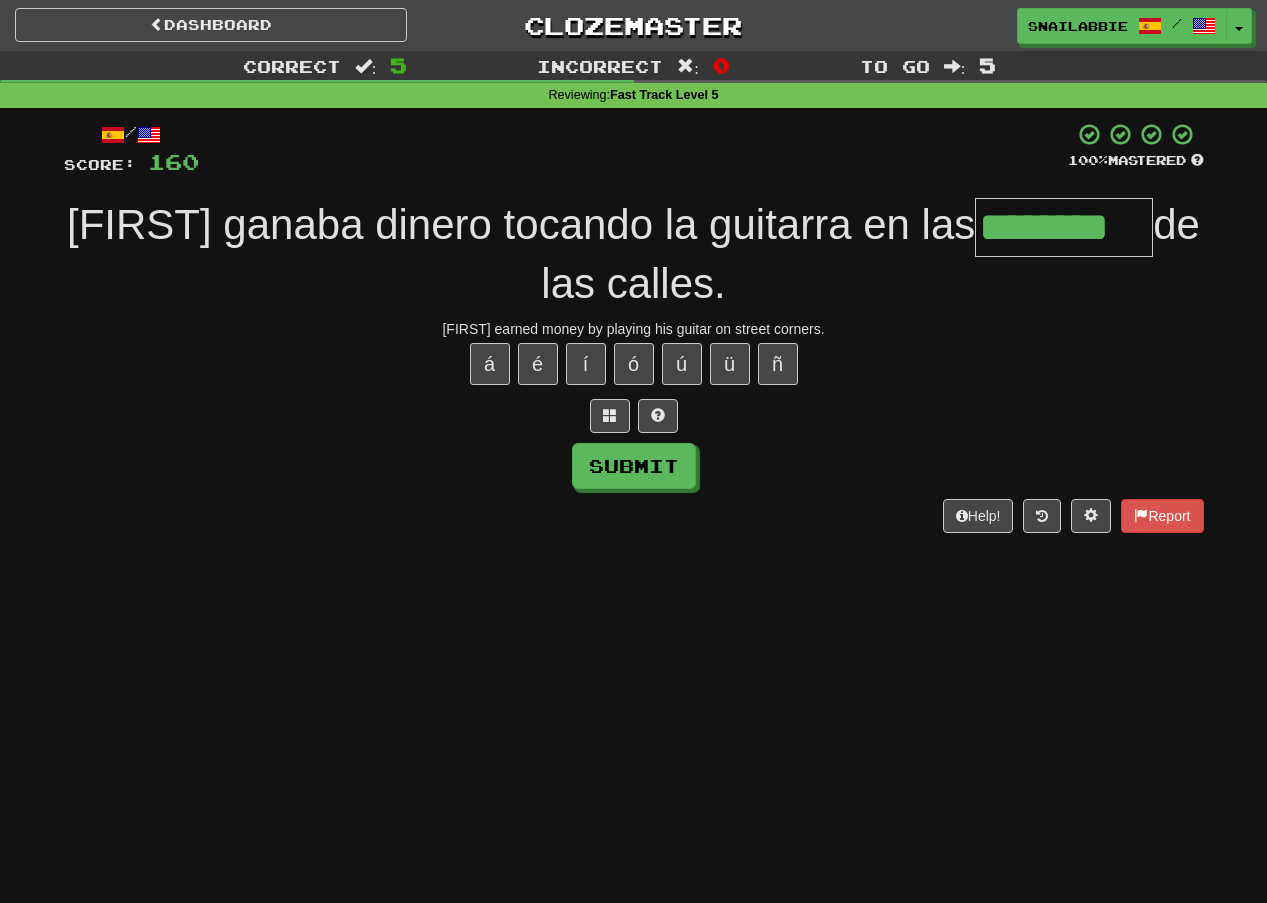 type on "********" 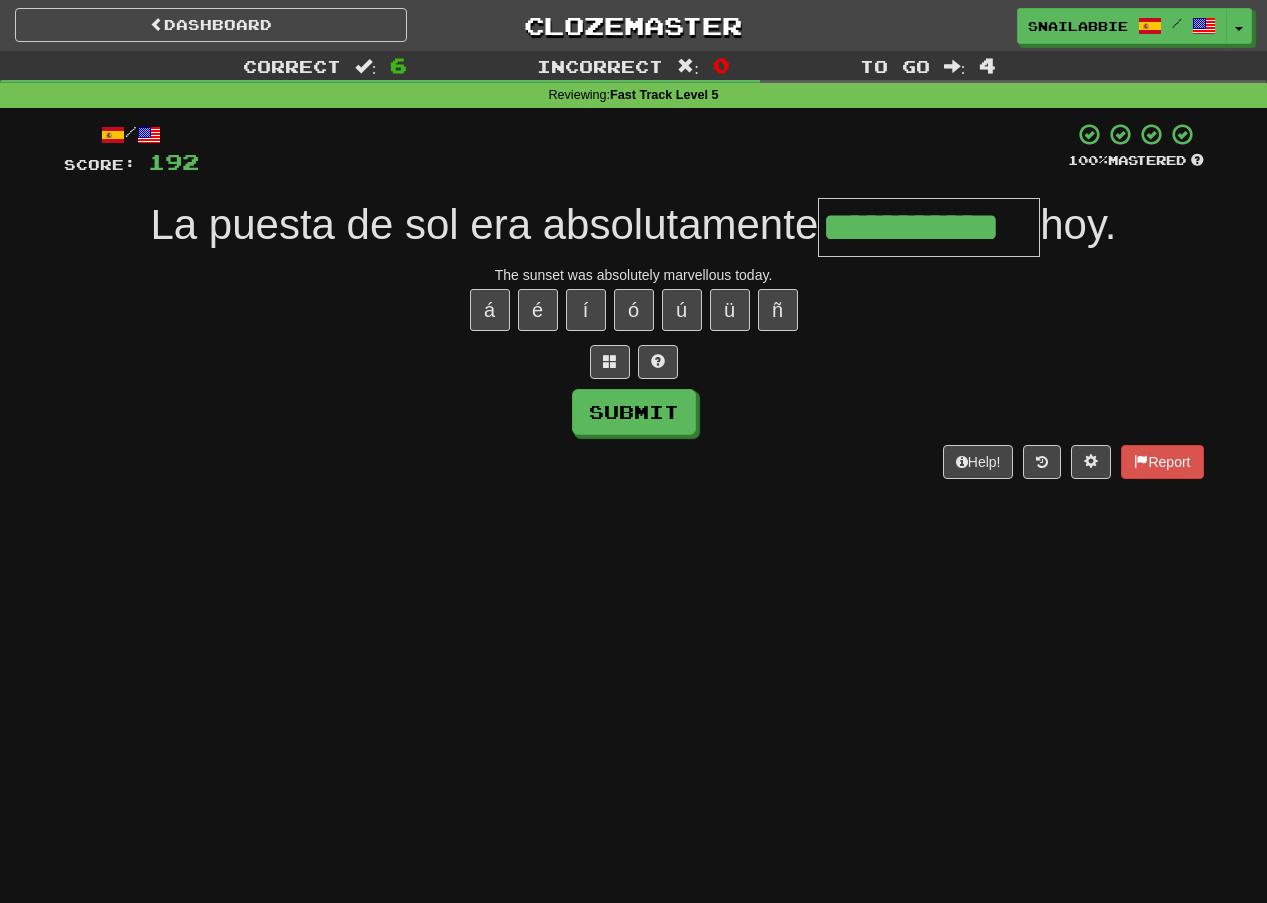 type on "**********" 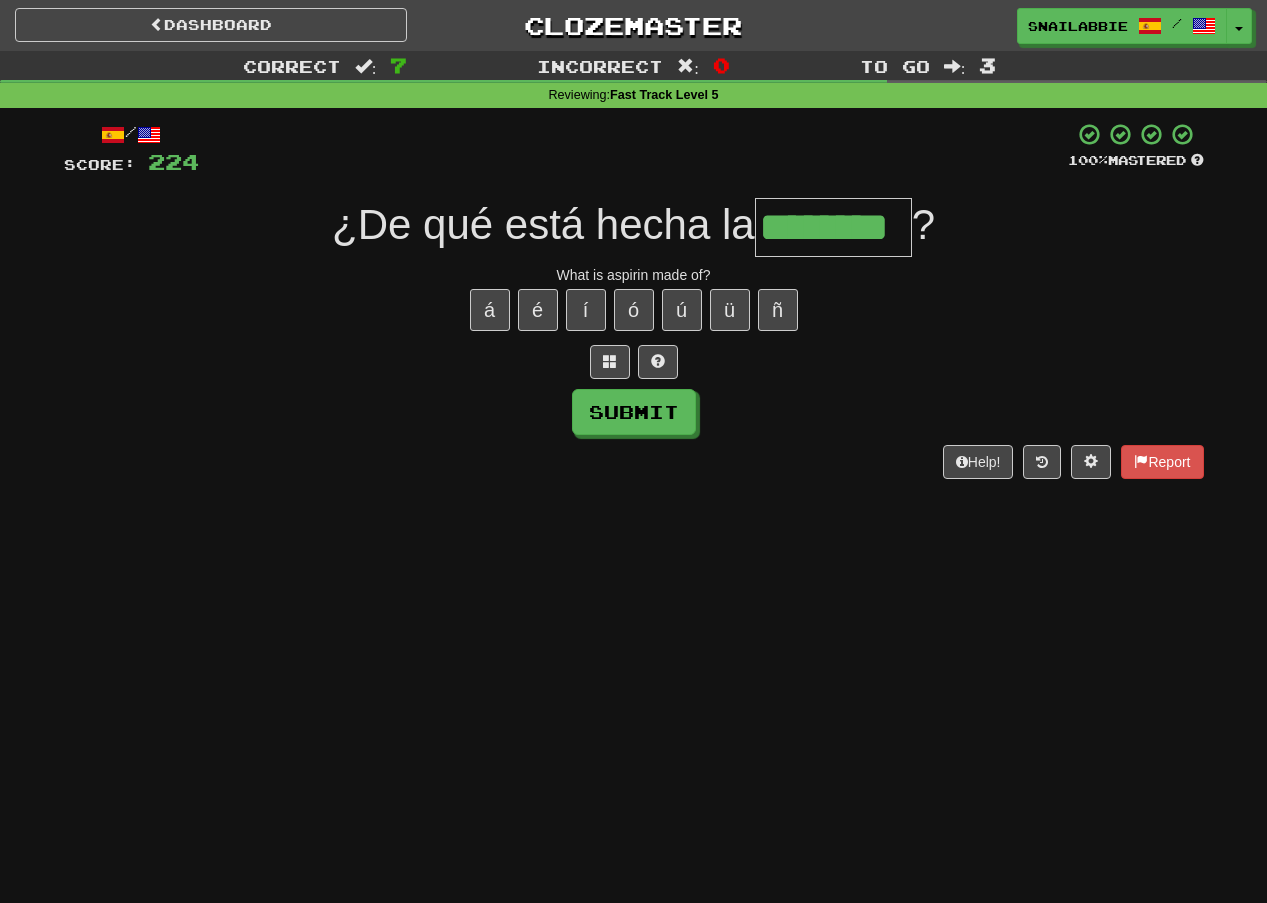 type on "********" 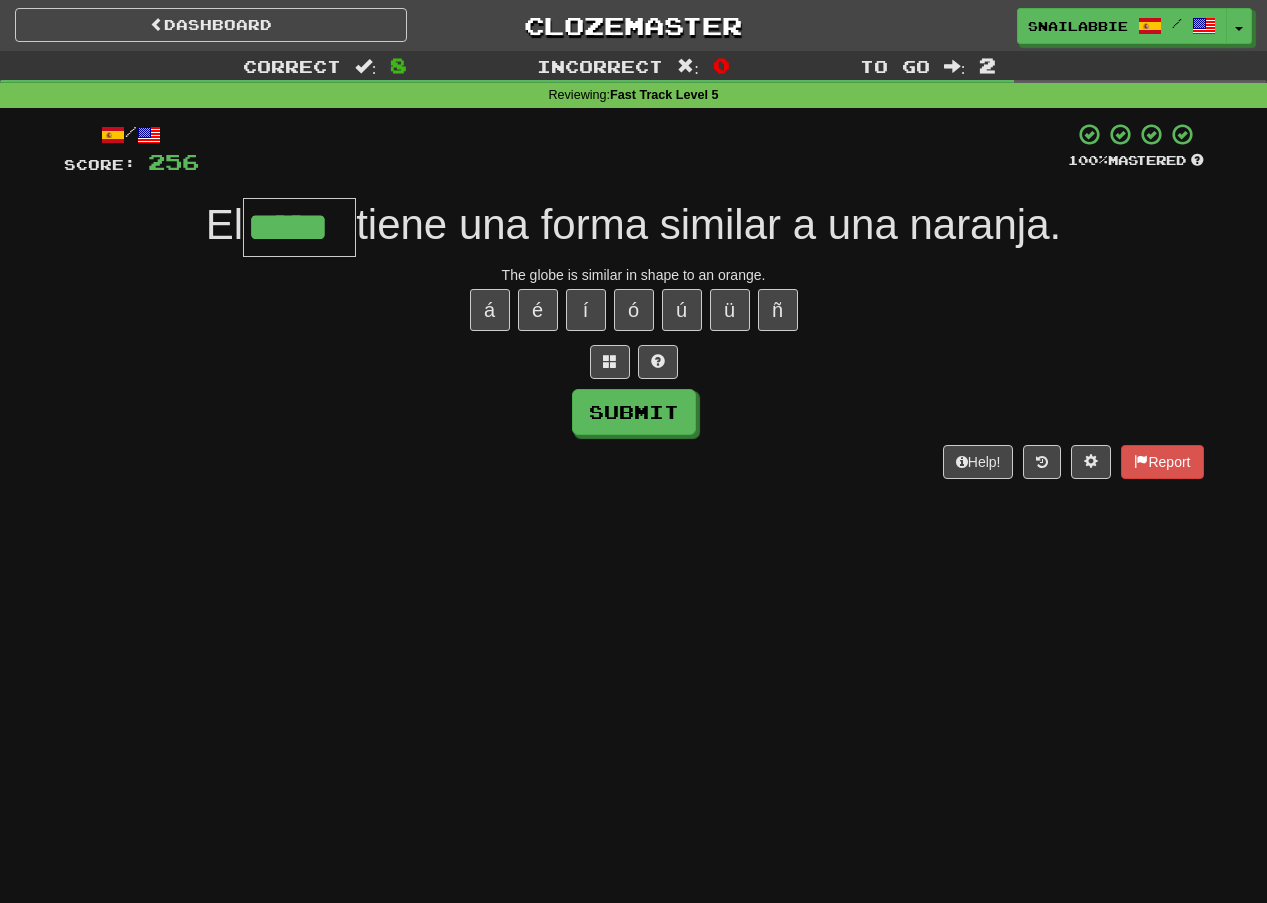 type on "*****" 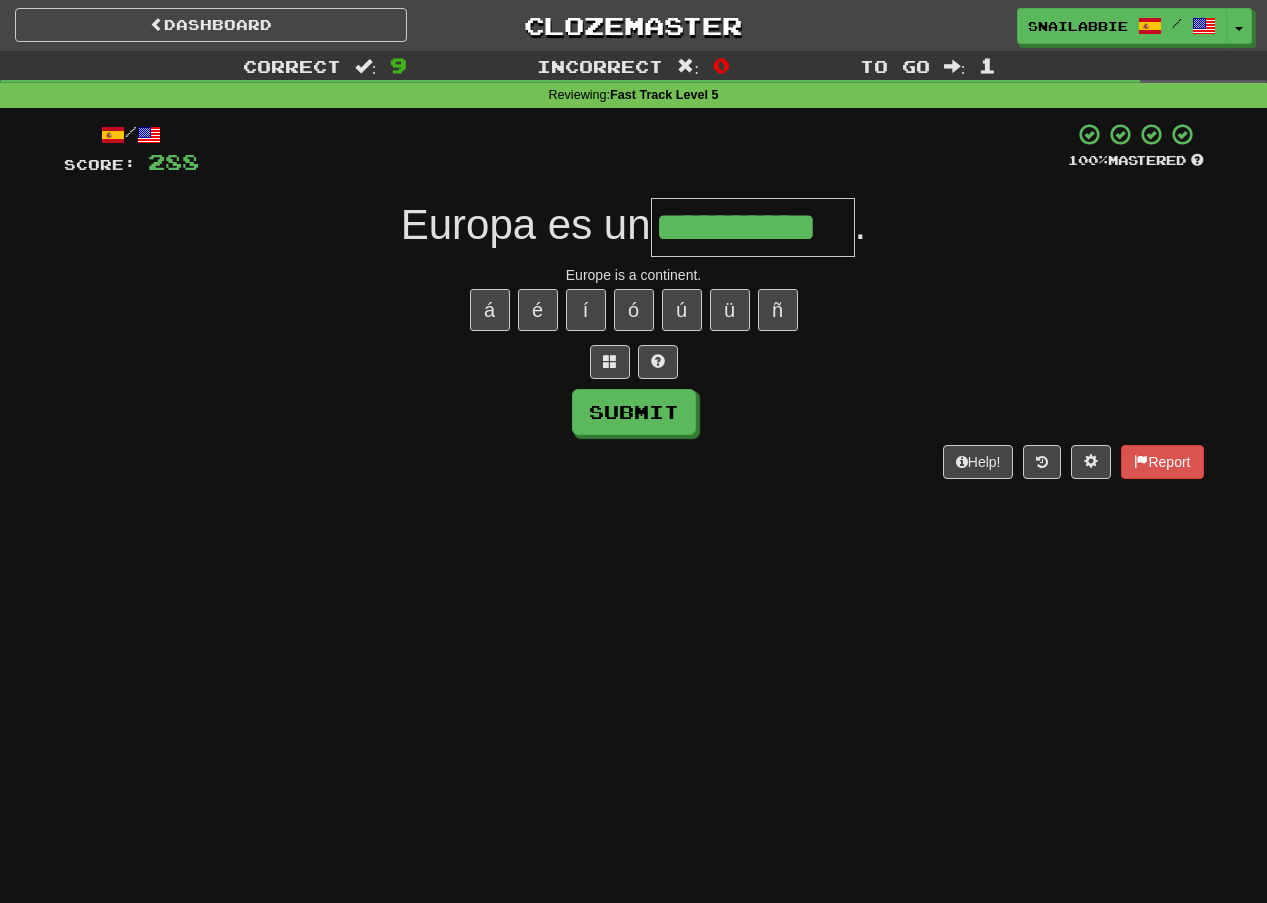 type on "**********" 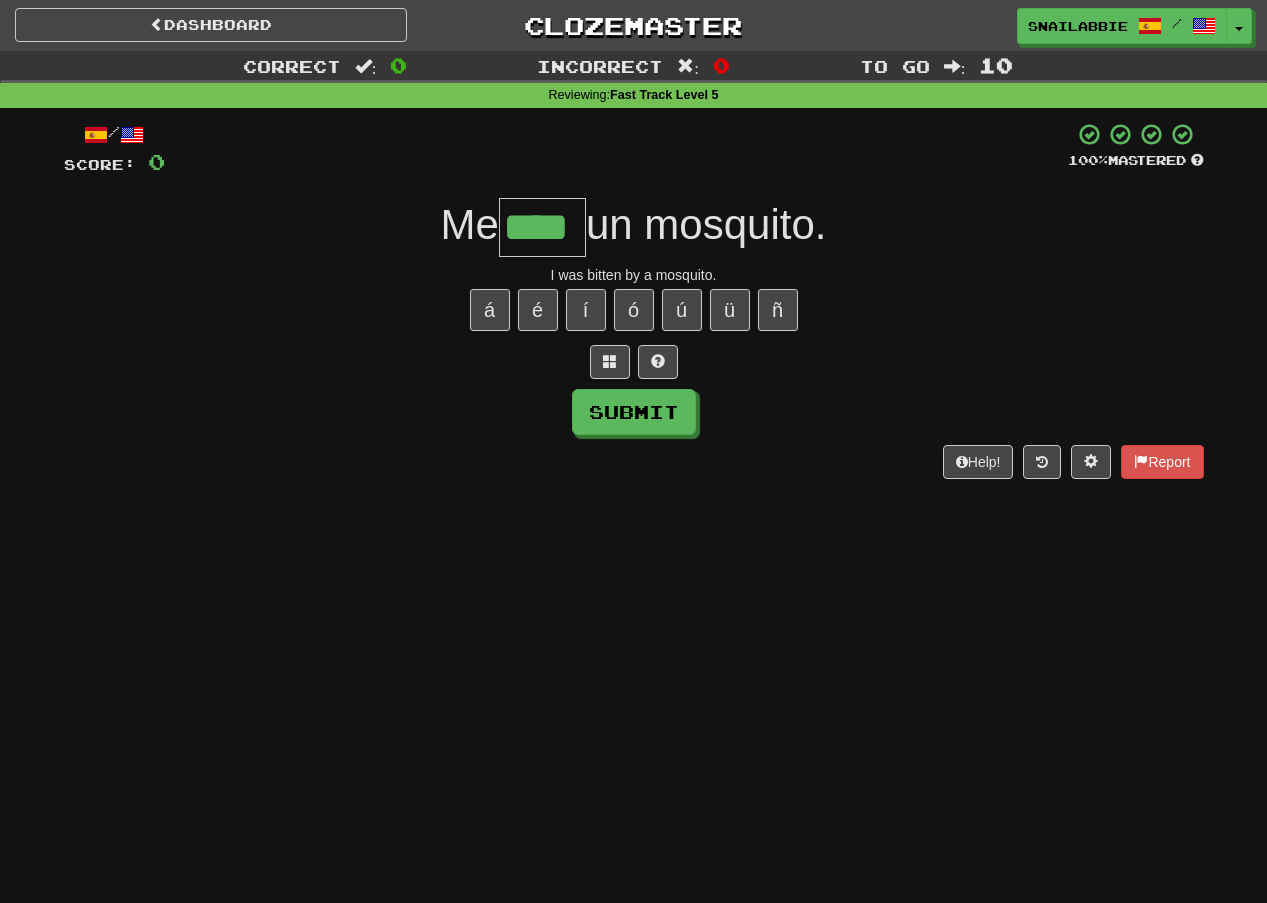 type on "****" 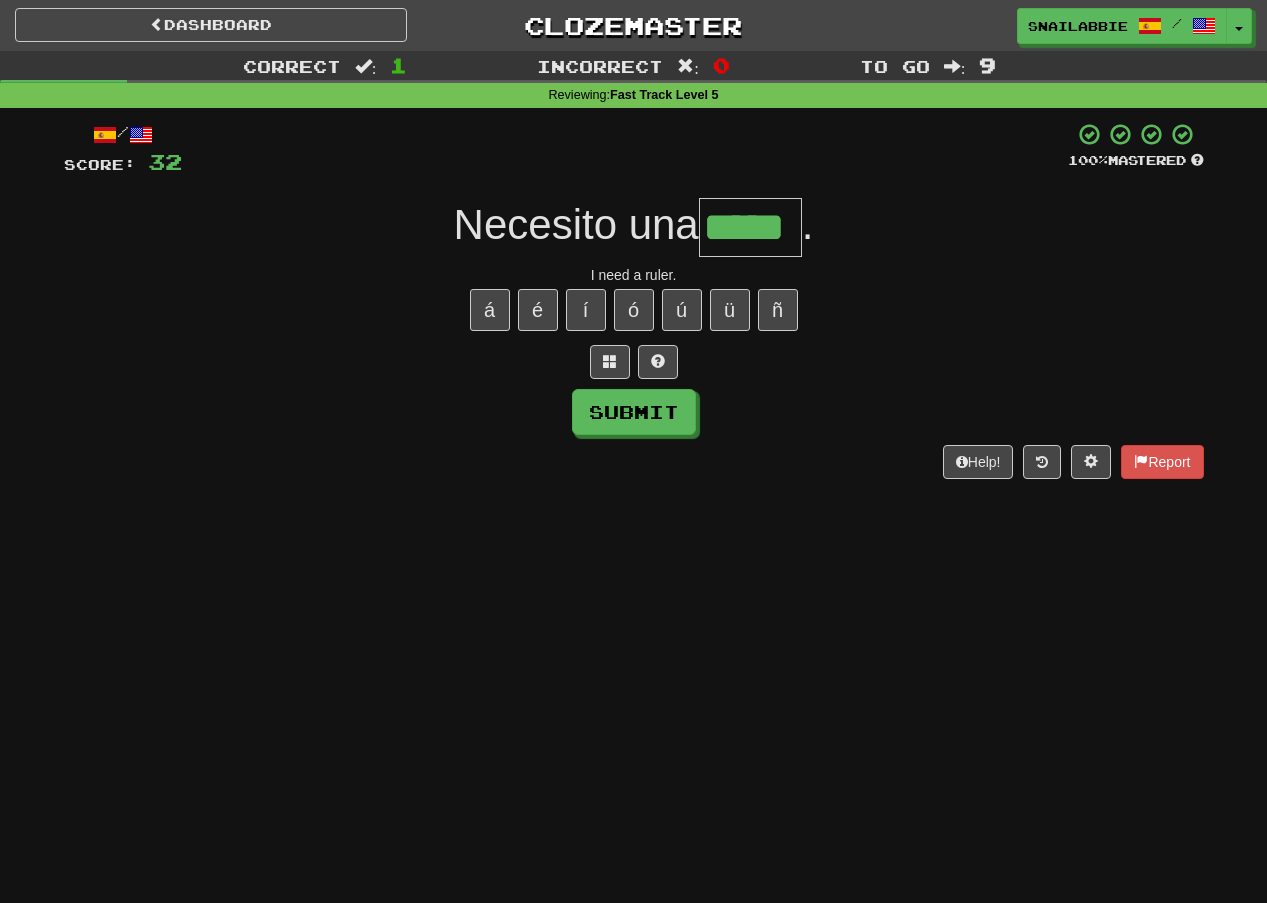 type on "*****" 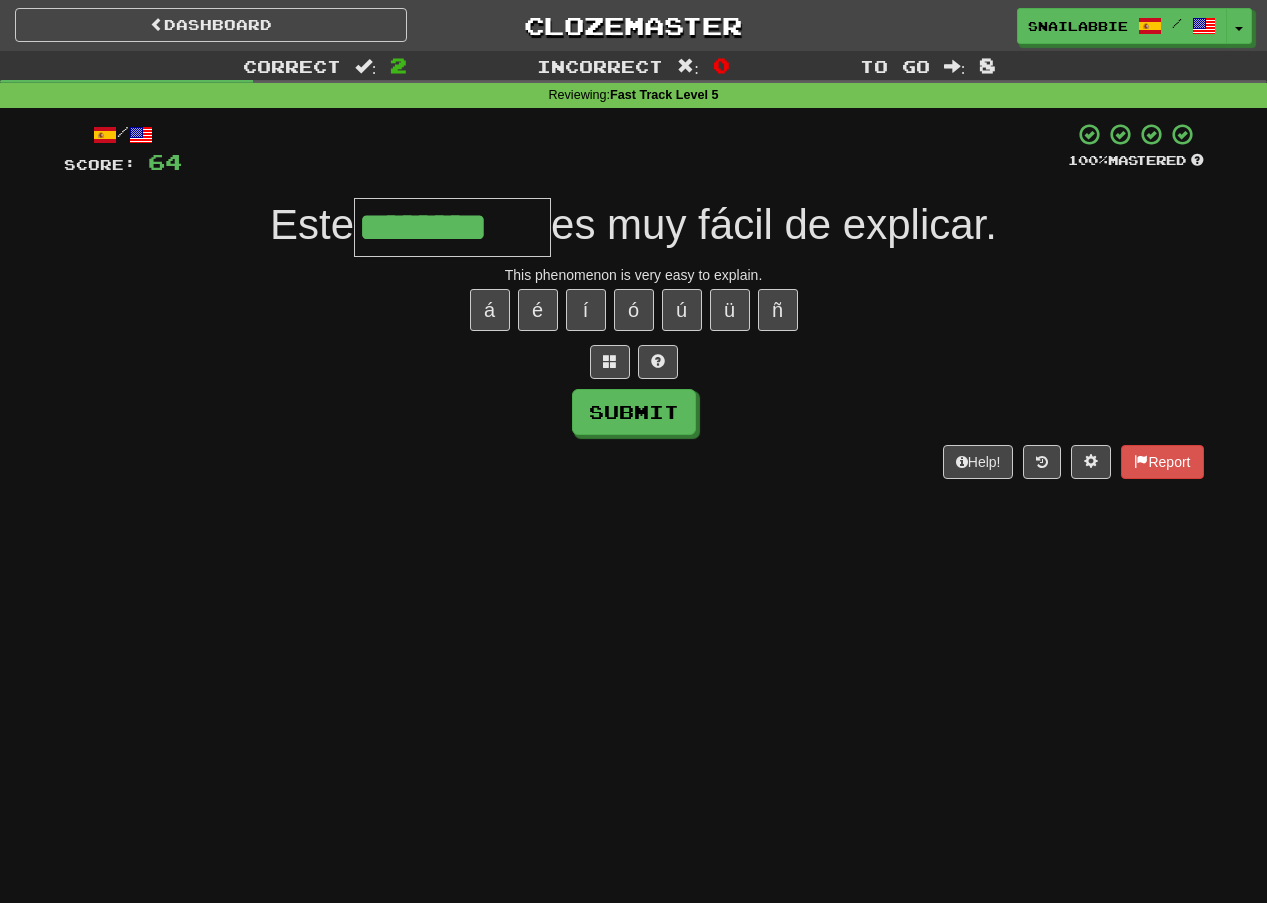 type on "********" 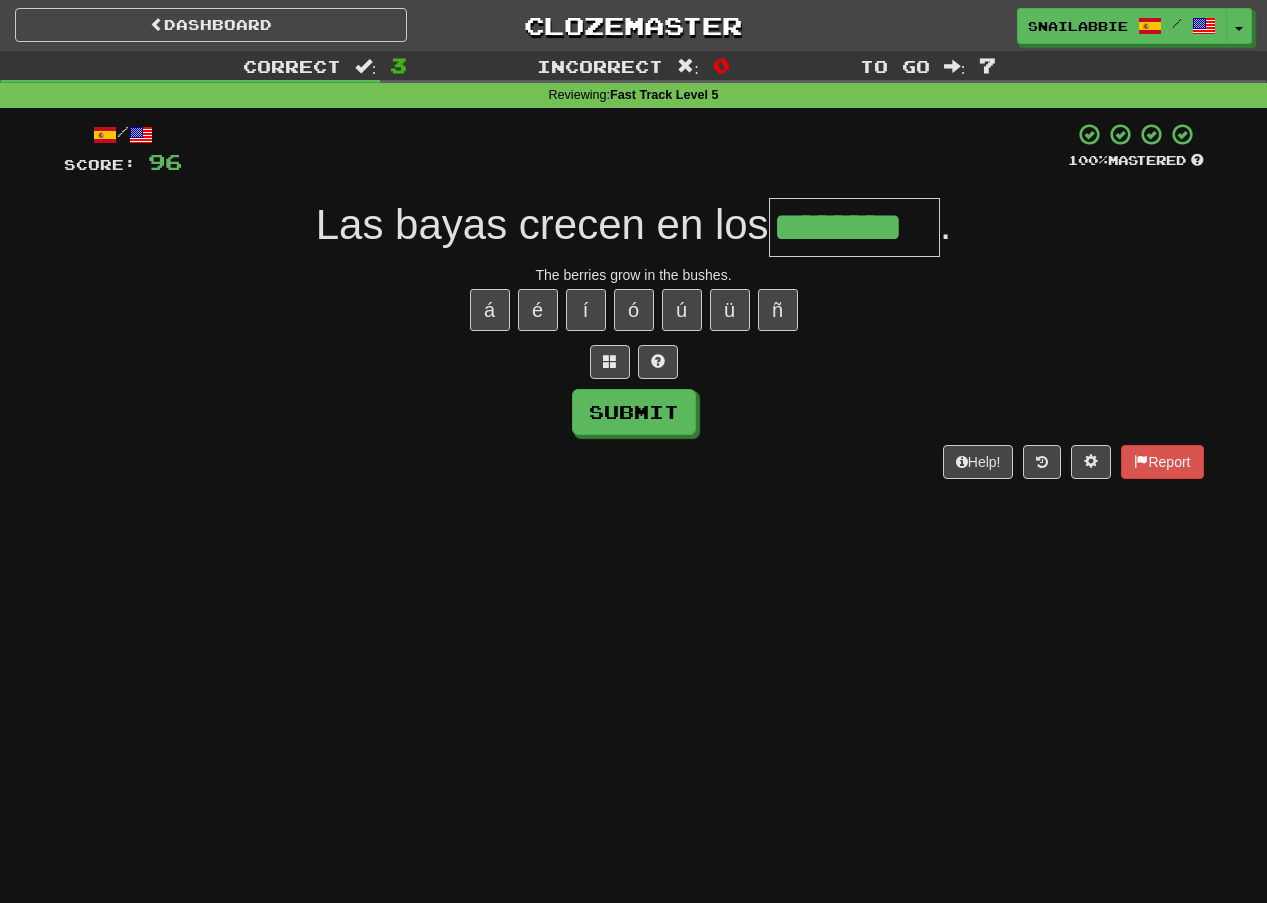 type on "********" 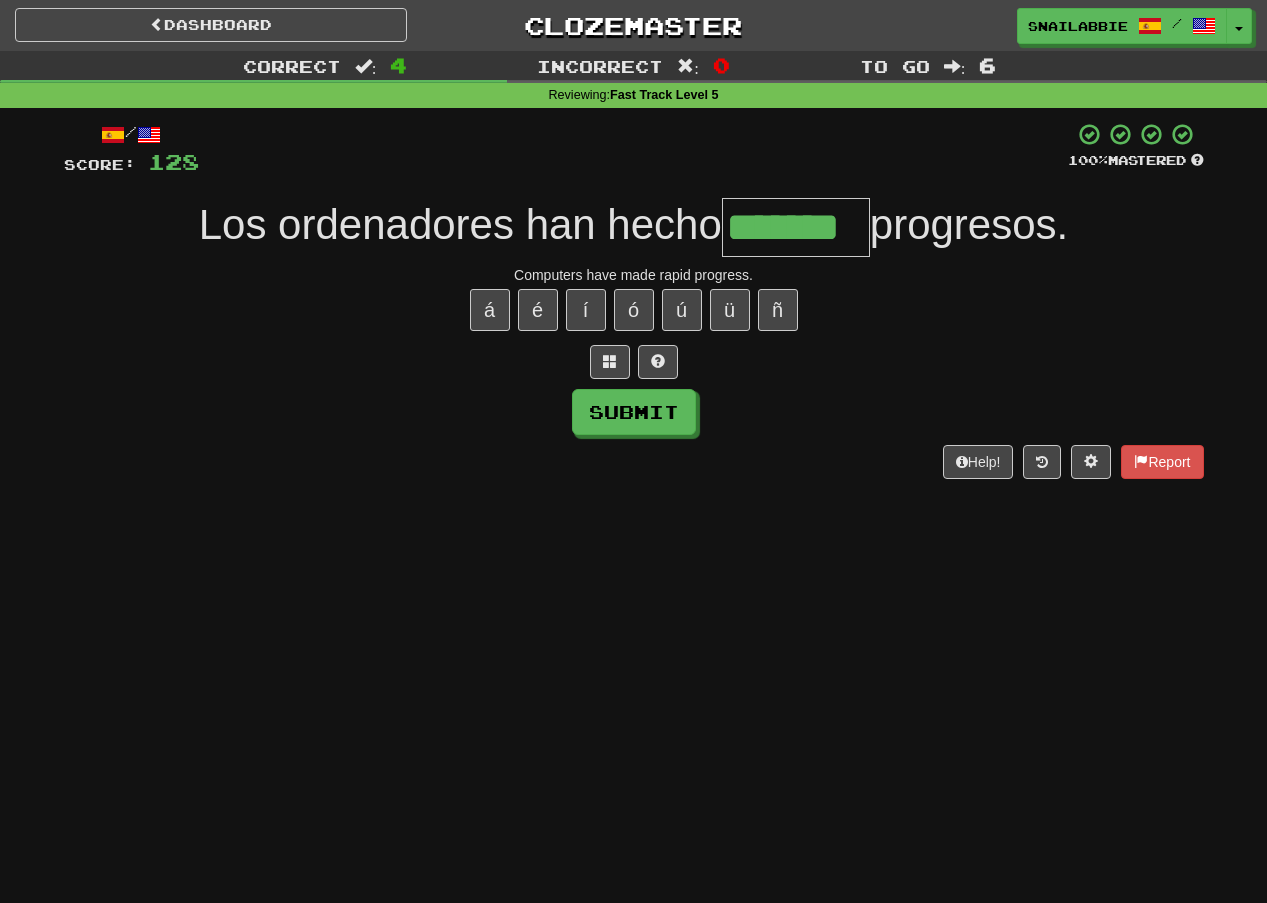 type on "*******" 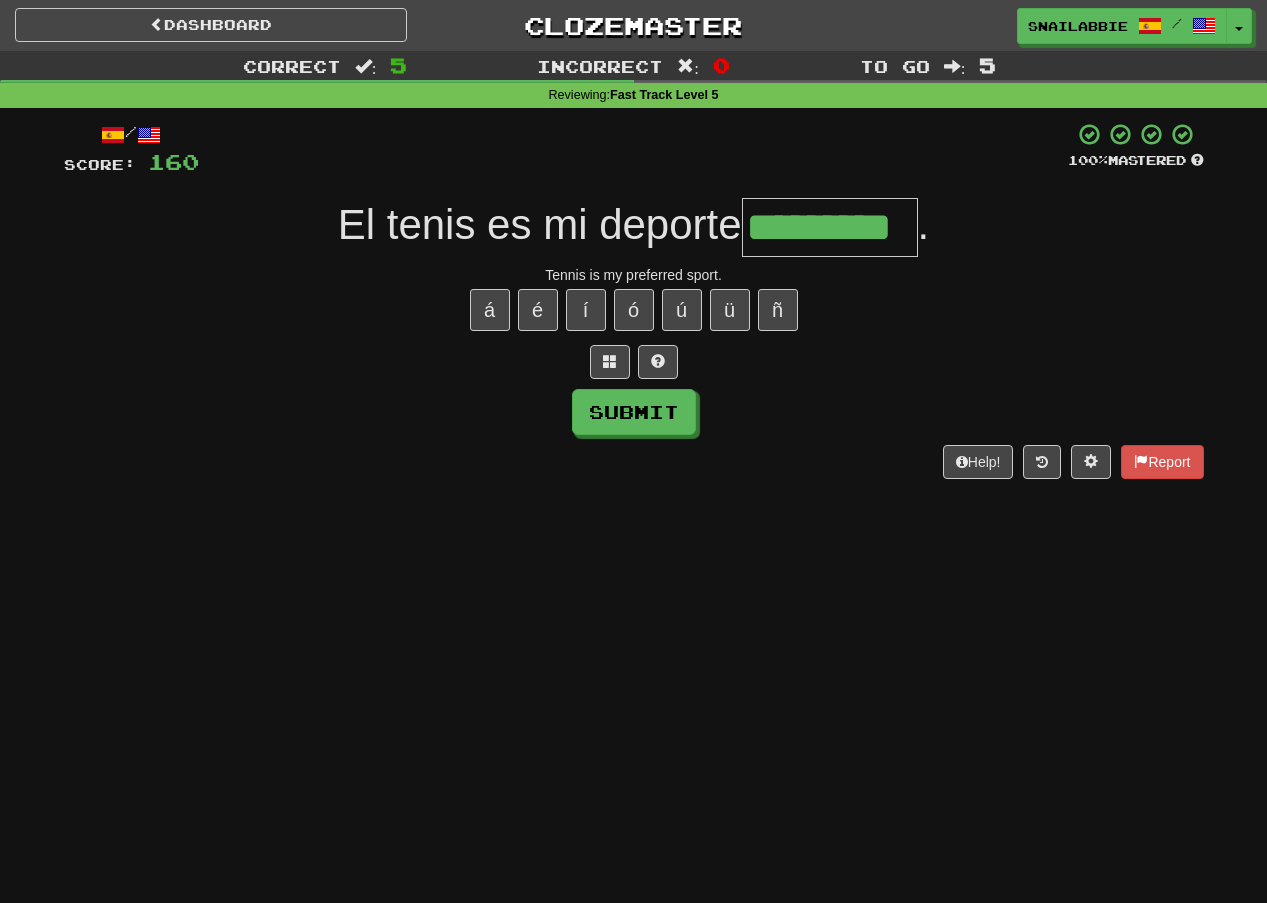 type on "*********" 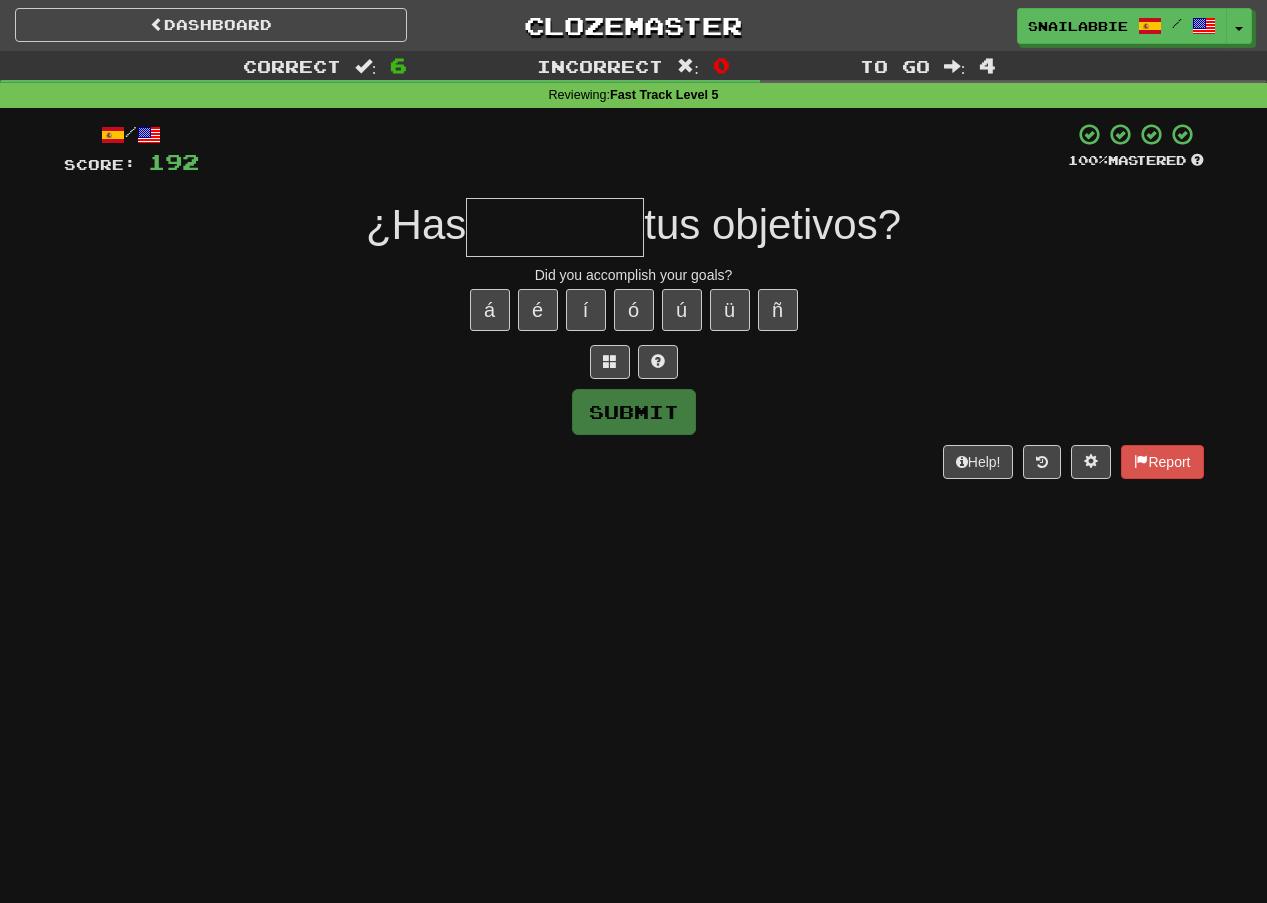 type on "*" 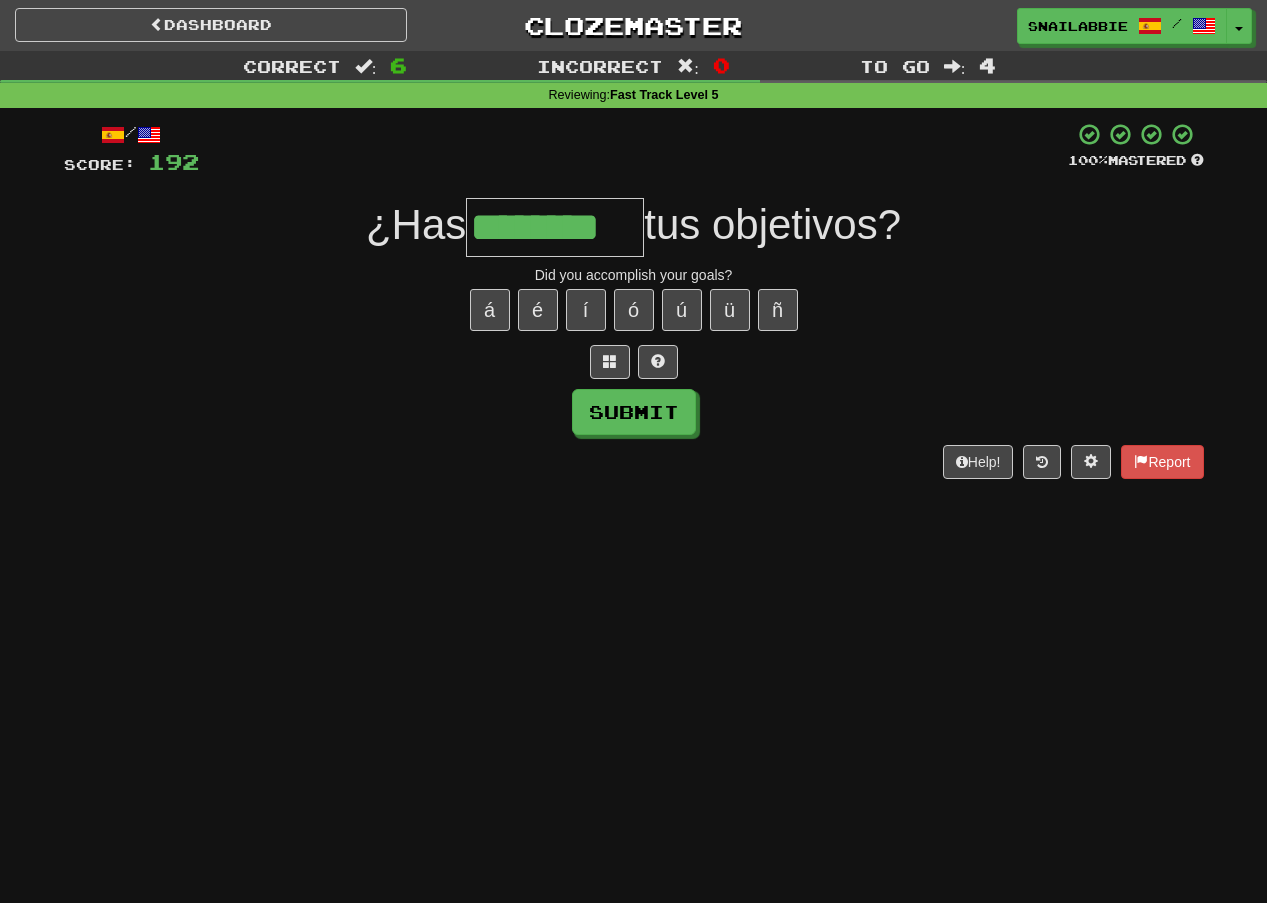 type on "********" 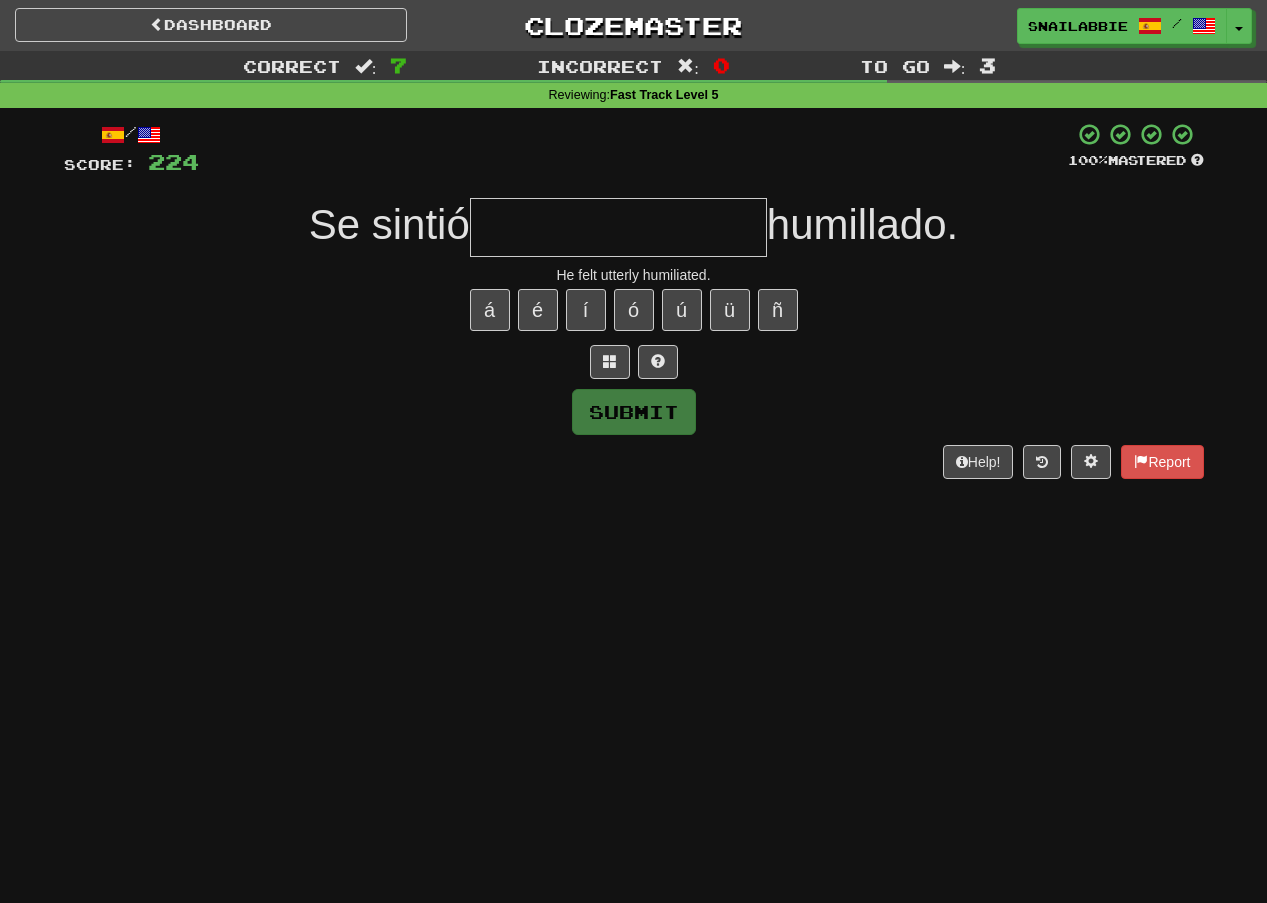 type on "*" 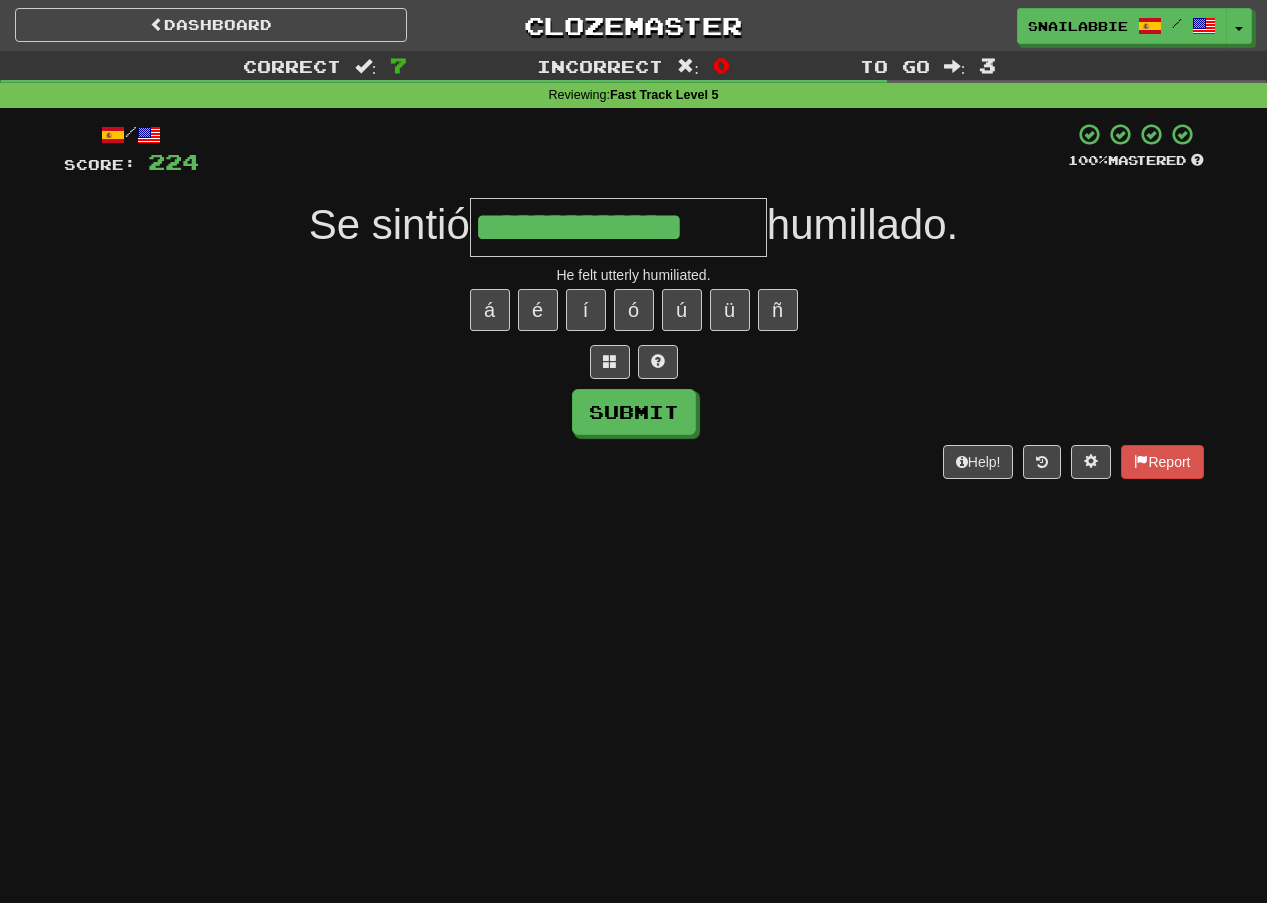 type on "**********" 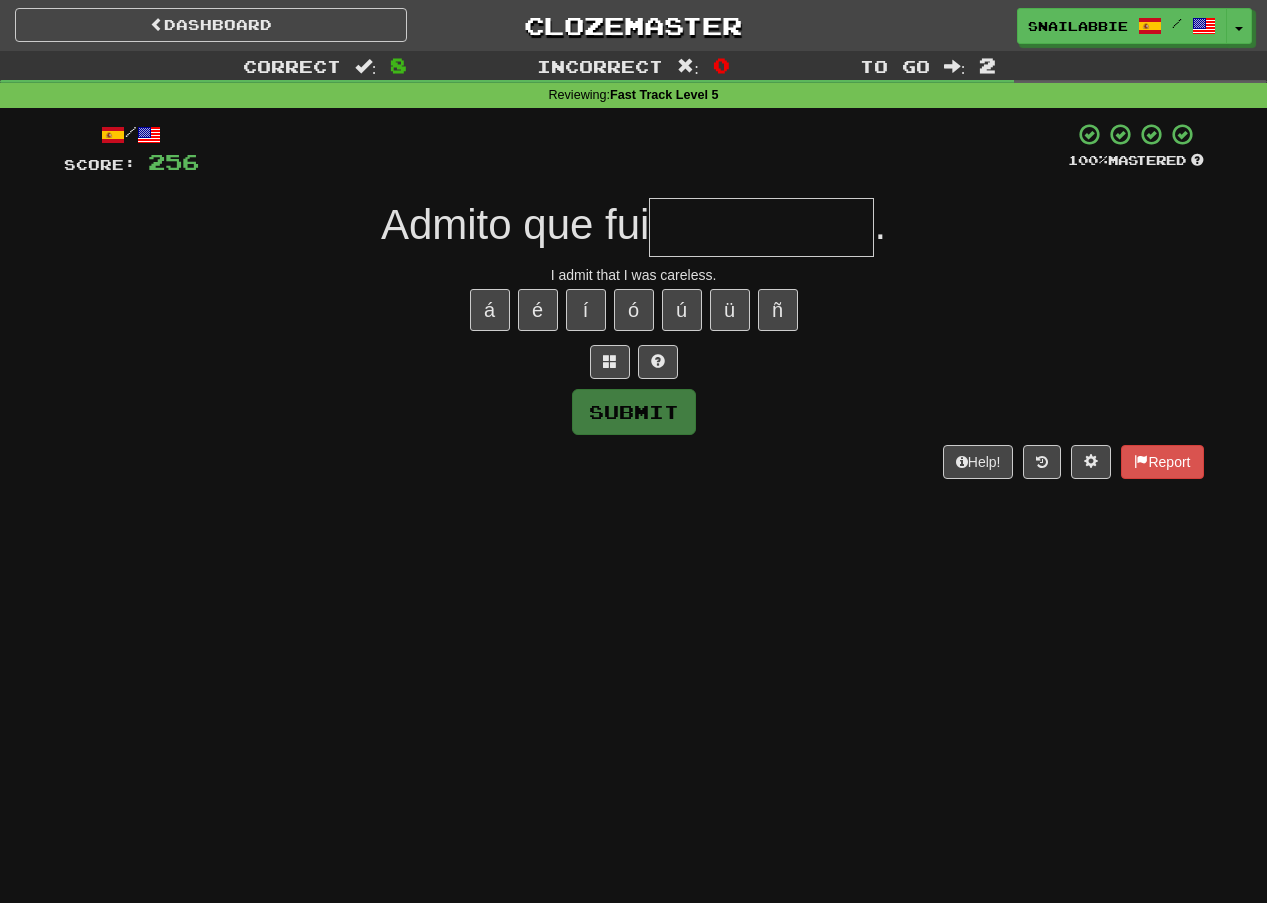 type on "*" 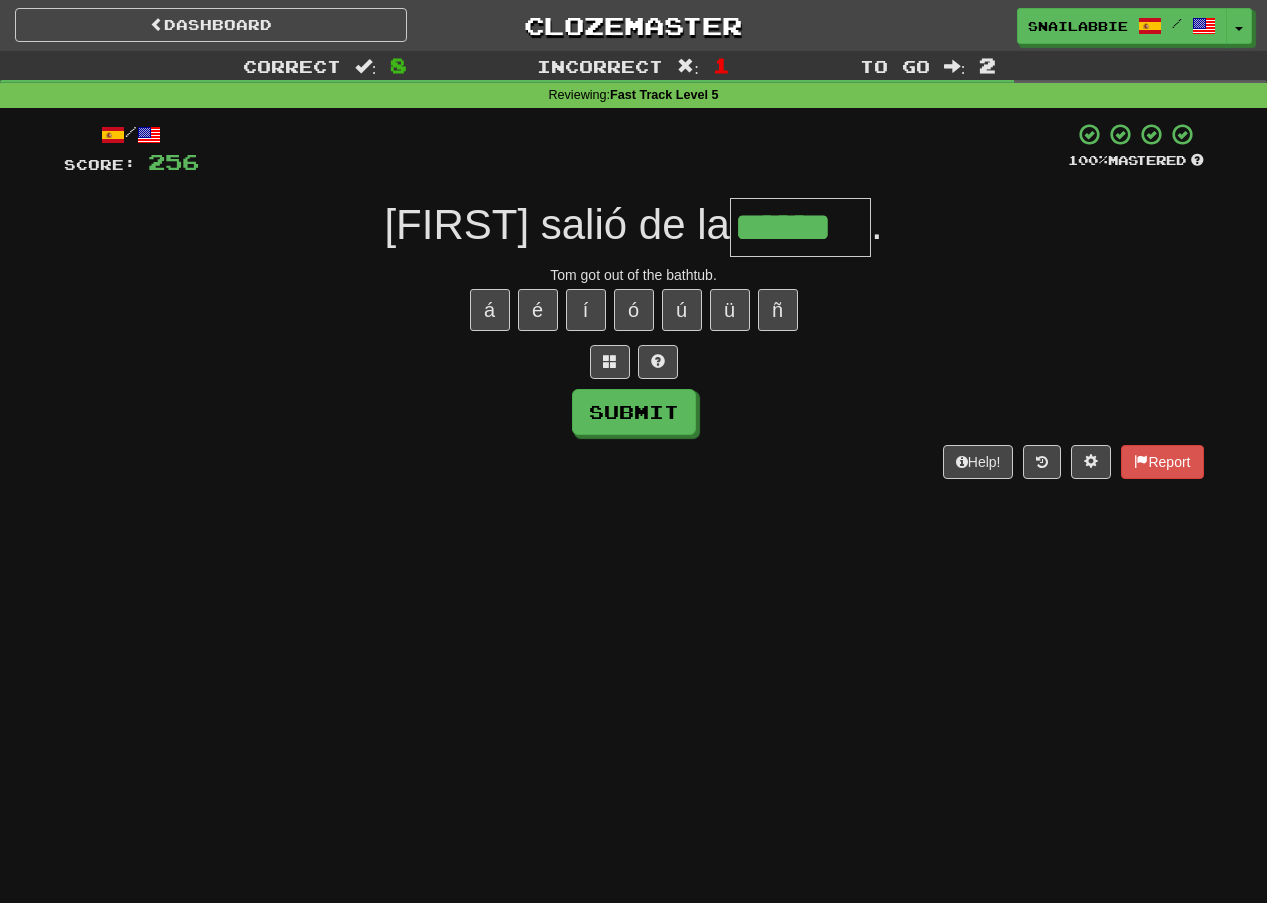 type on "******" 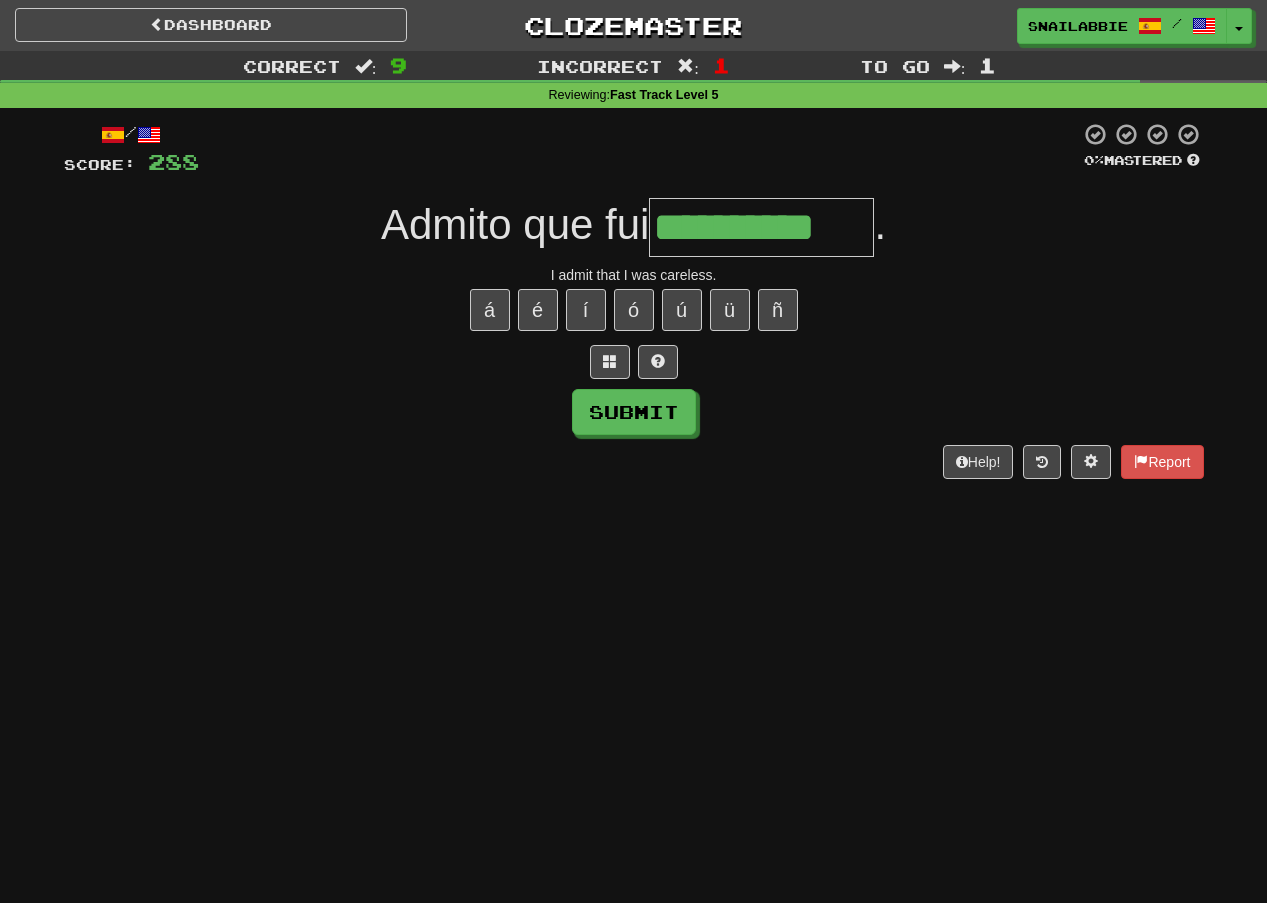 type on "**********" 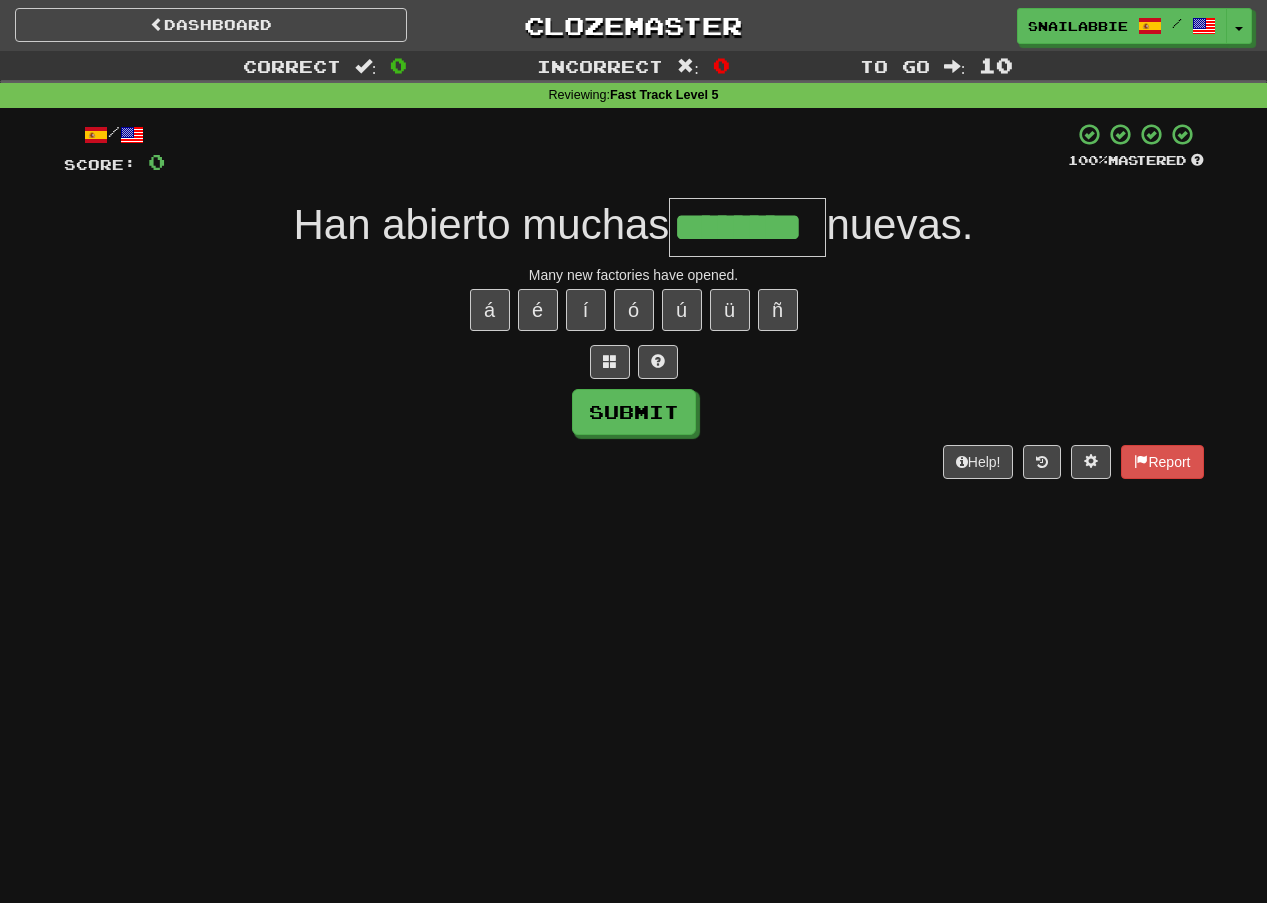 type on "********" 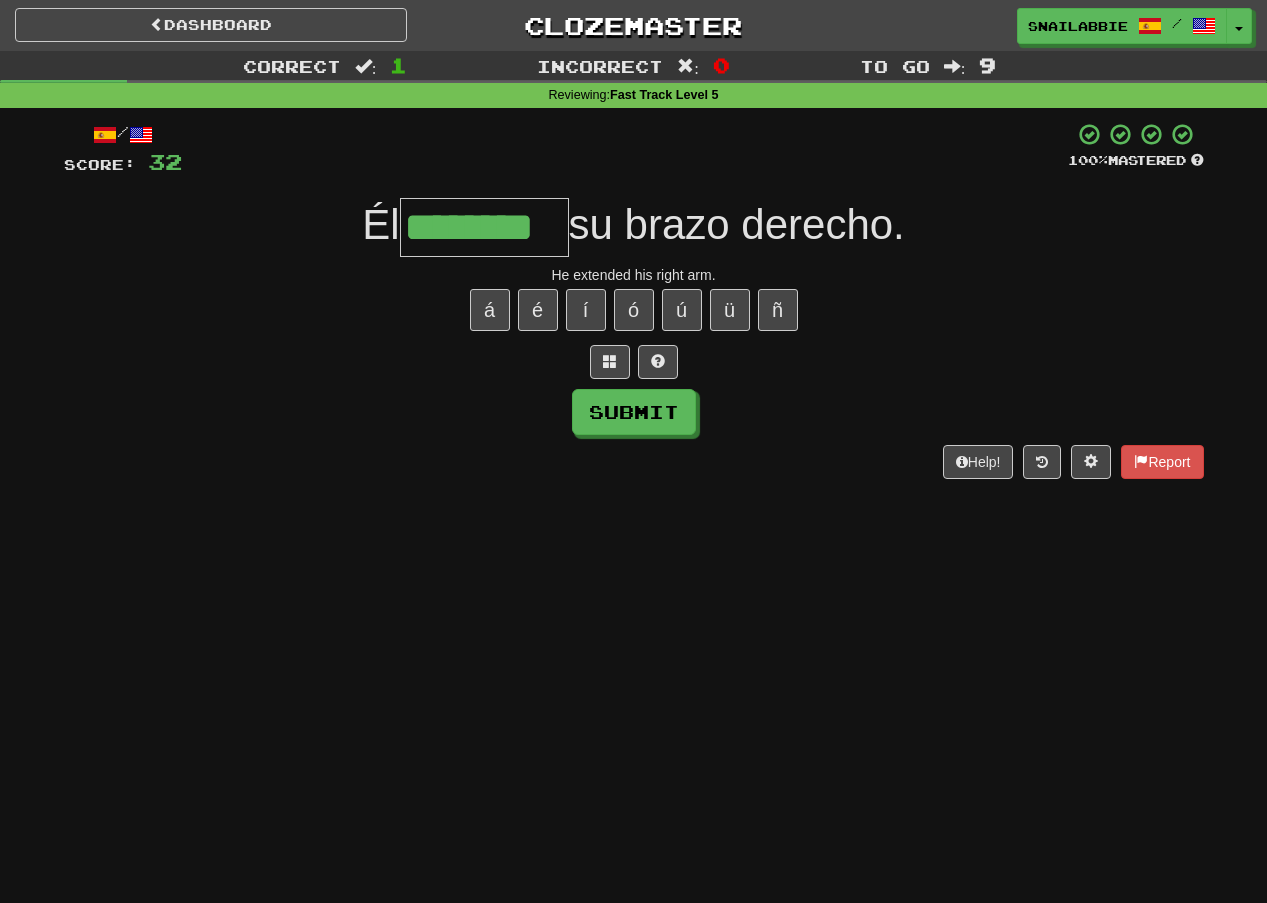 type on "********" 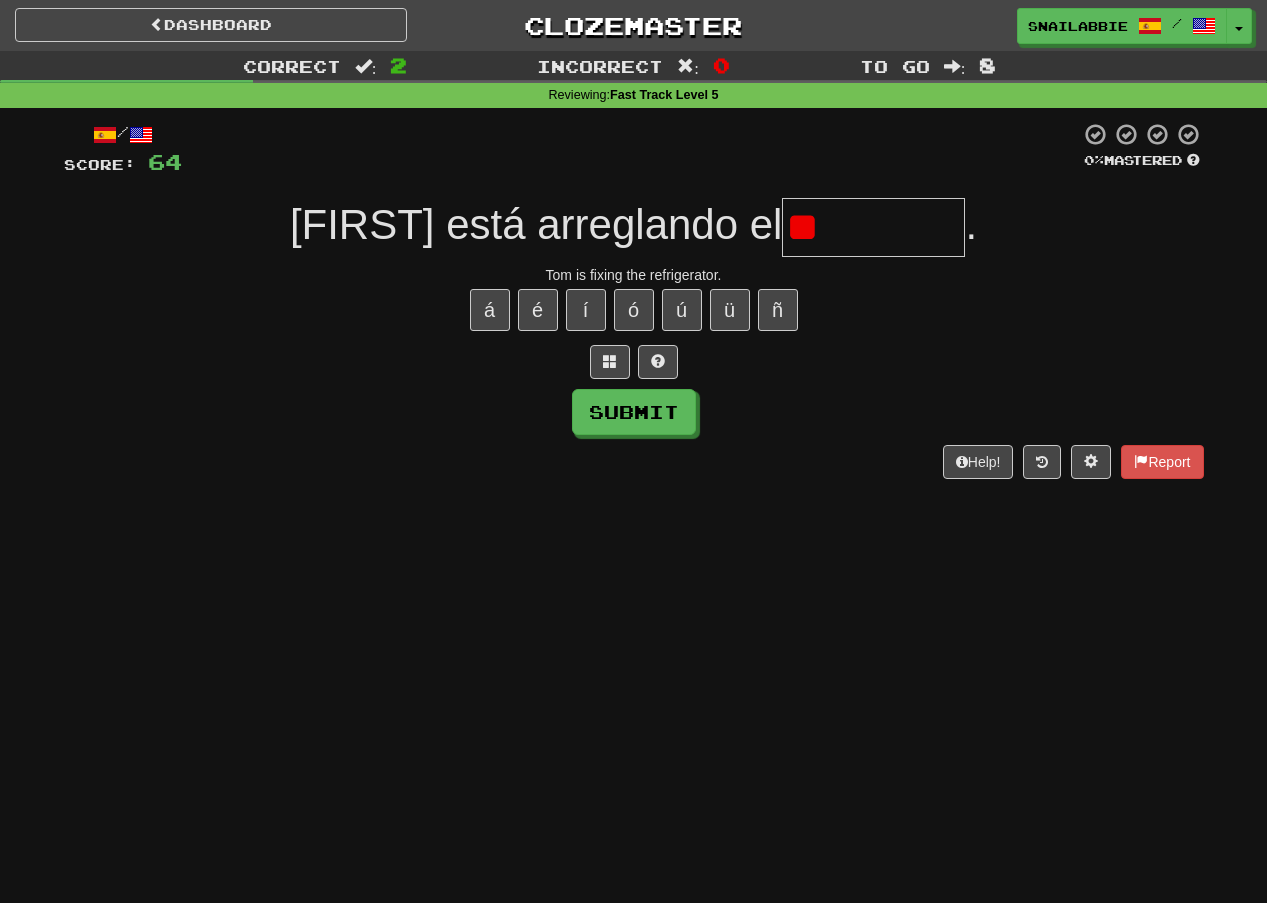 type on "*" 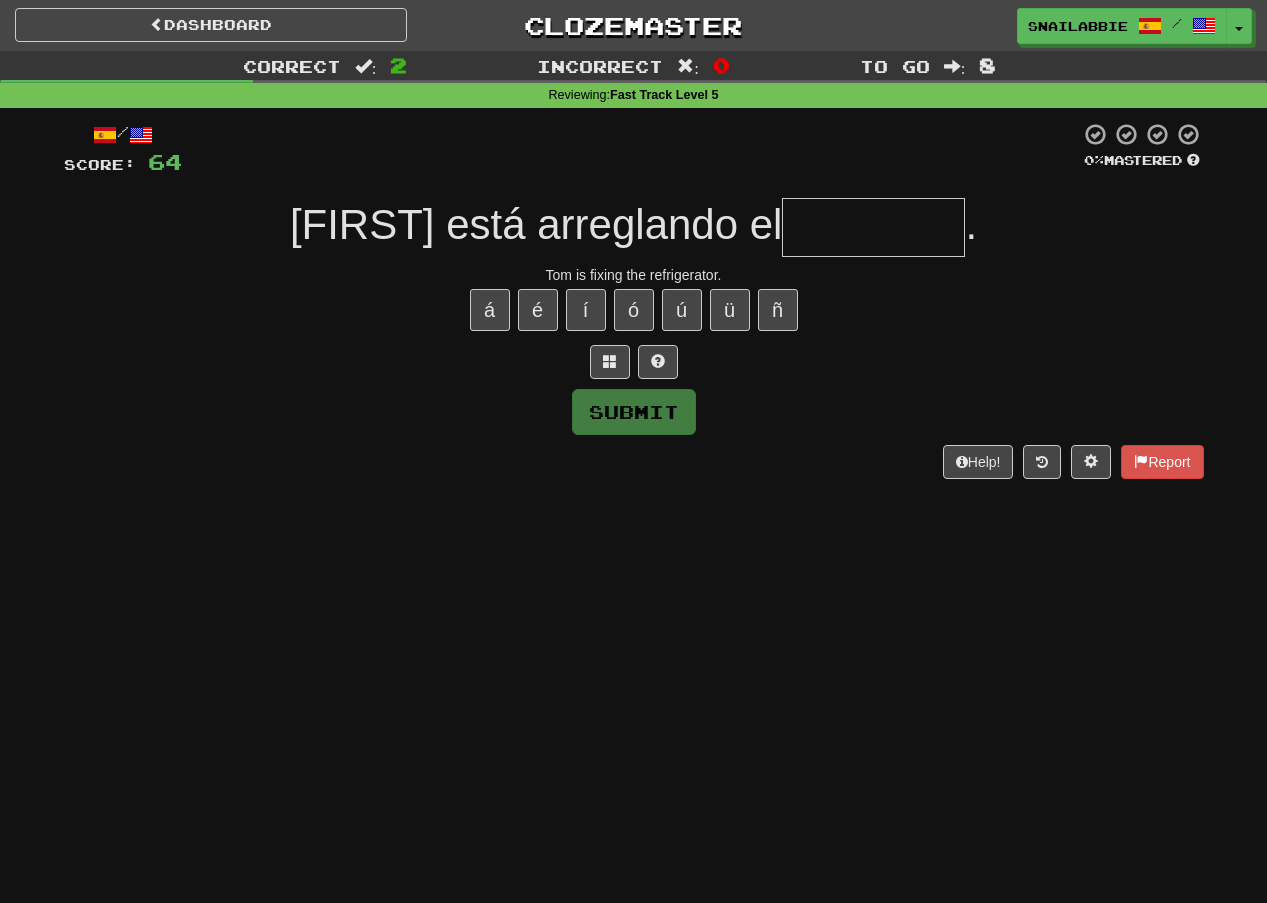 type on "*" 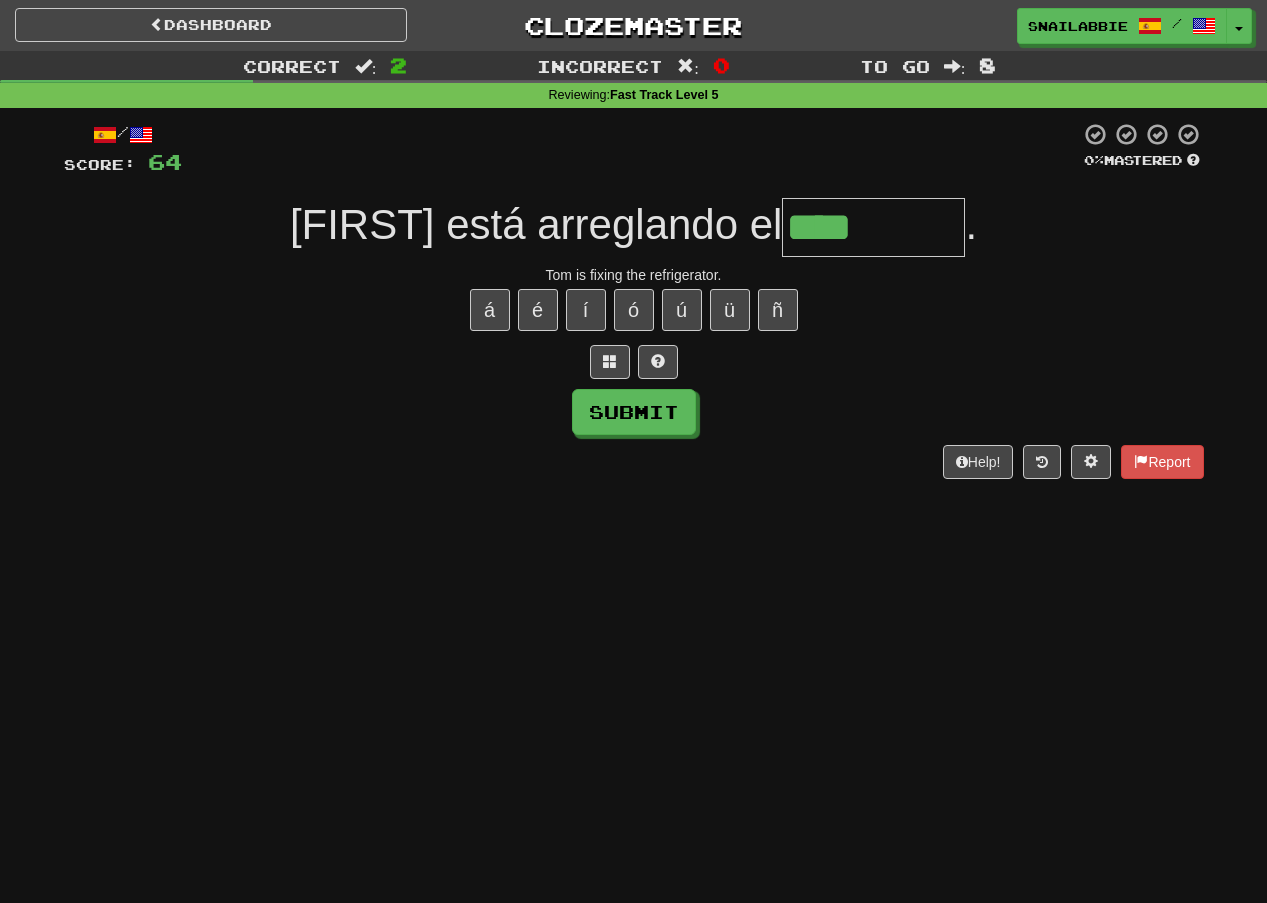 type on "**********" 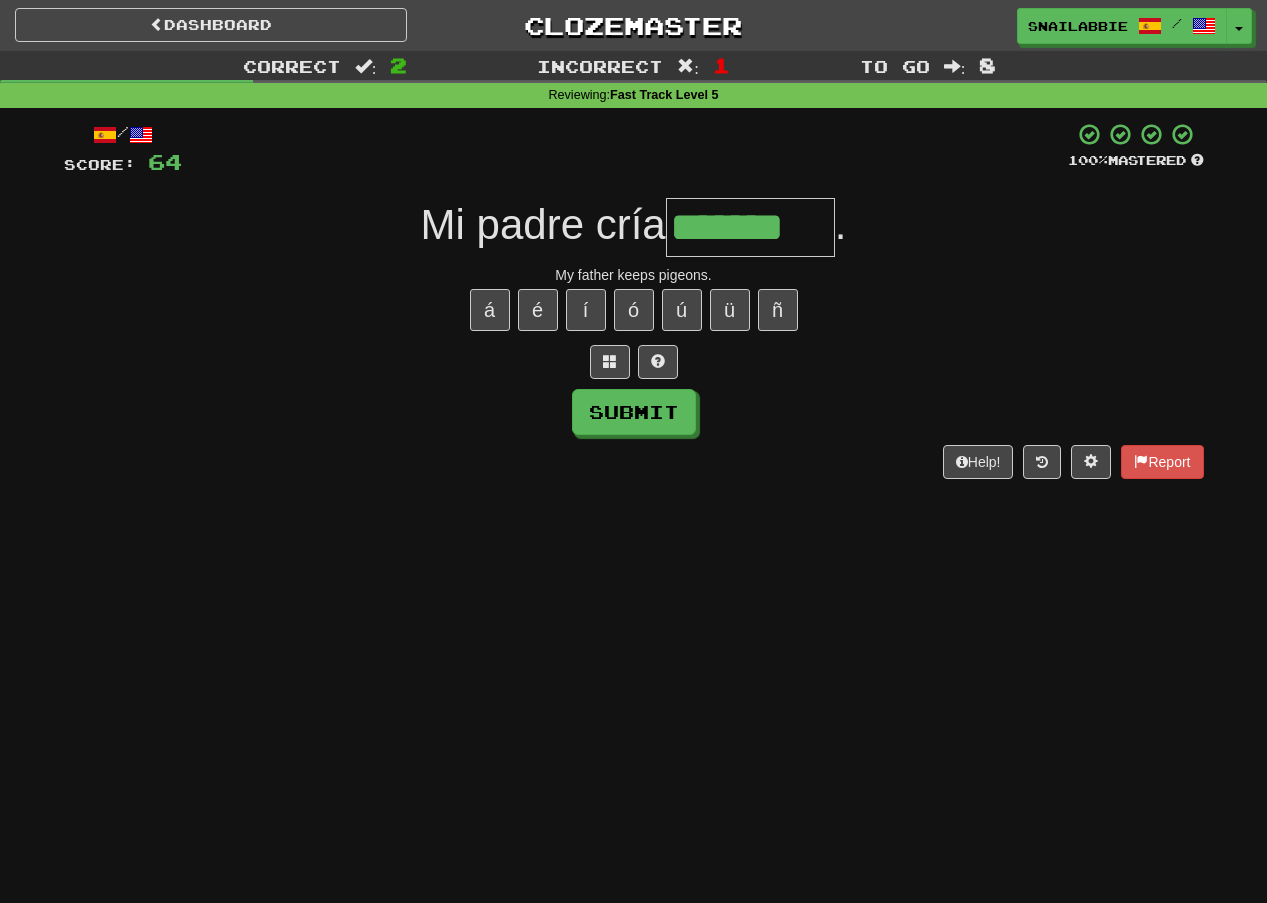 type on "*******" 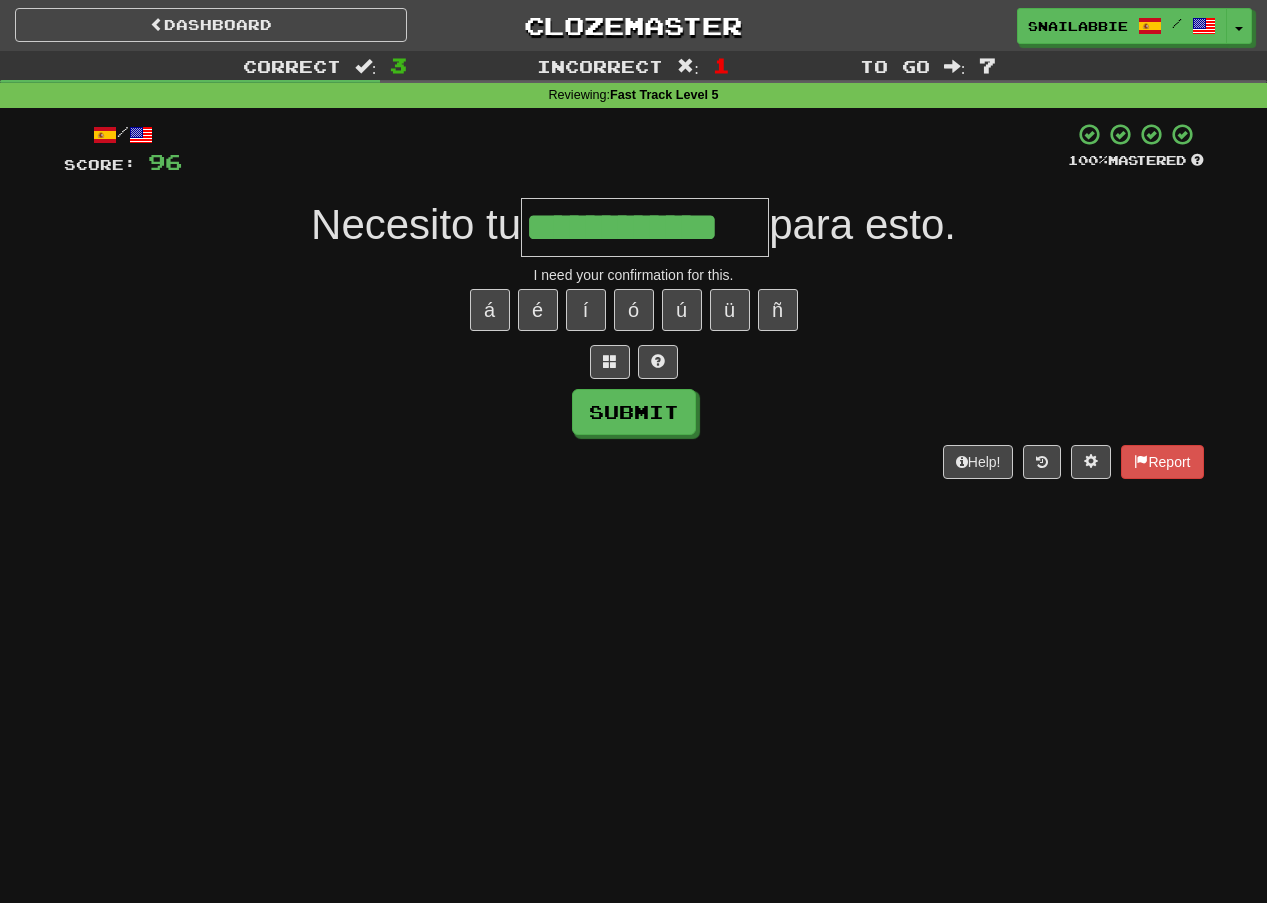 type on "**********" 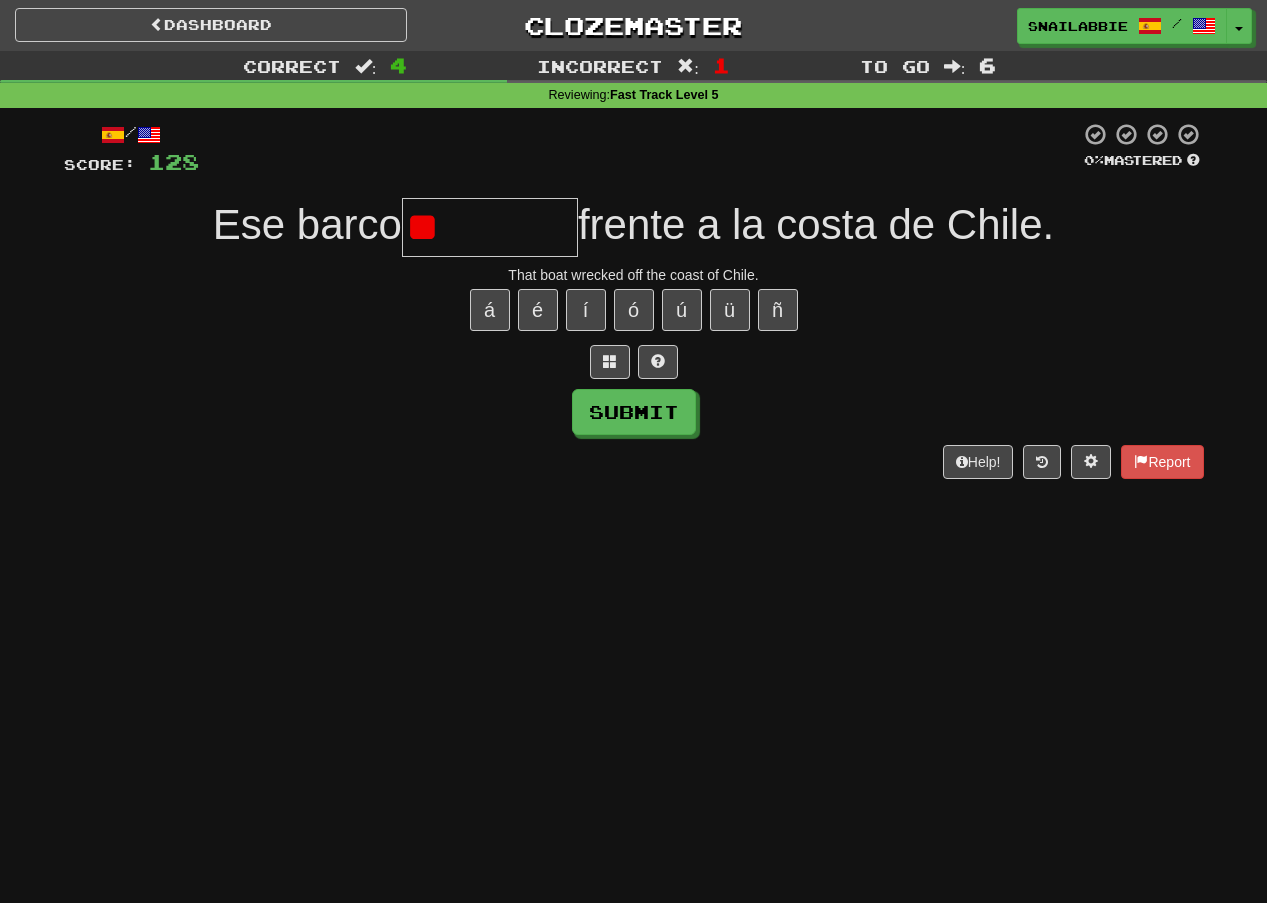 type on "*" 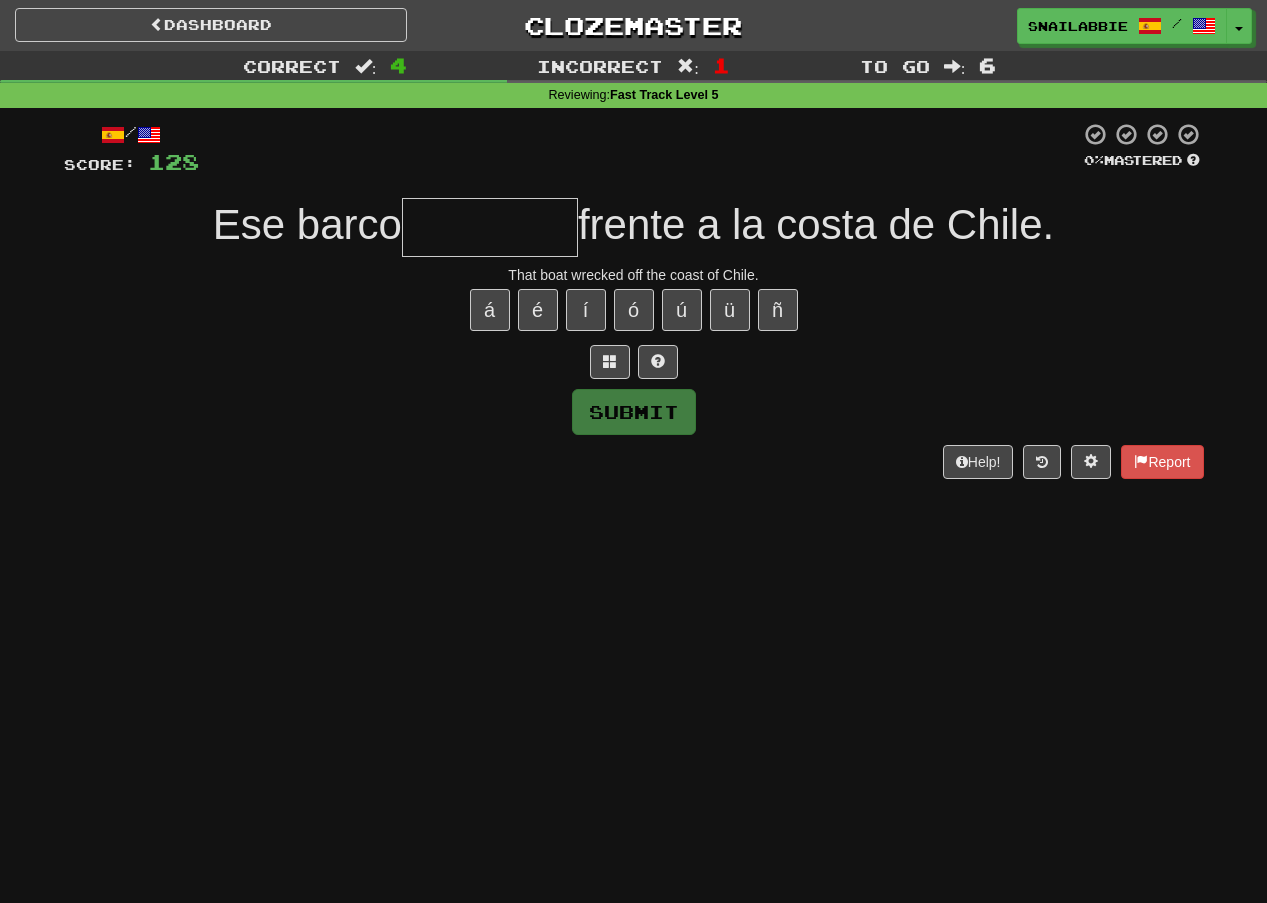 type on "********" 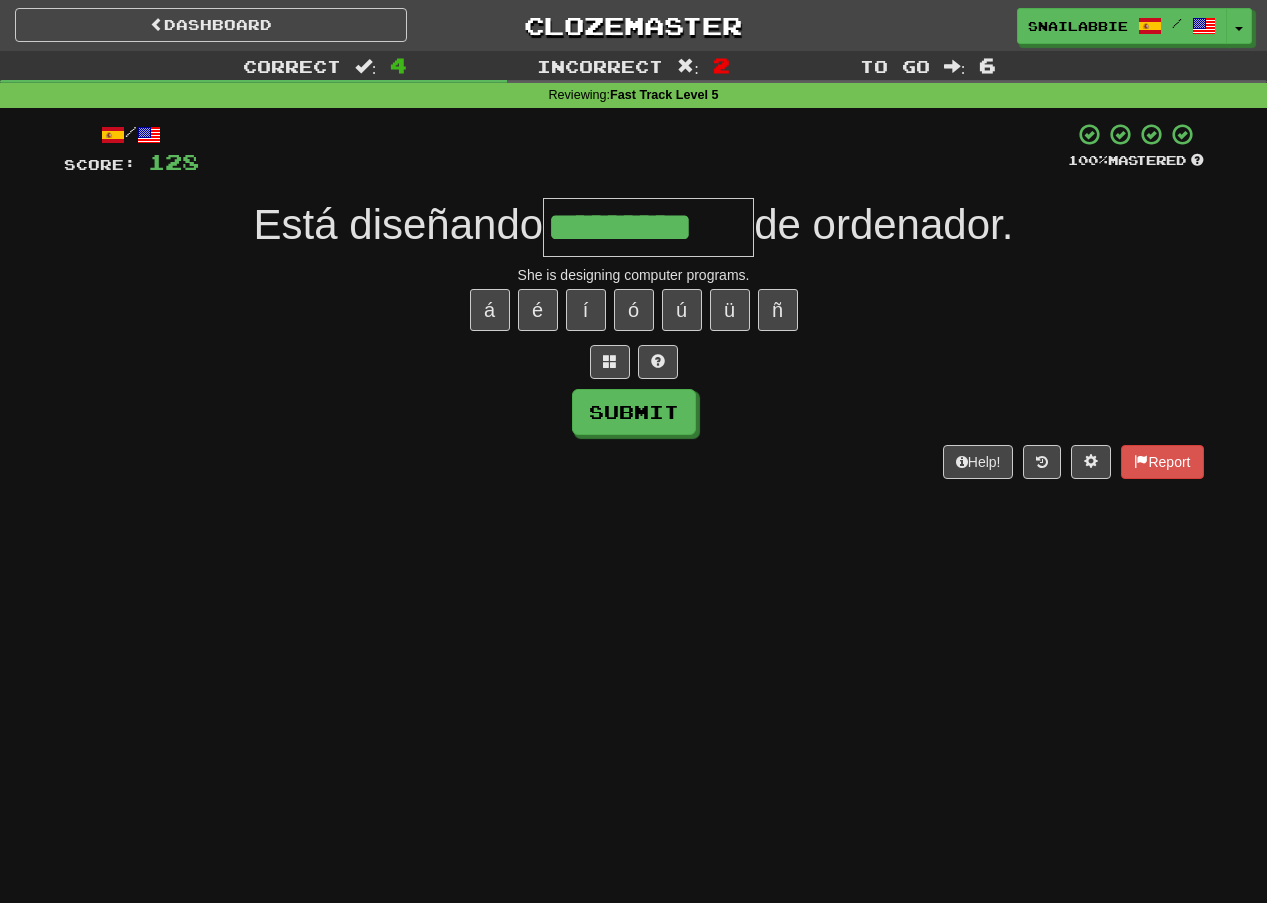 type on "*********" 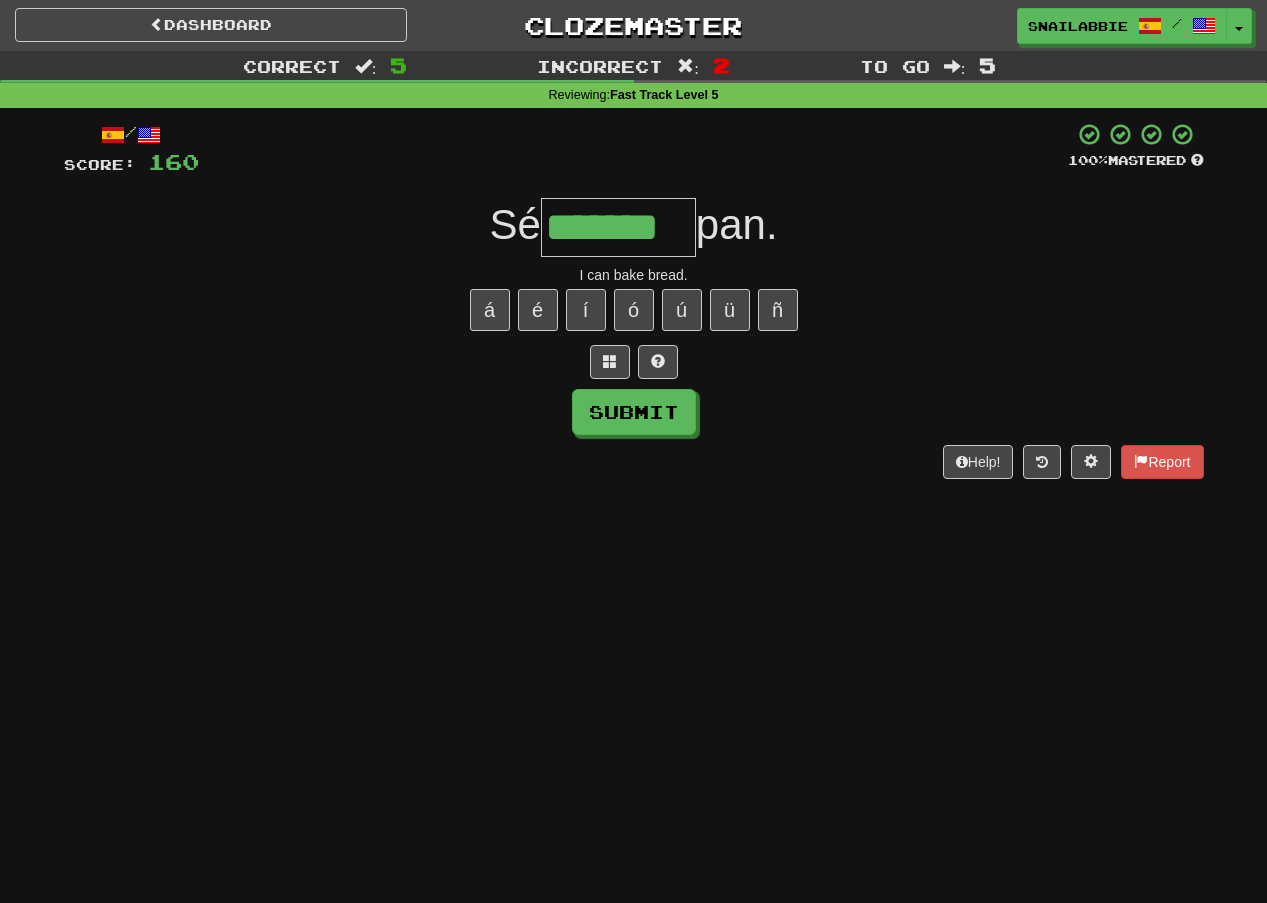type on "*******" 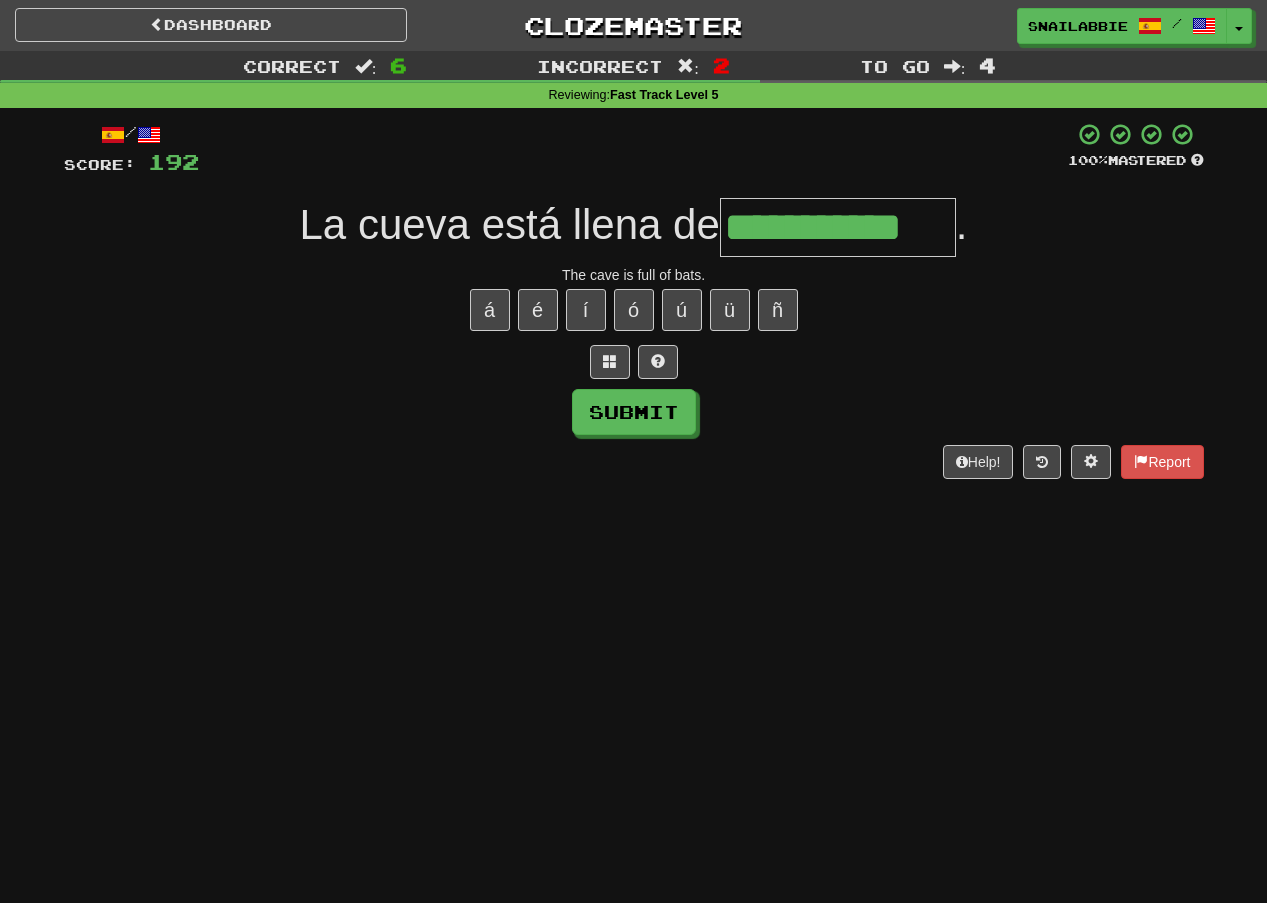type on "**********" 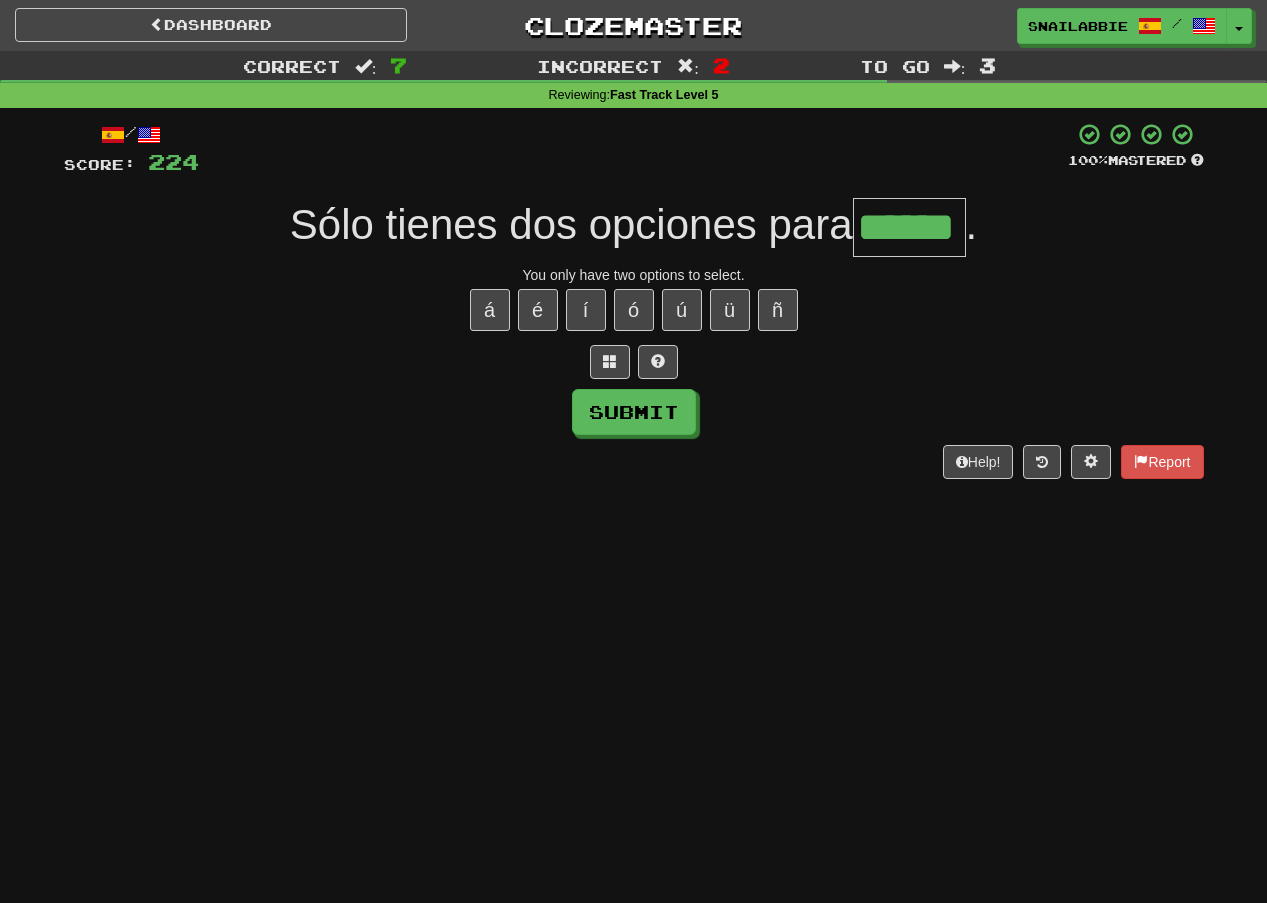 type on "******" 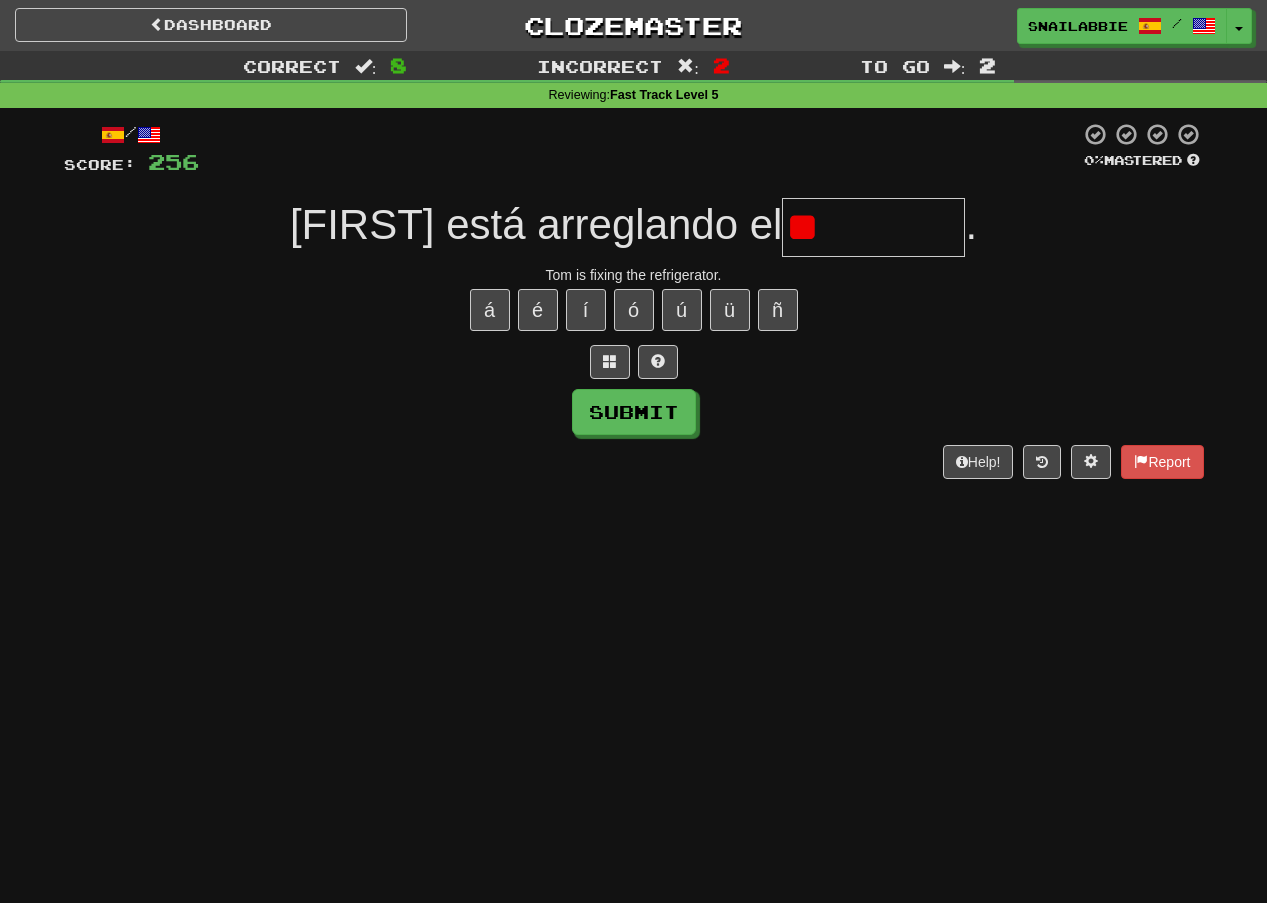 type on "*" 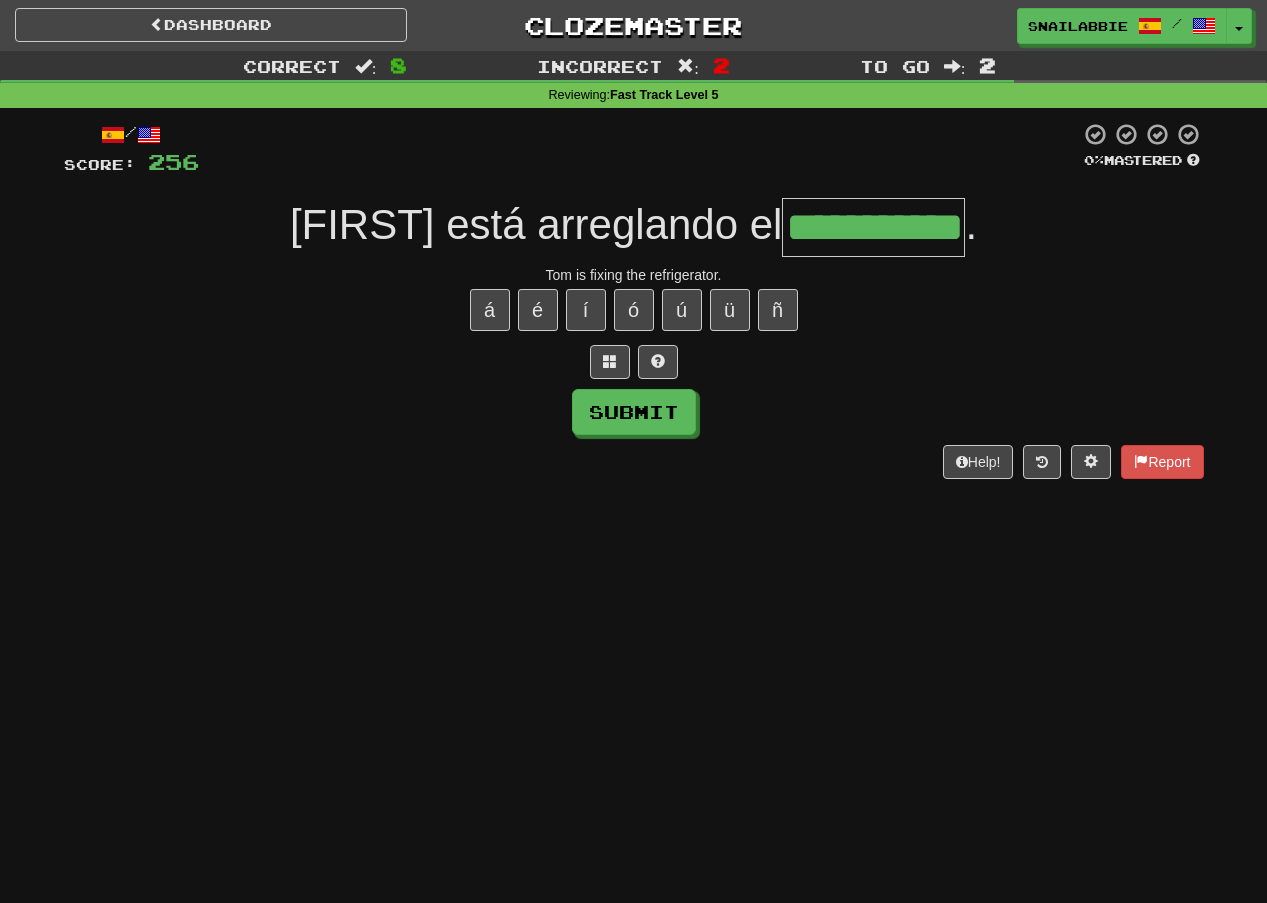 type on "**********" 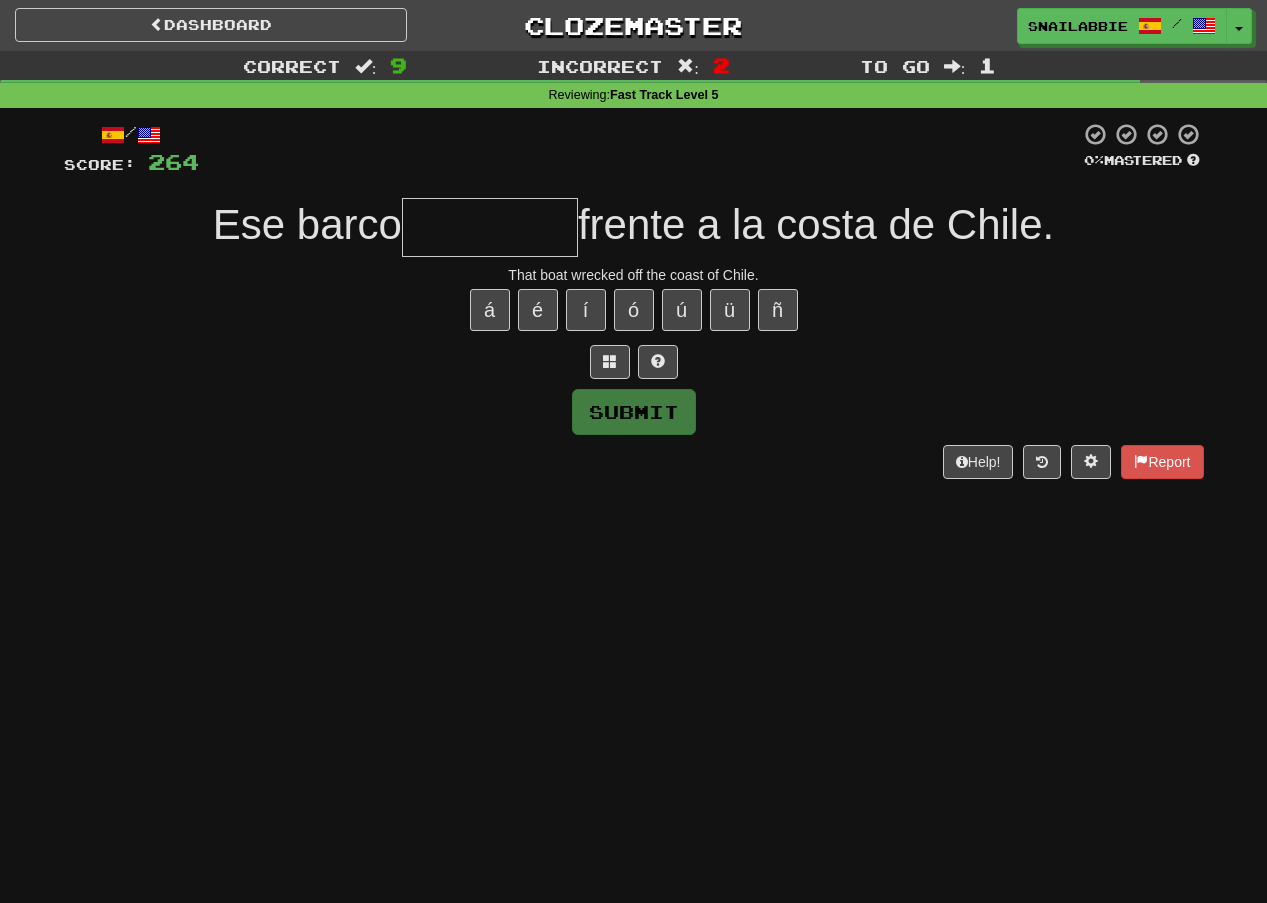 type on "*" 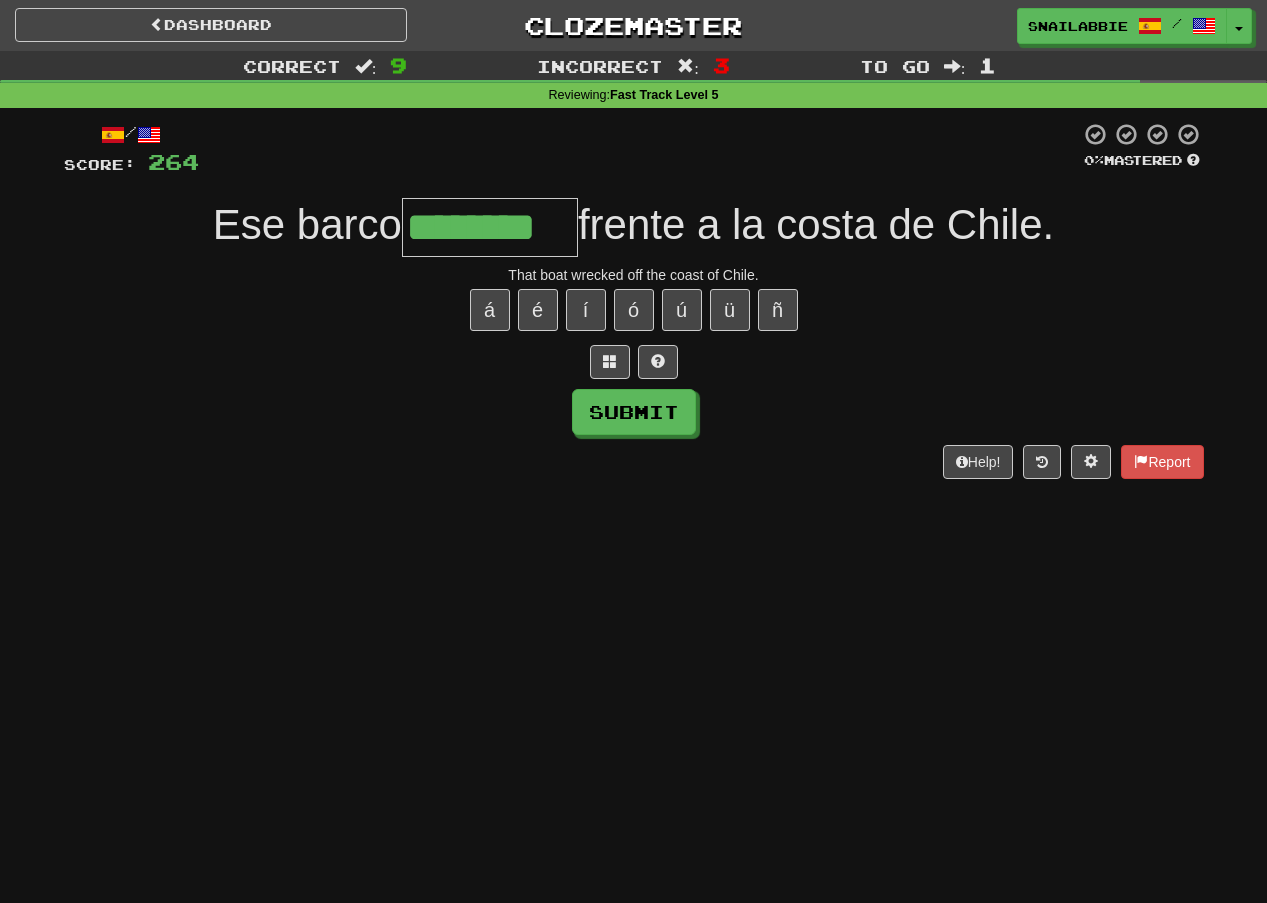 type on "********" 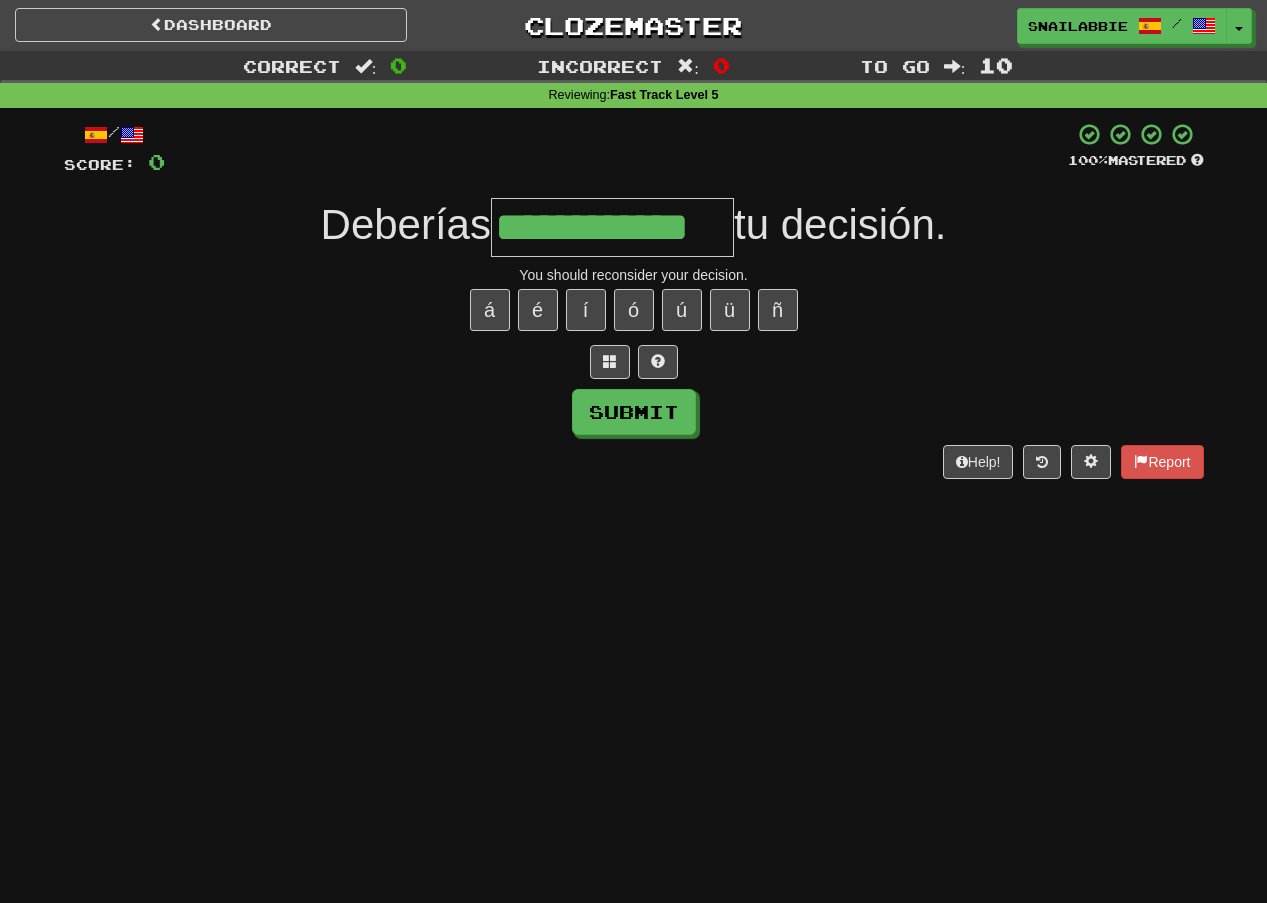 type on "**********" 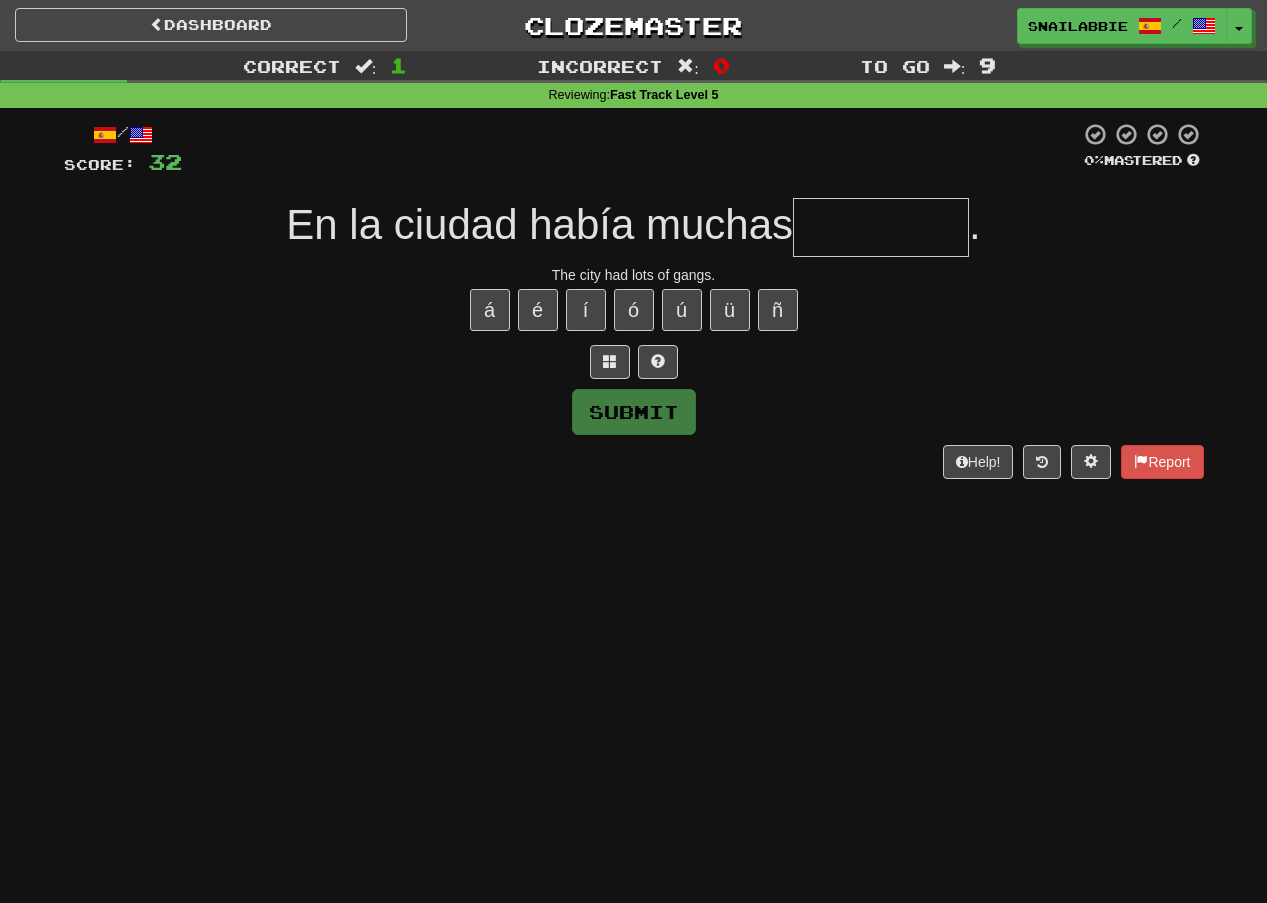 type on "*" 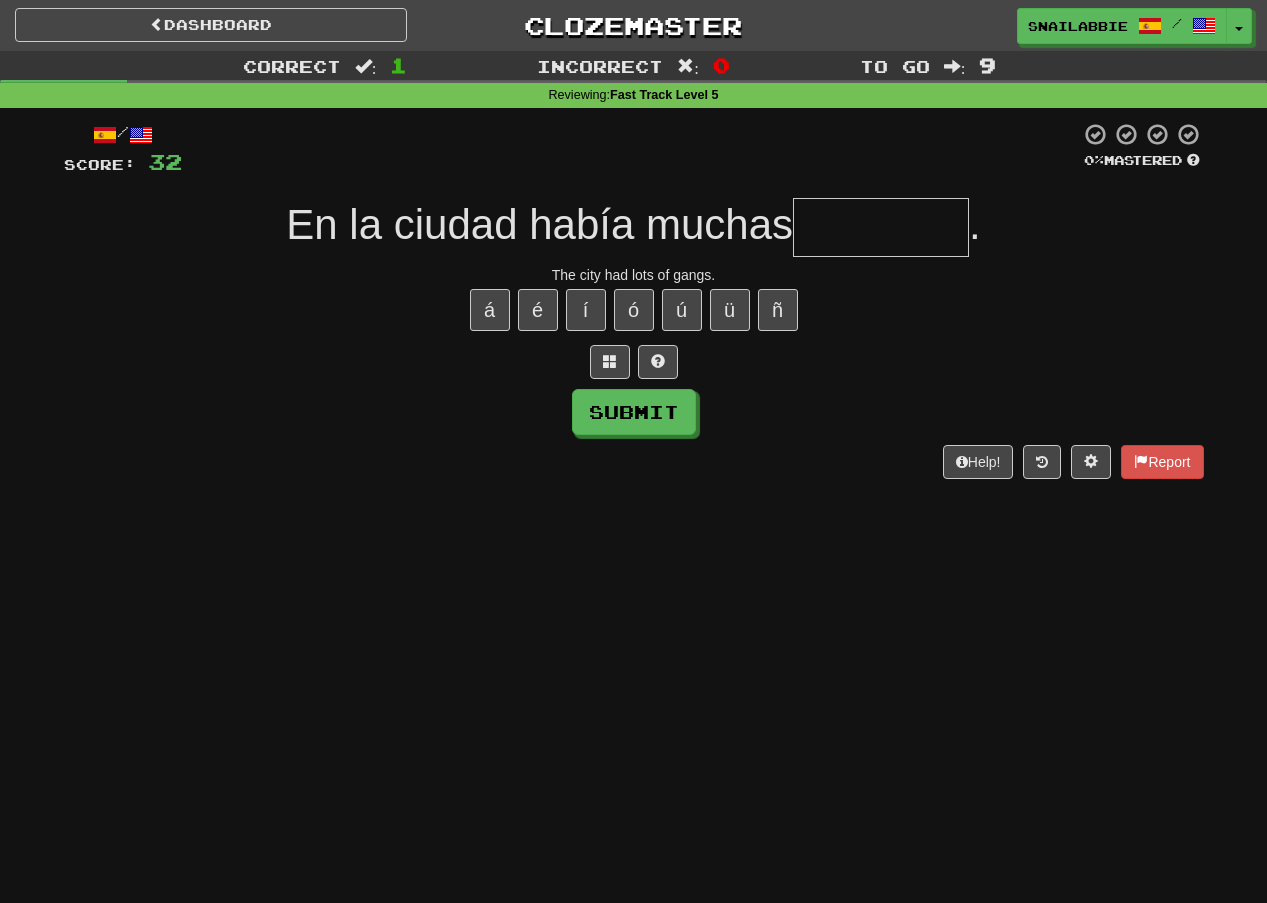 type on "*" 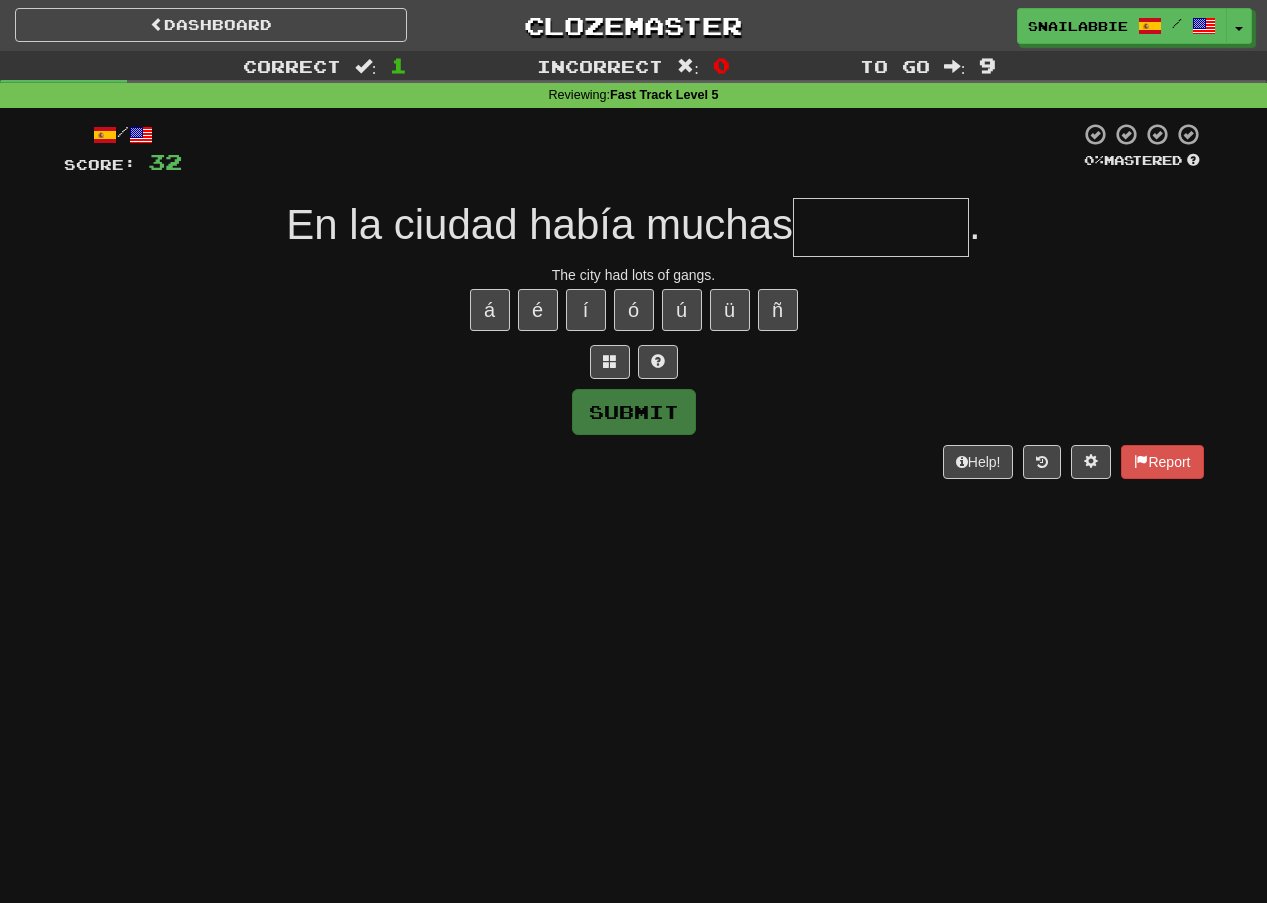 type on "*********" 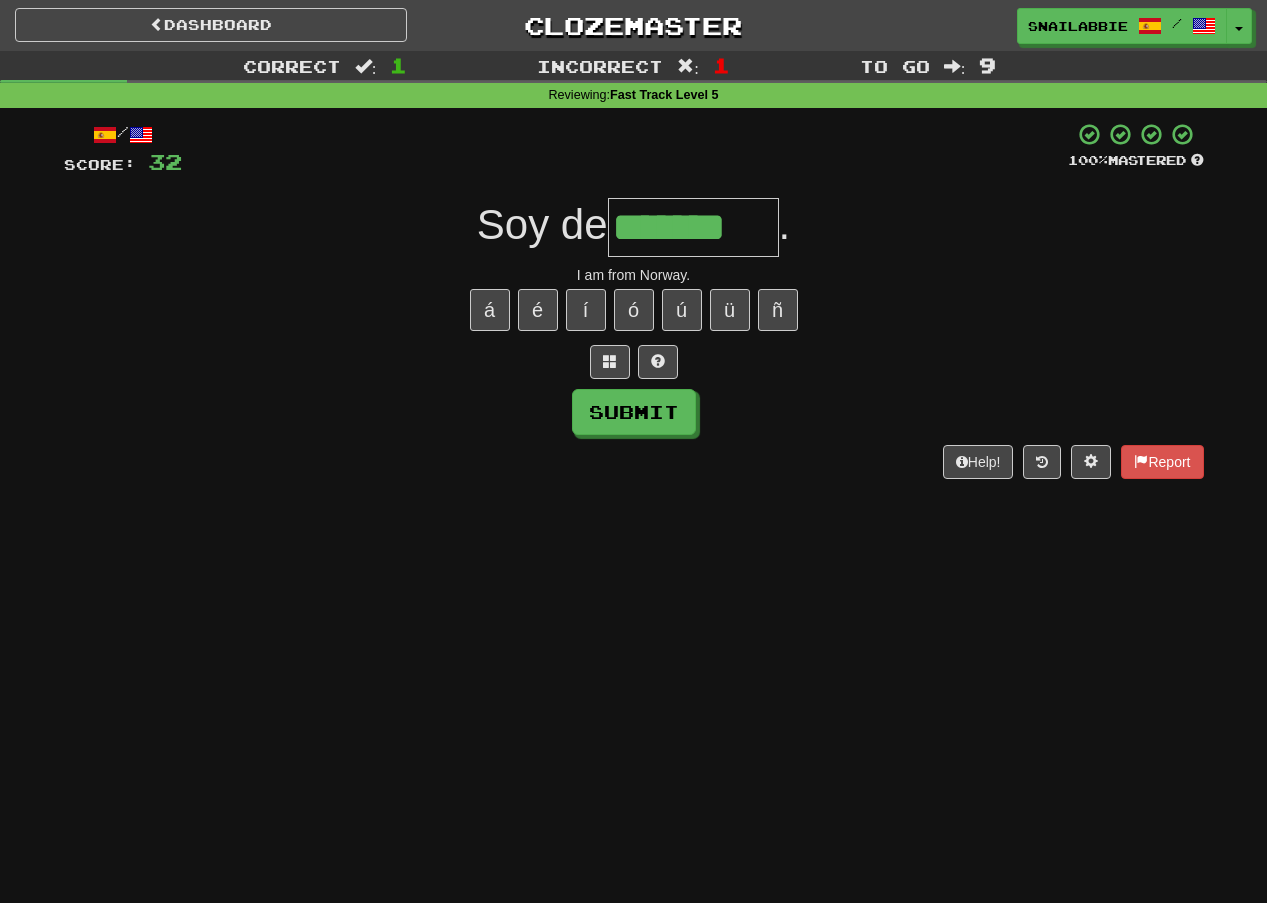 type on "*******" 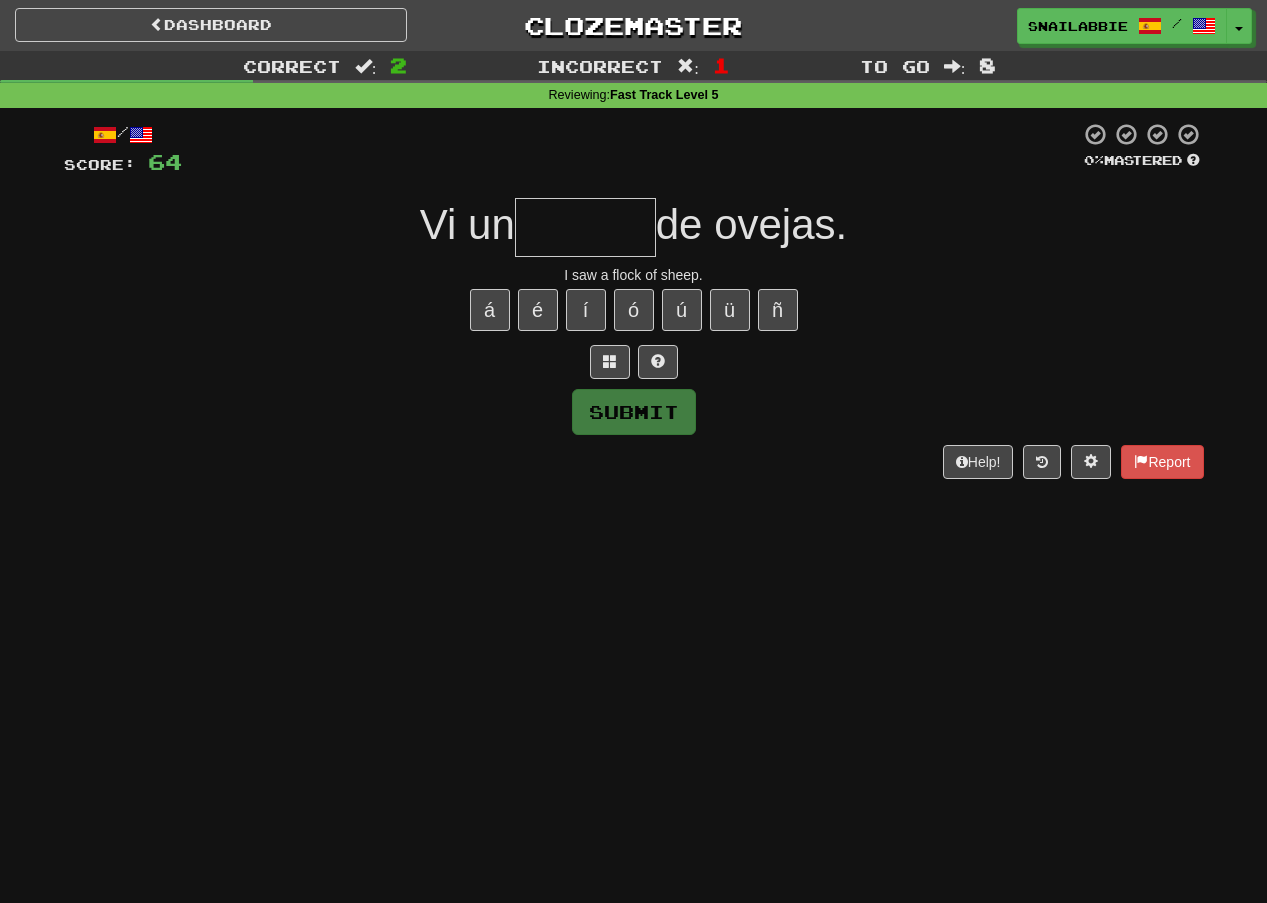 type on "*" 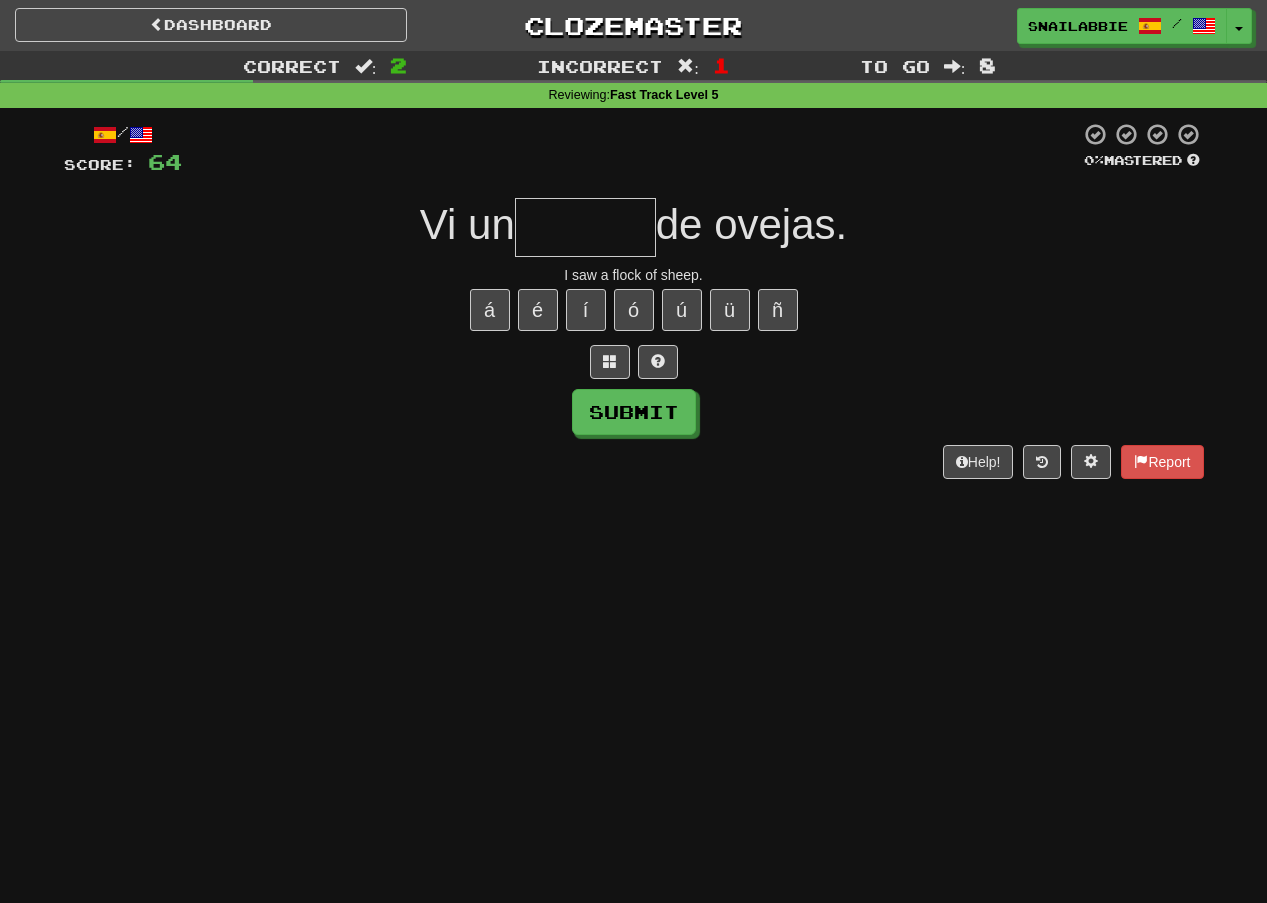 type on "******" 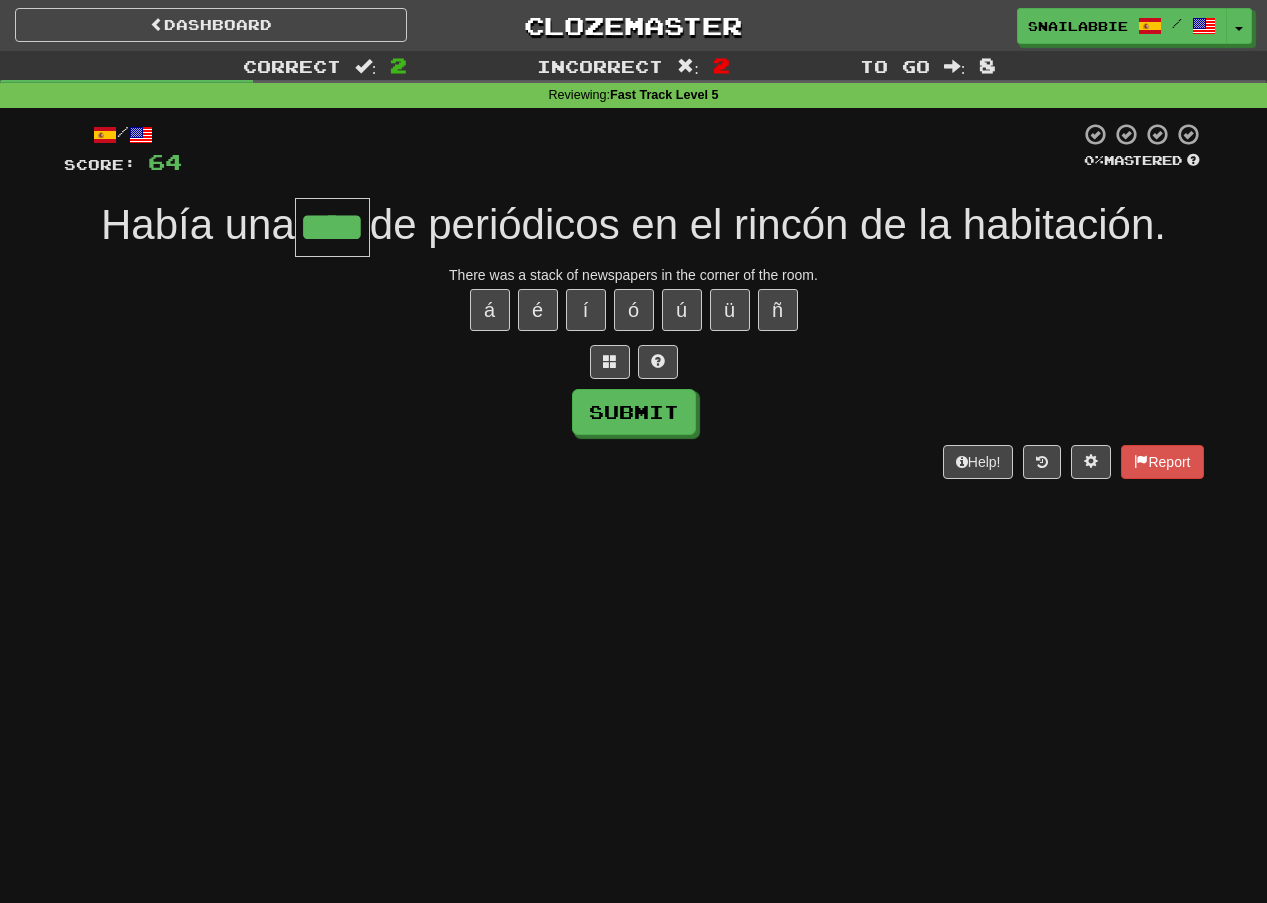 type on "****" 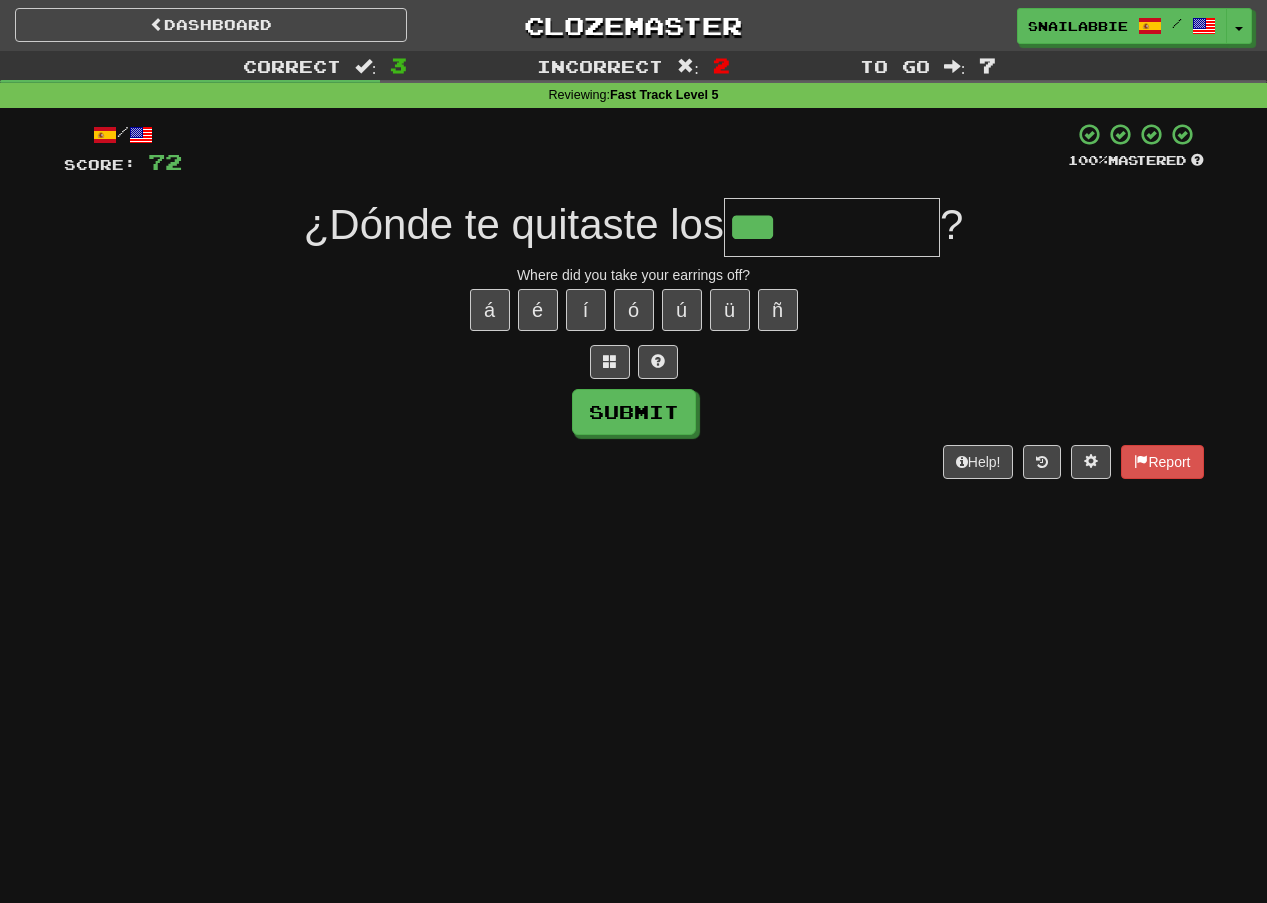 type on "**********" 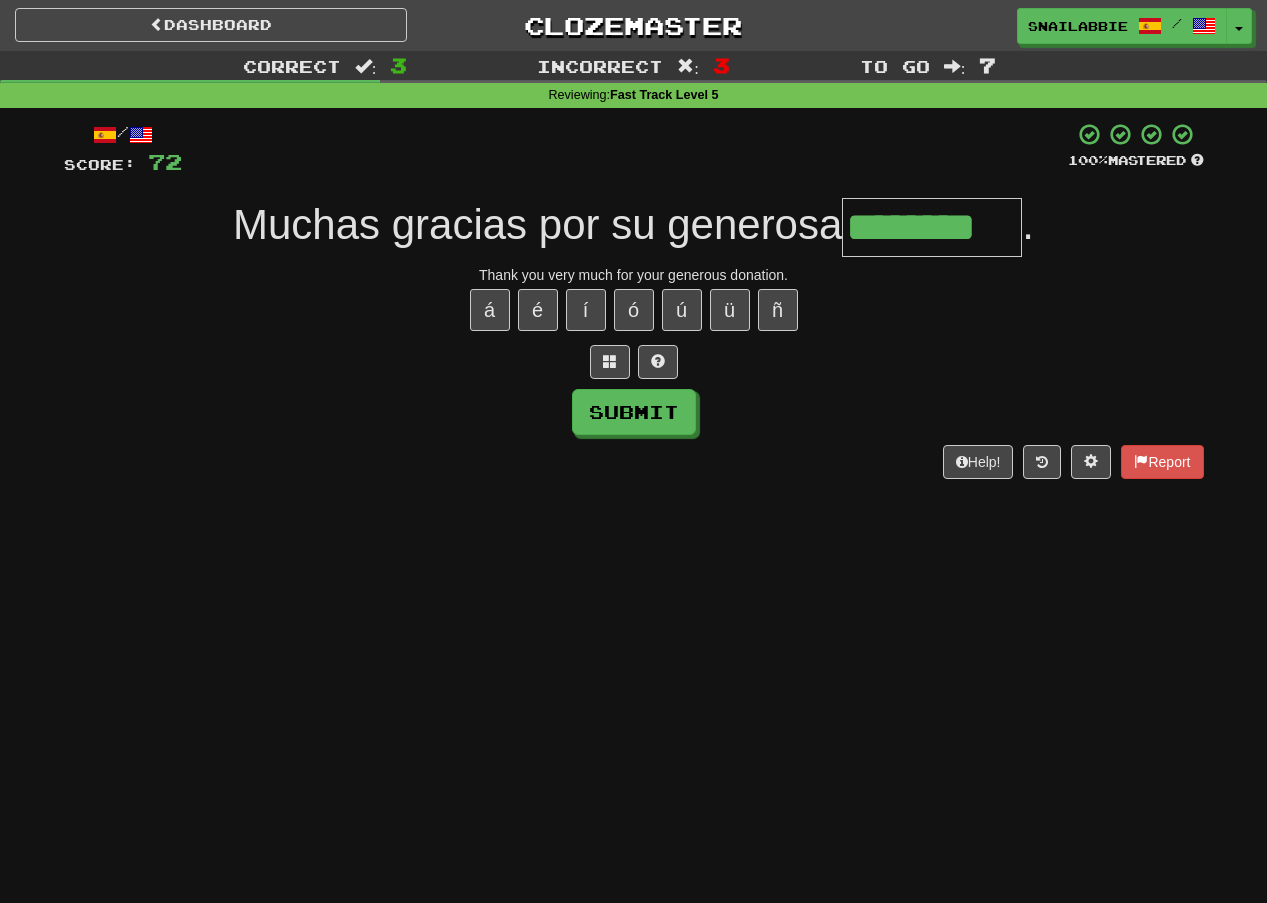type on "********" 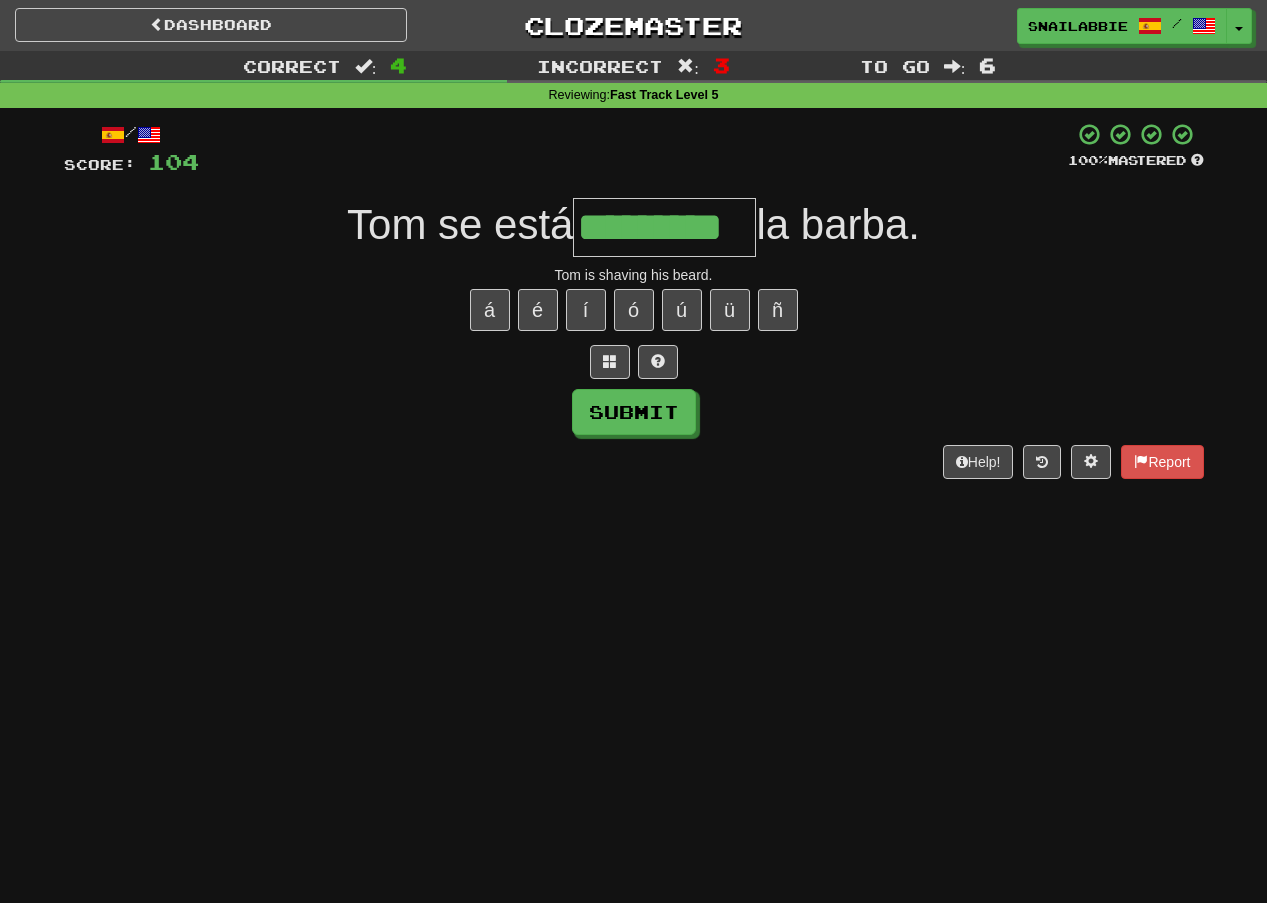 type on "*********" 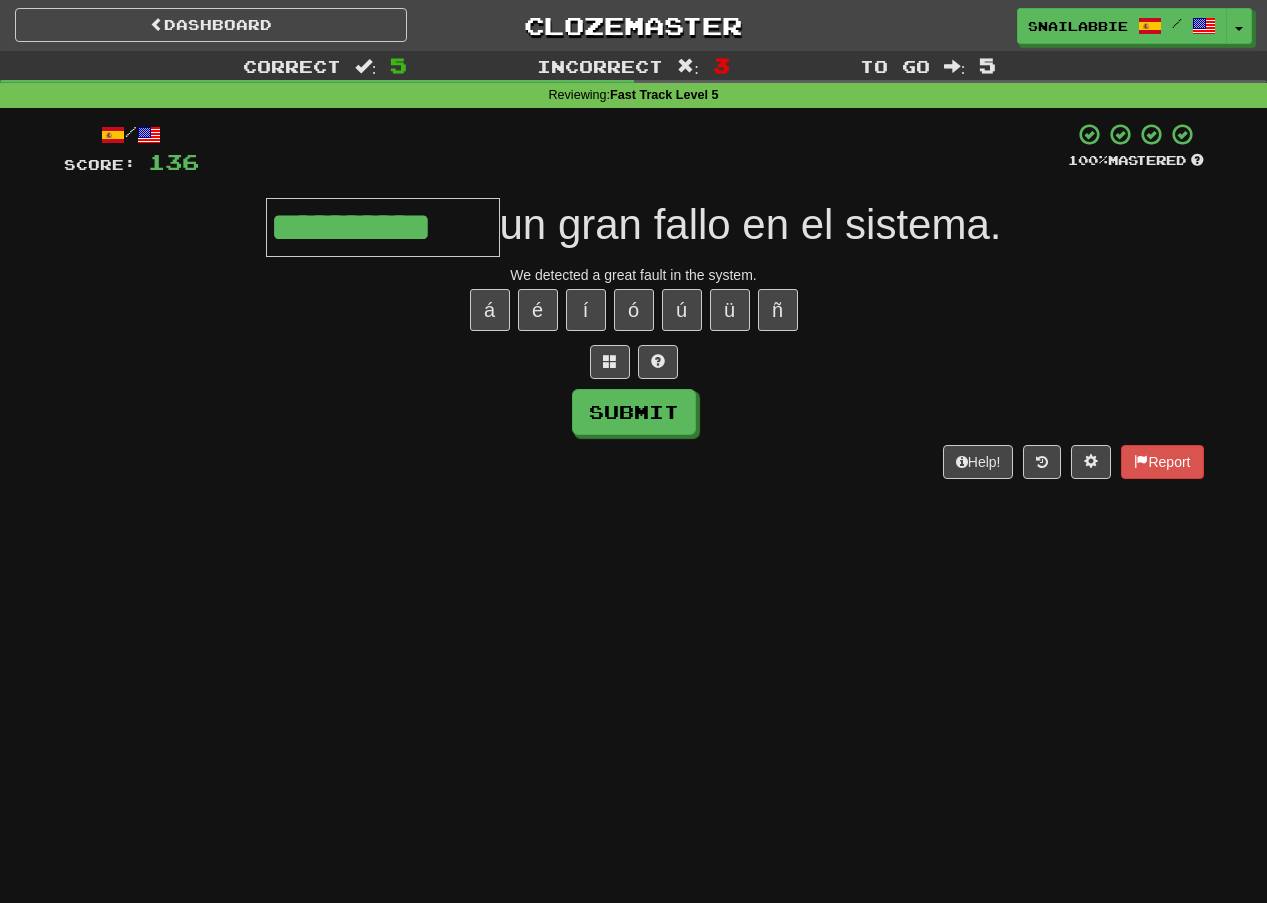 type on "**********" 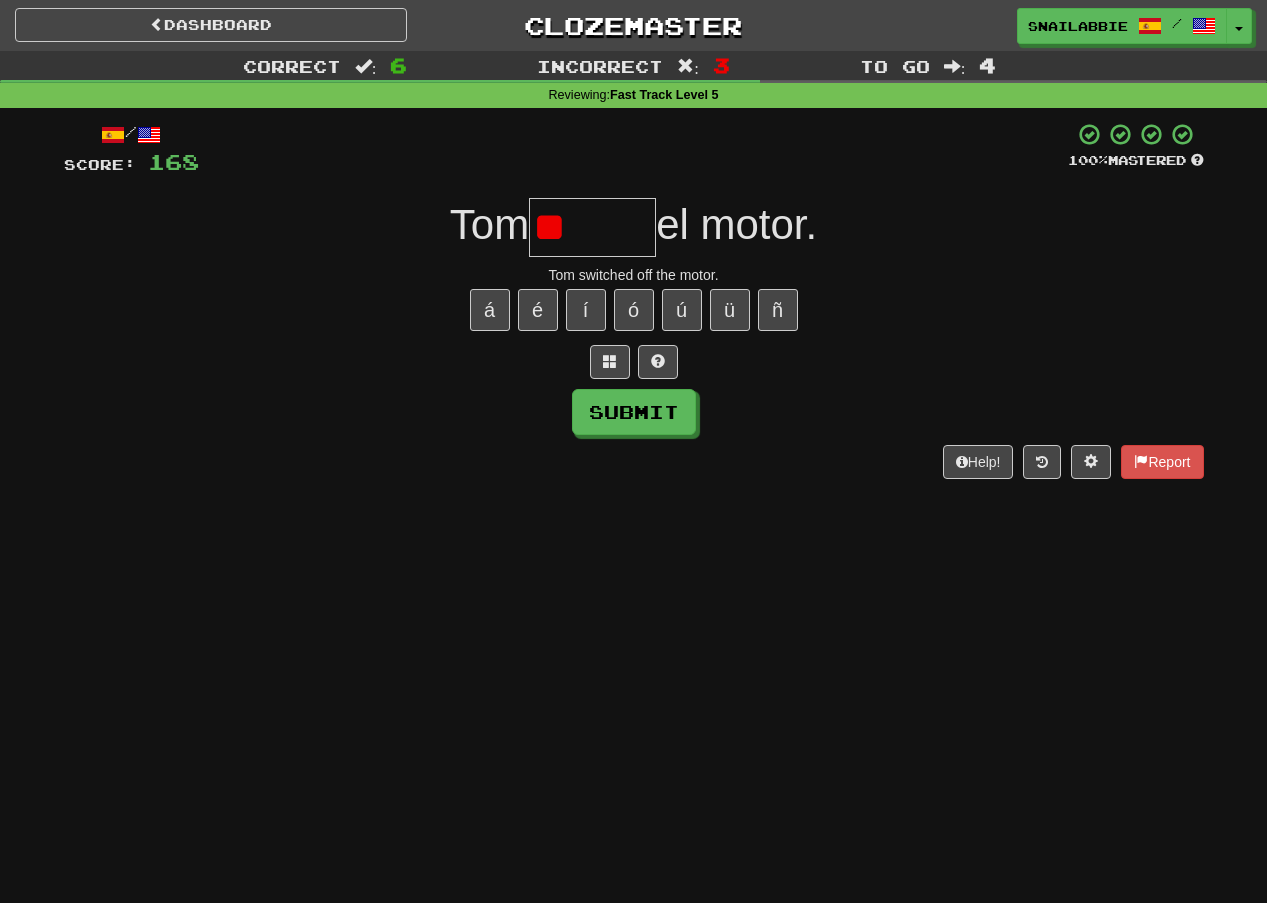 type on "*" 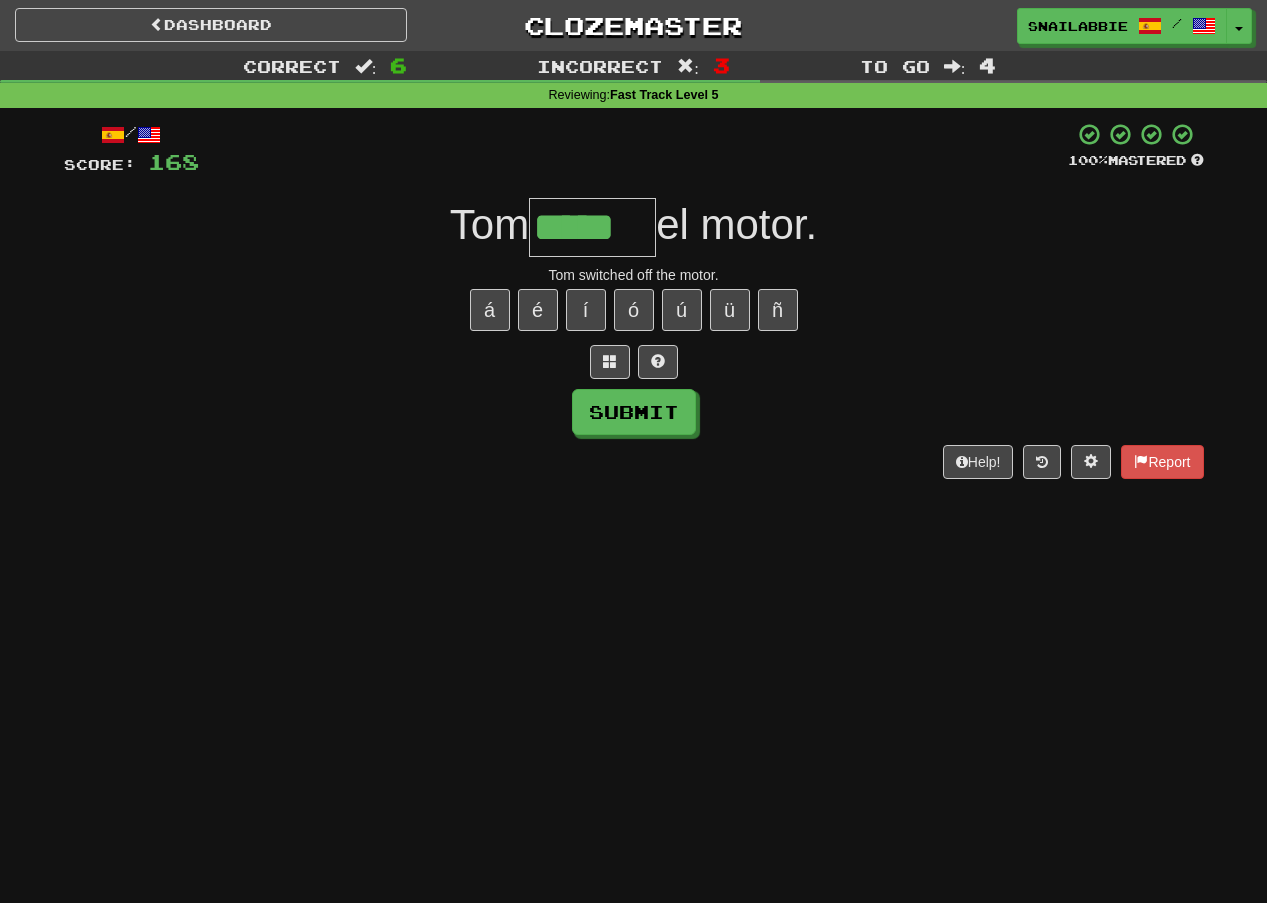type on "*****" 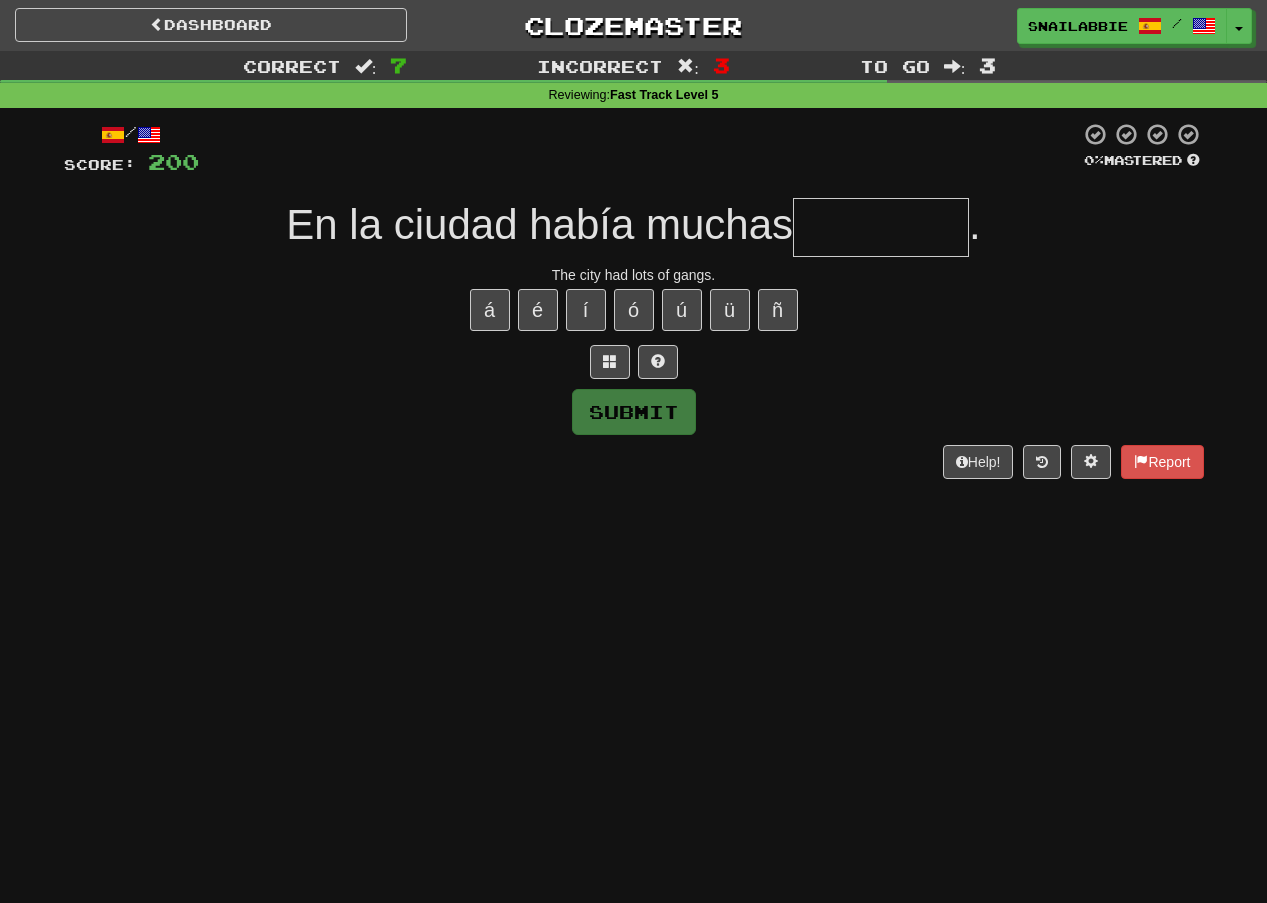 type on "*" 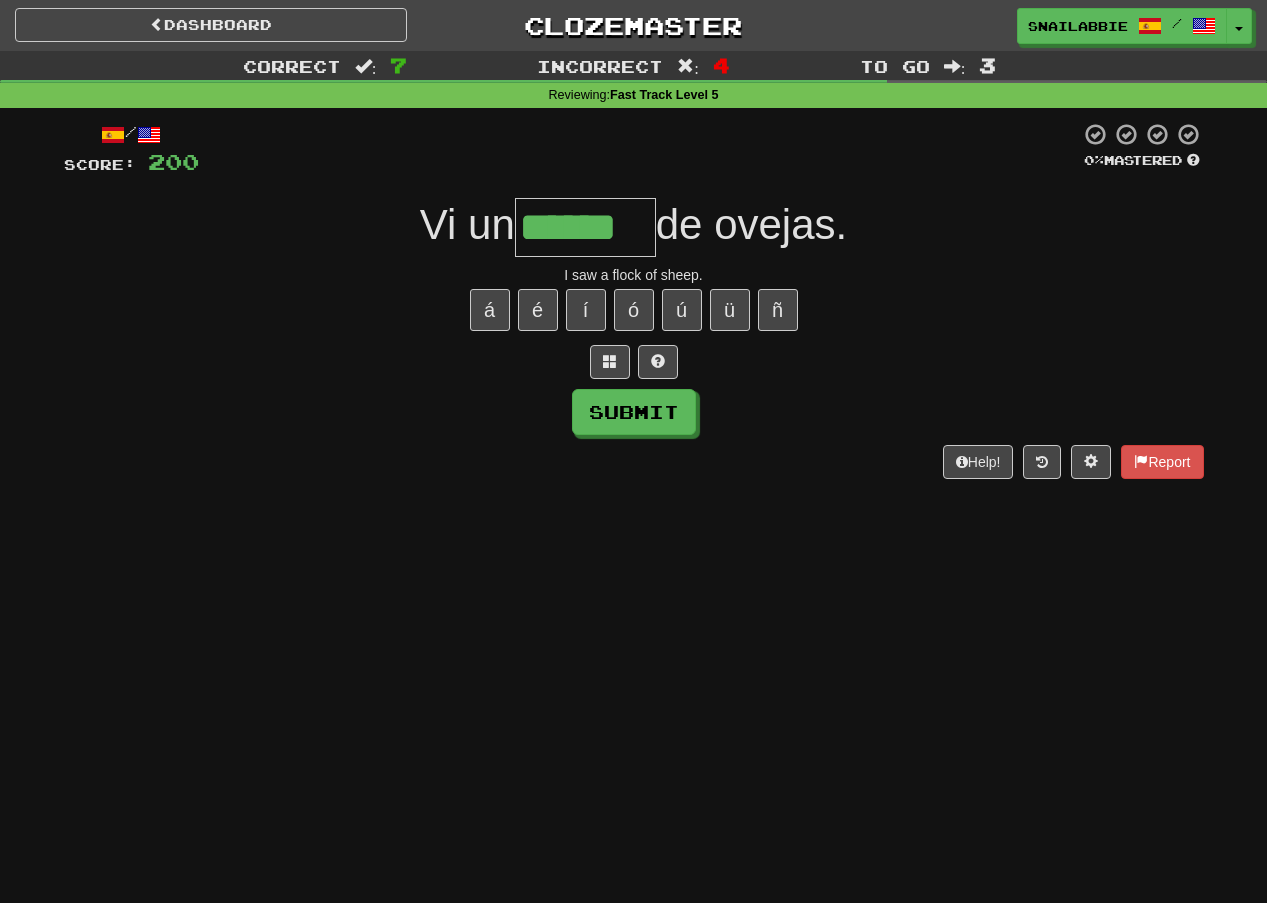 type on "******" 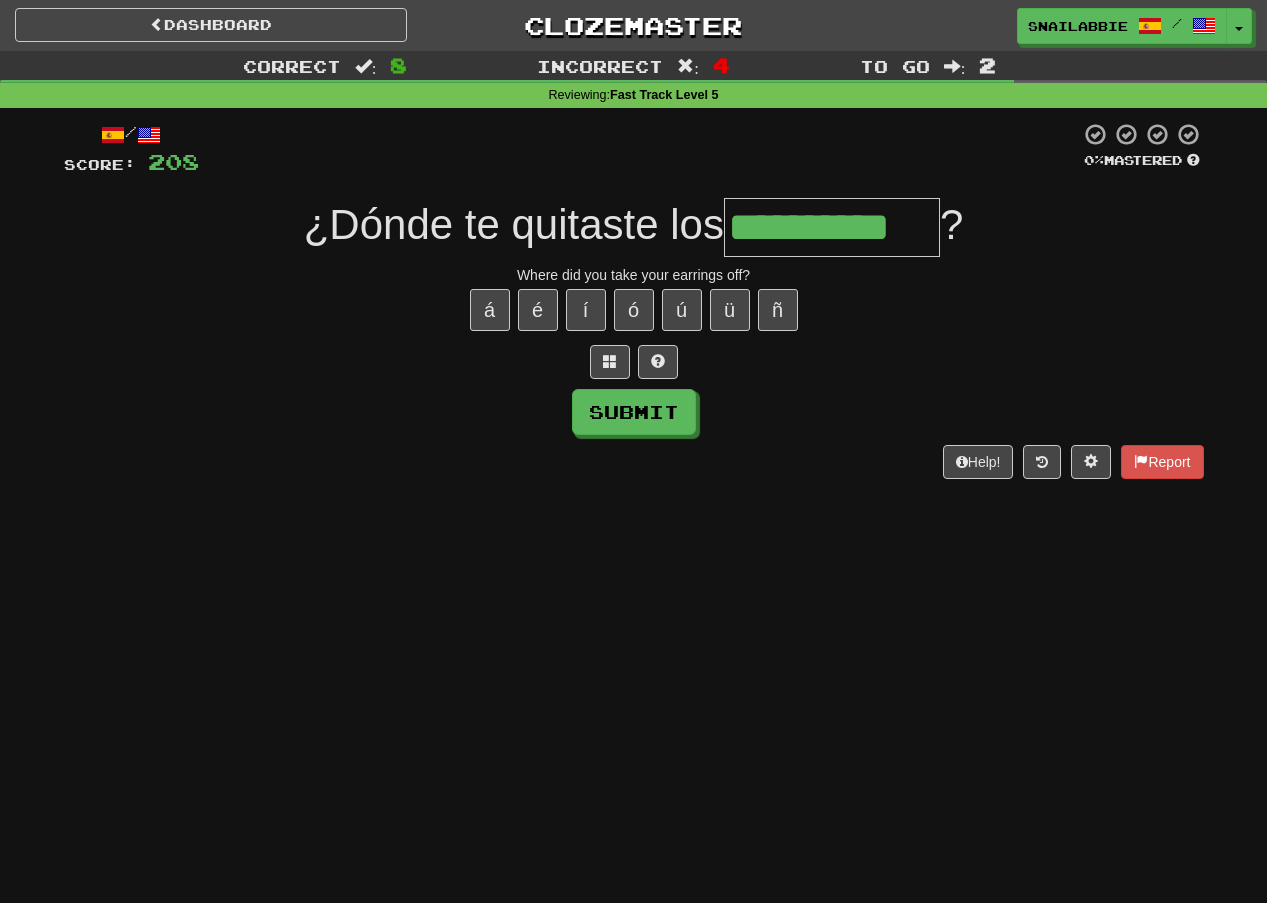 type on "**********" 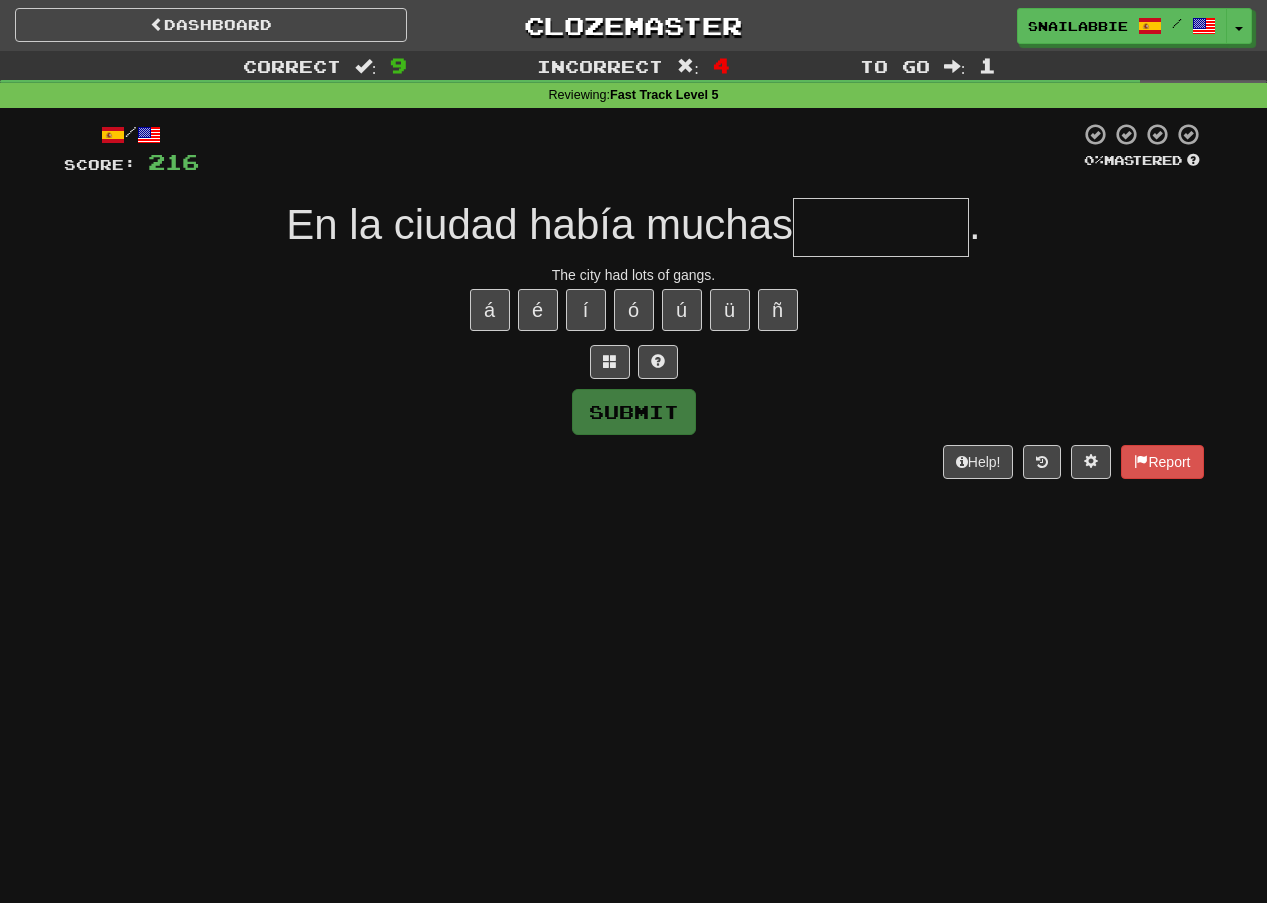type on "*" 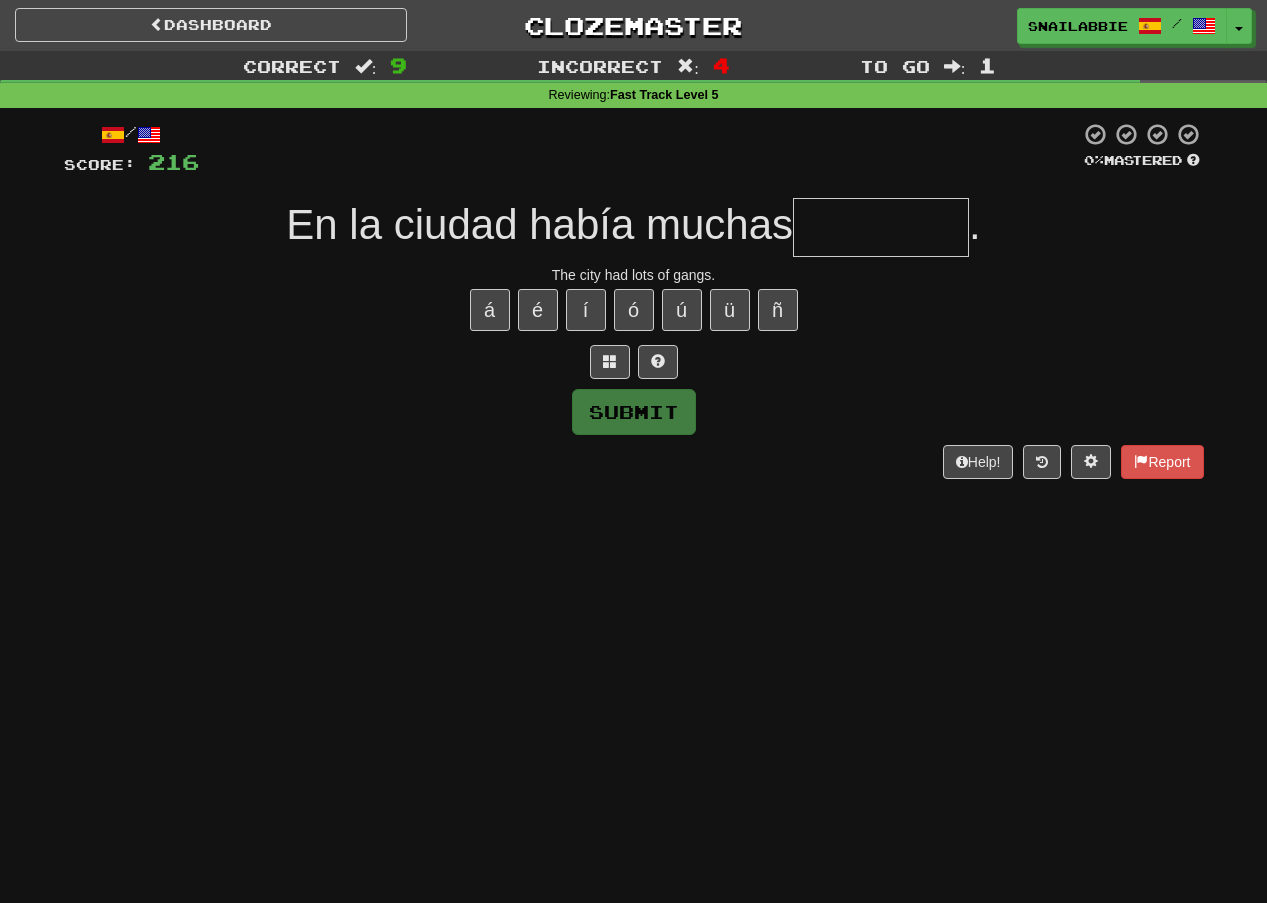 type on "*" 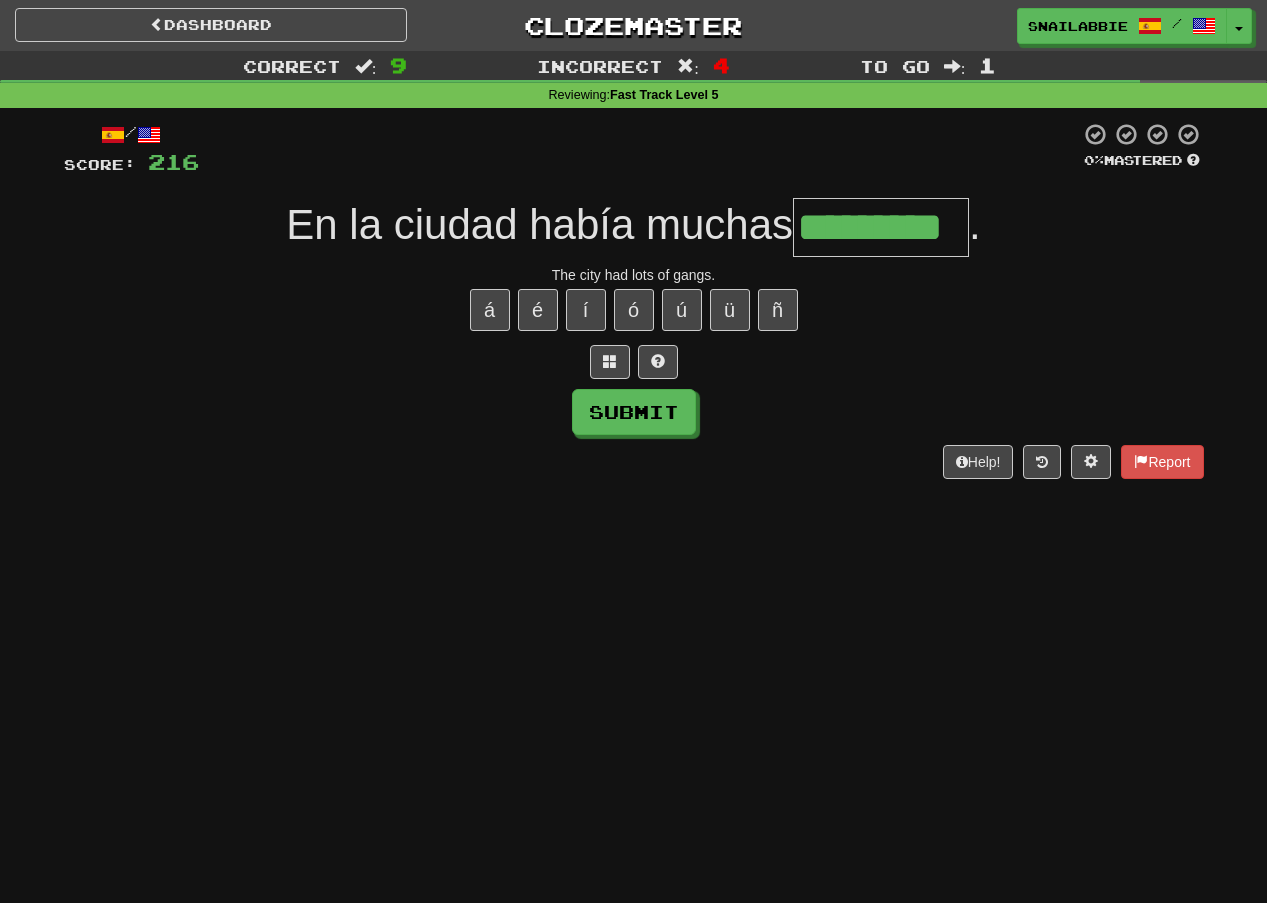 type on "*********" 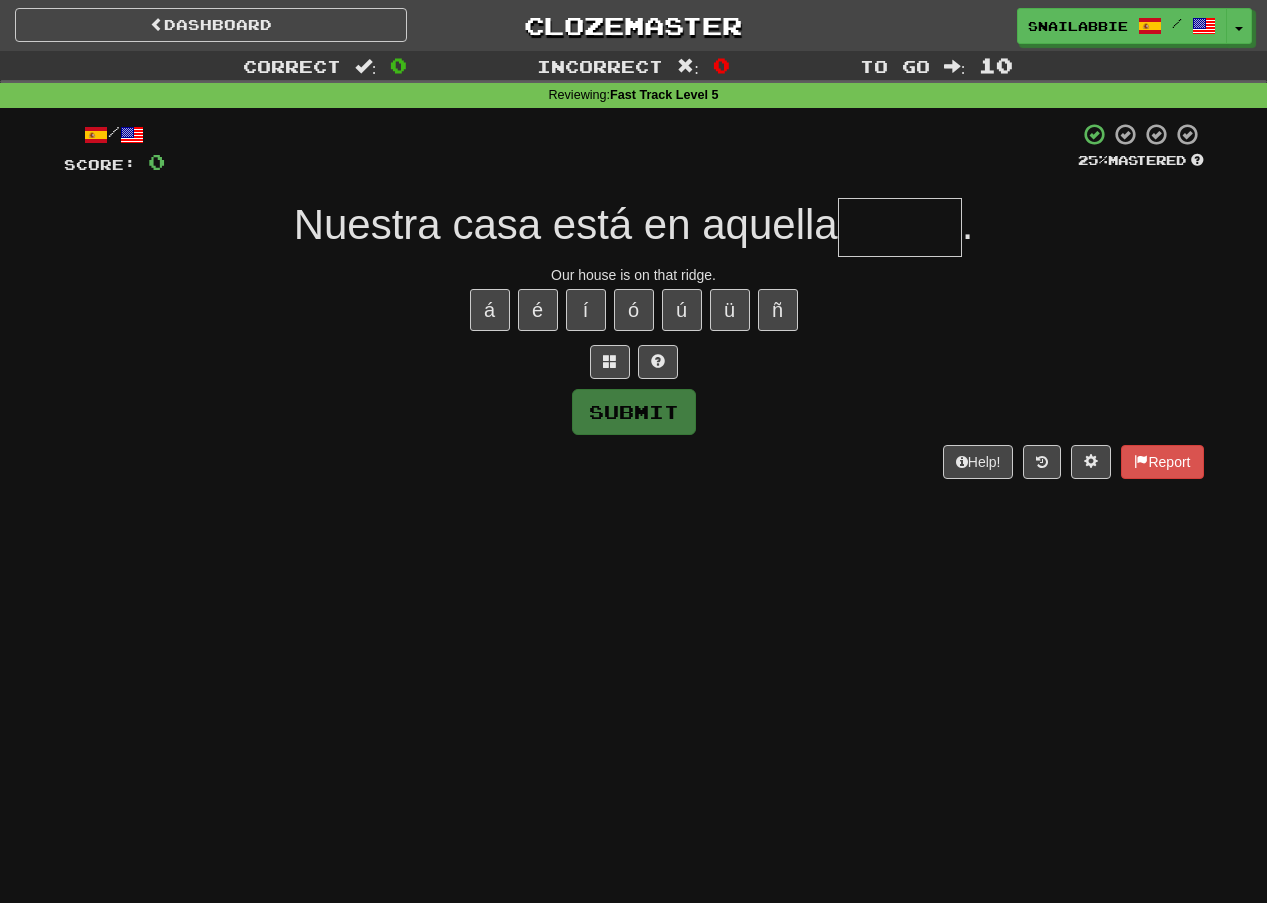 type on "******" 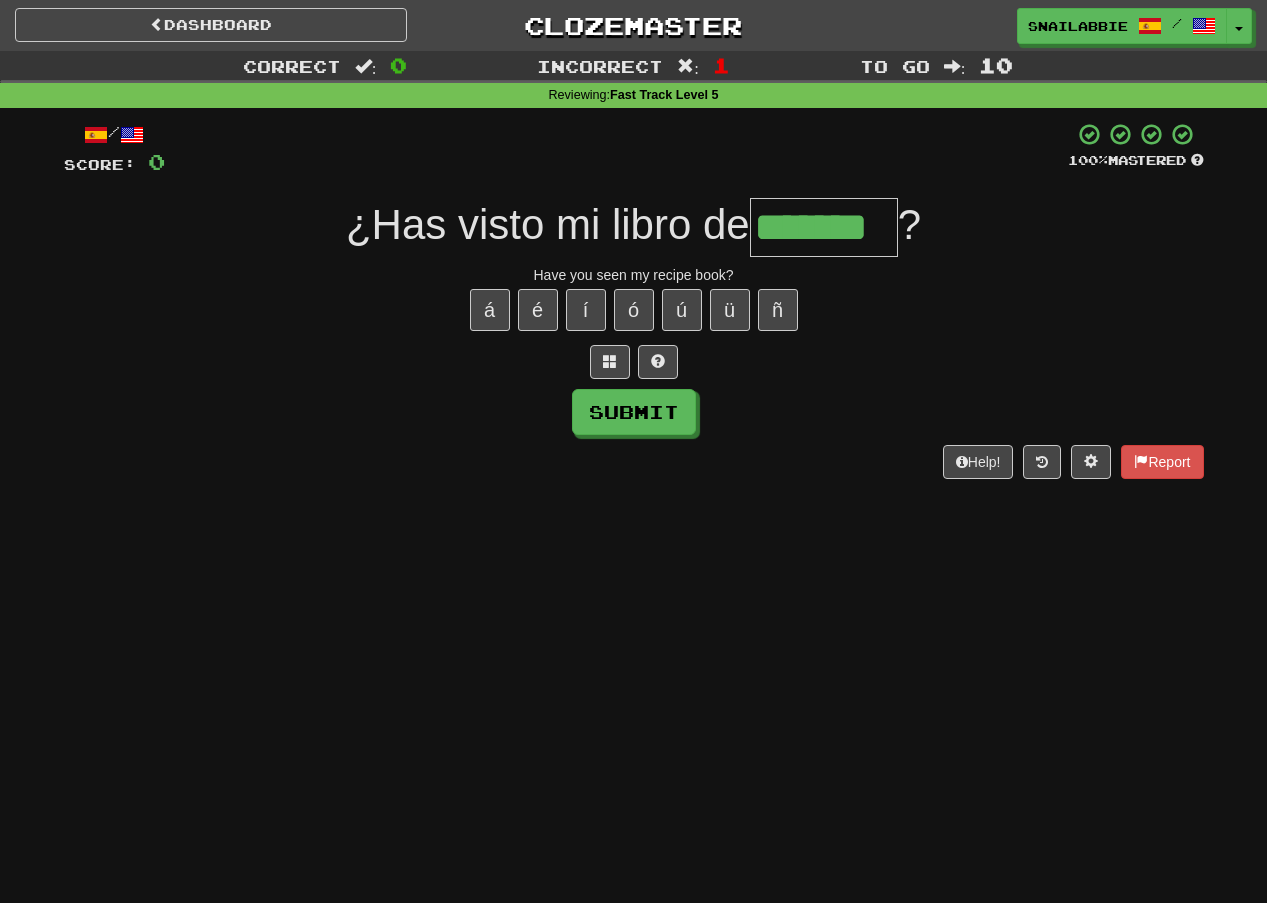 type on "*******" 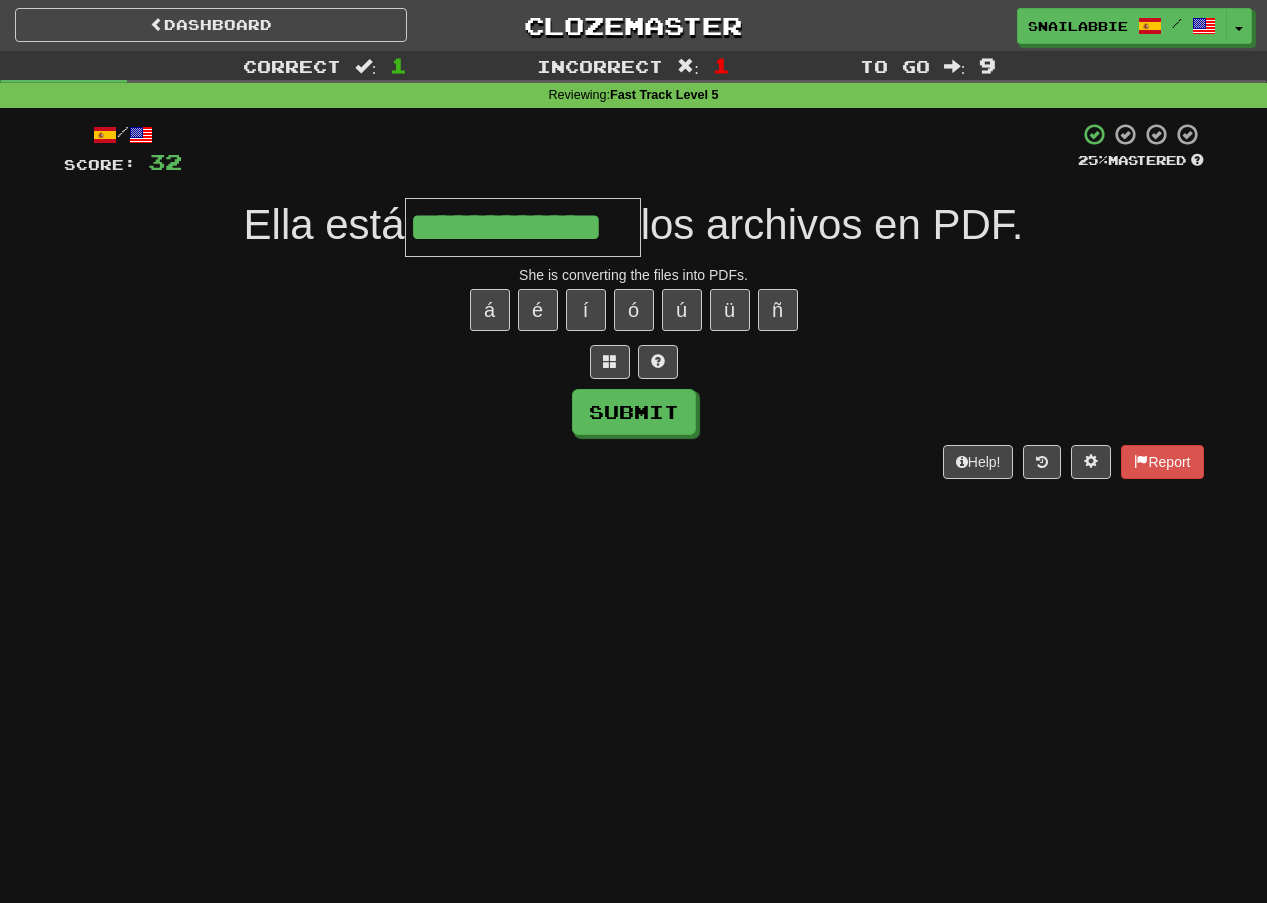 type on "**********" 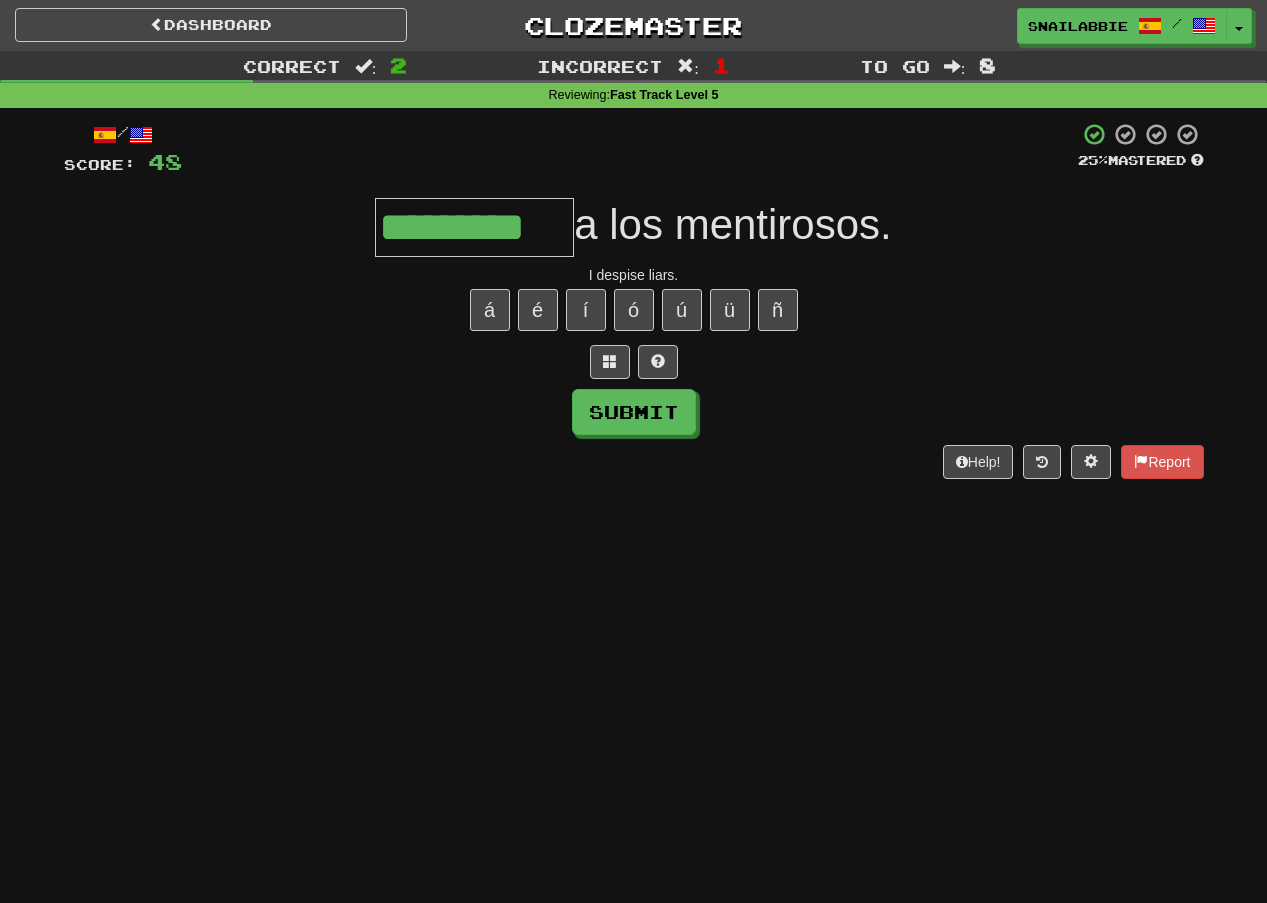 type on "*********" 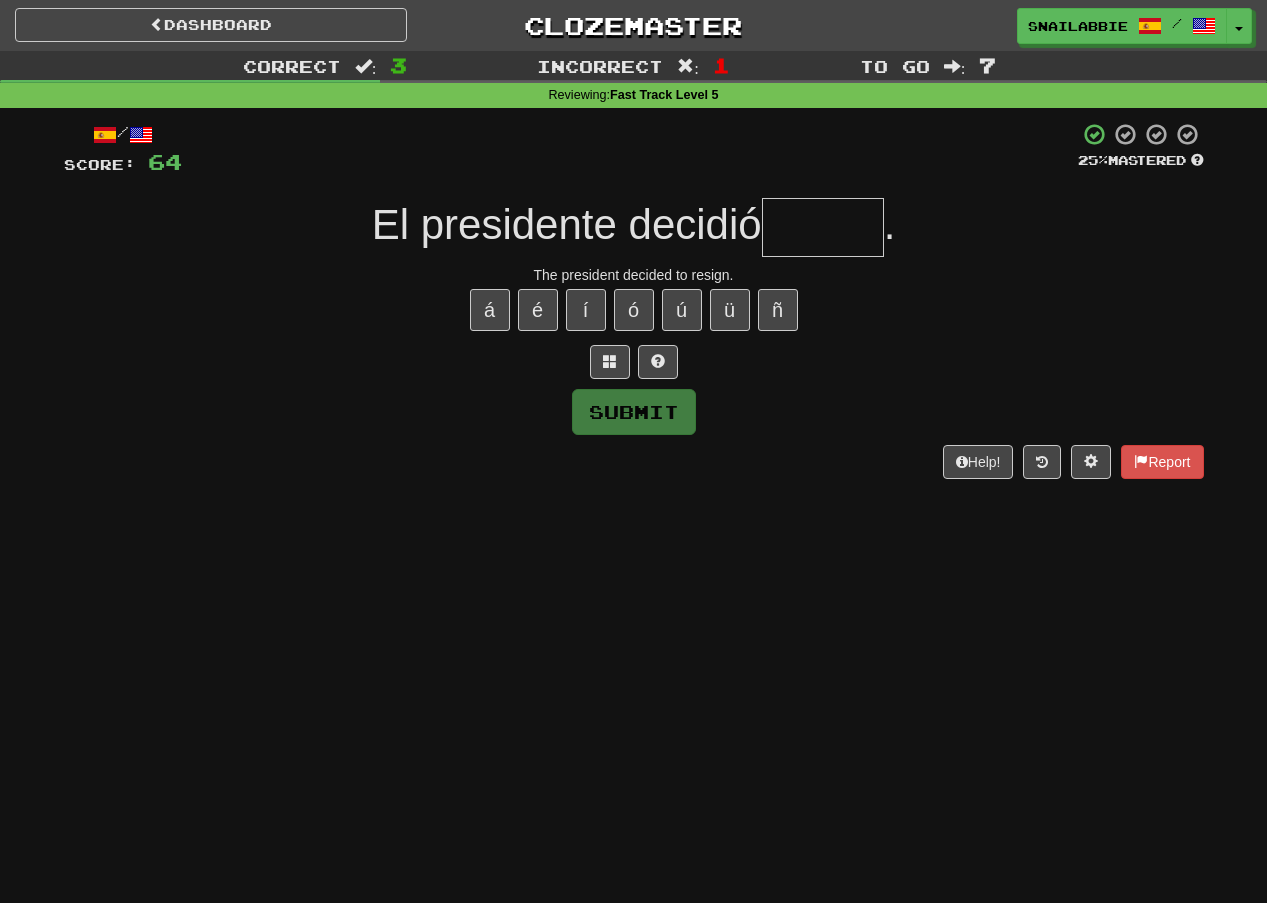 type on "*" 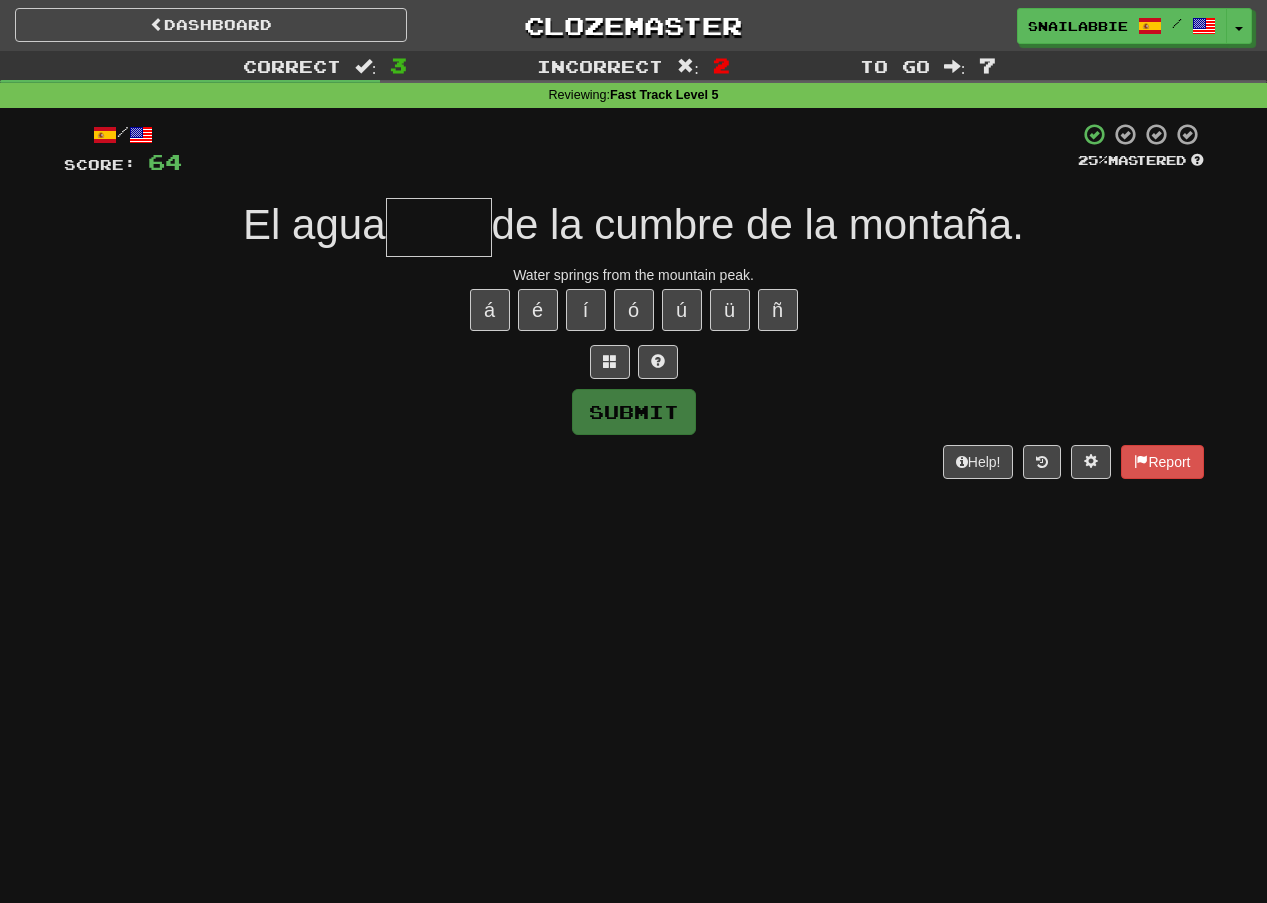 type on "*****" 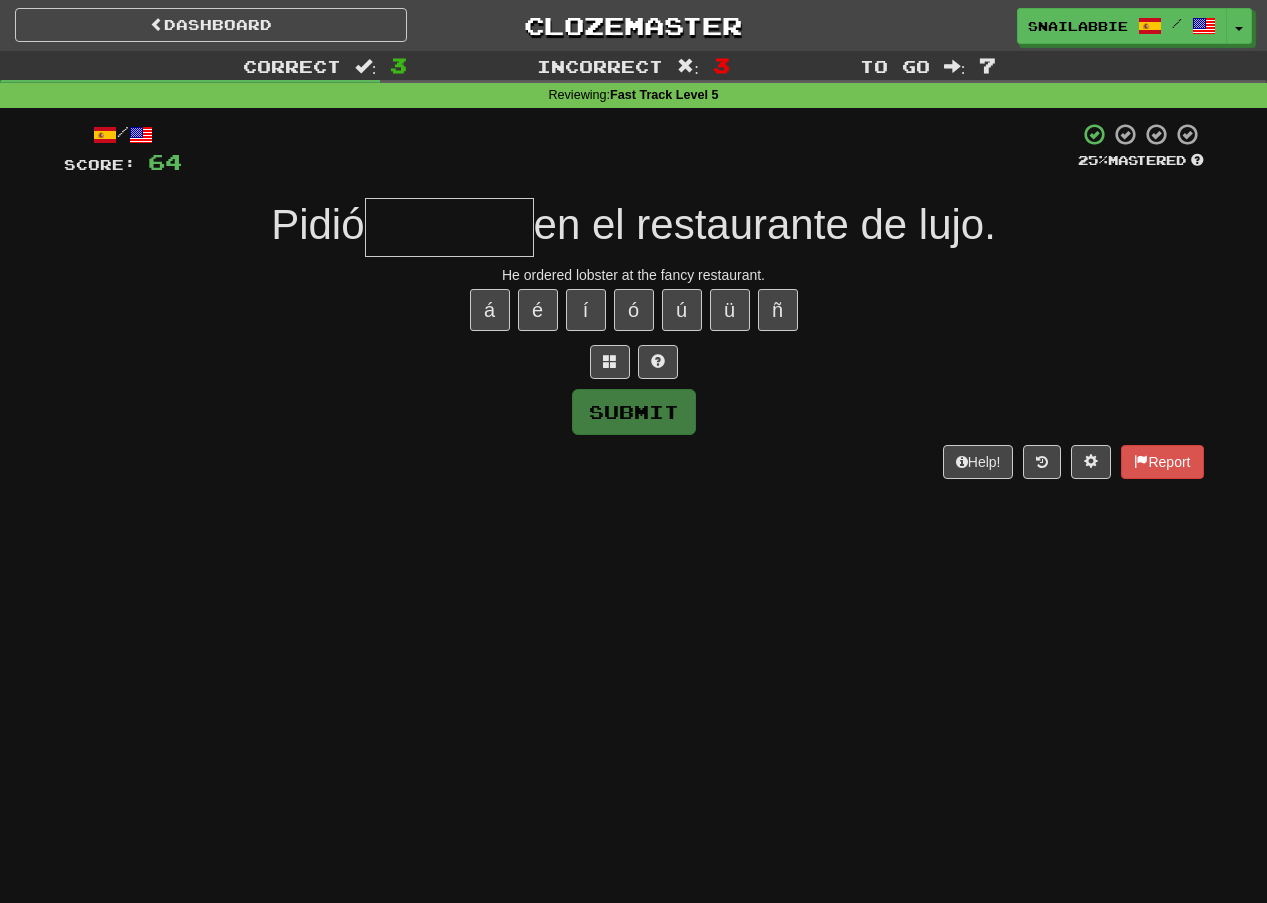 type on "*" 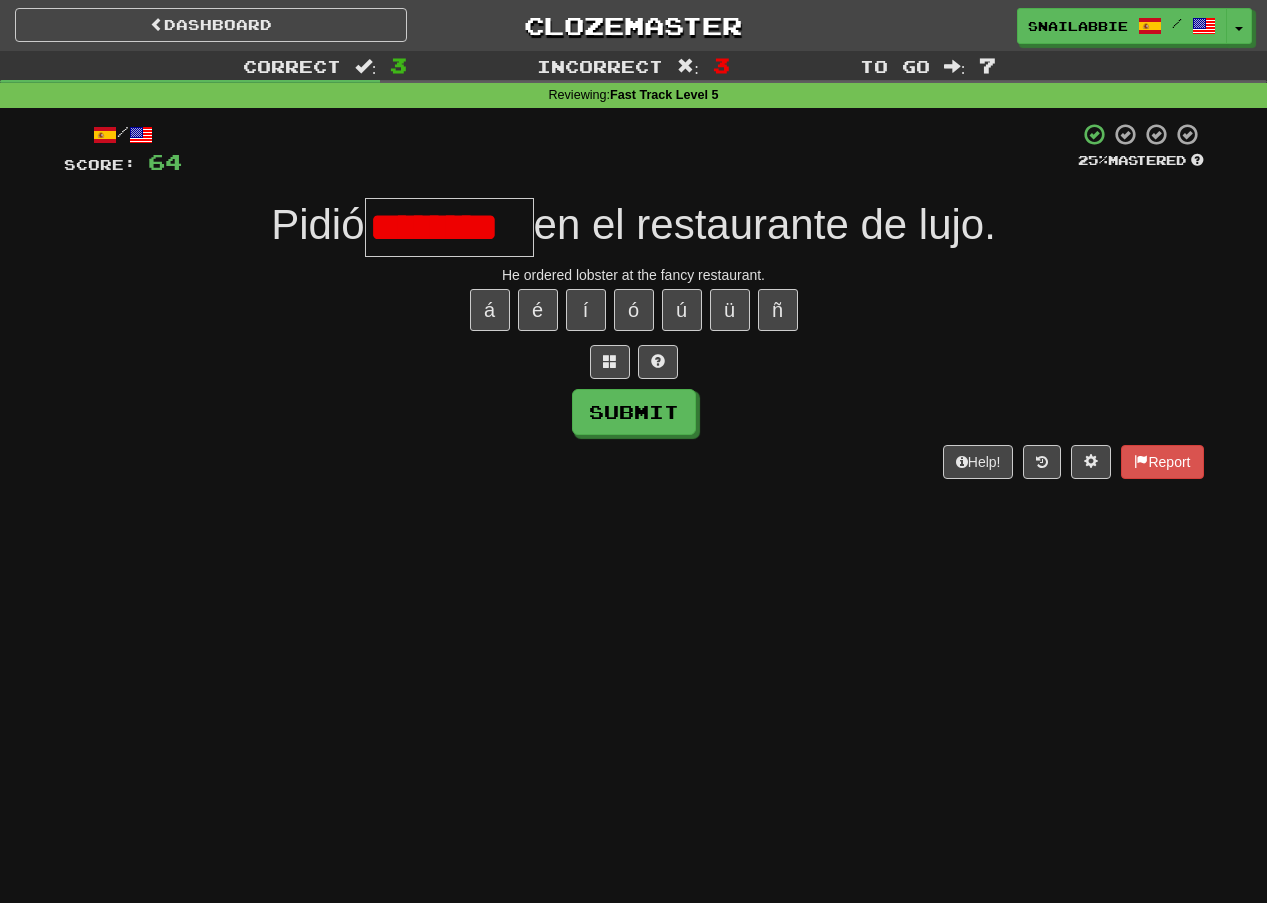 scroll, scrollTop: 0, scrollLeft: 0, axis: both 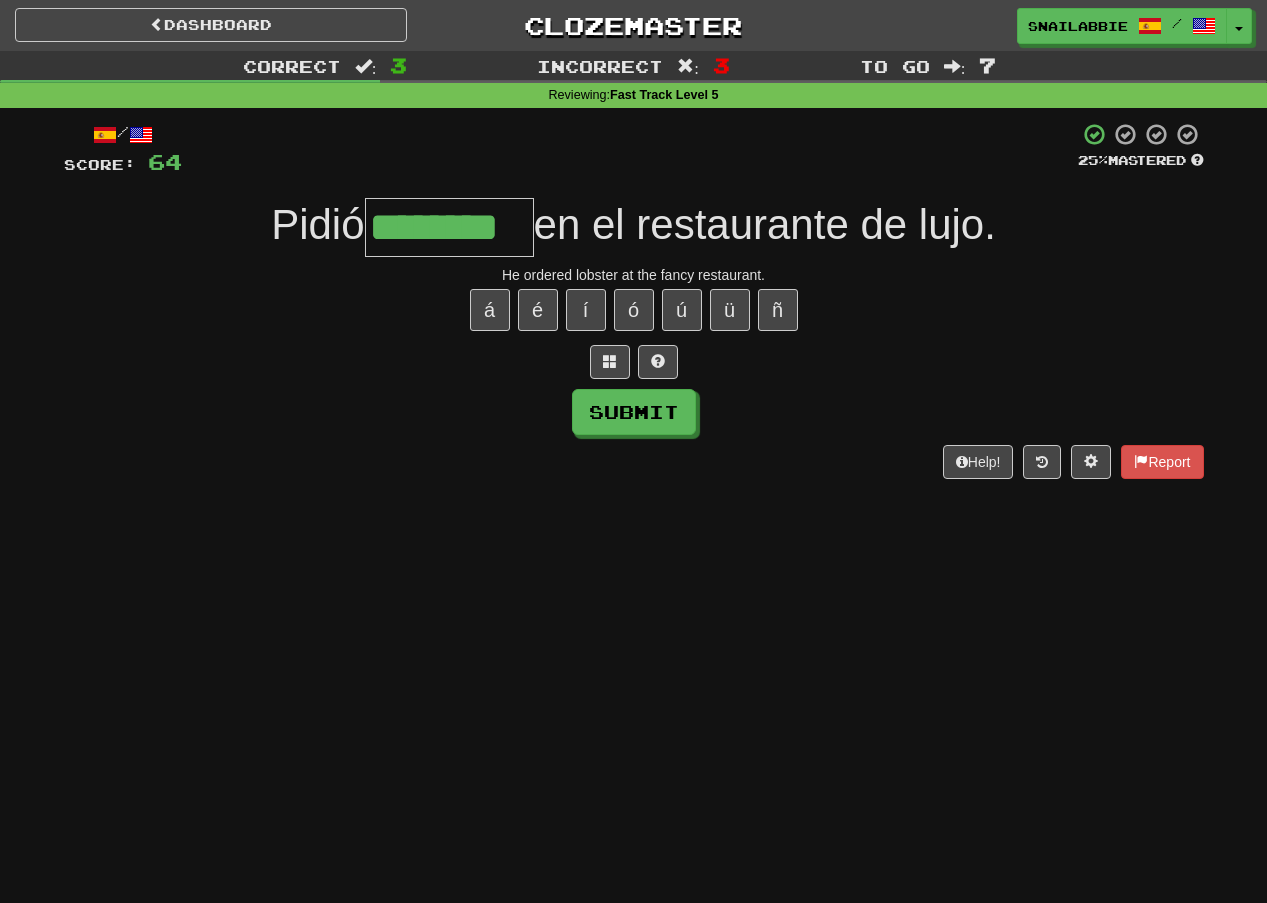 type on "********" 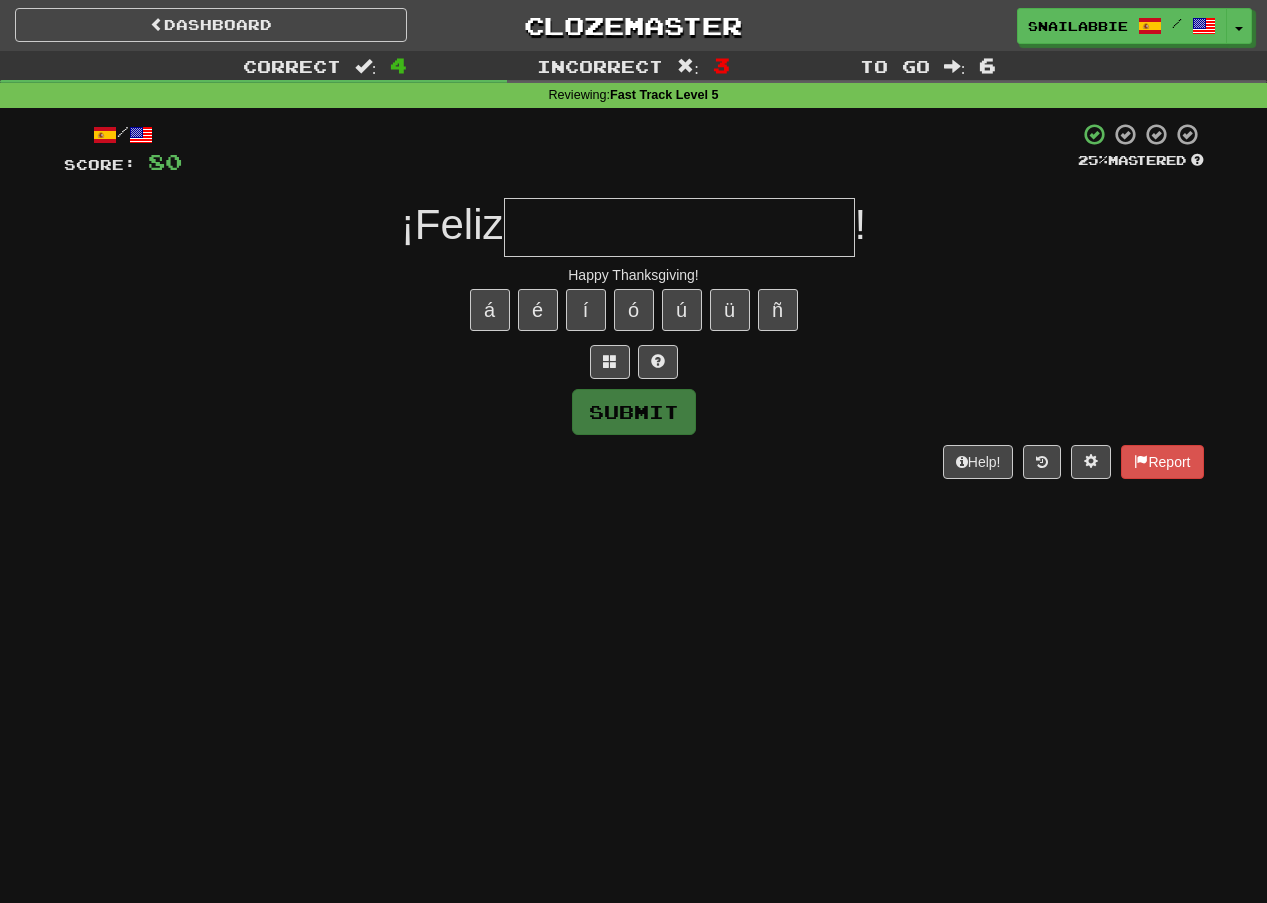 type on "*" 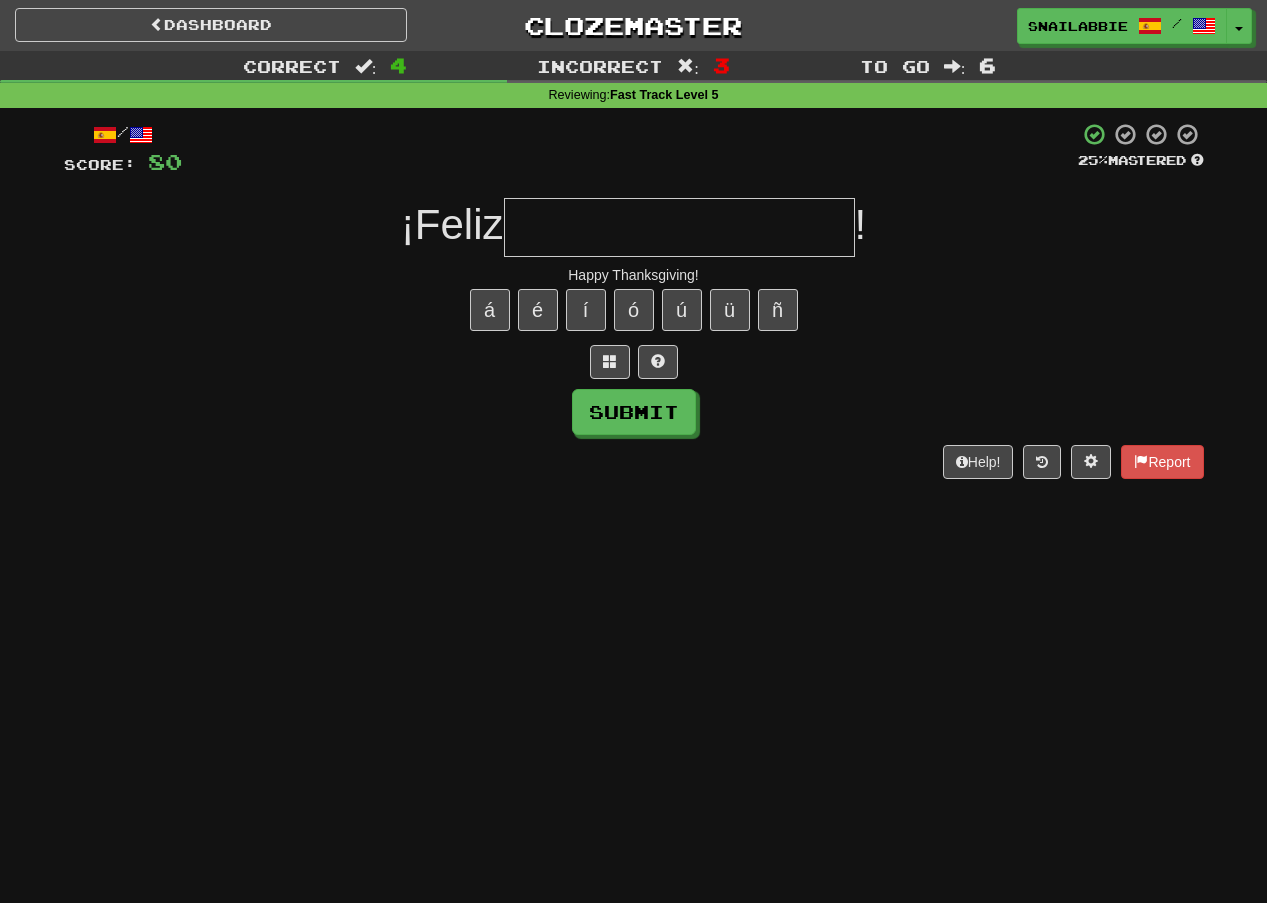 type on "**********" 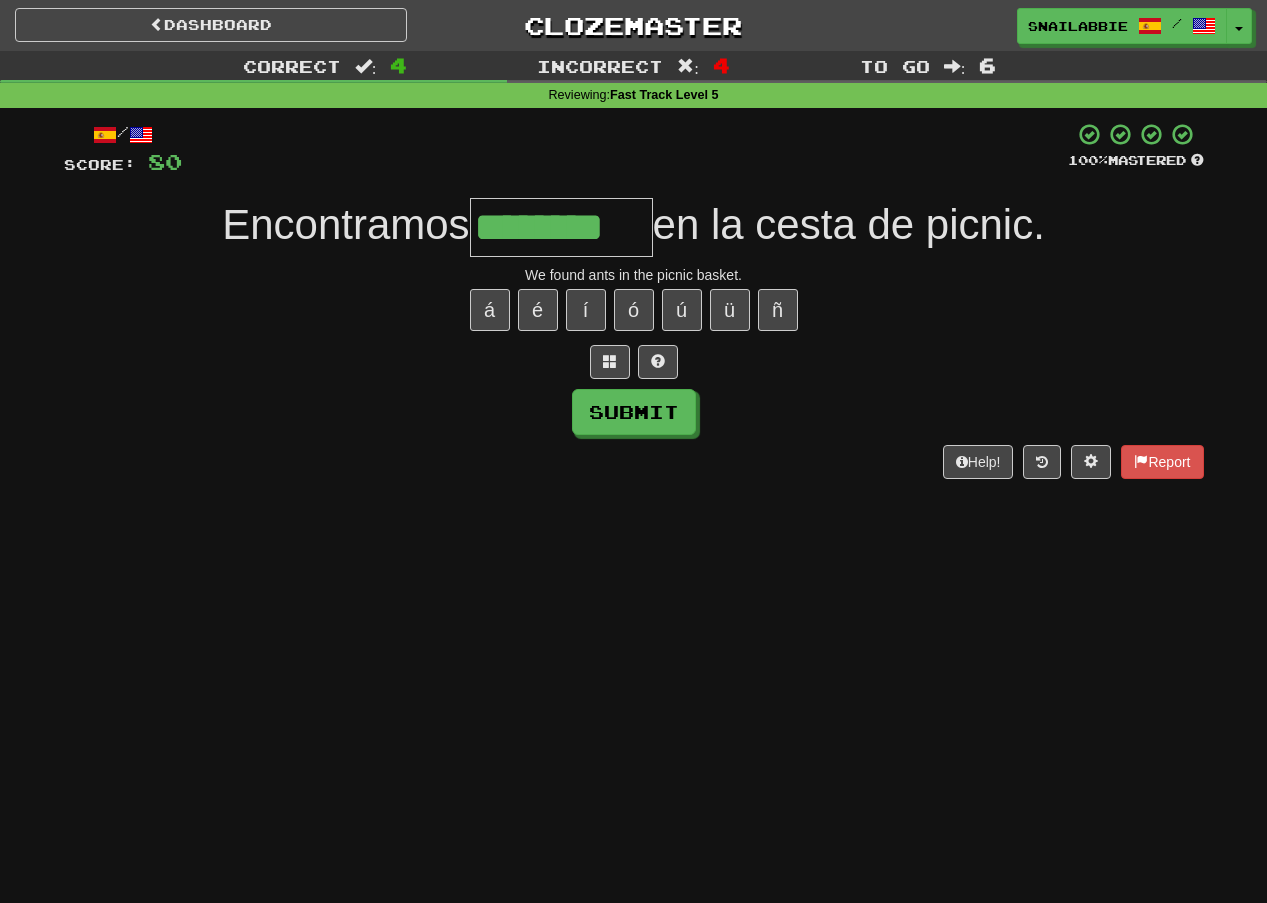 type on "********" 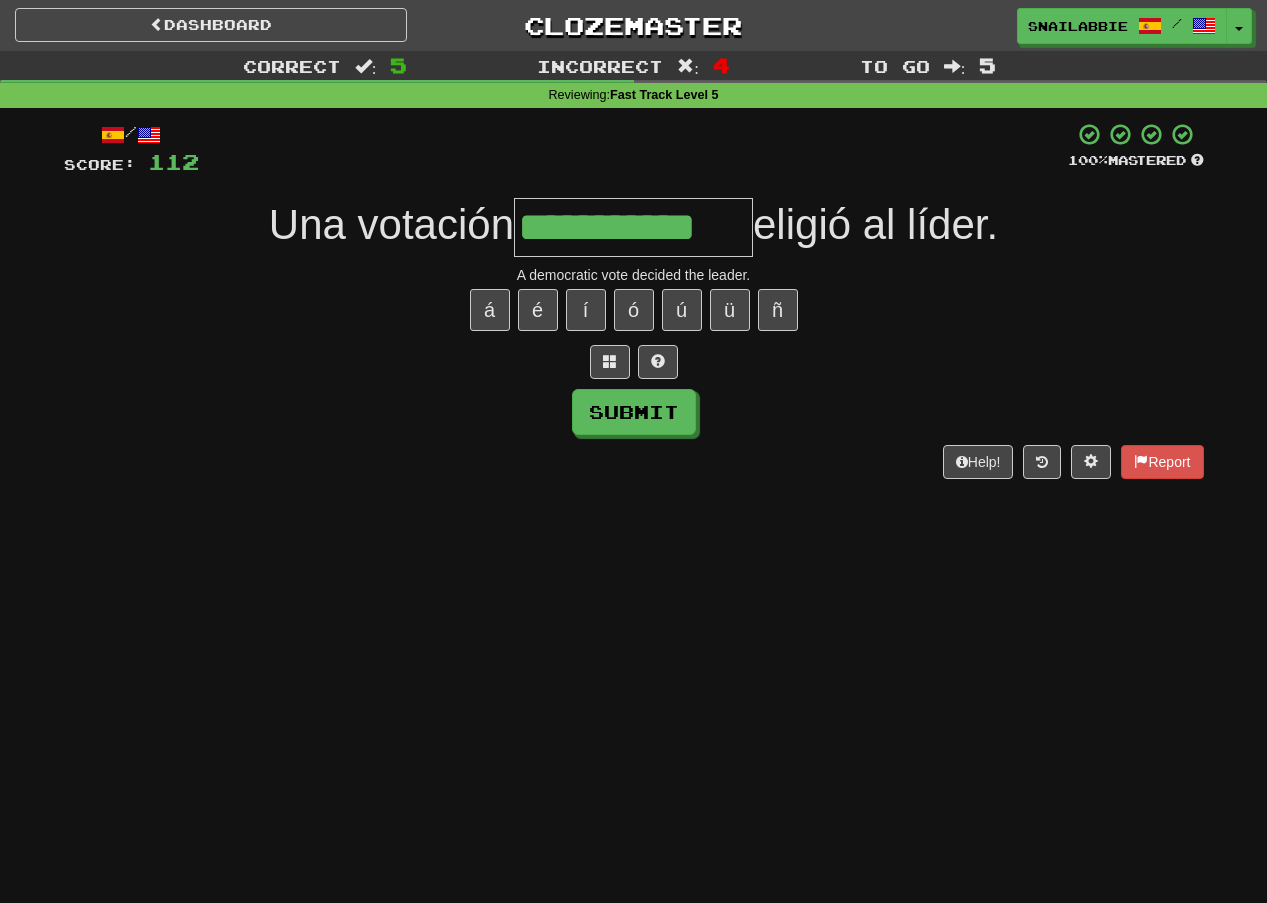 type on "**********" 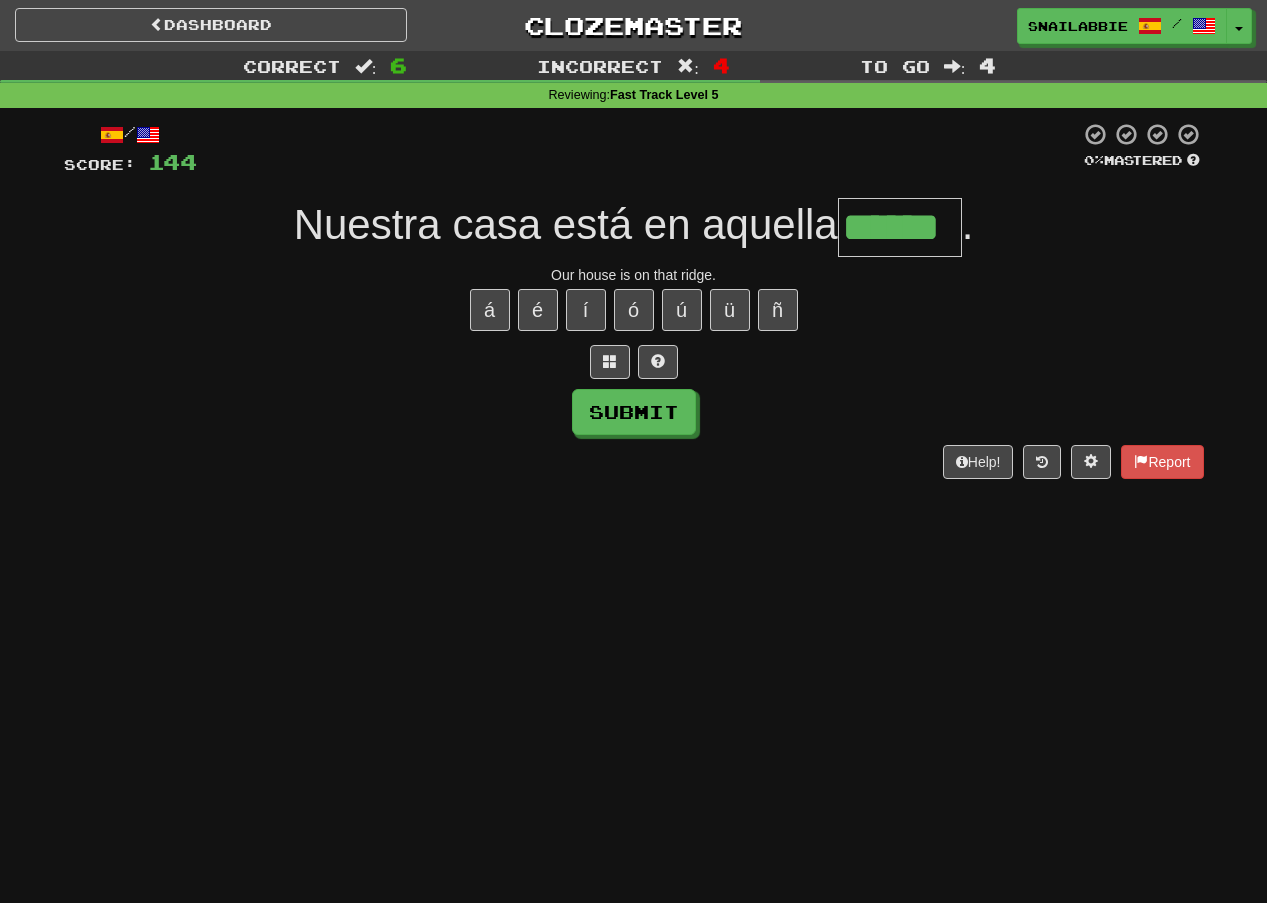 type on "******" 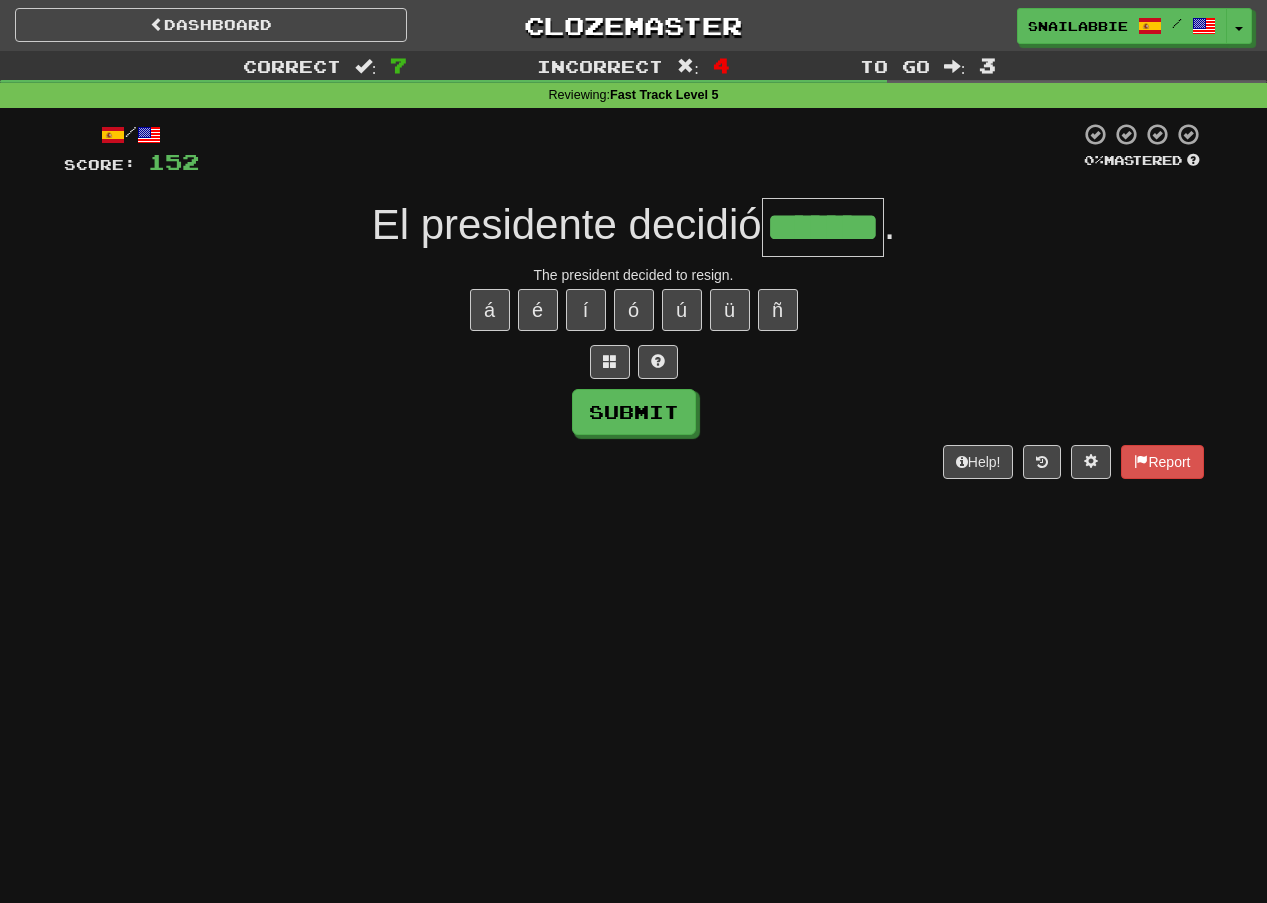 type on "*******" 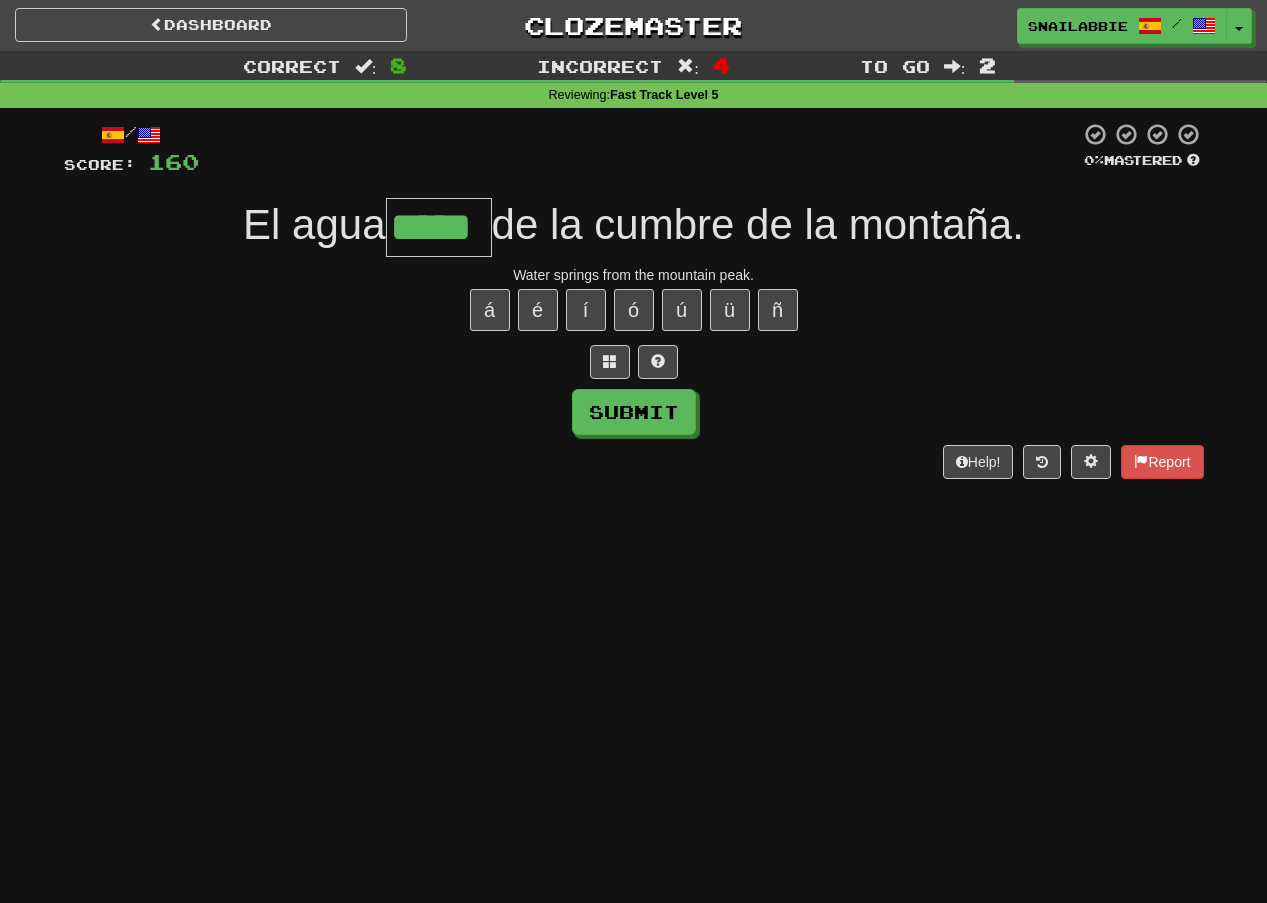 type on "*****" 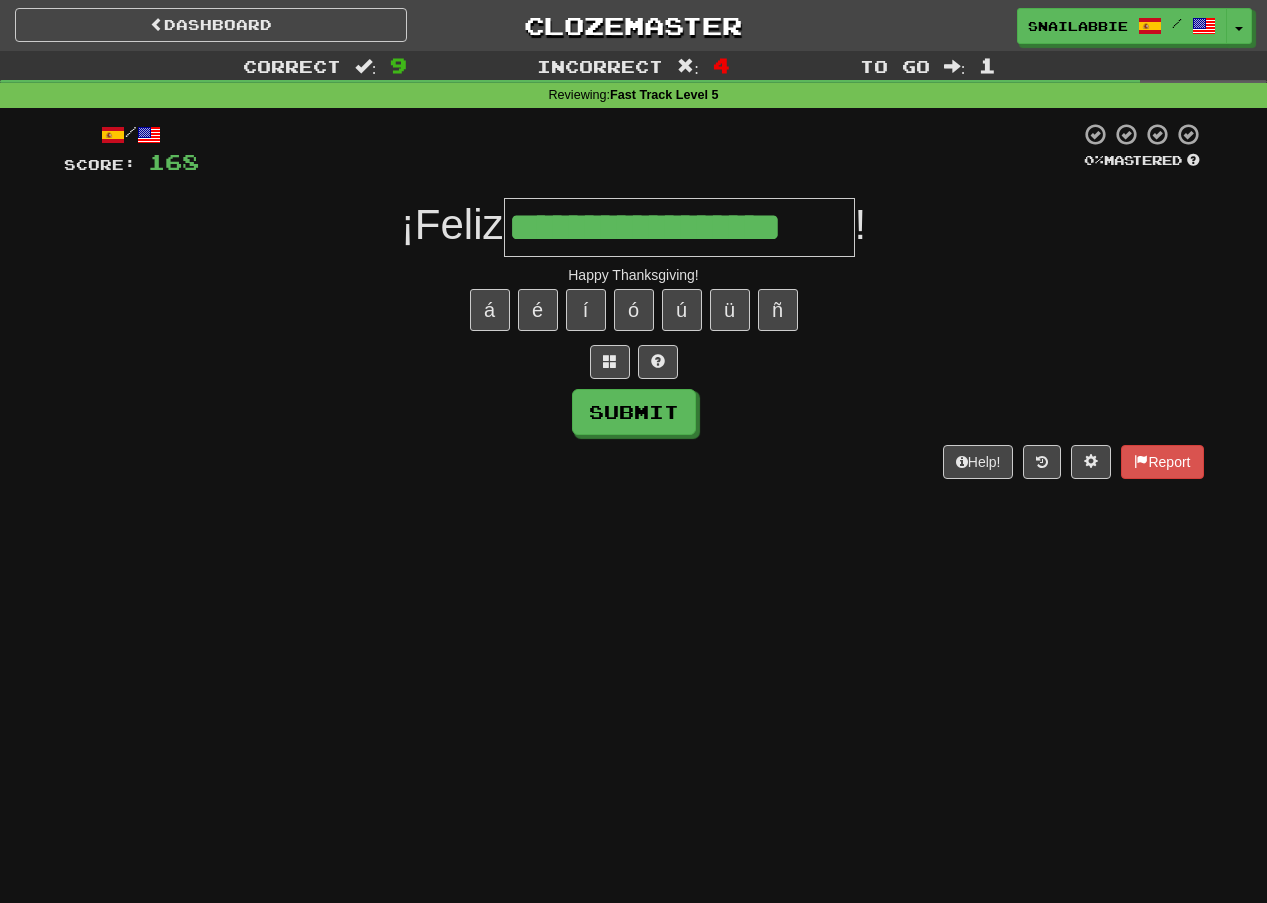 type on "**********" 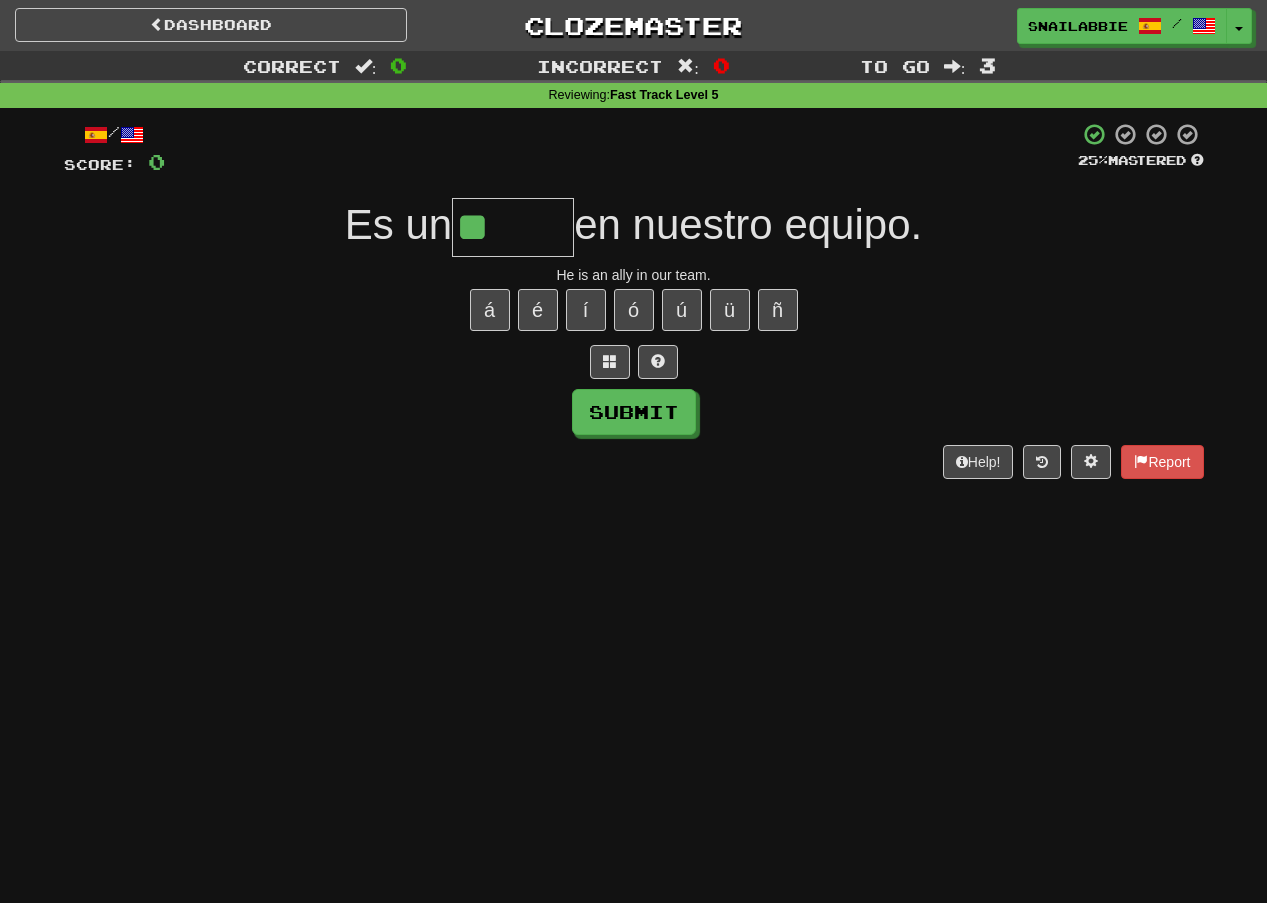 type on "******" 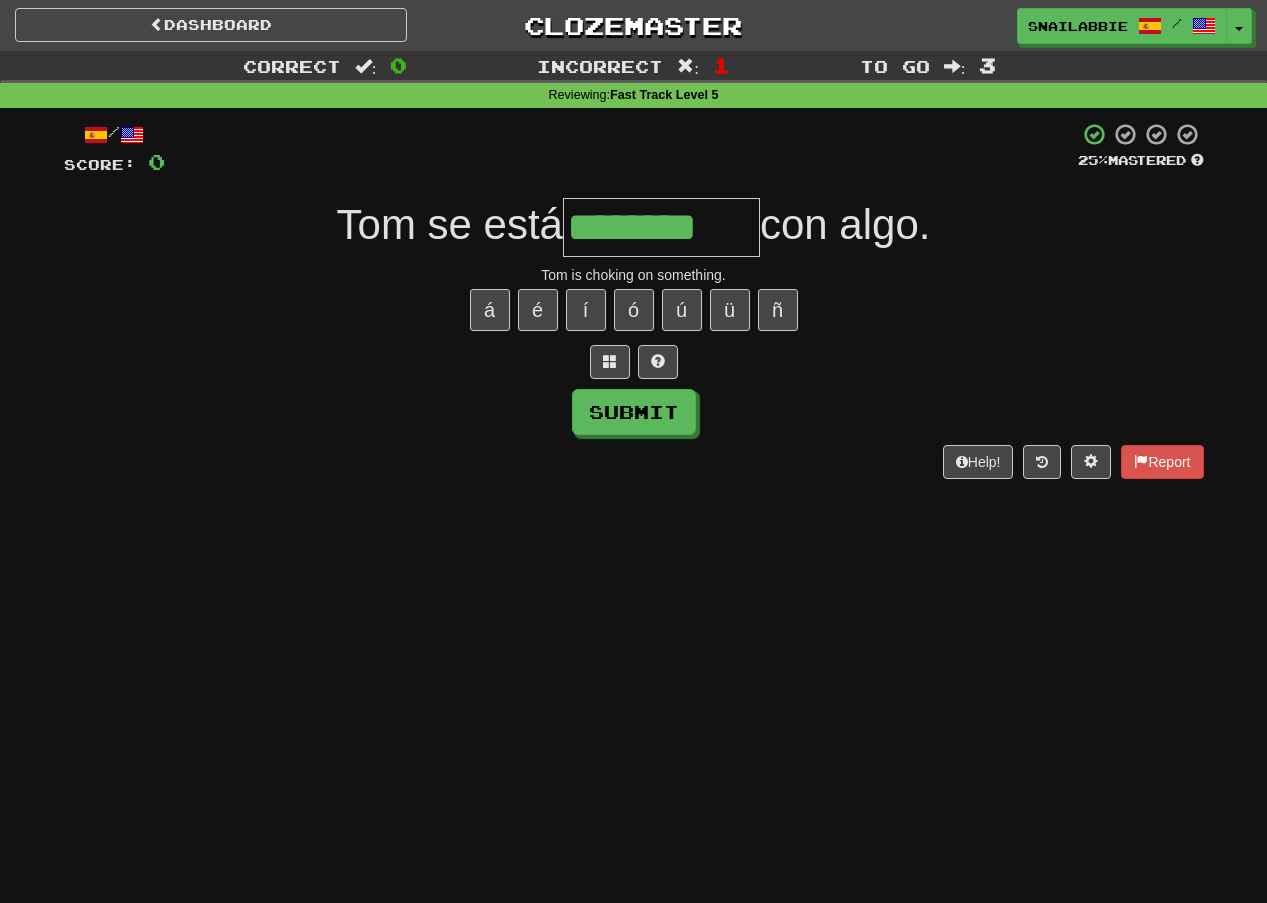 type on "********" 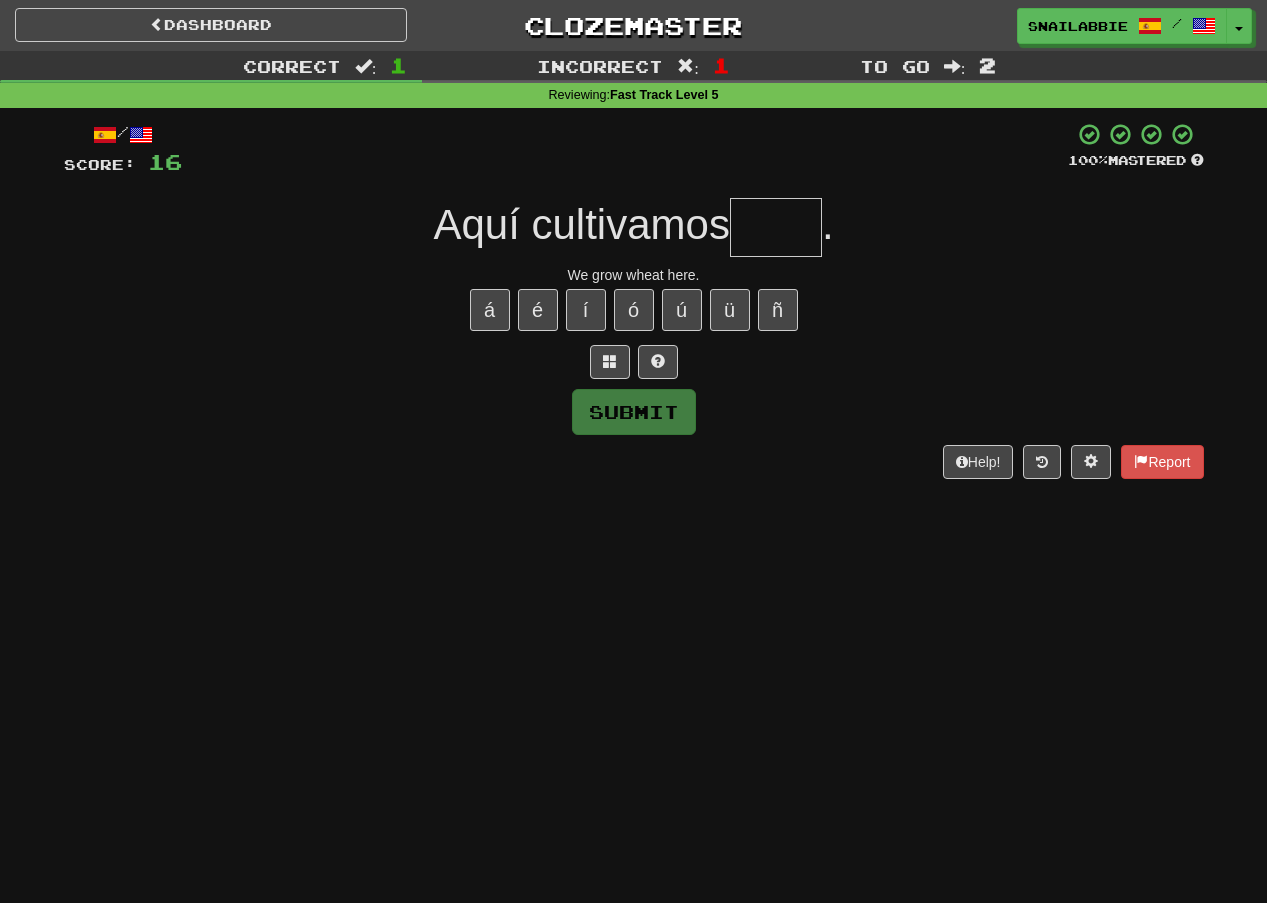 type on "*" 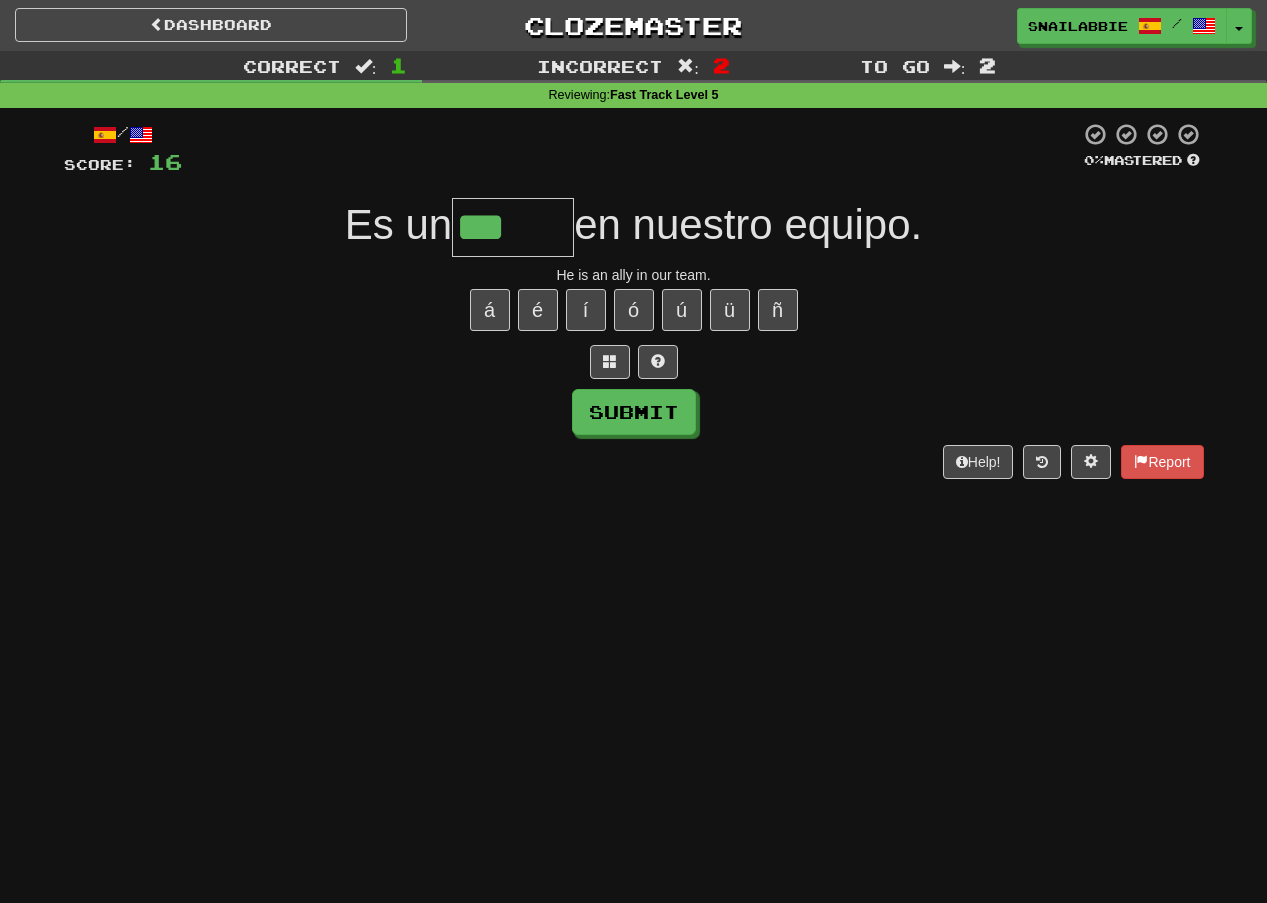 type on "******" 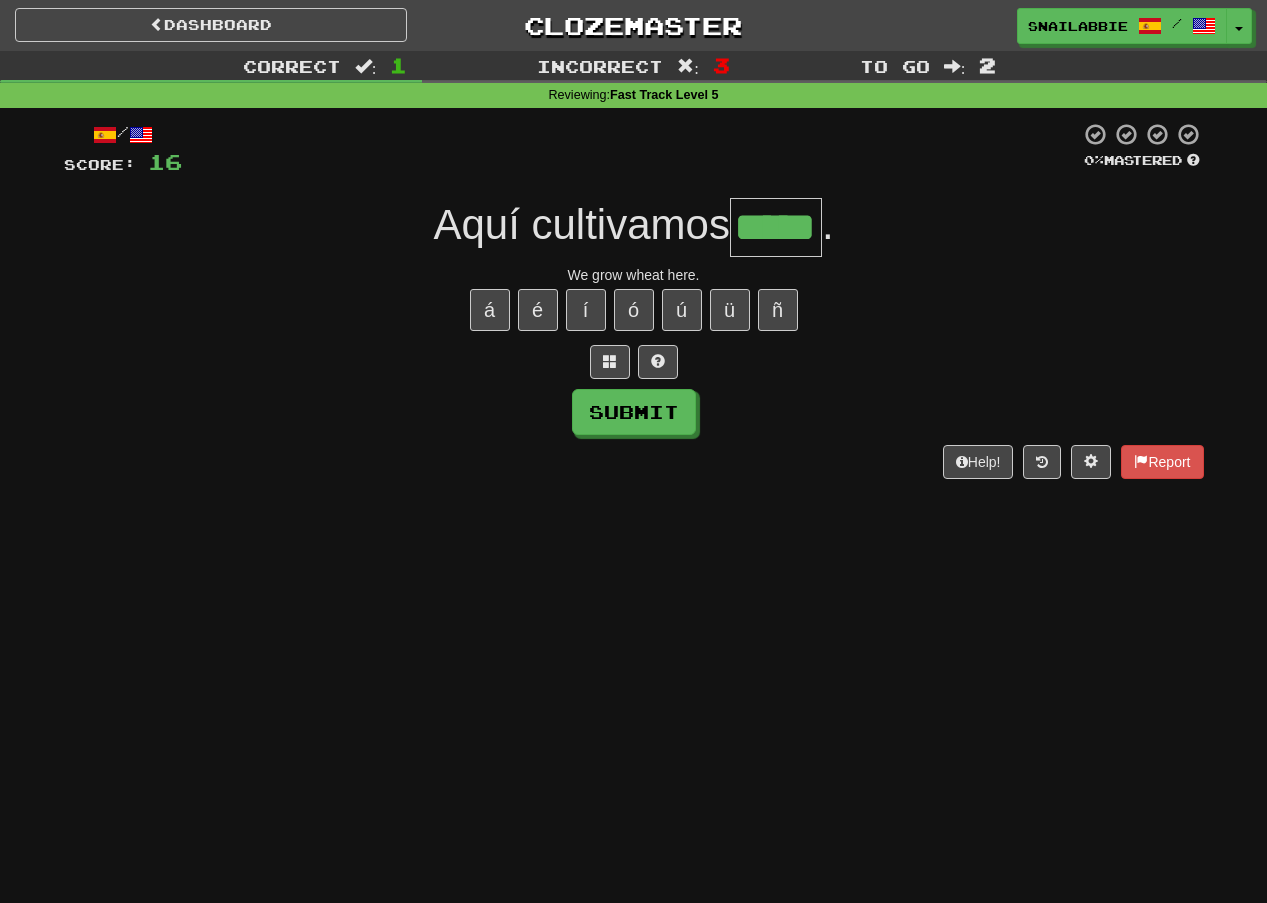 type on "*****" 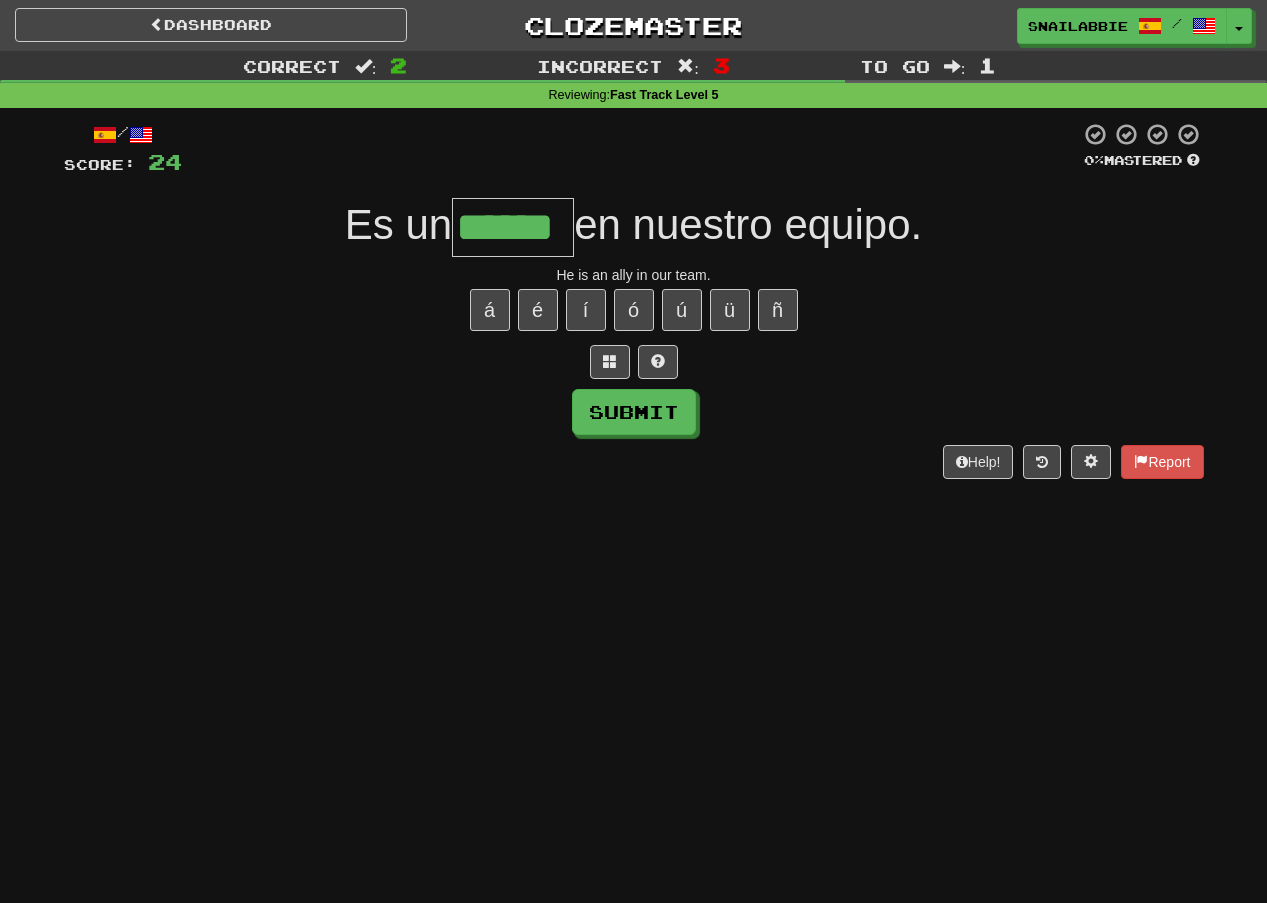 type on "******" 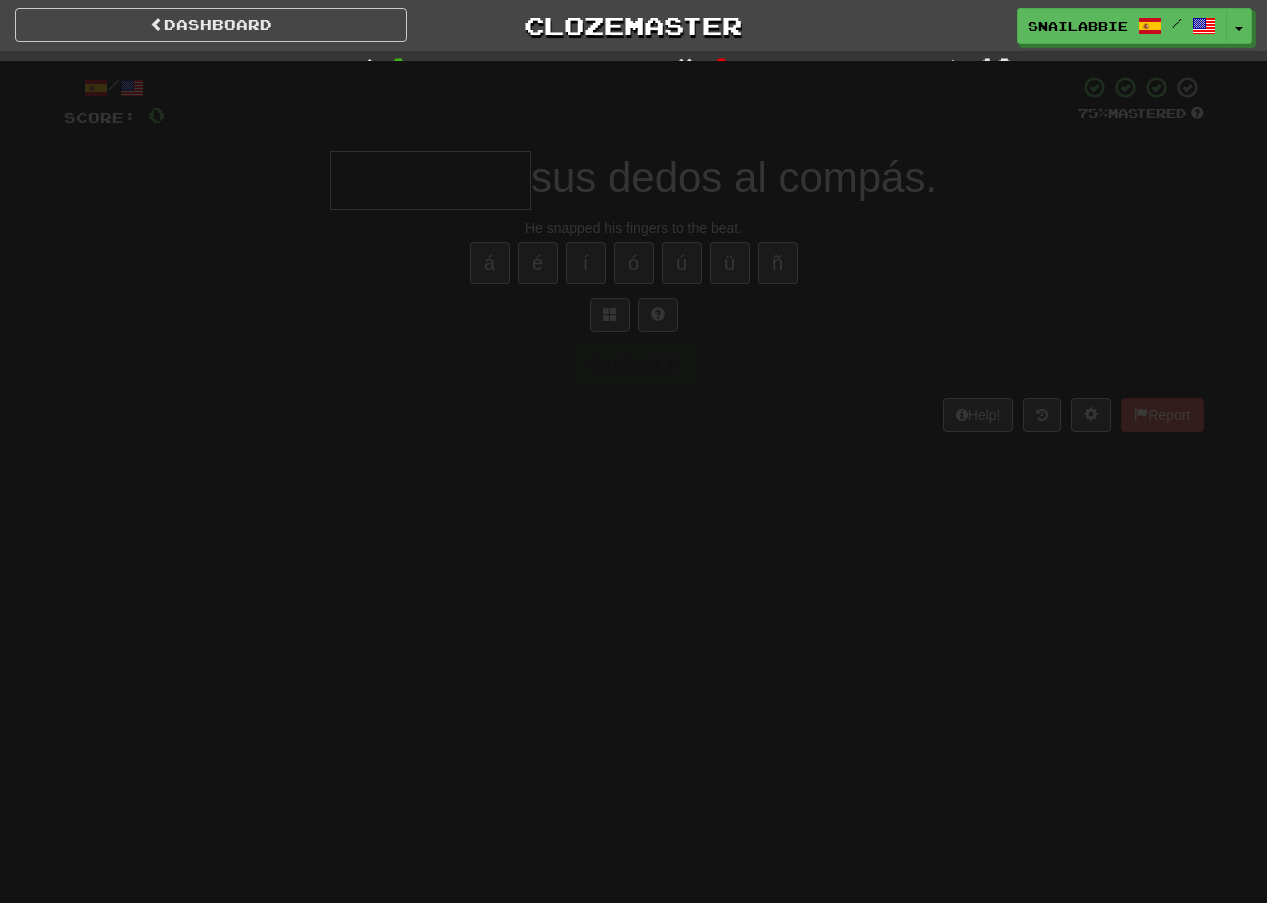 scroll, scrollTop: 0, scrollLeft: 0, axis: both 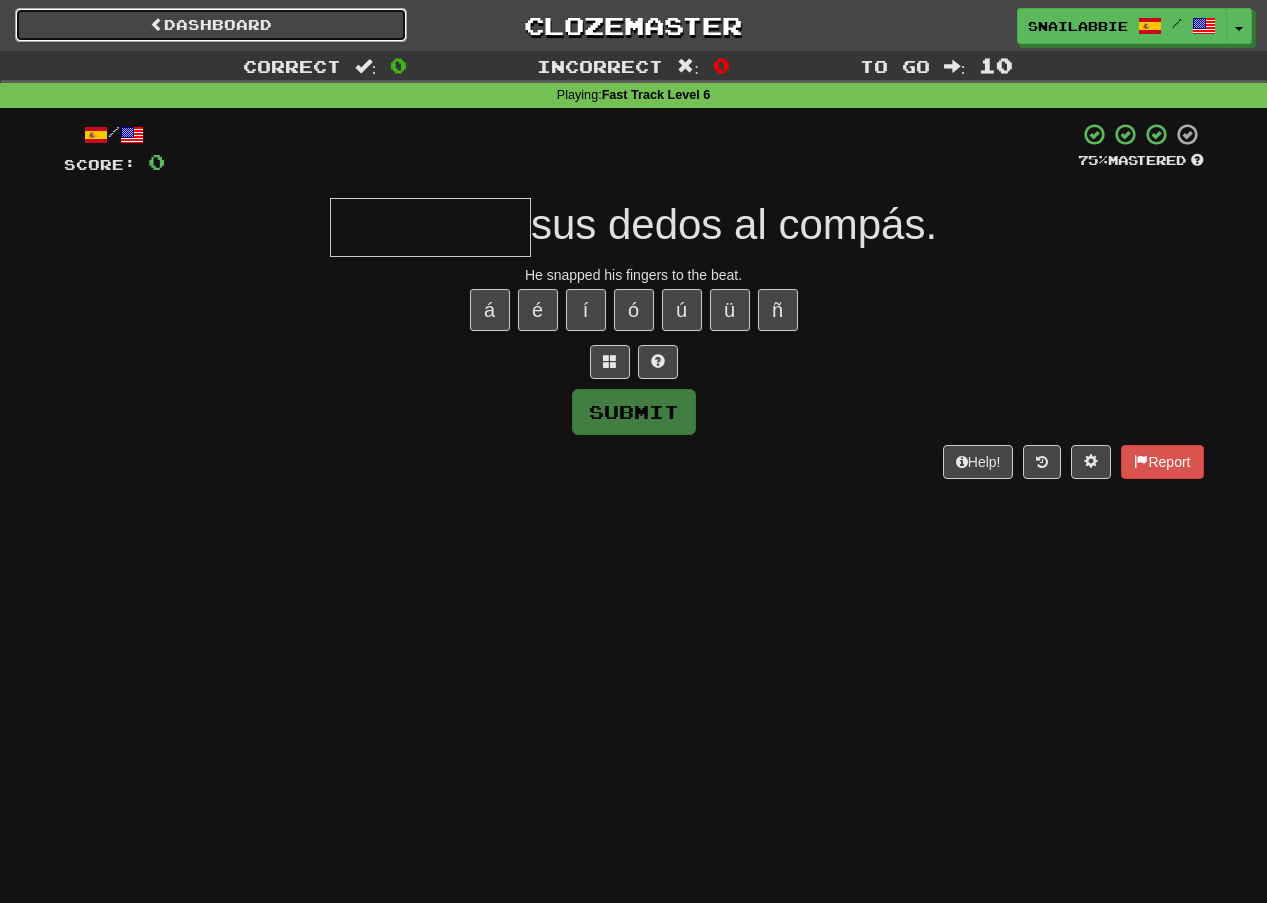 click on "Dashboard" at bounding box center [211, 25] 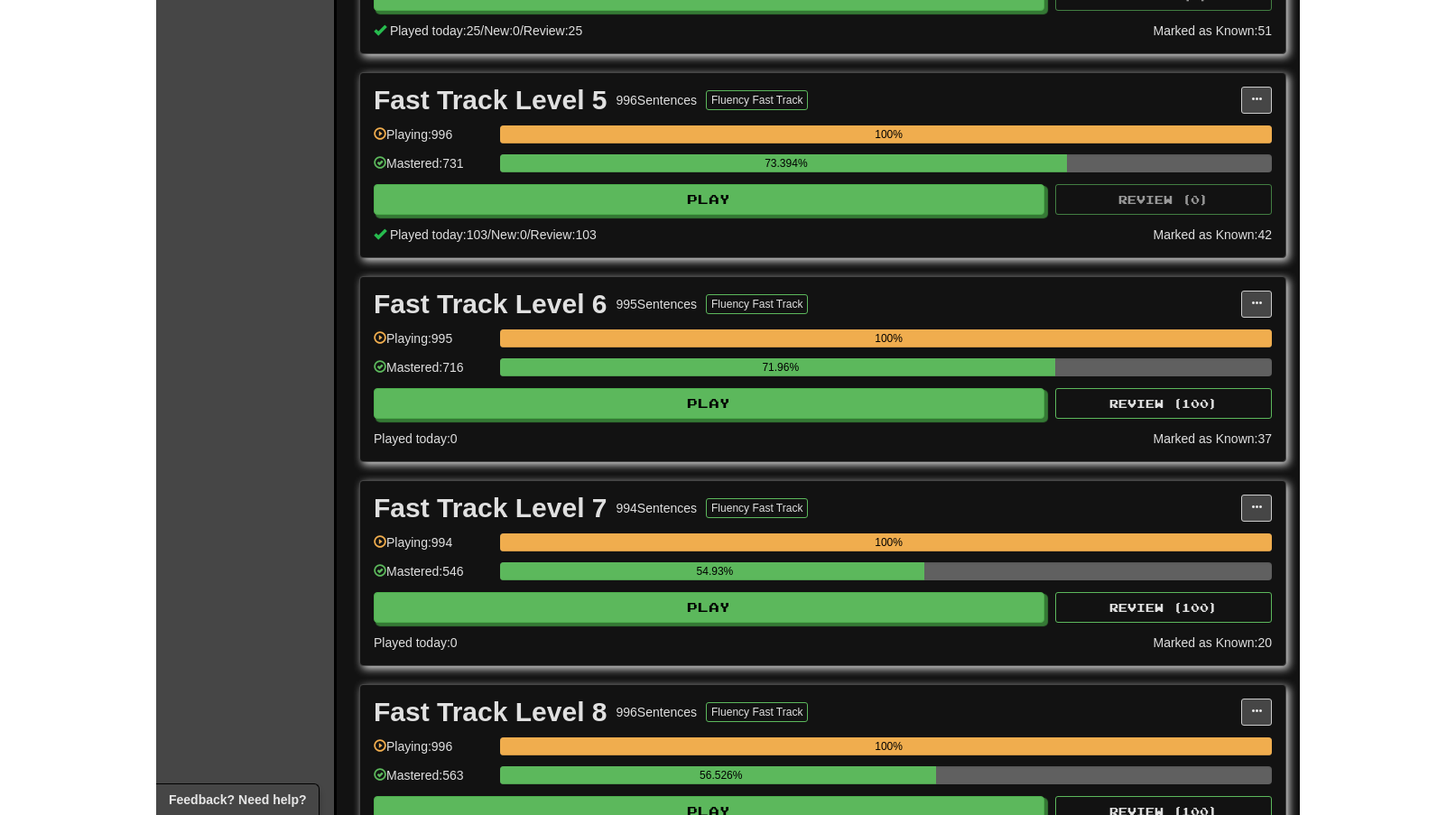 scroll, scrollTop: 1715, scrollLeft: 0, axis: vertical 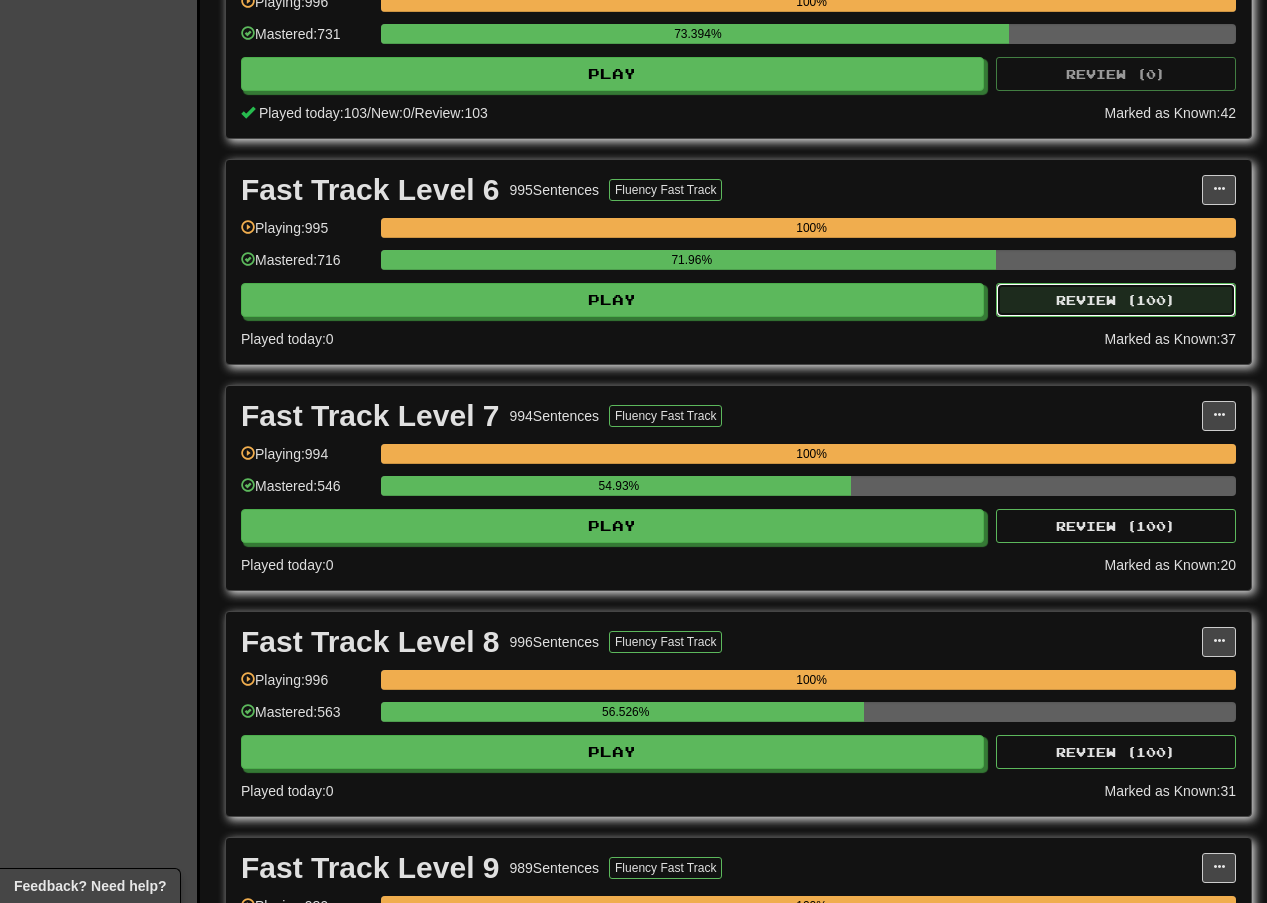 click on "Review ( 100 )" at bounding box center (1116, 300) 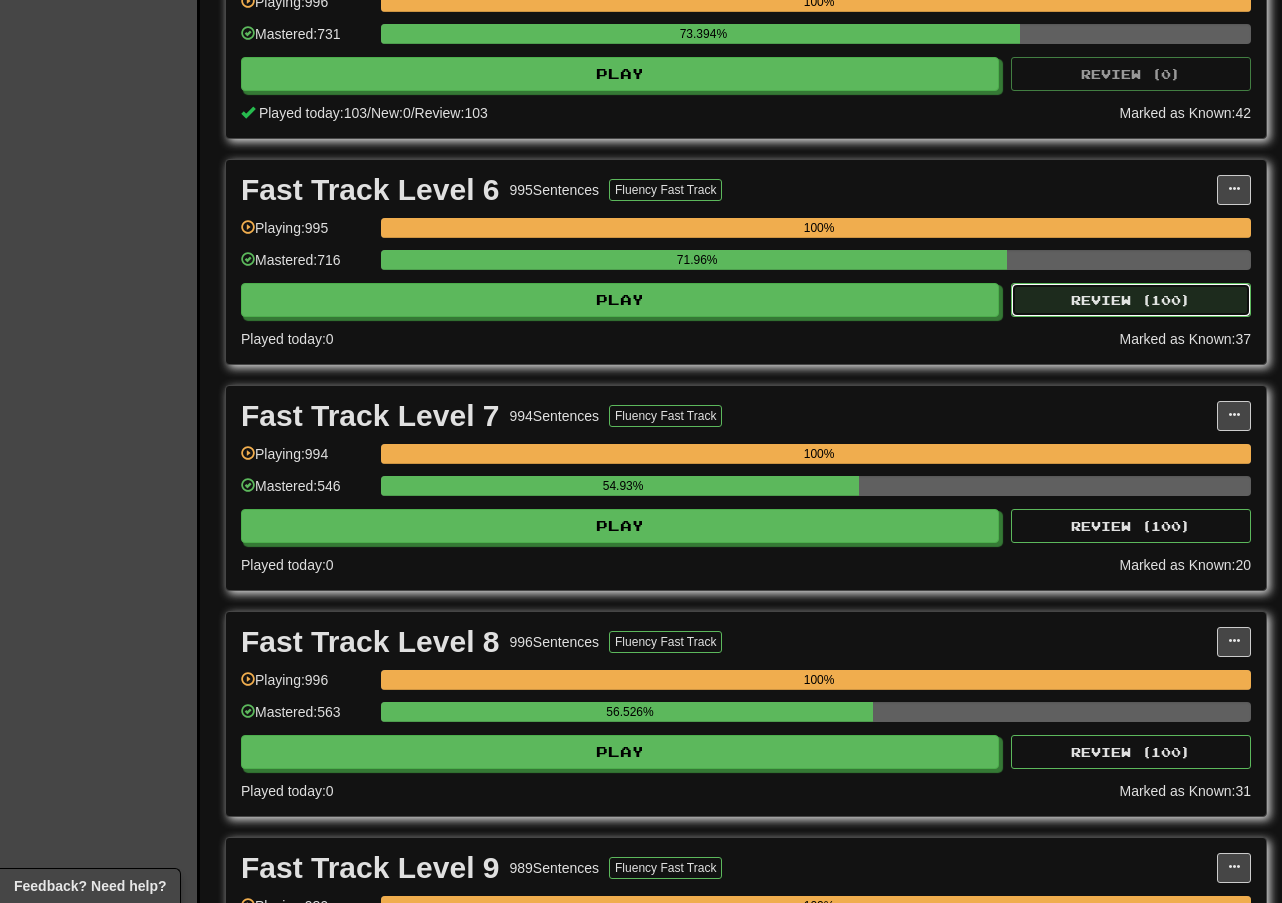 select on "**" 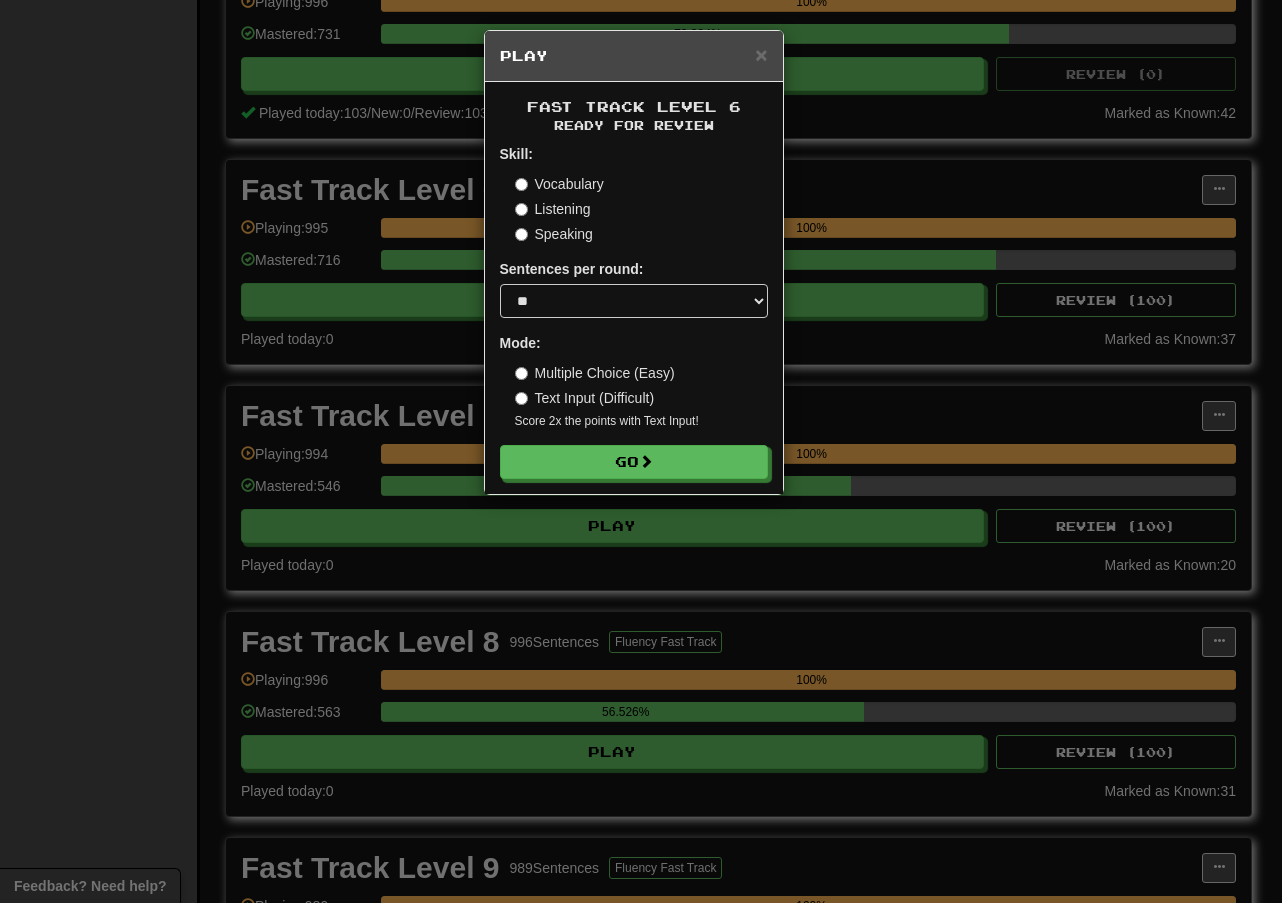 click on "Skill: Vocabulary Listening Speaking Sentences per round: * ** ** ** ** ** *** ******** Mode: Multiple Choice (Easy) Text Input (Difficult) Score 2x the points with Text Input ! Go" at bounding box center [634, 311] 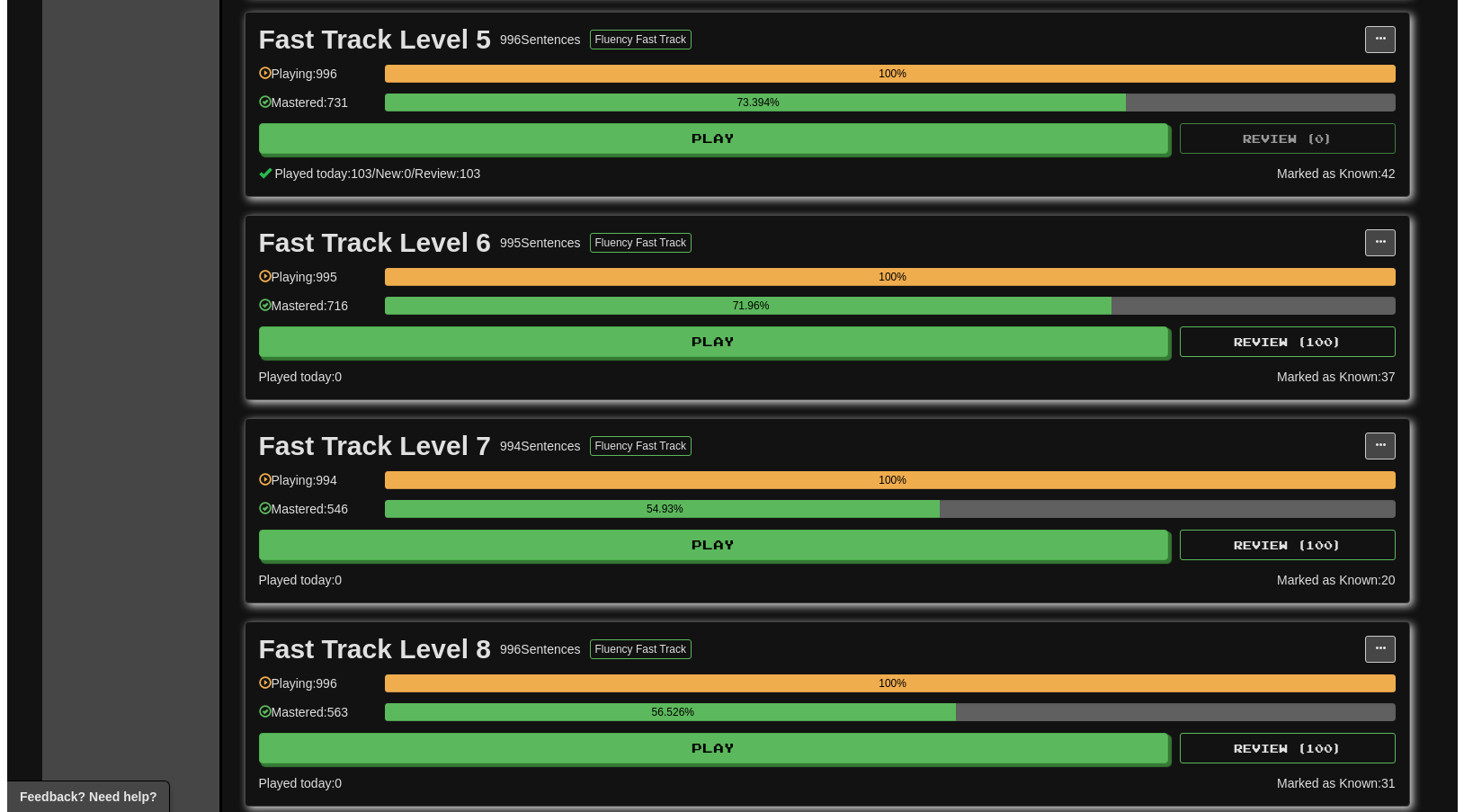 scroll, scrollTop: 1619, scrollLeft: 0, axis: vertical 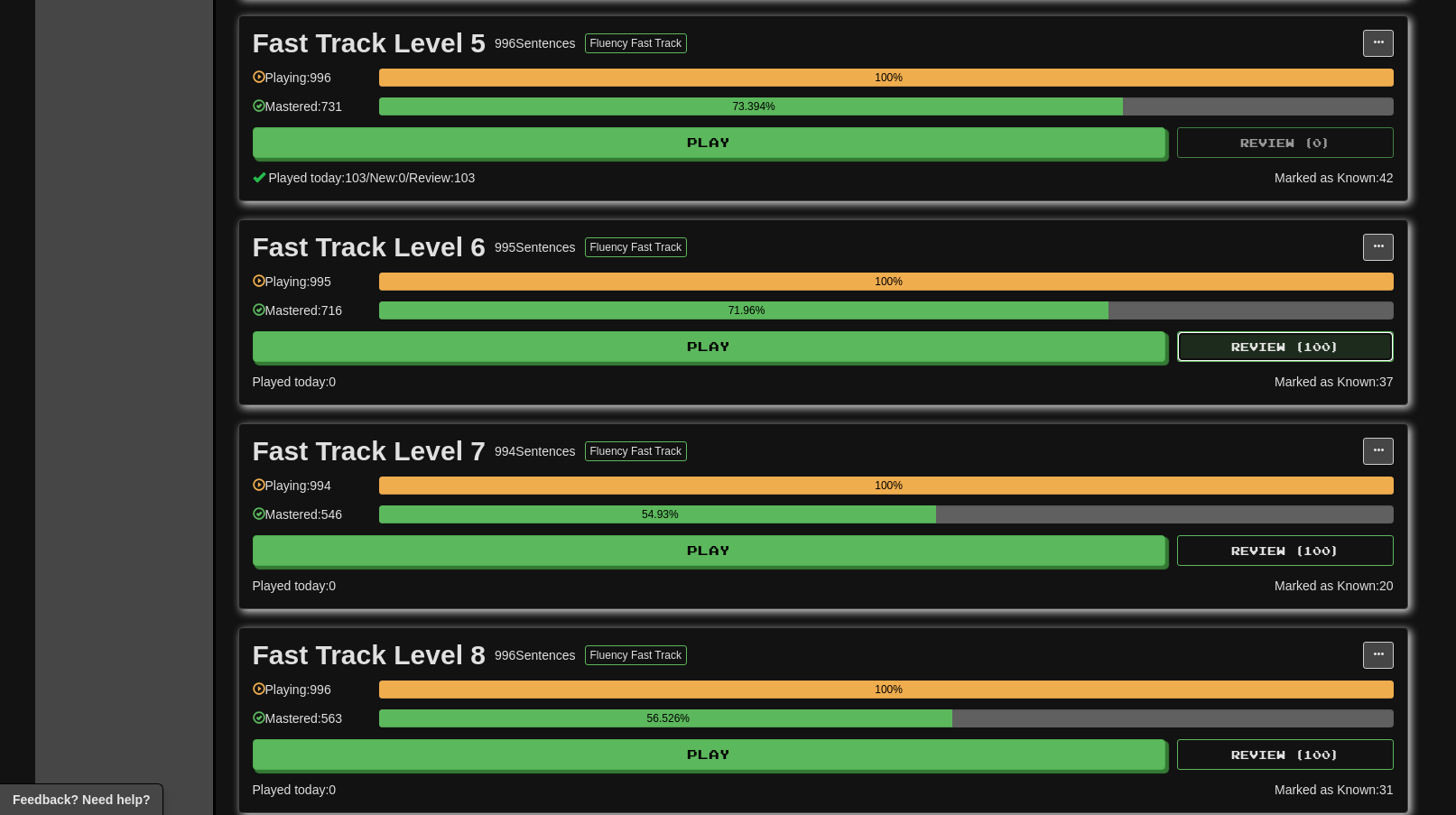 click on "Review ( 100 )" at bounding box center (1285, 347) 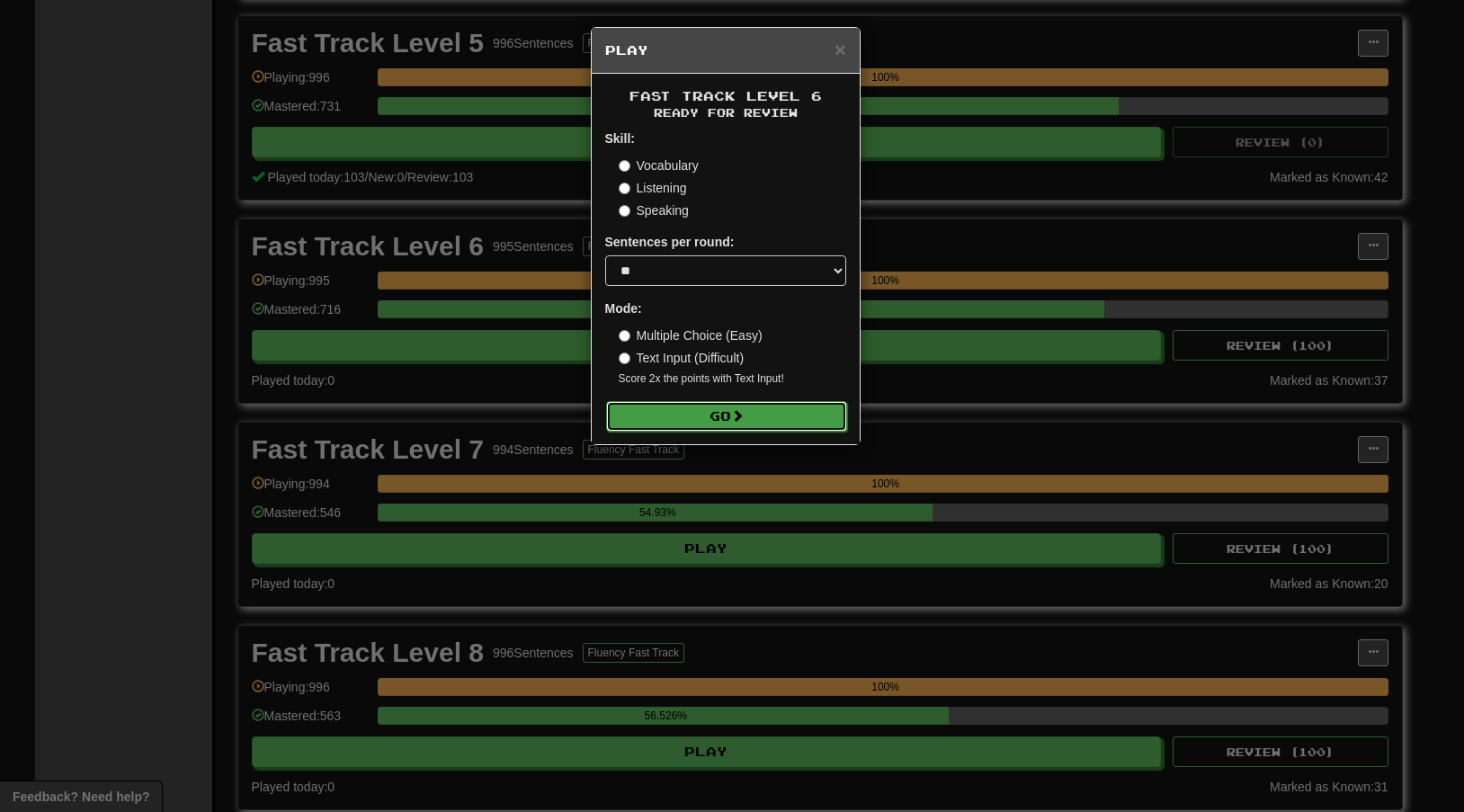 click on "Go" at bounding box center (727, 416) 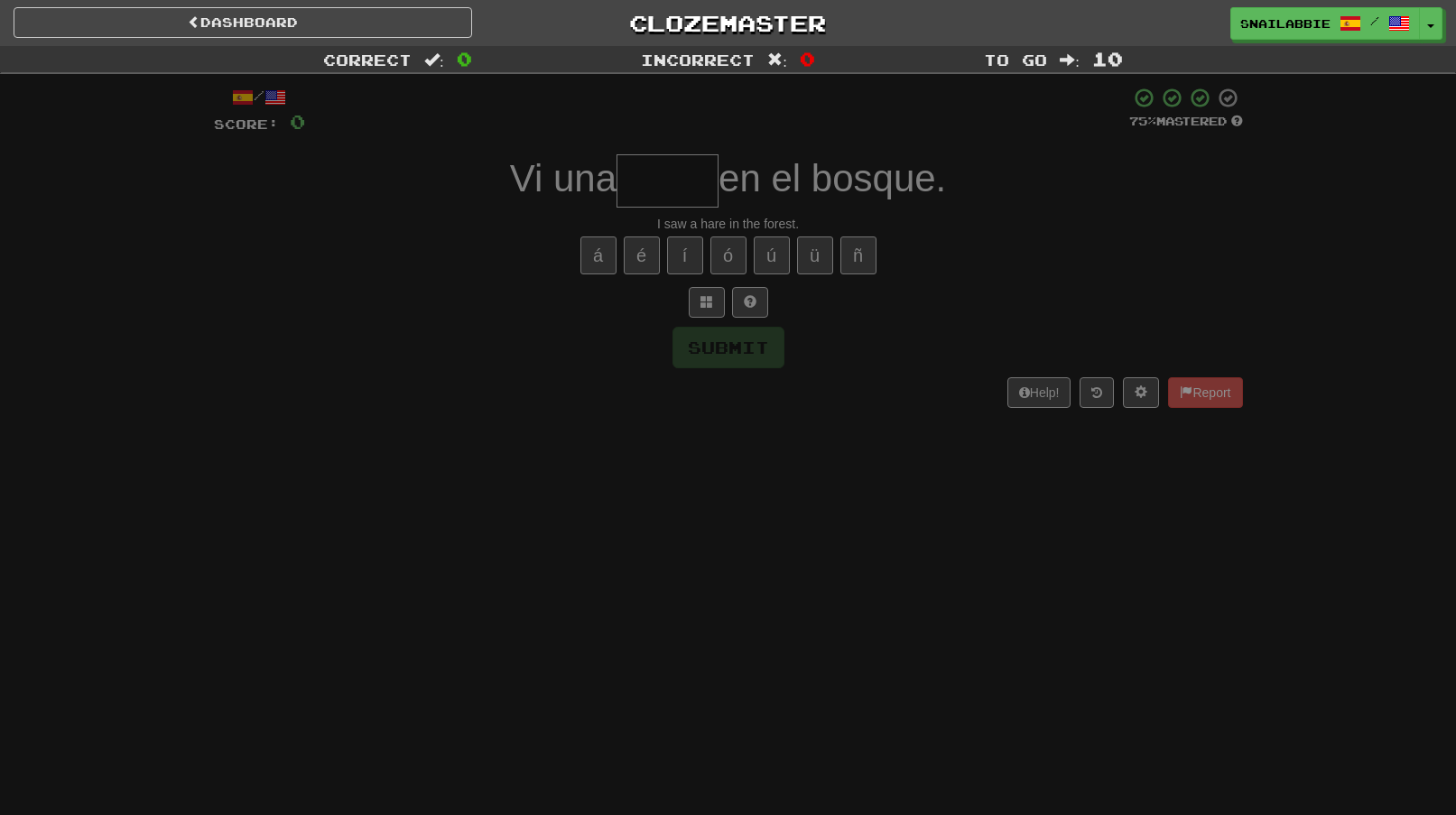 scroll, scrollTop: 0, scrollLeft: 0, axis: both 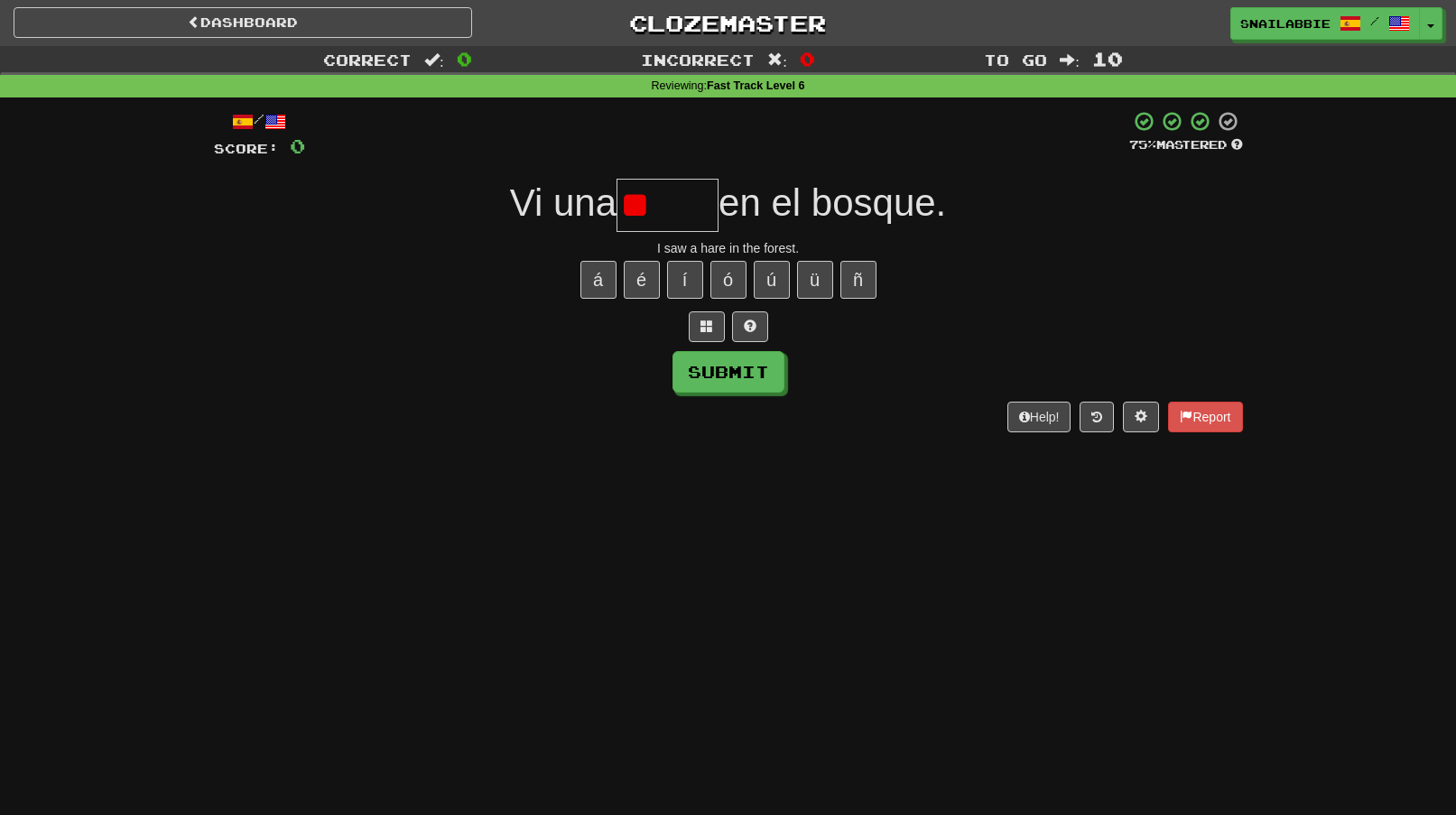 type on "*" 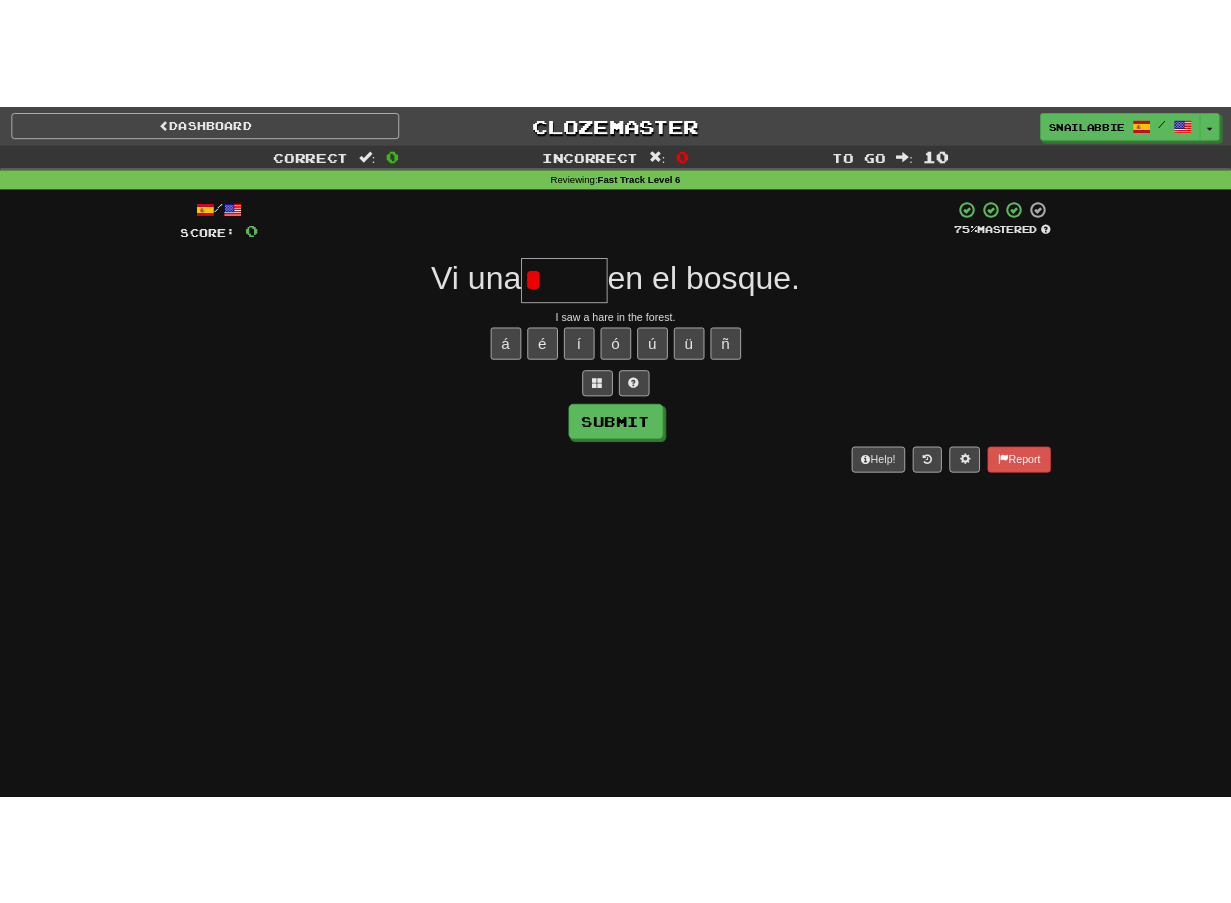 scroll, scrollTop: 0, scrollLeft: 0, axis: both 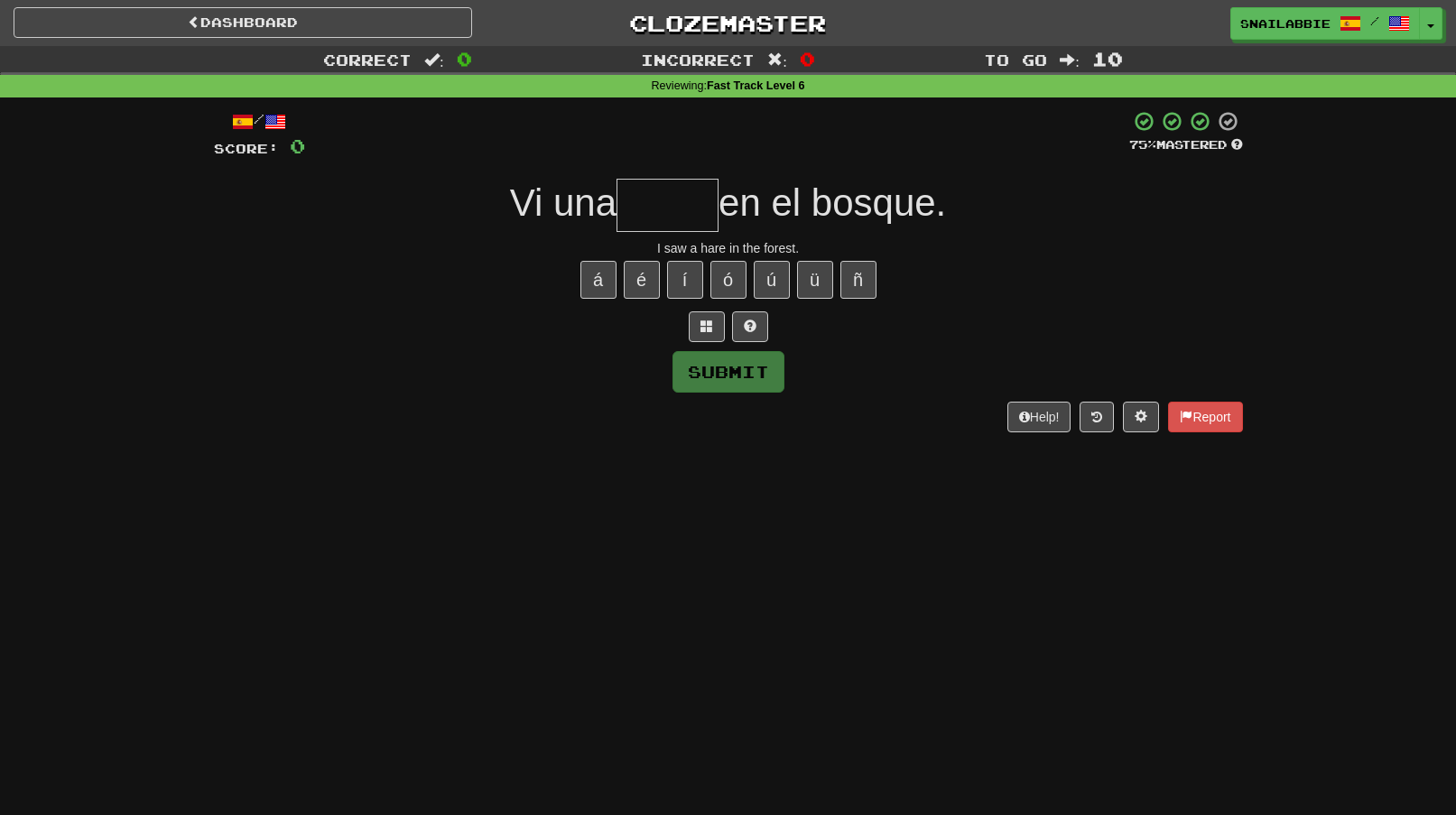 type on "******" 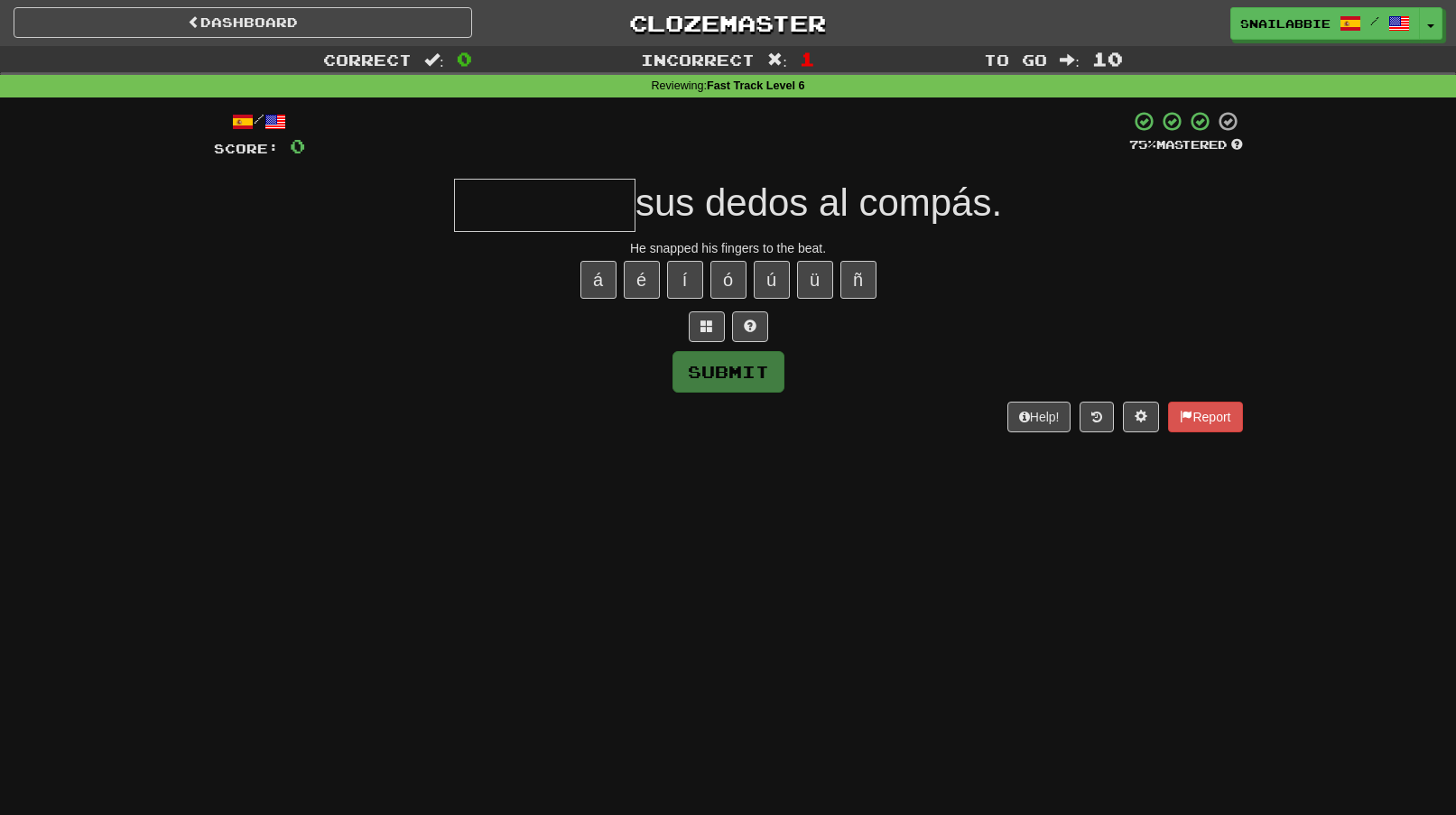 click at bounding box center [544, 205] 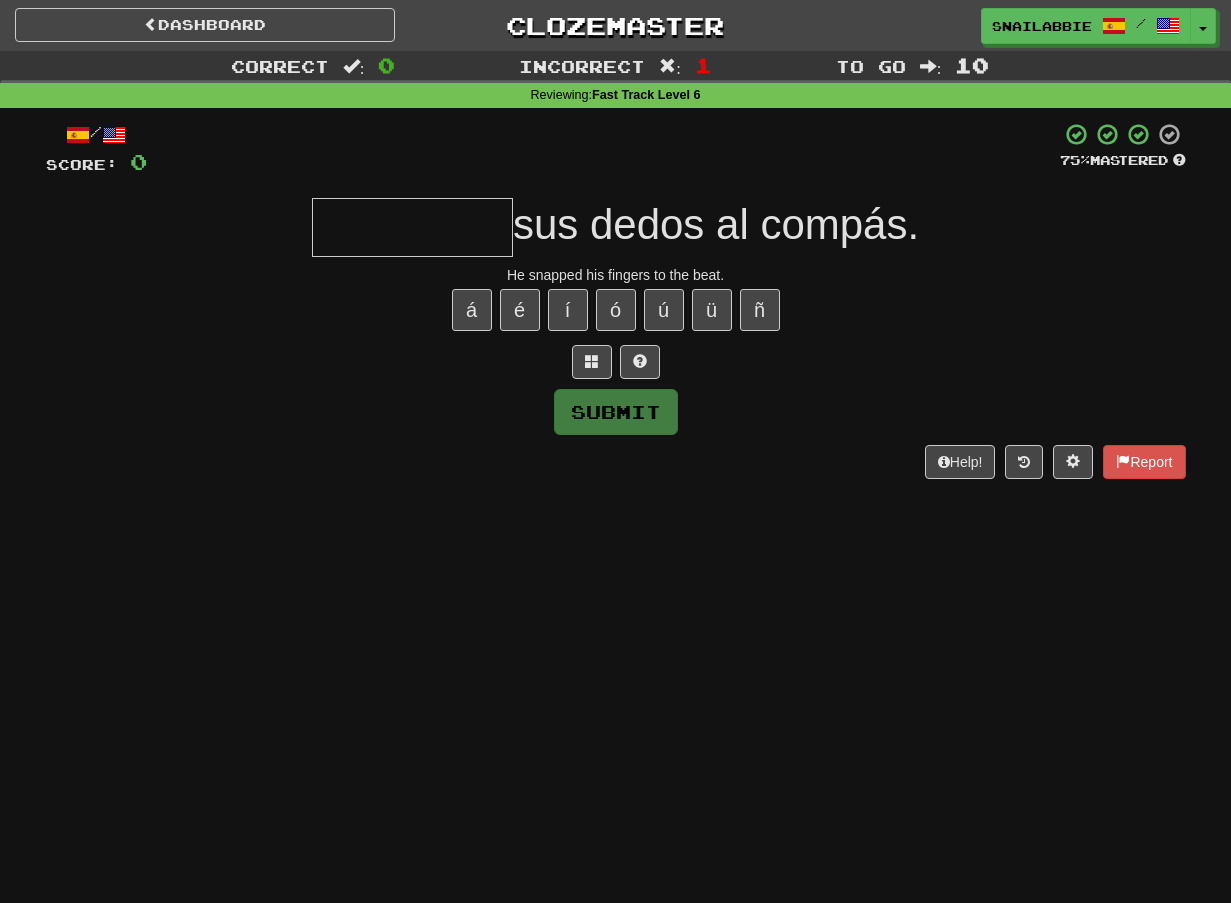 click at bounding box center (412, 227) 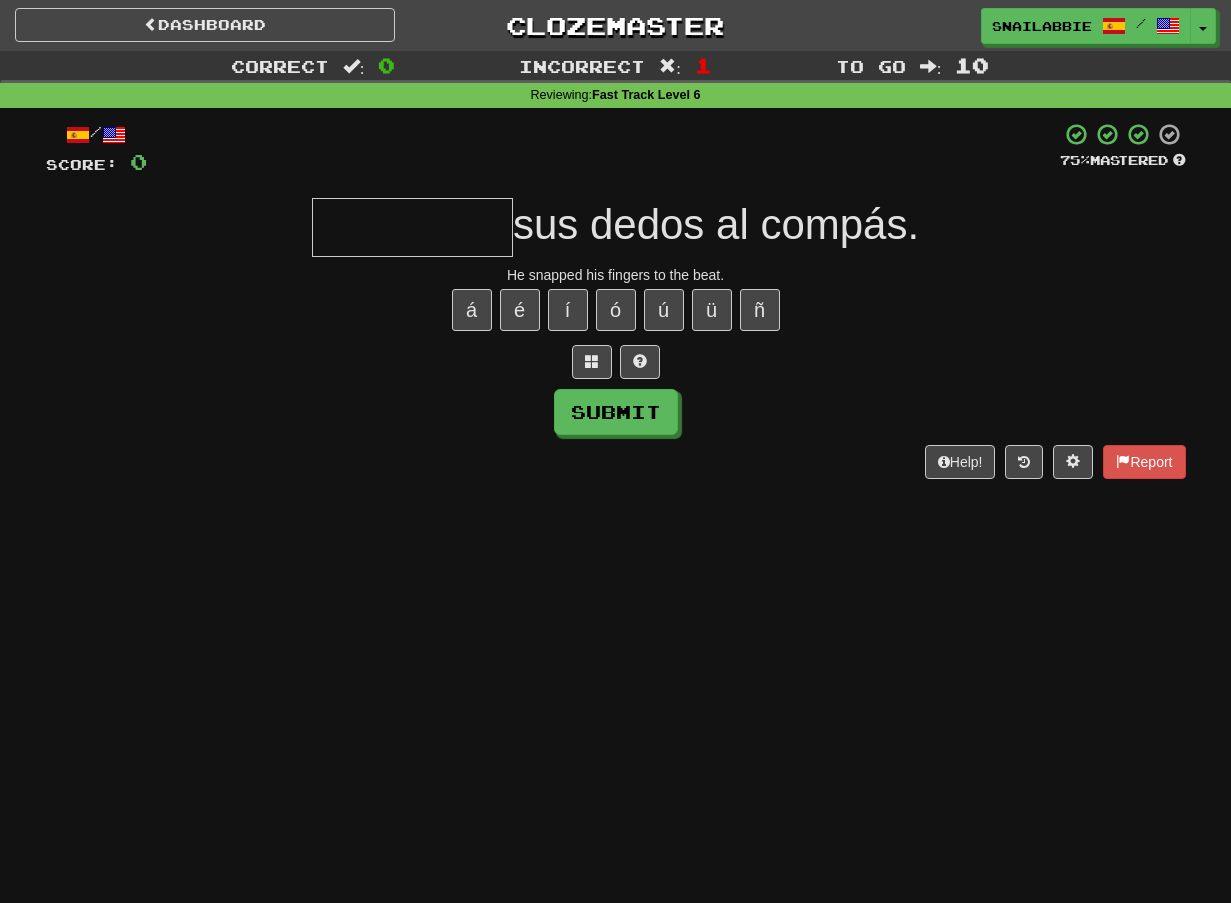 type on "********" 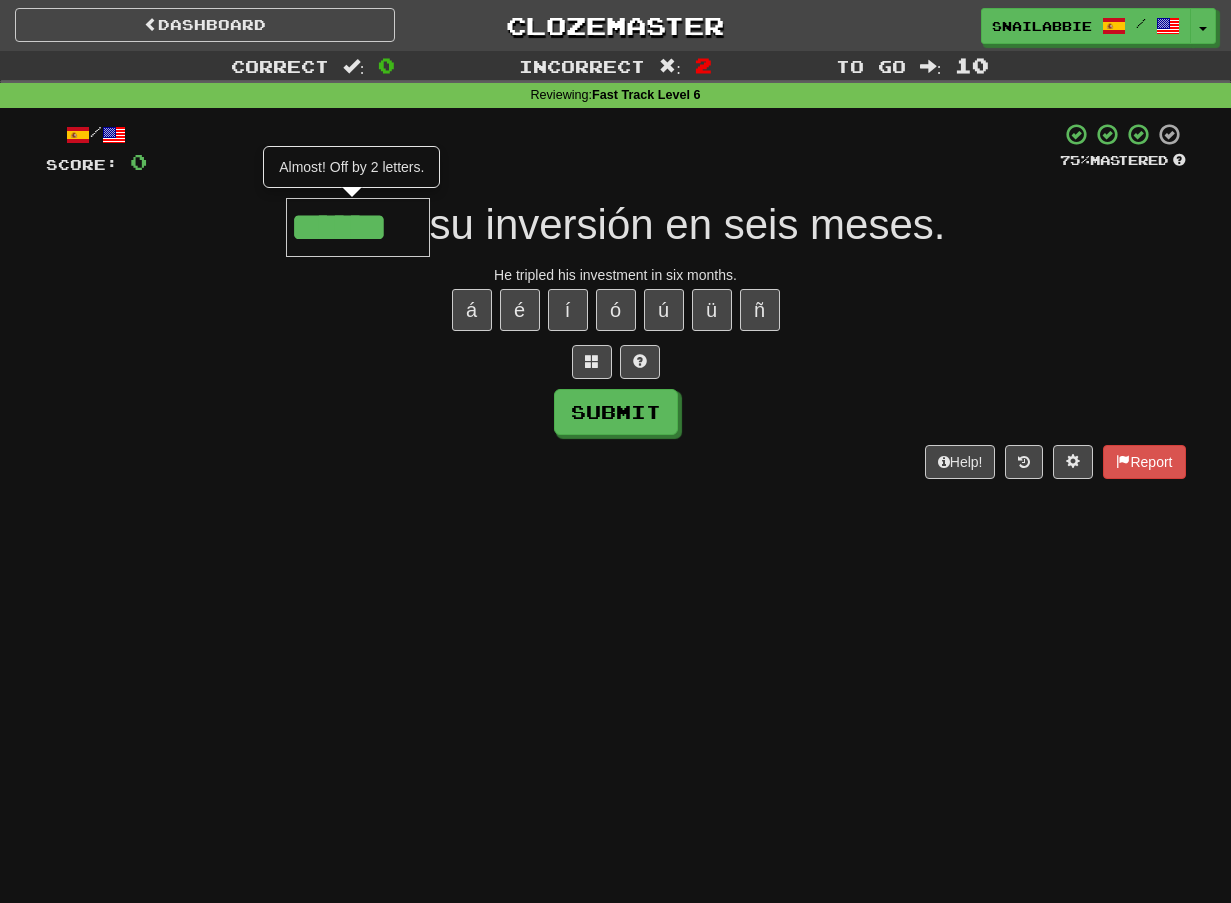type on "********" 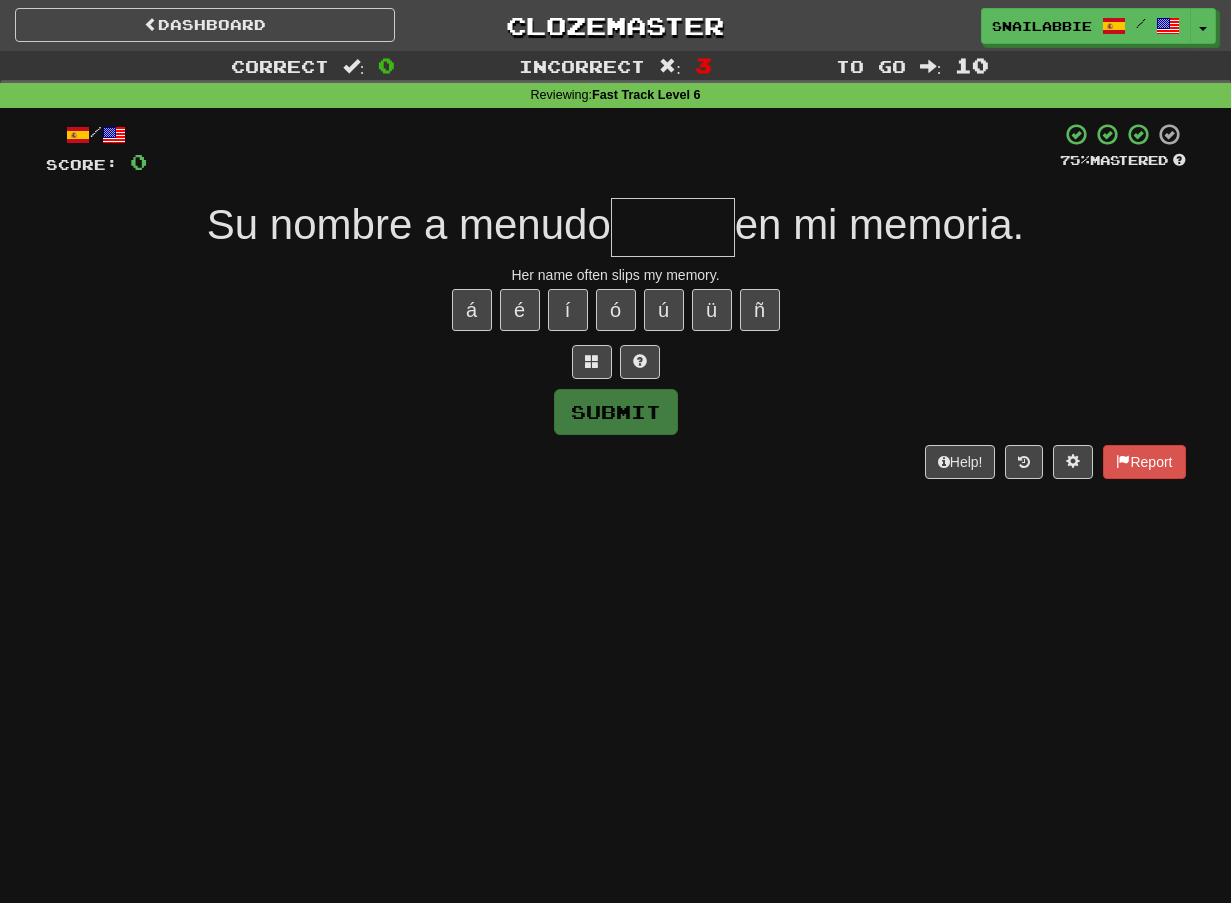 type on "*" 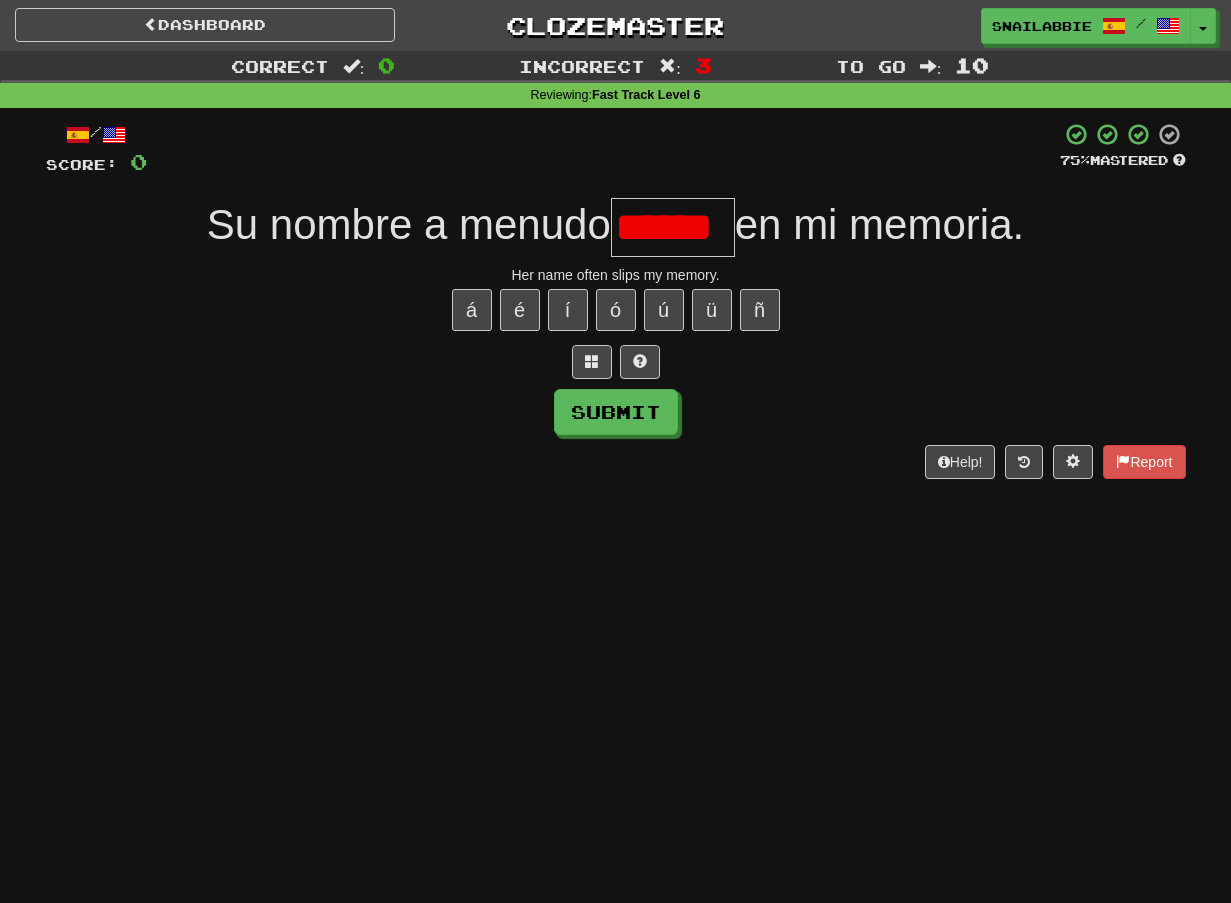 scroll, scrollTop: 0, scrollLeft: 19, axis: horizontal 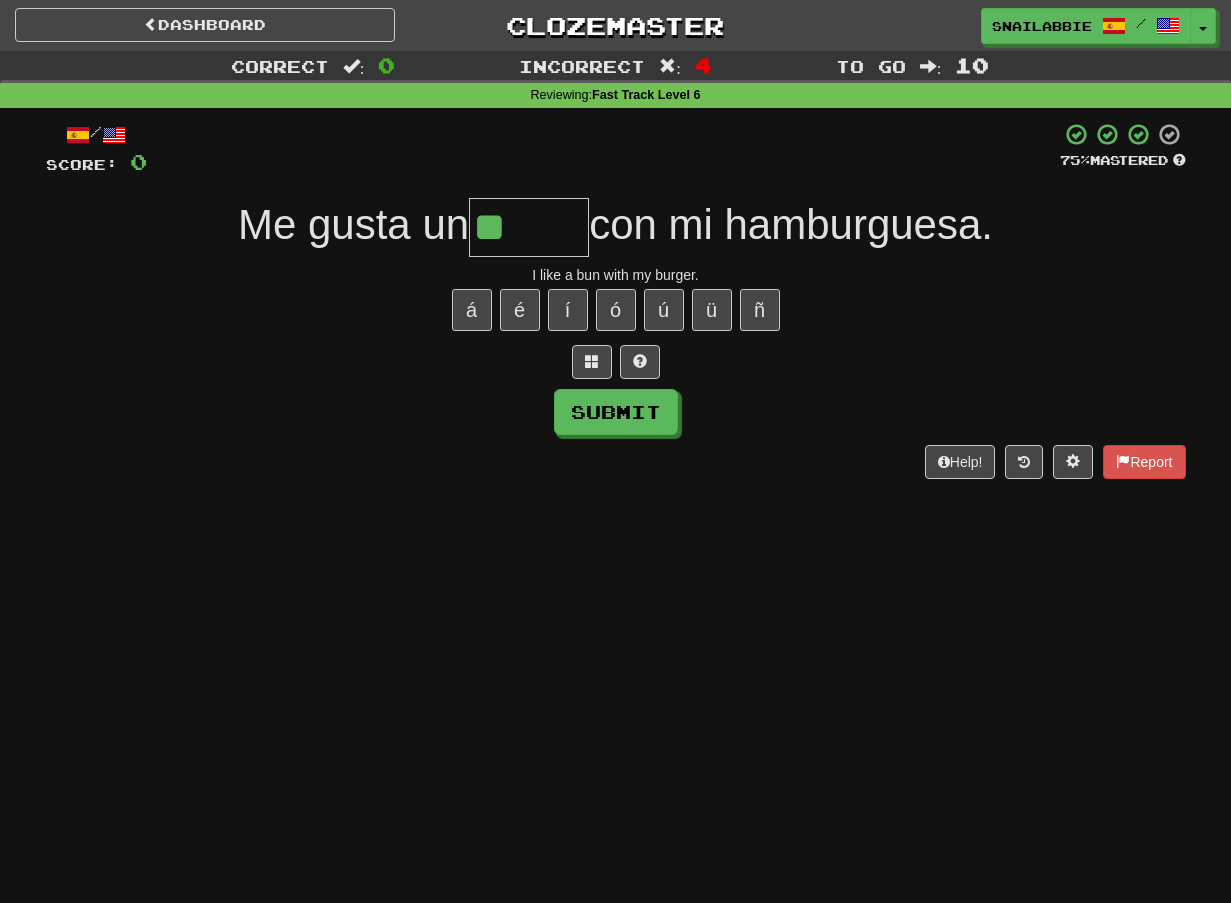 type on "*******" 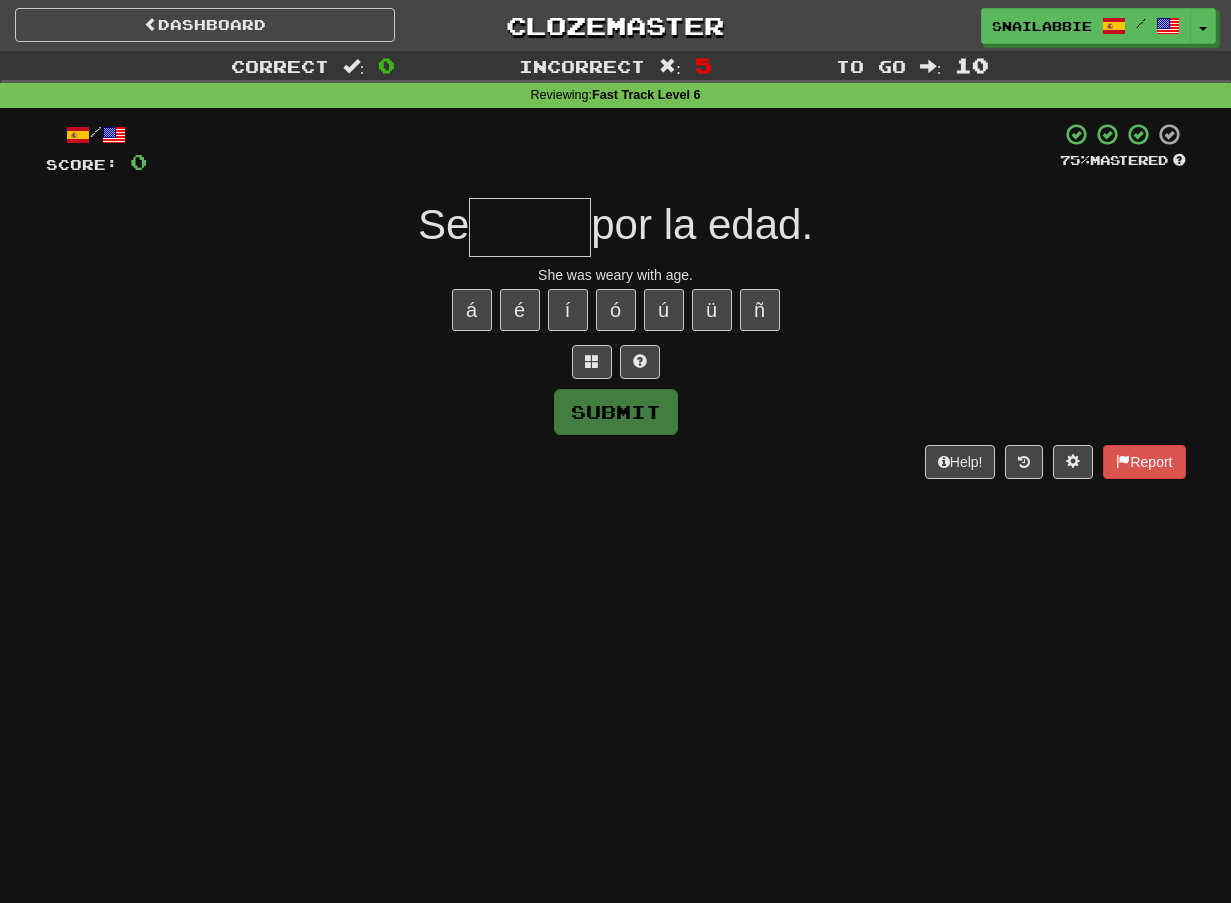 type on "*" 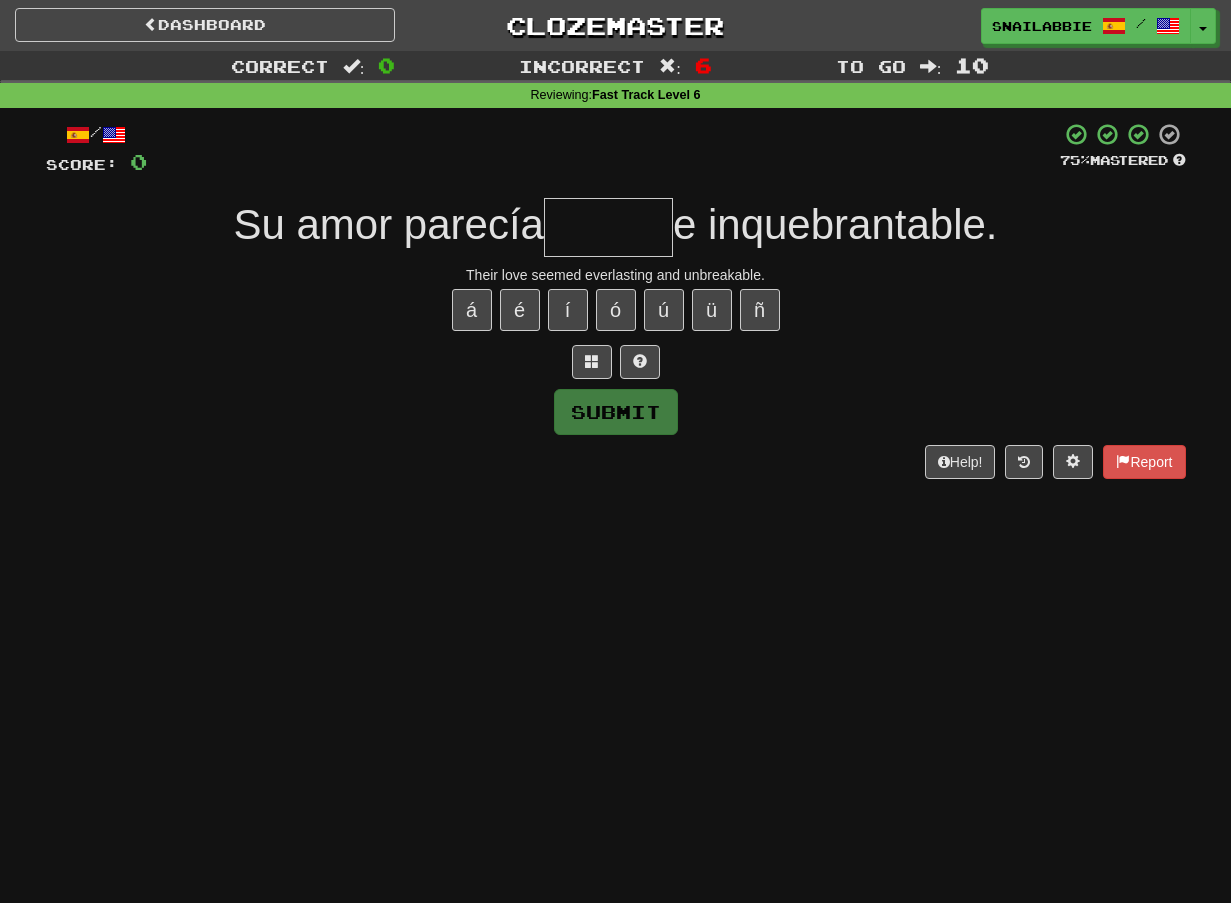 type on "*" 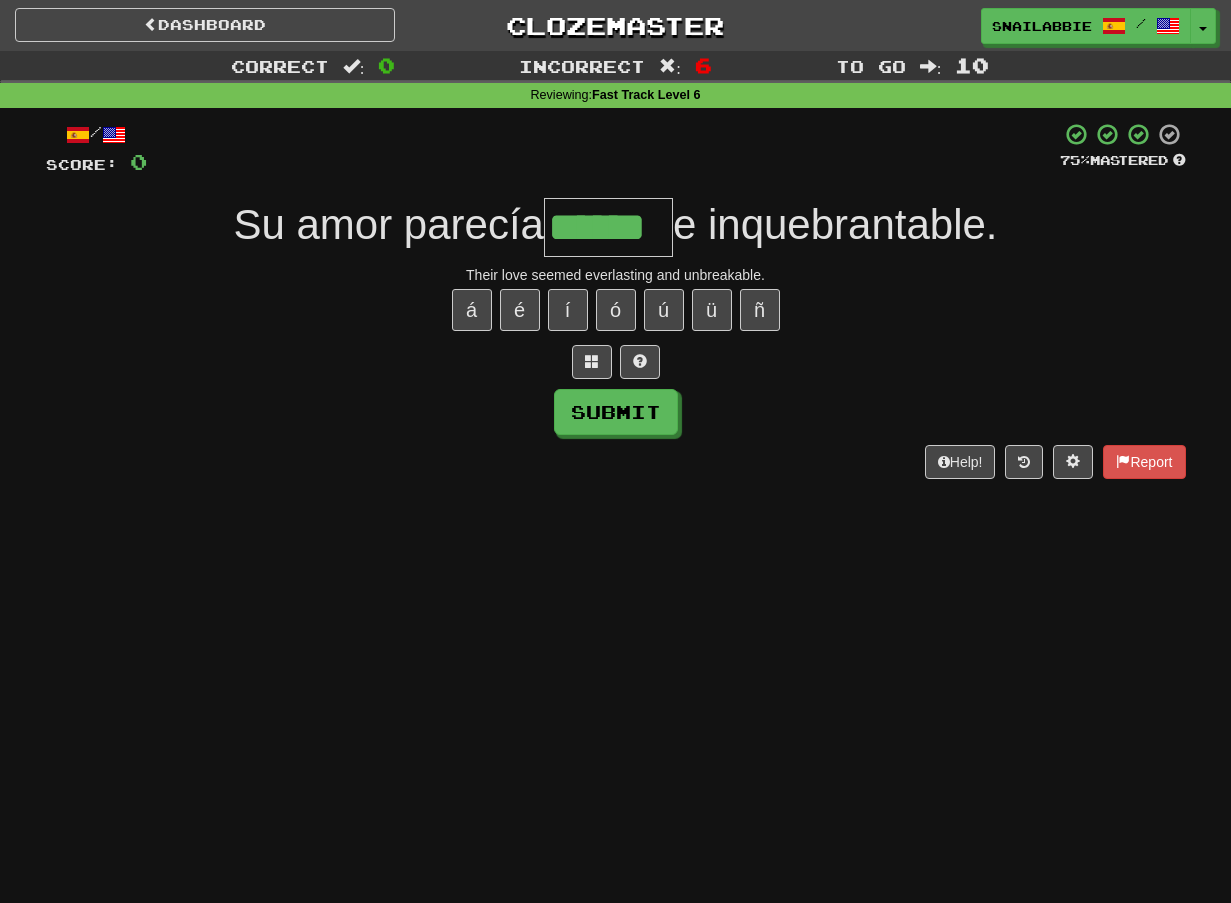 type on "******" 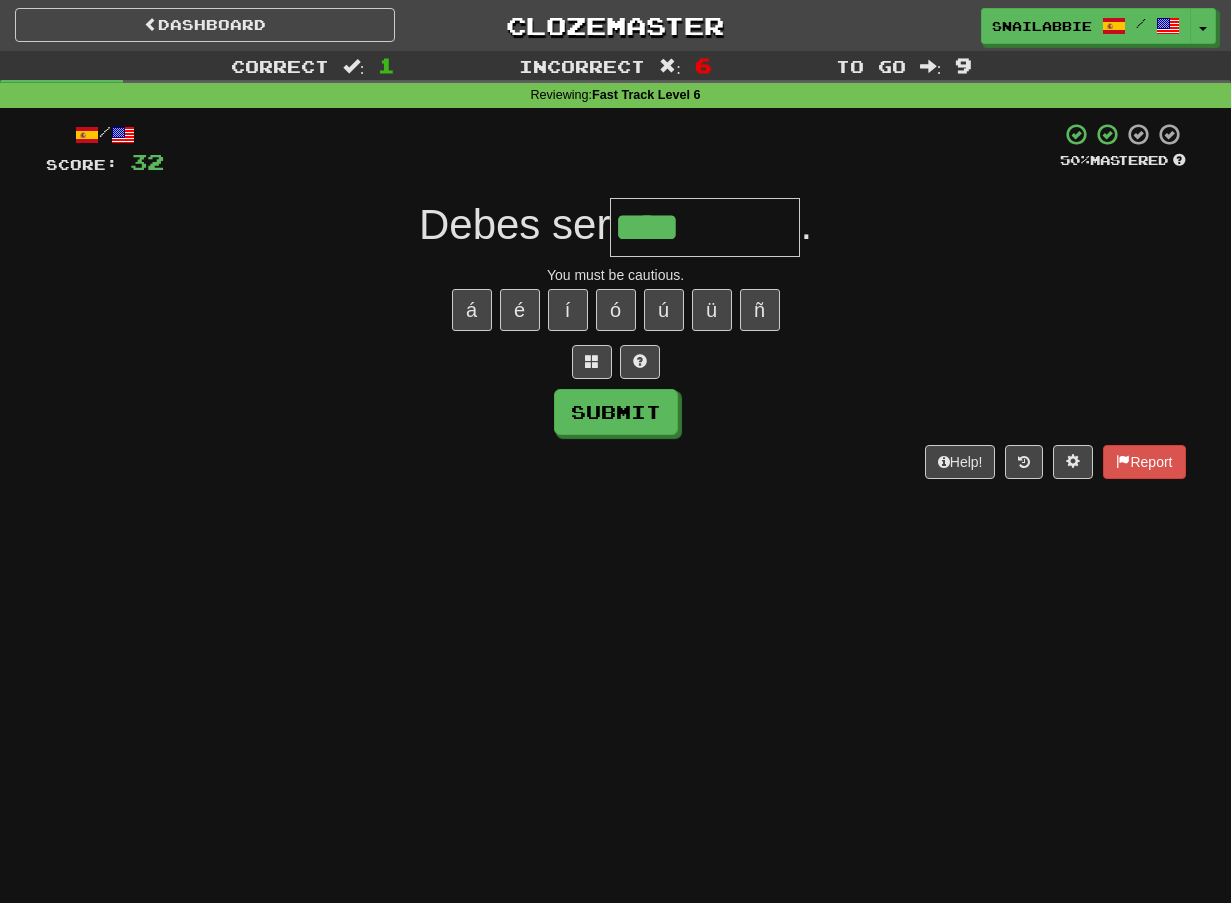 type on "*********" 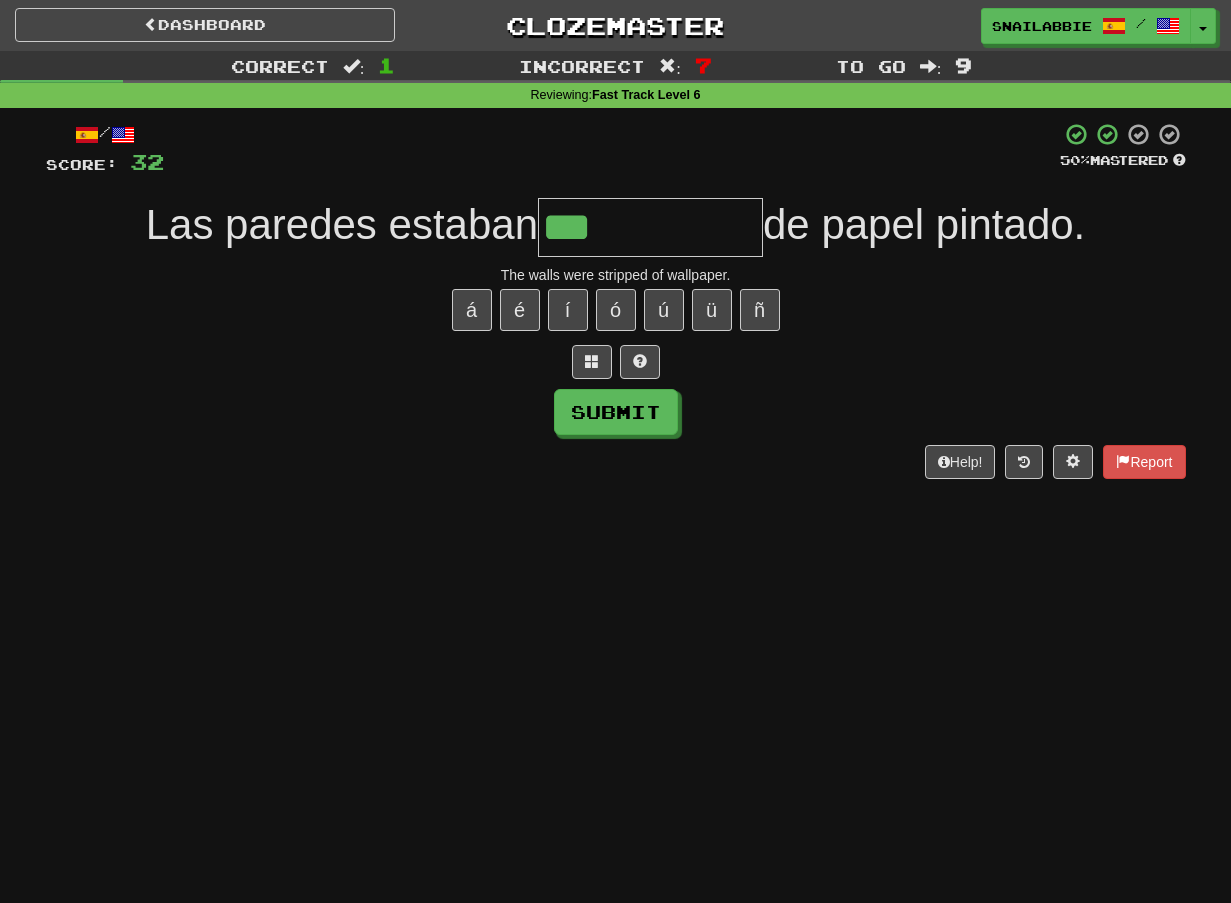 type on "**********" 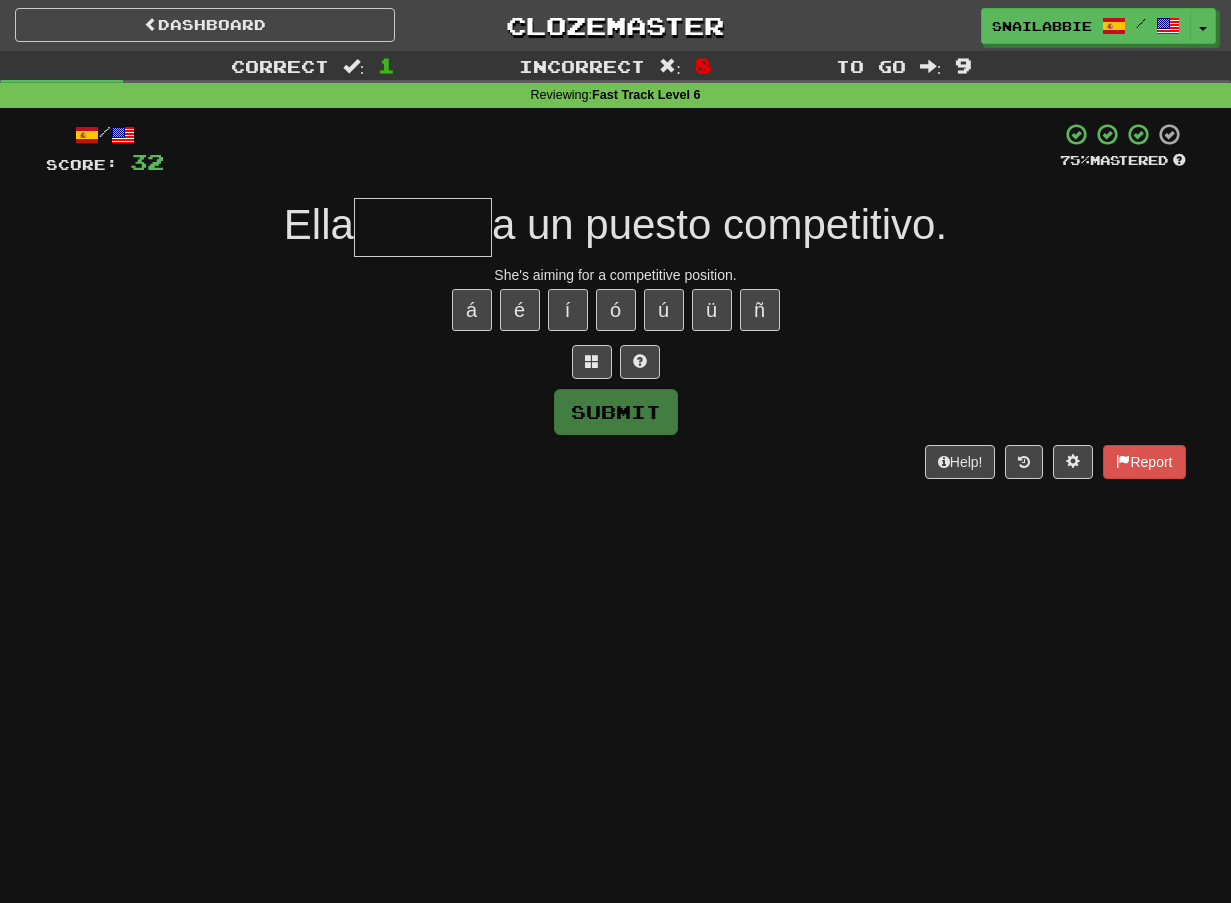 click at bounding box center [423, 227] 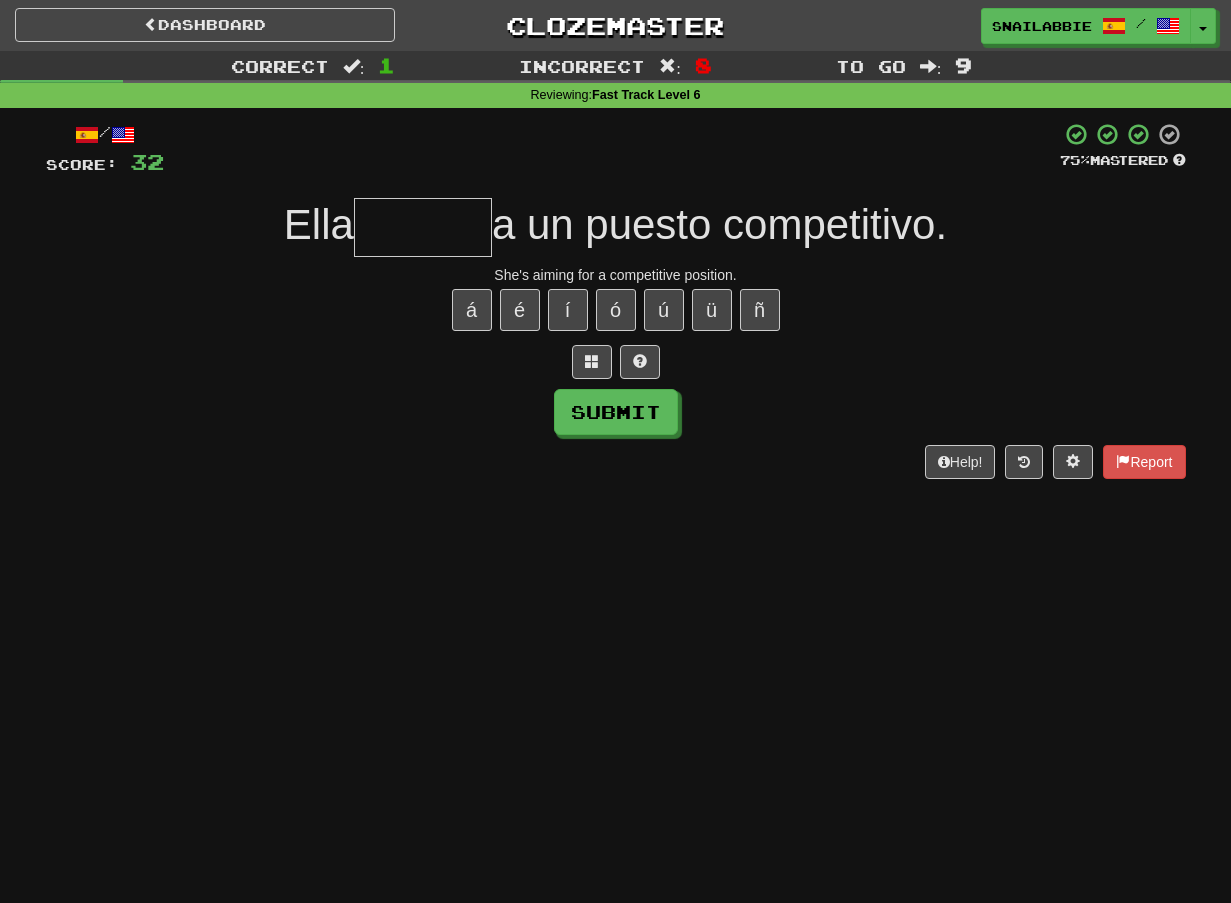type on "*" 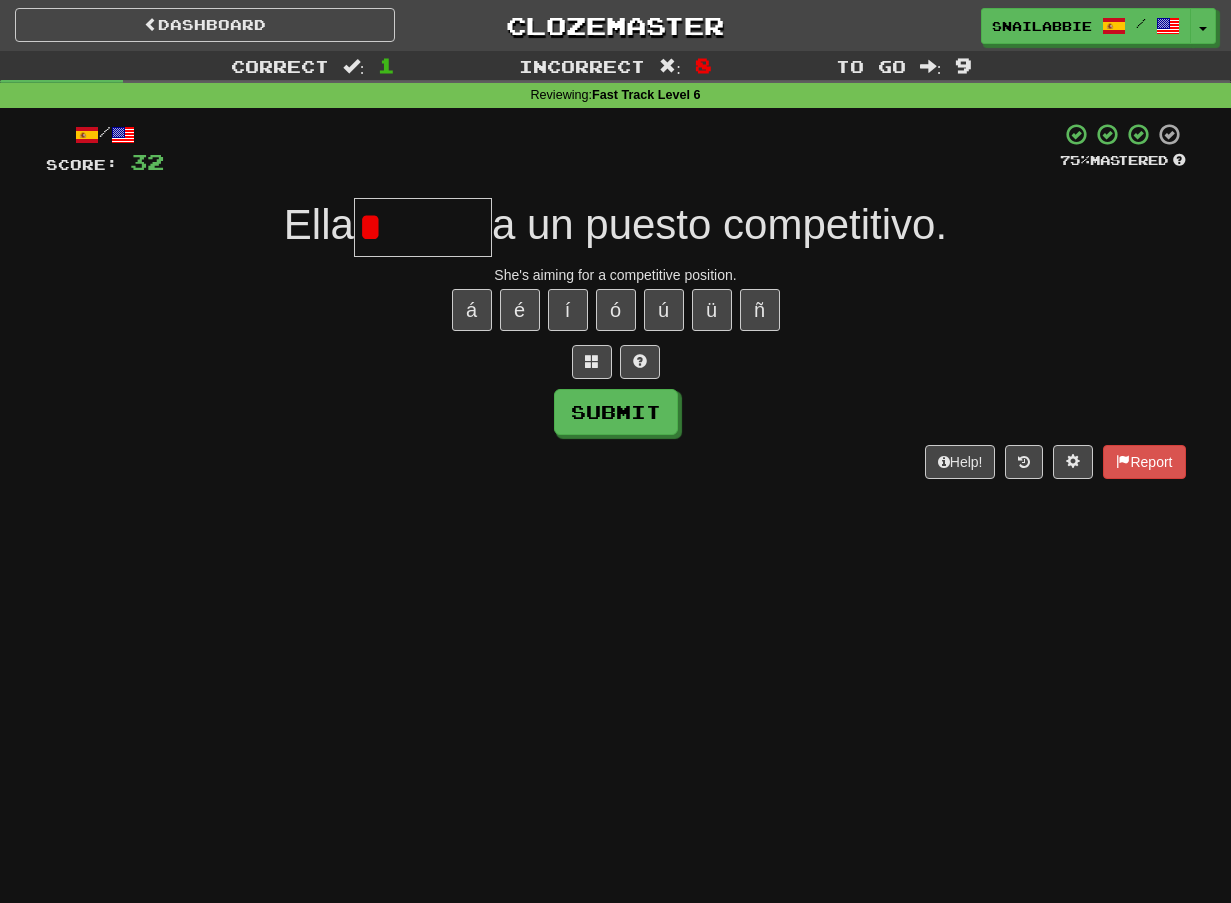 type on "******" 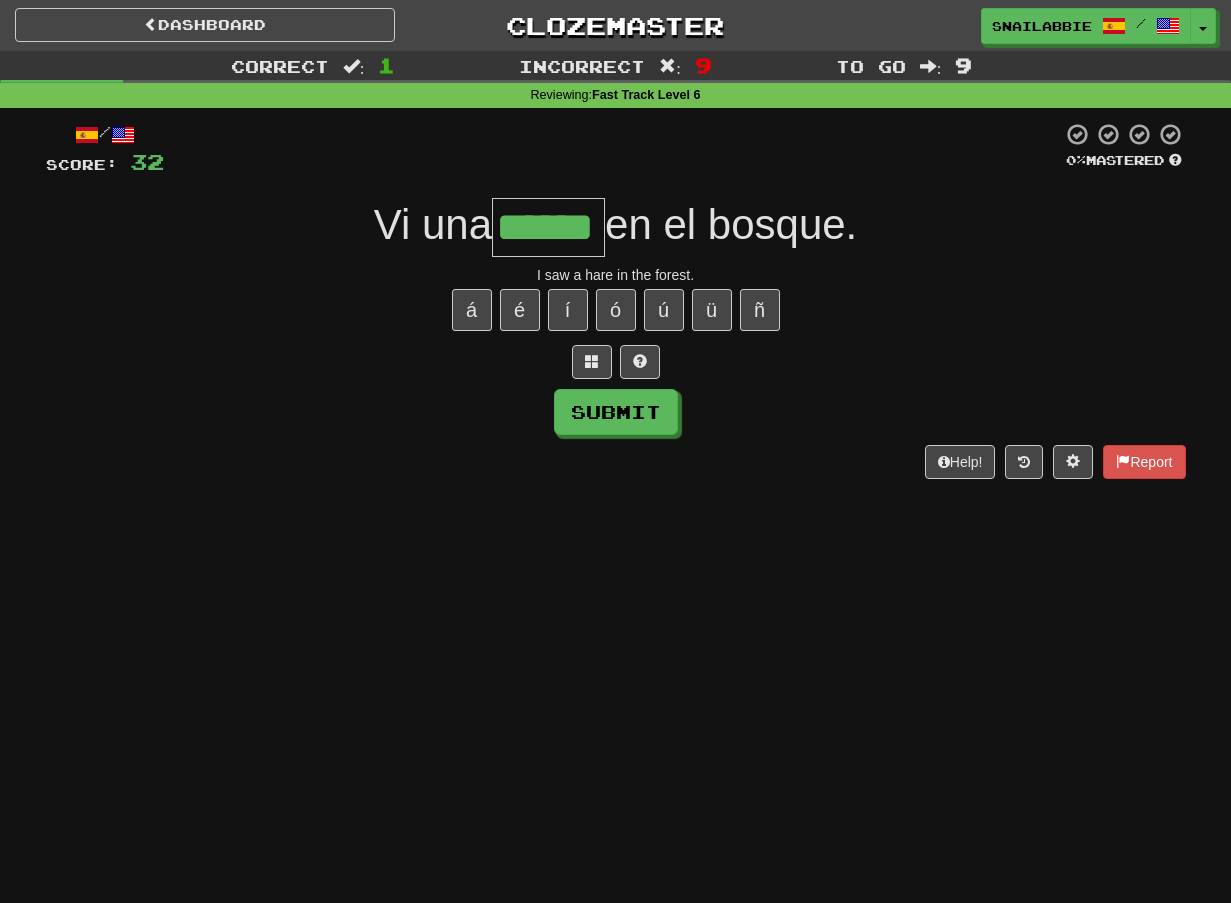 type on "******" 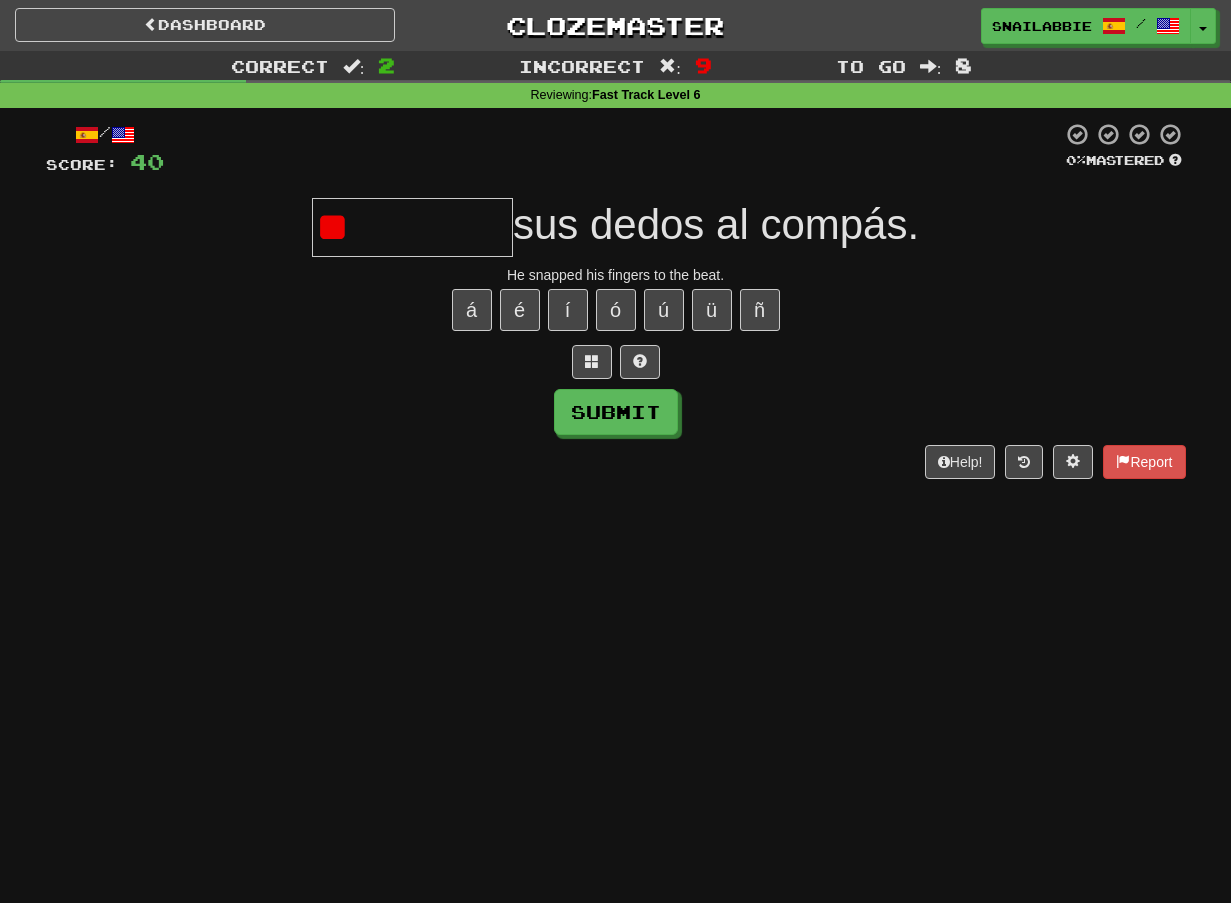 type on "*" 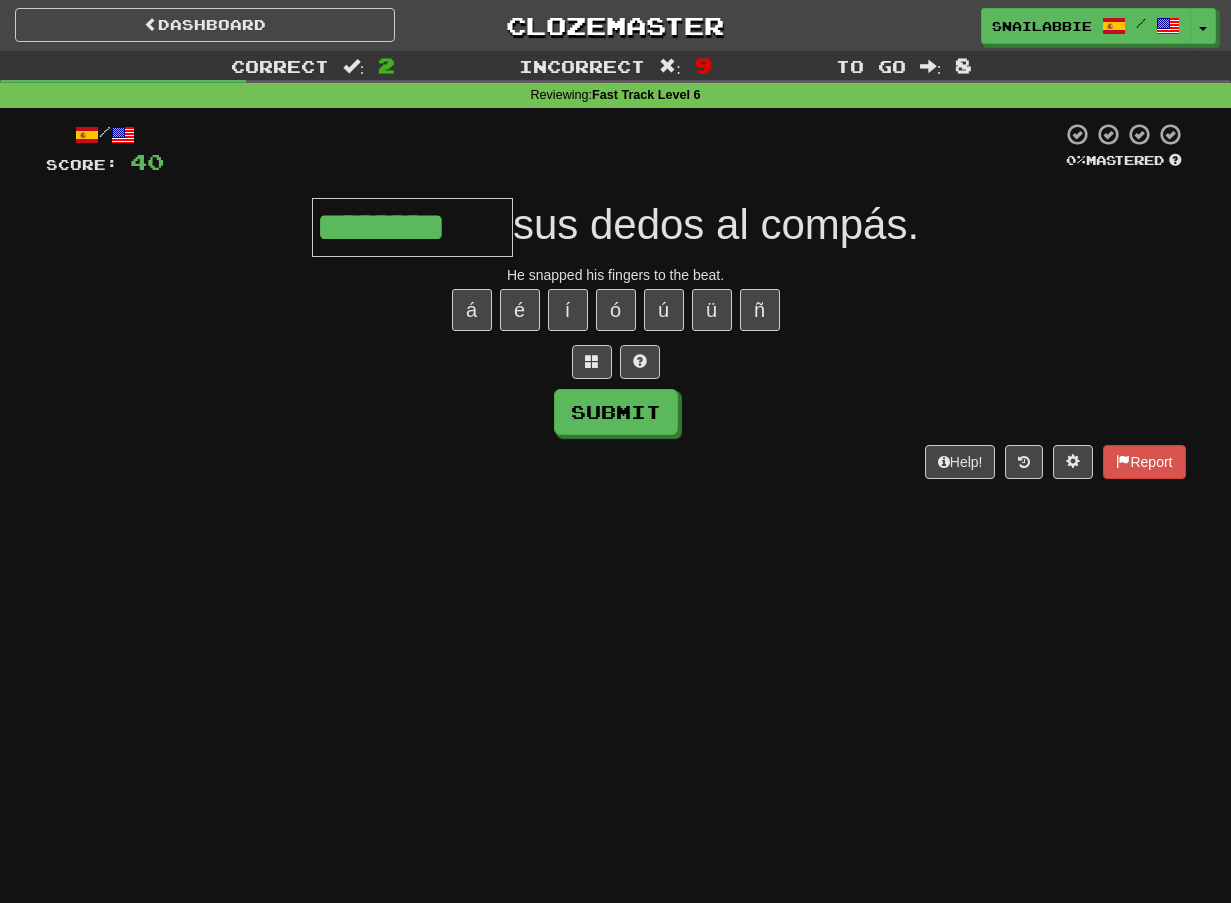 type on "********" 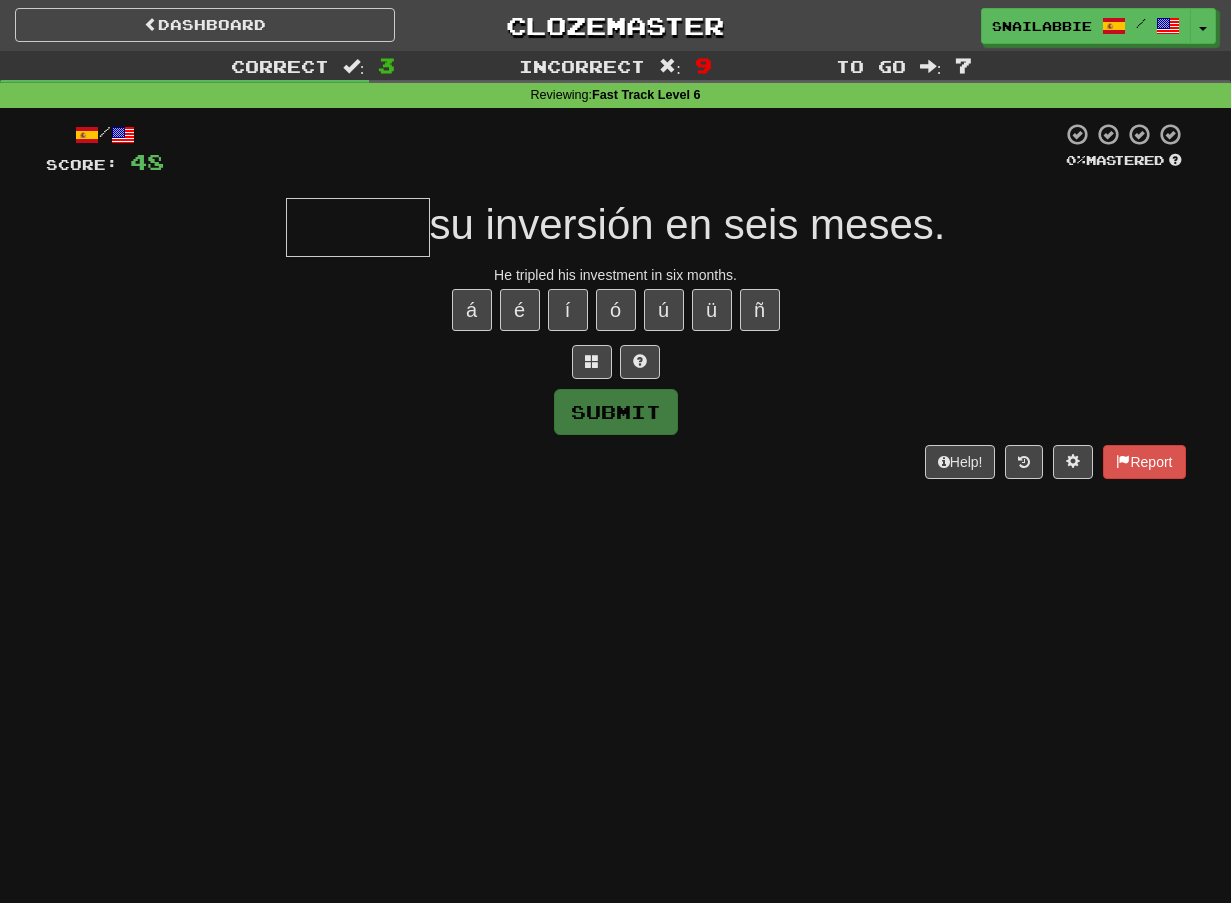 click at bounding box center [358, 227] 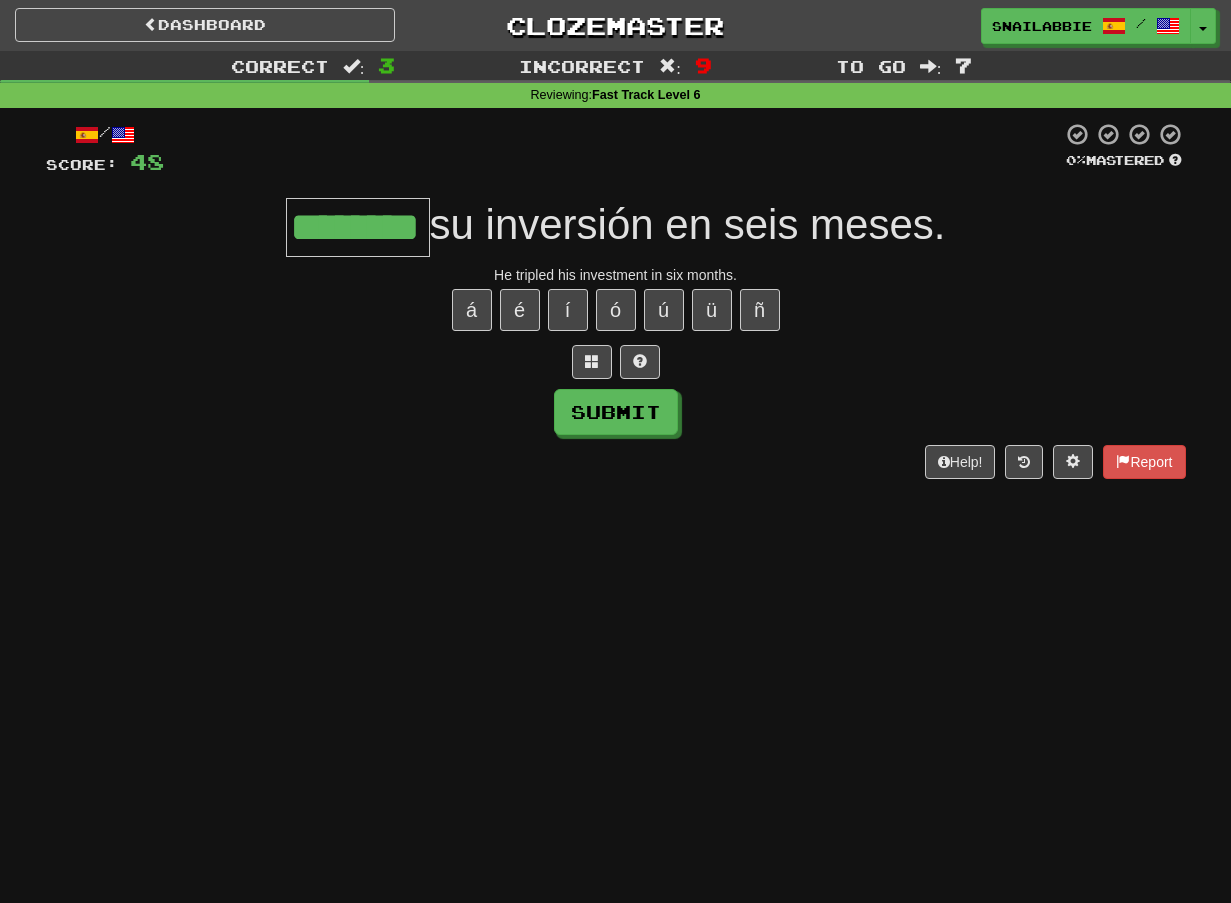 type on "********" 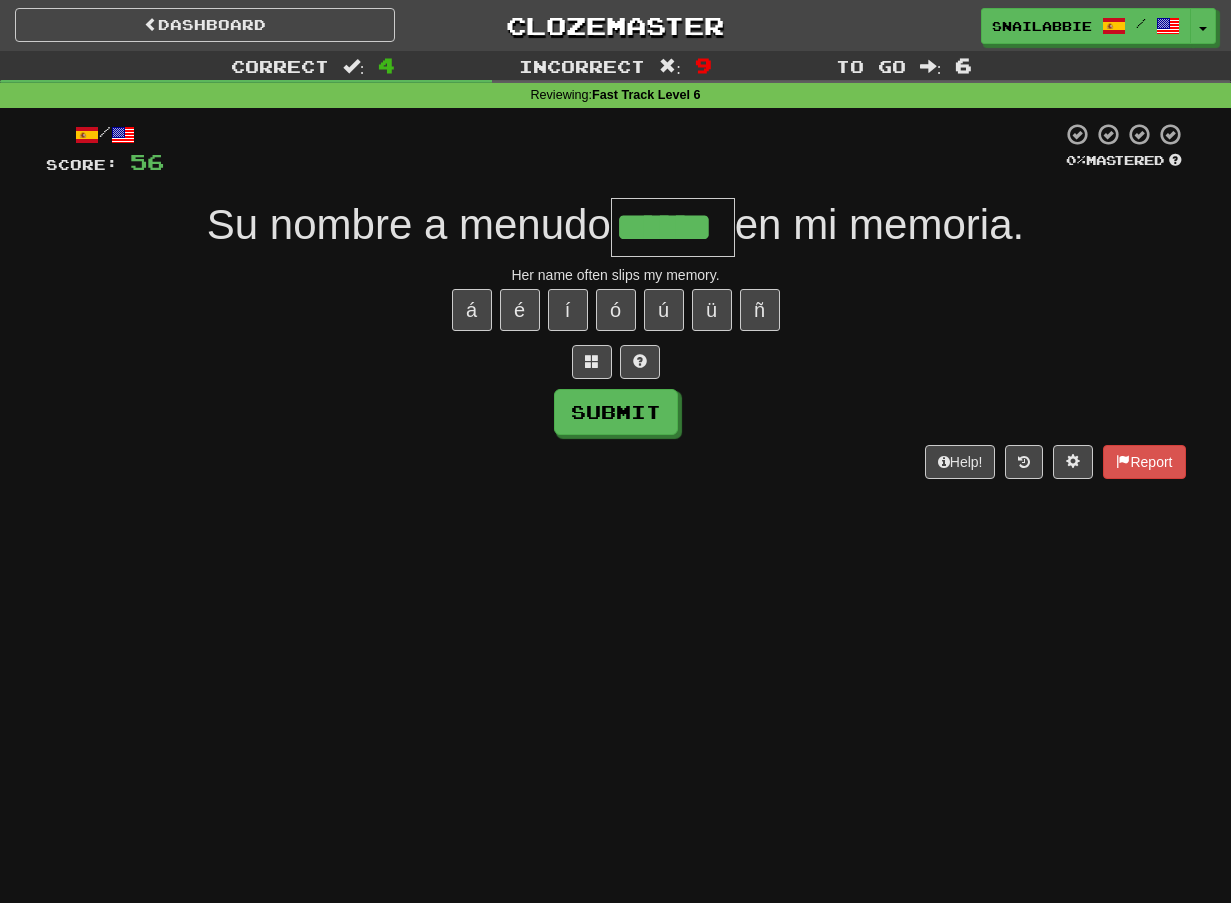 type on "******" 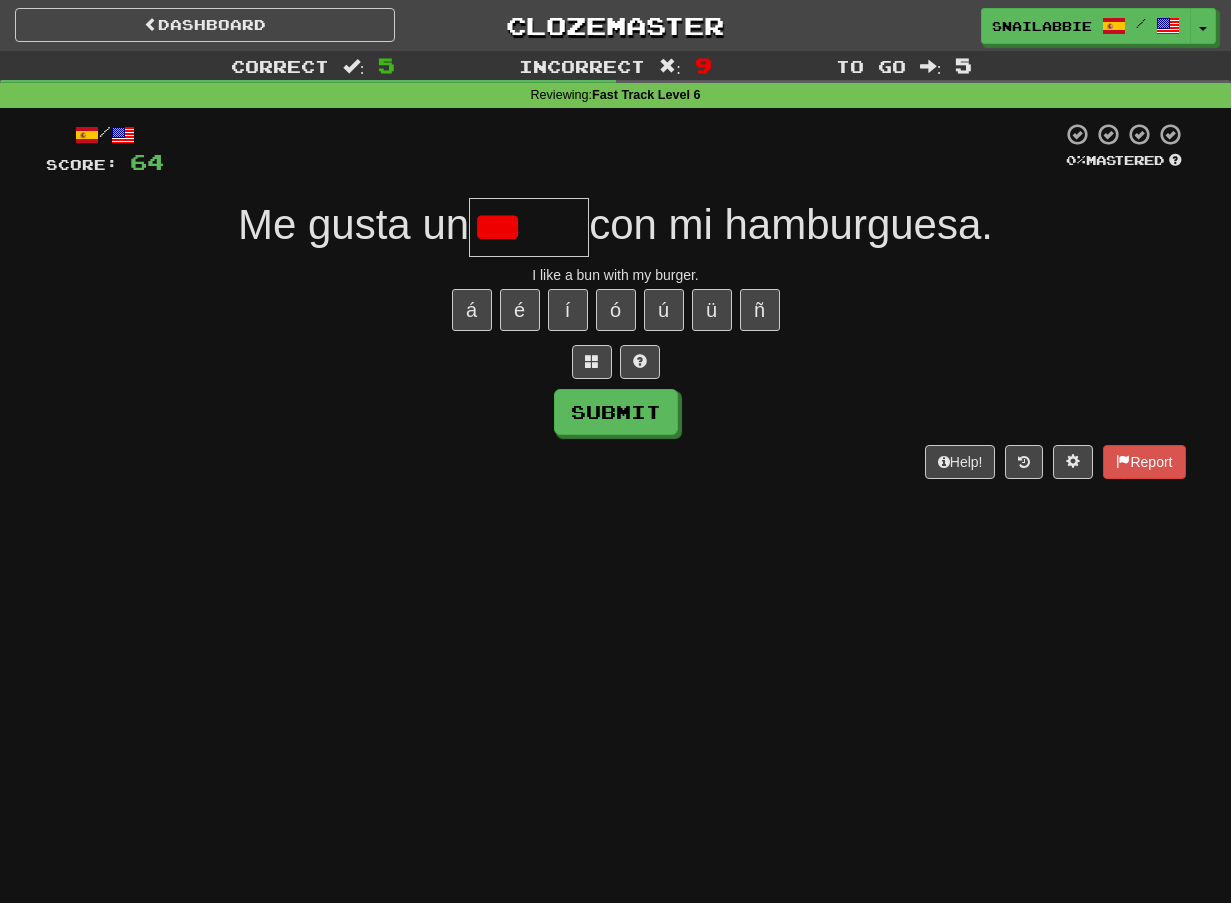 click on "***" at bounding box center (529, 227) 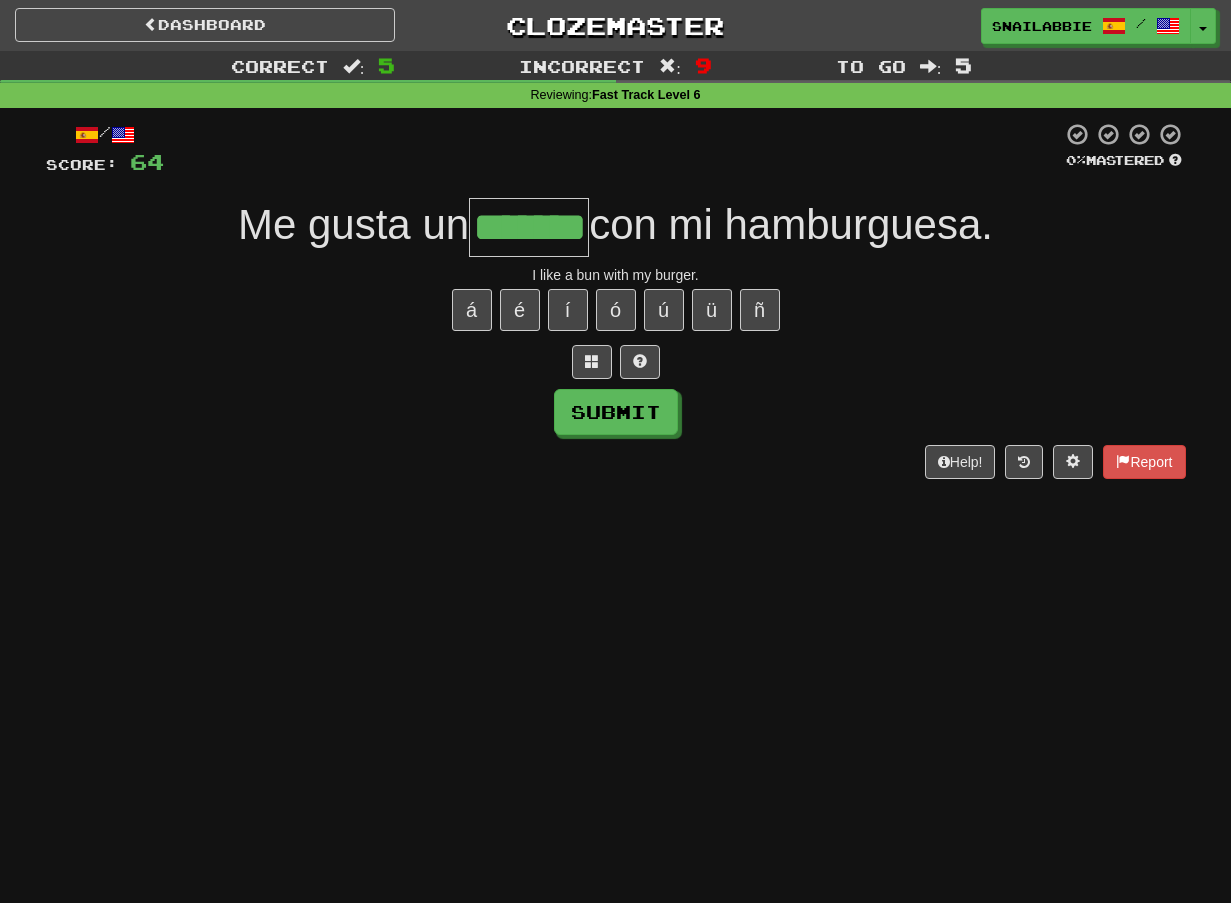 type on "*******" 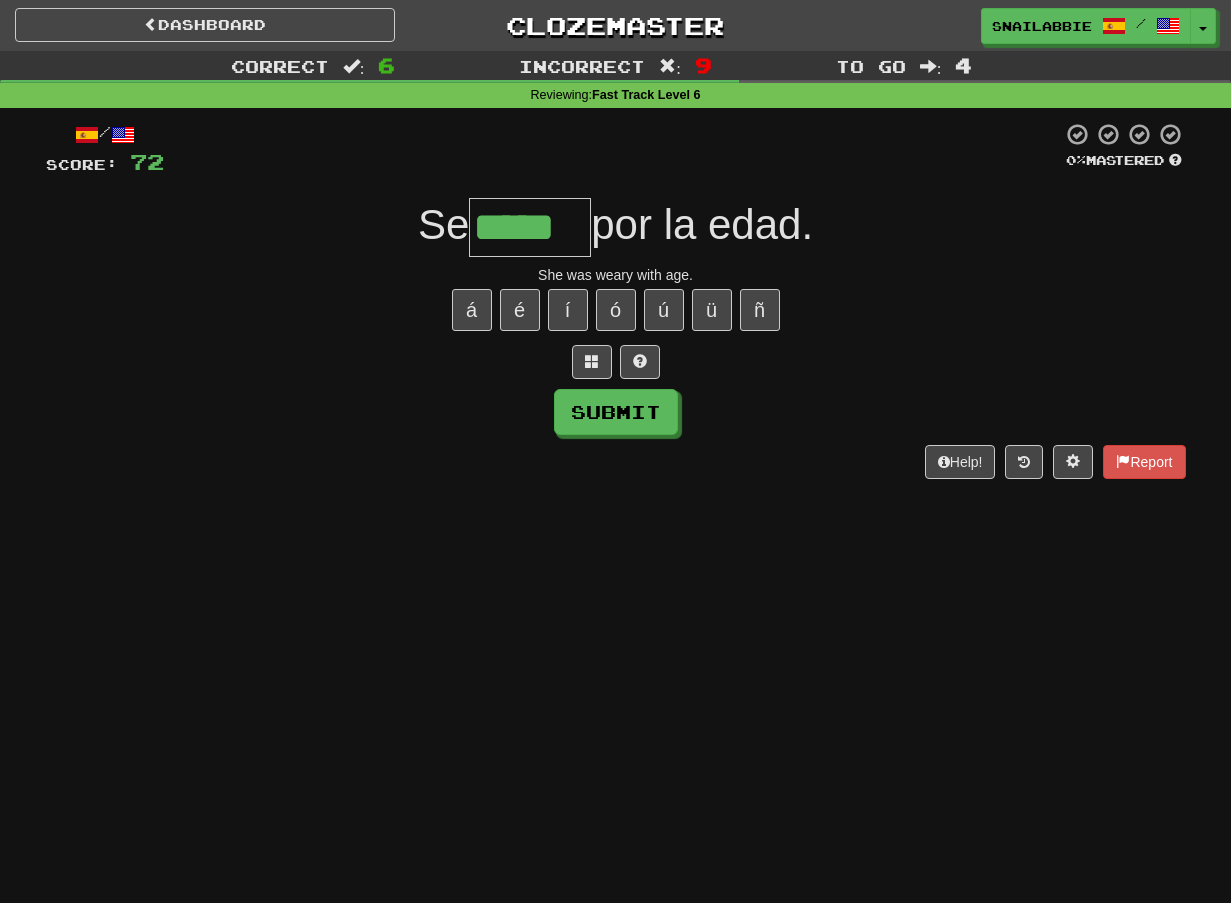 type on "*****" 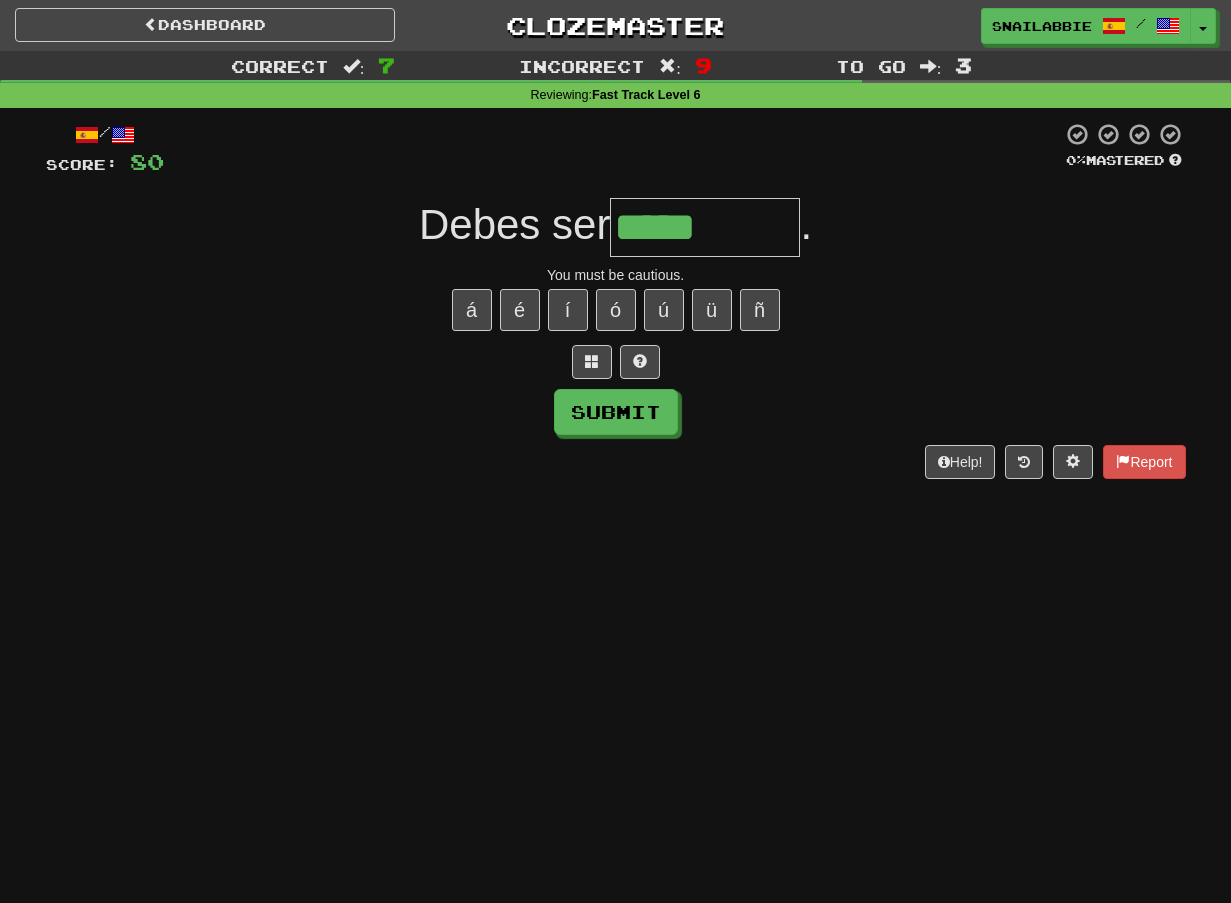 type on "*********" 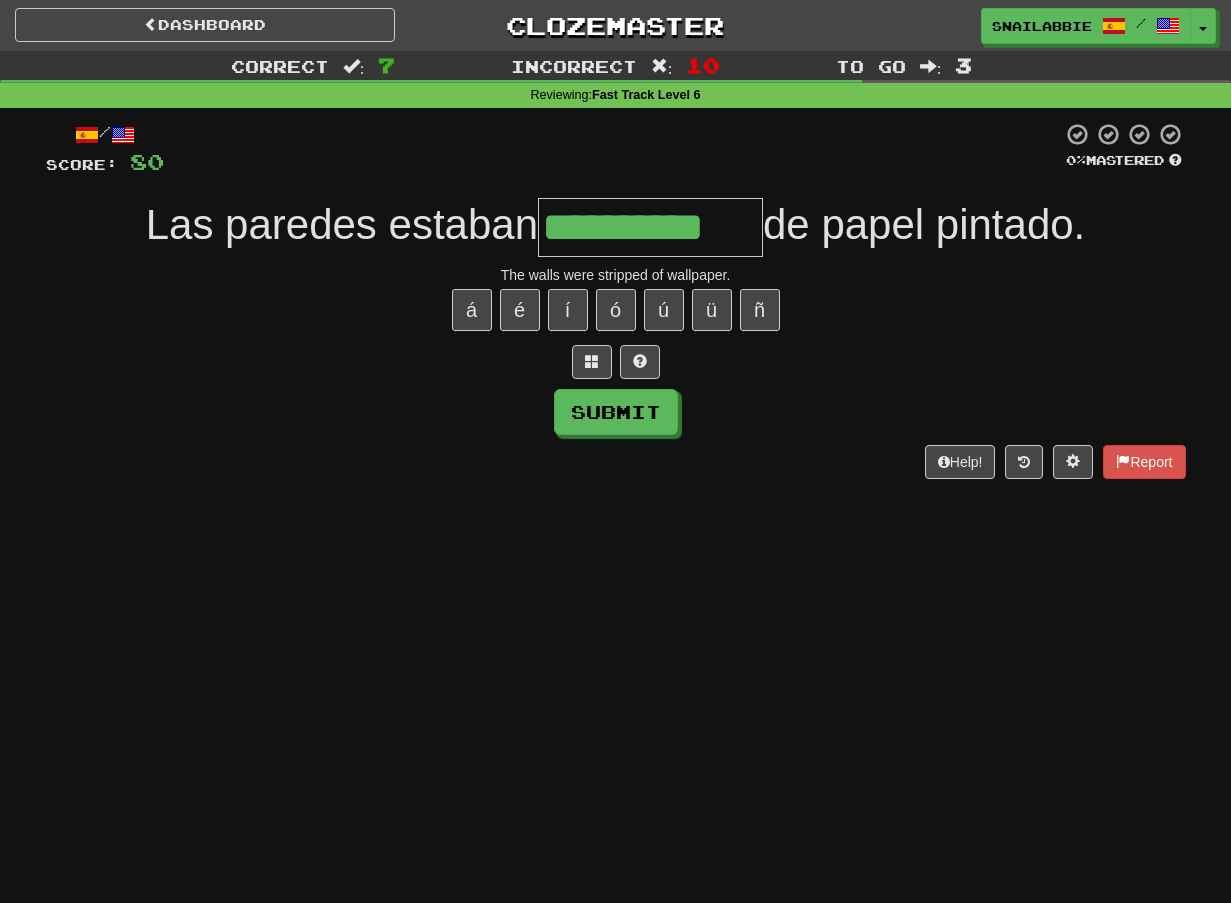 type on "**********" 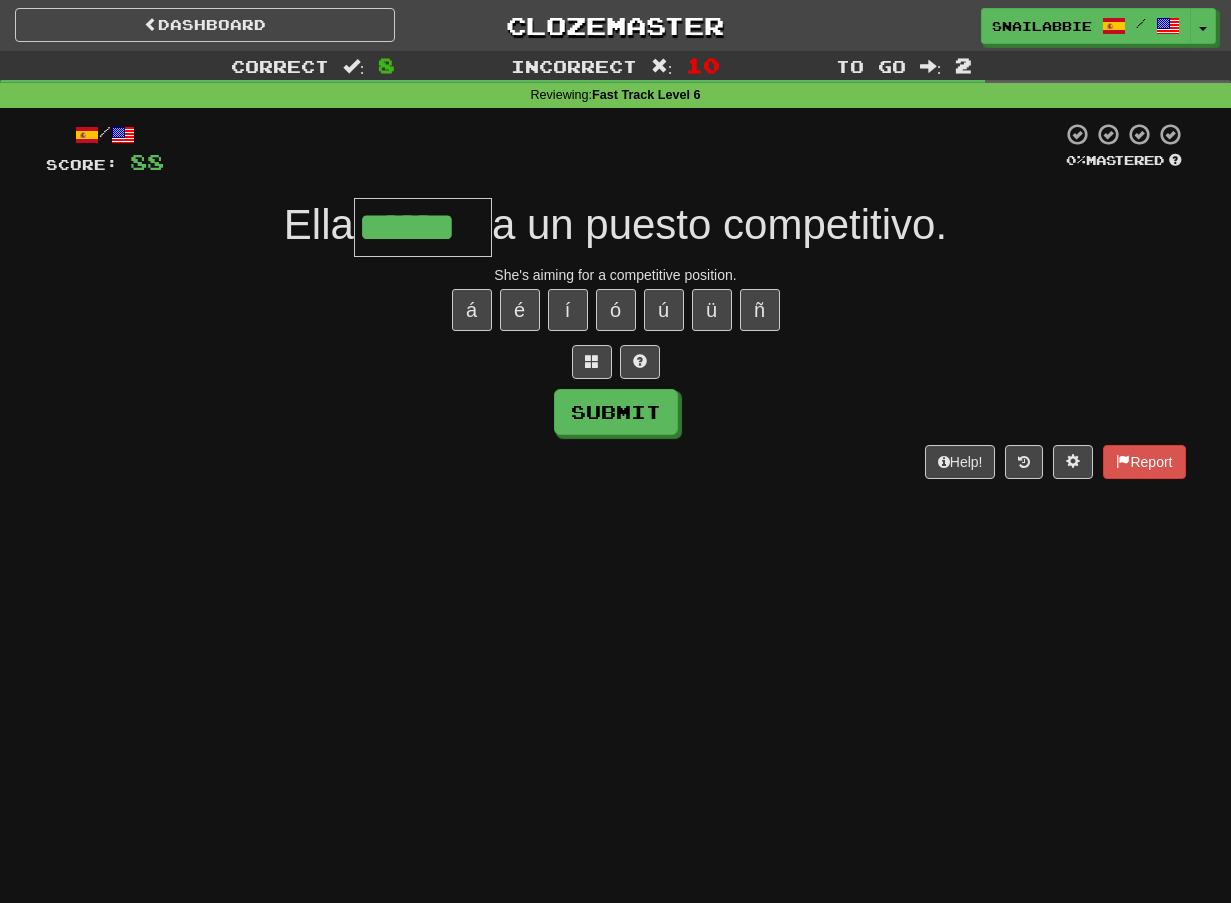 type on "******" 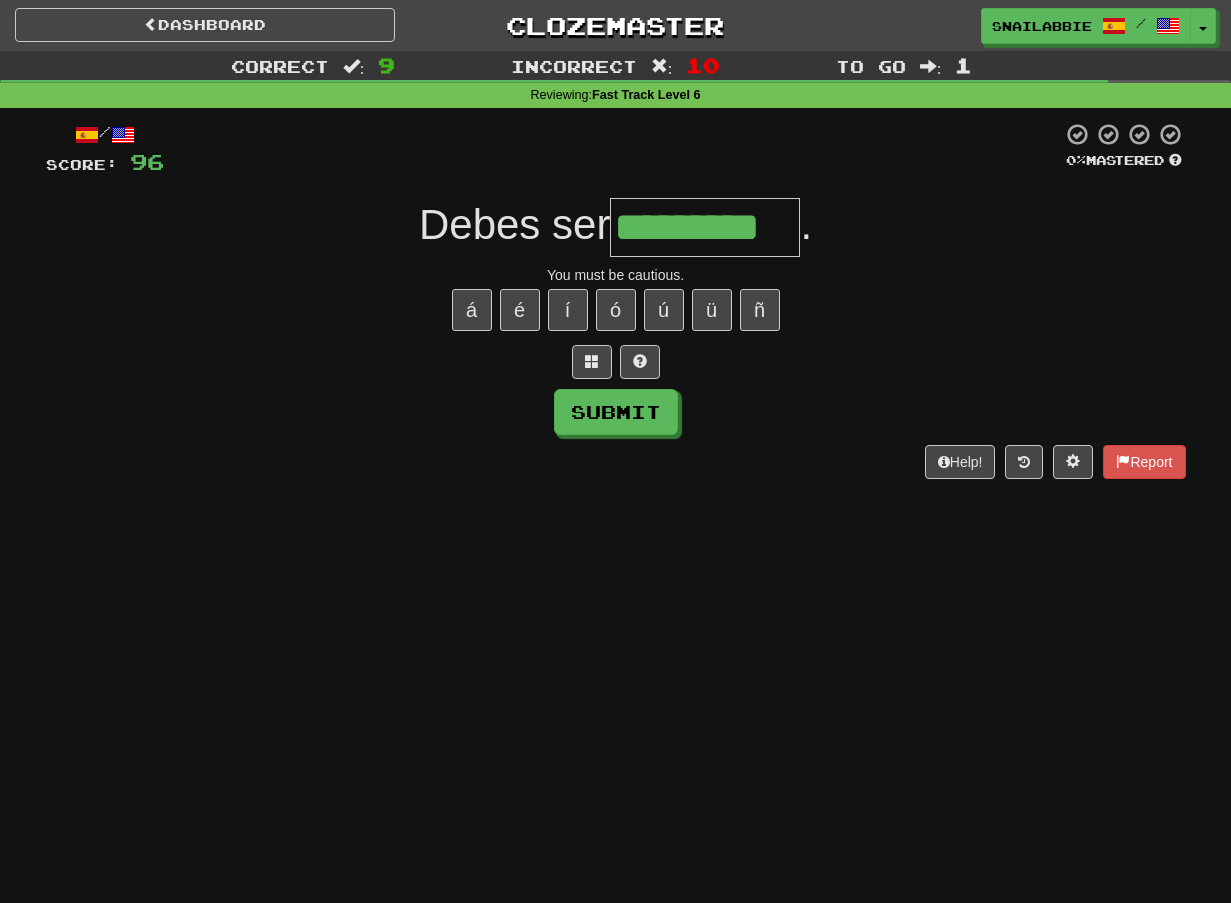 type on "*********" 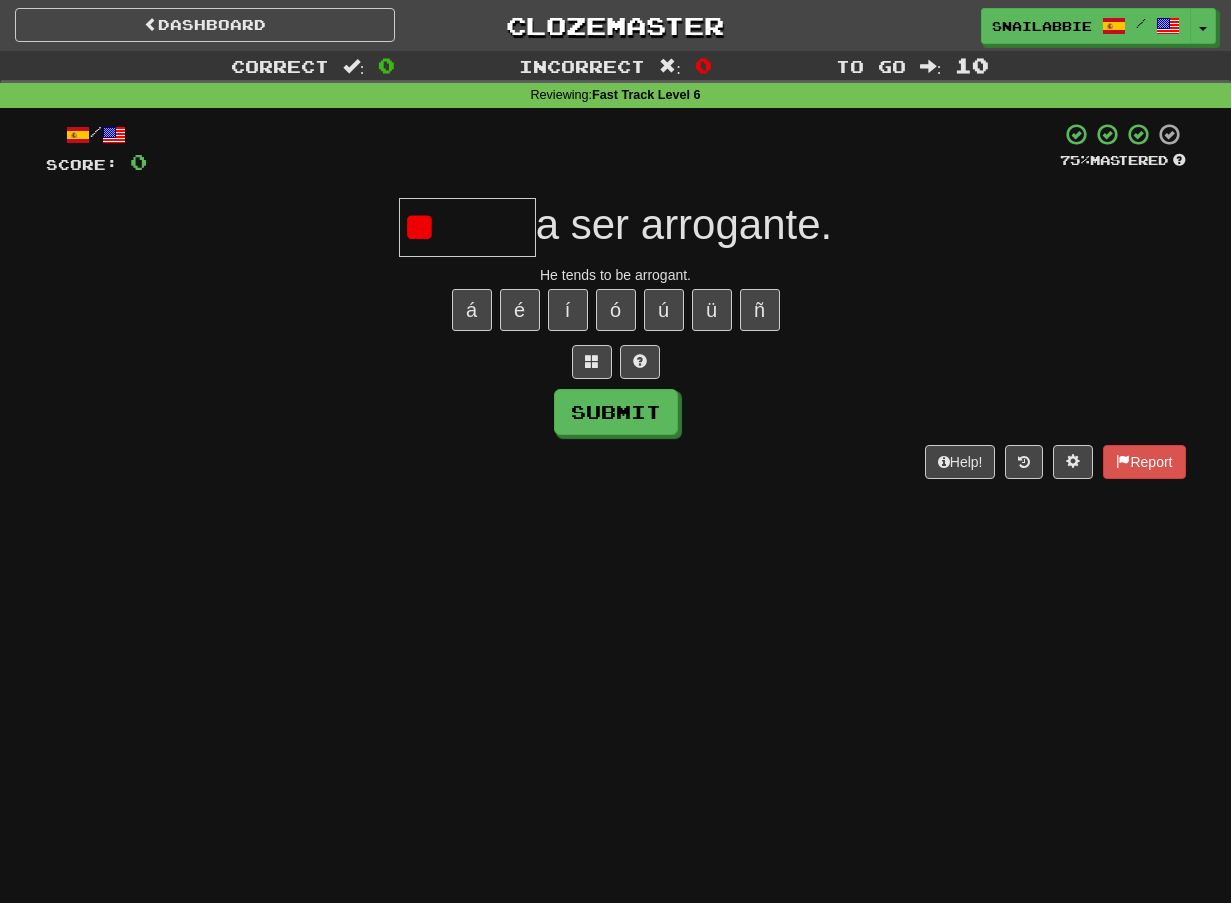 type on "*" 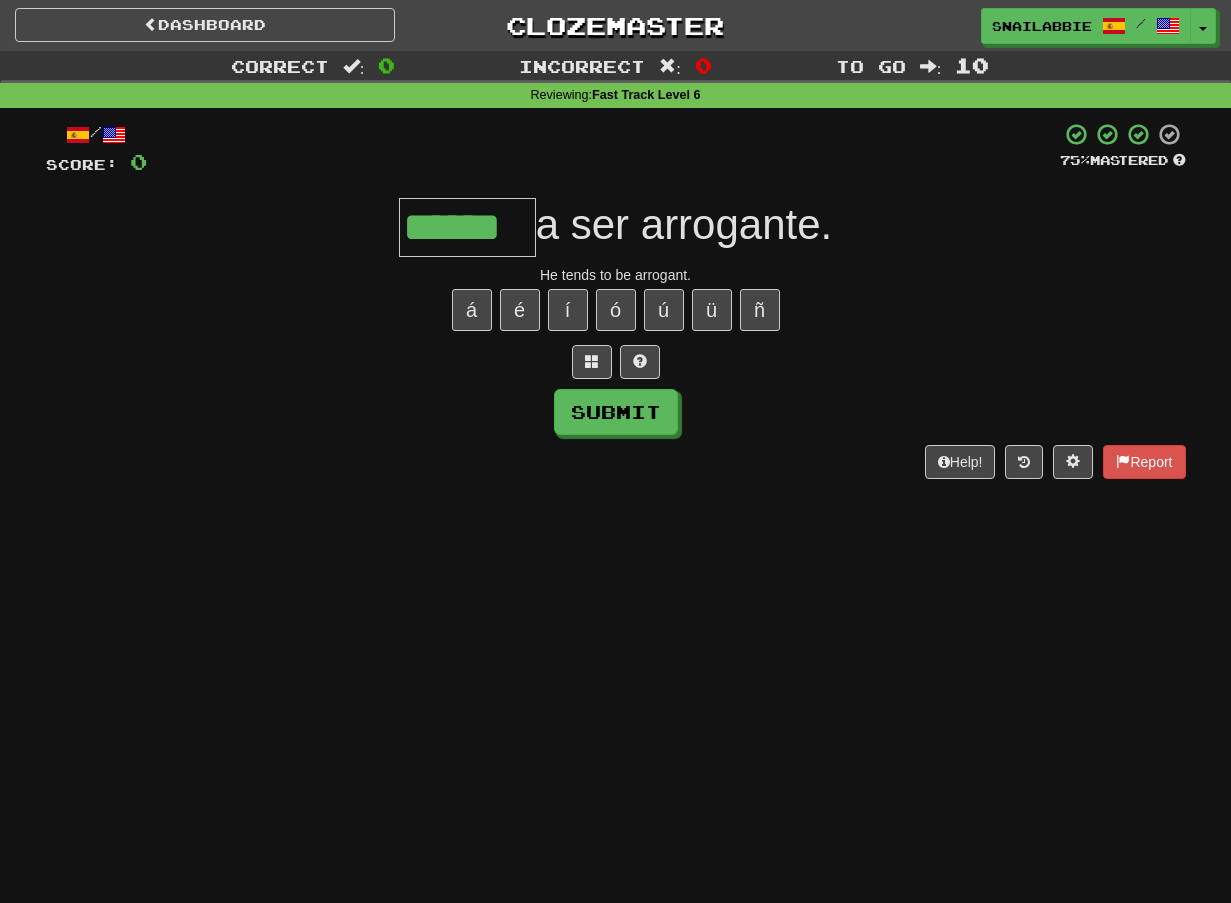 type on "******" 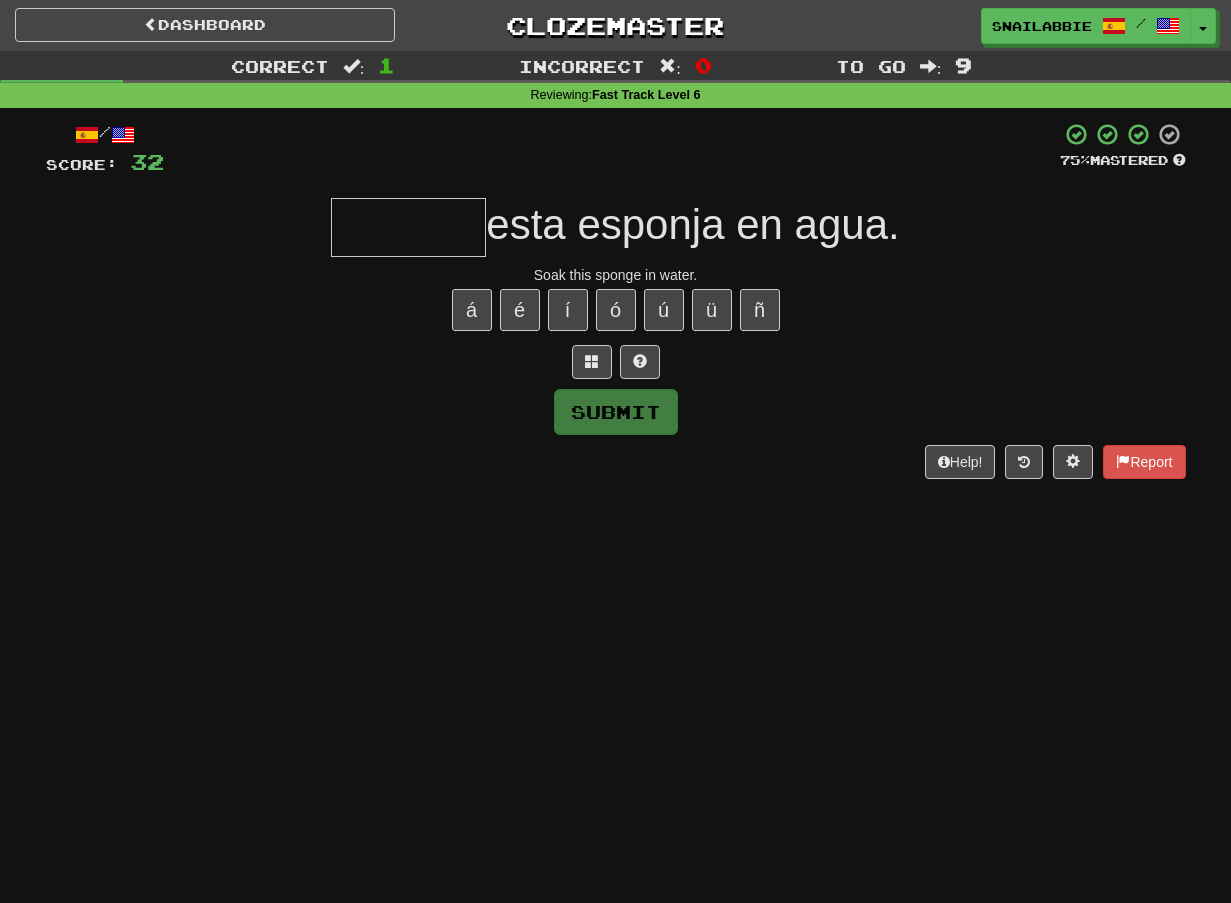 type on "******" 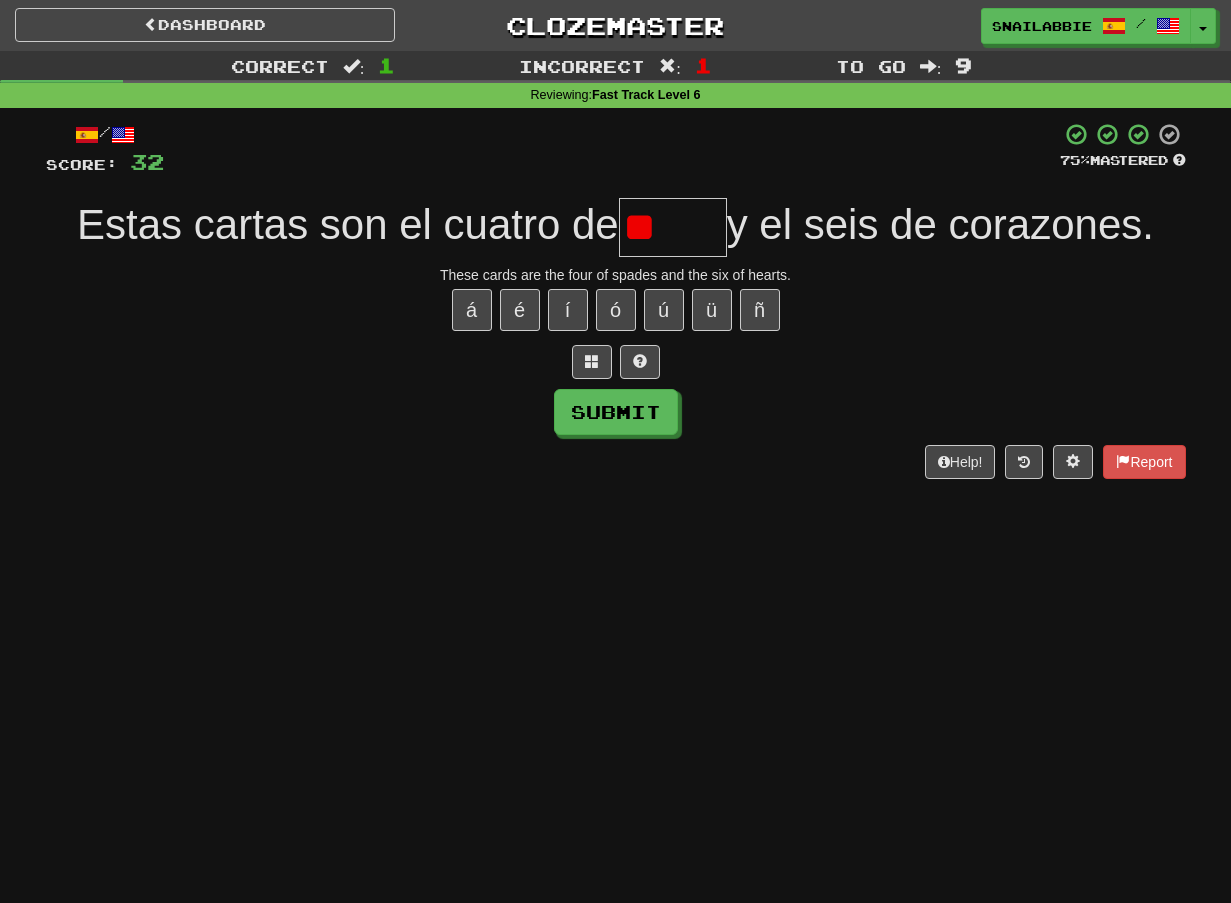 type on "*" 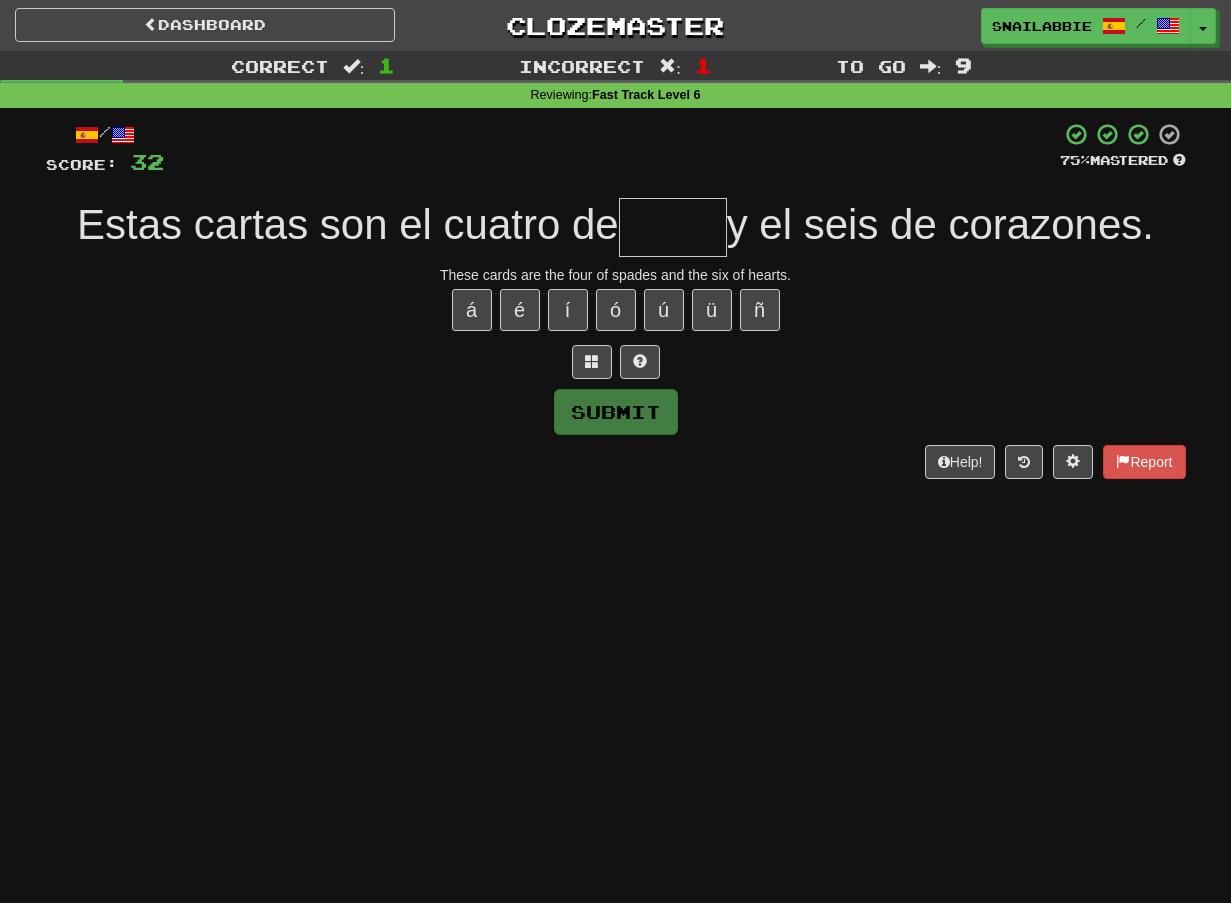 type on "*****" 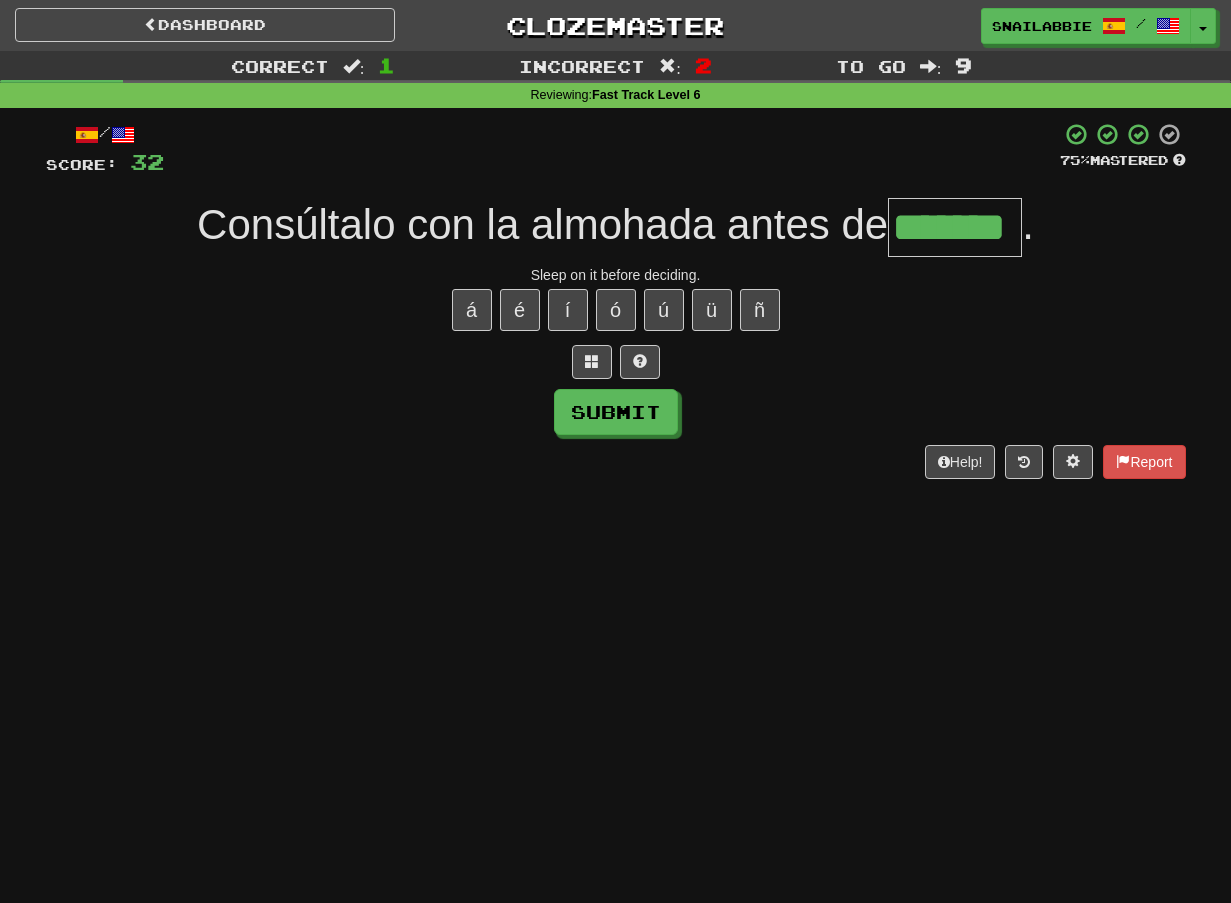 type on "*******" 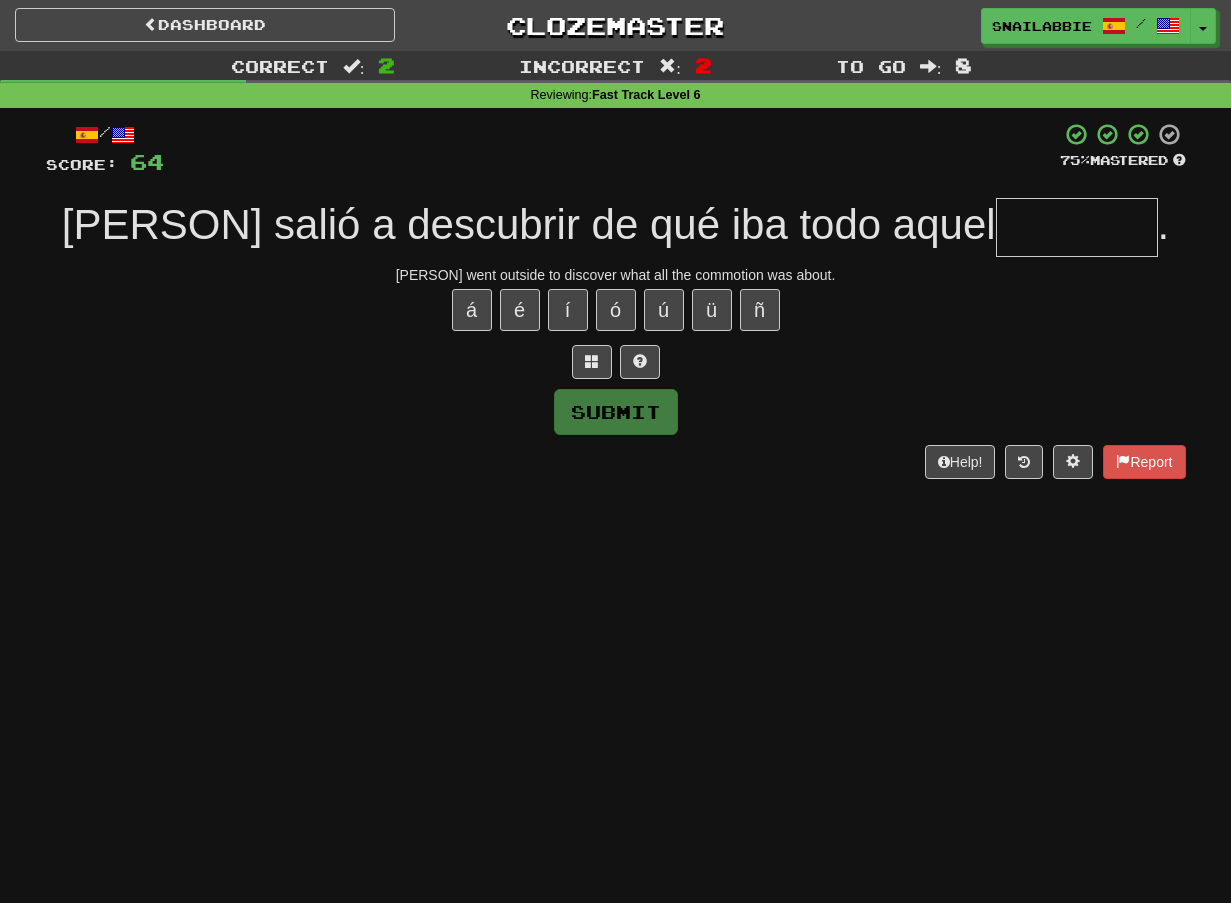 type on "*" 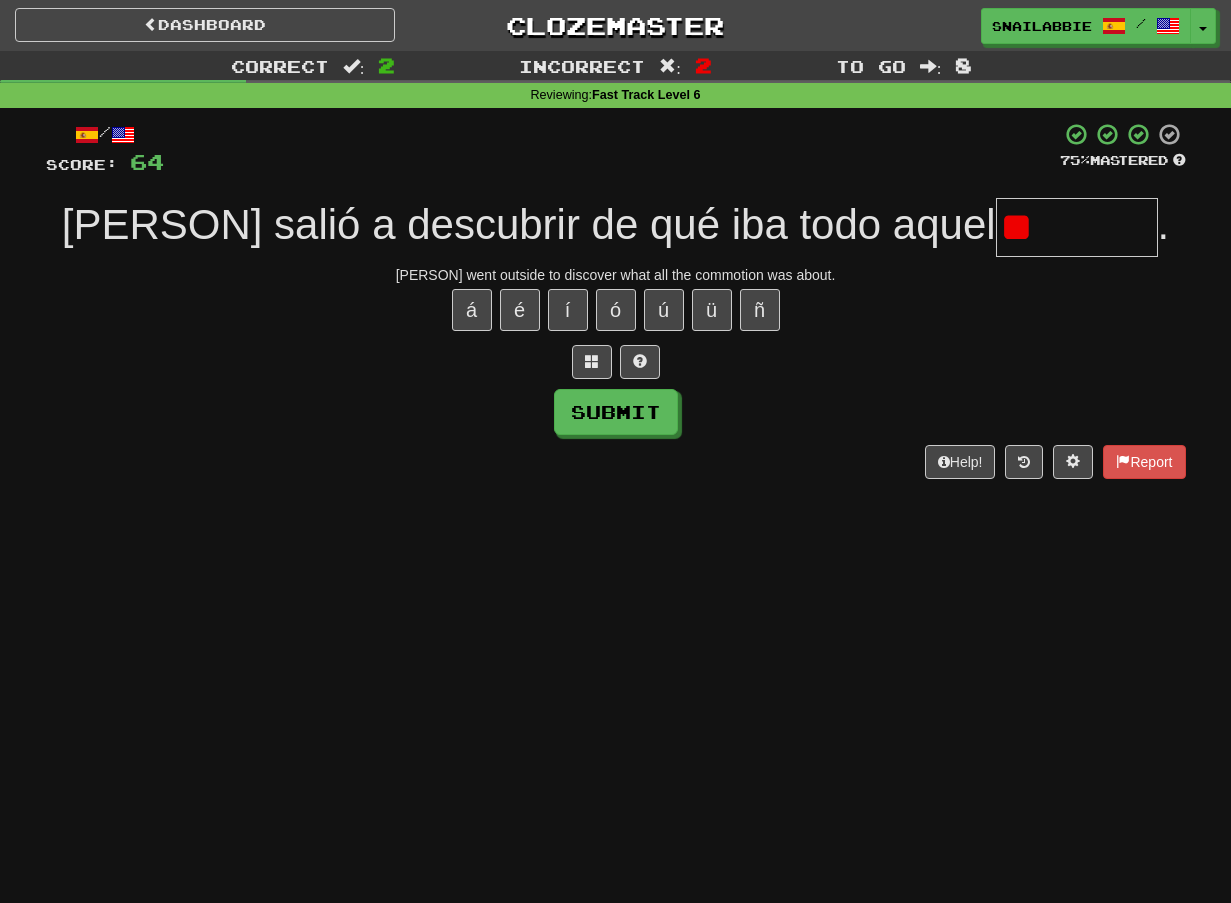 type on "*" 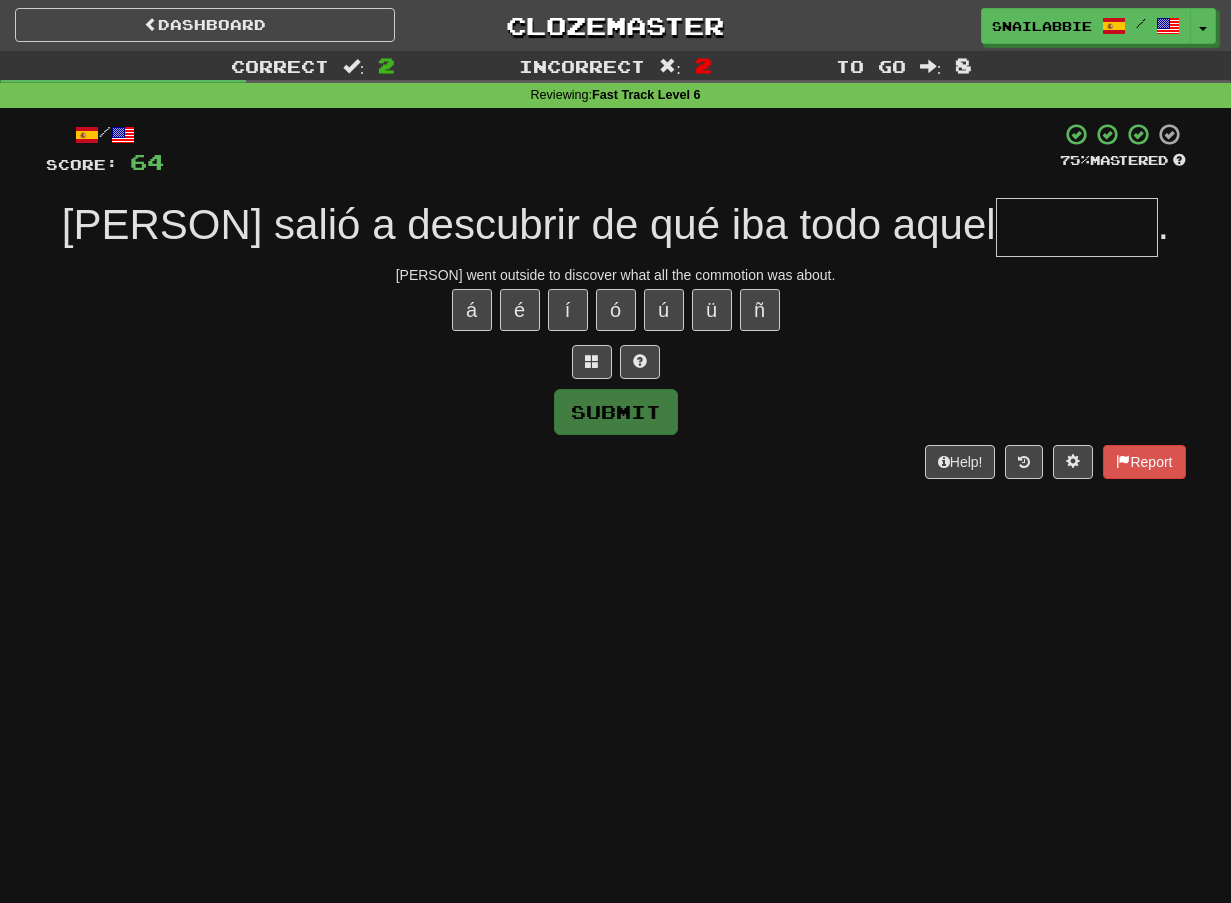 type on "********" 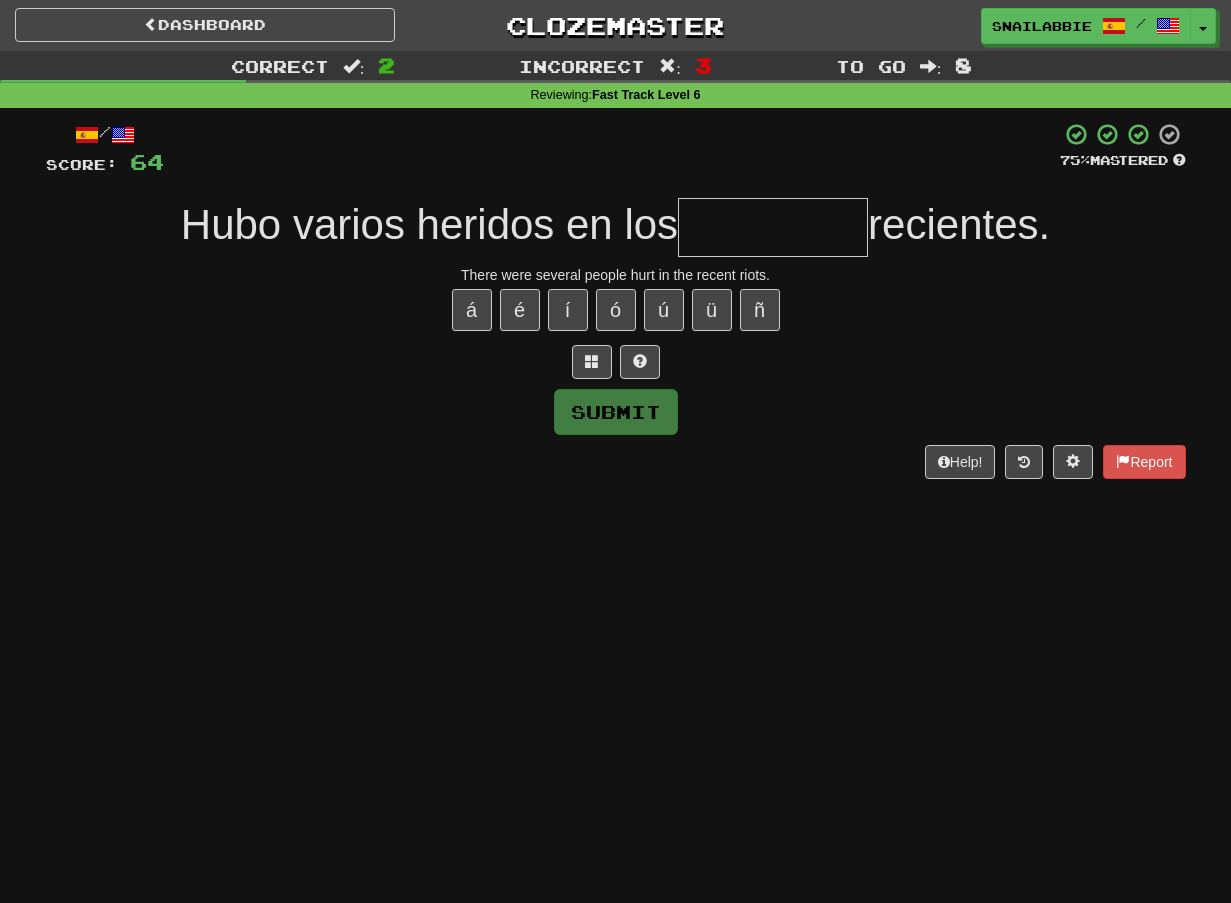 type on "**********" 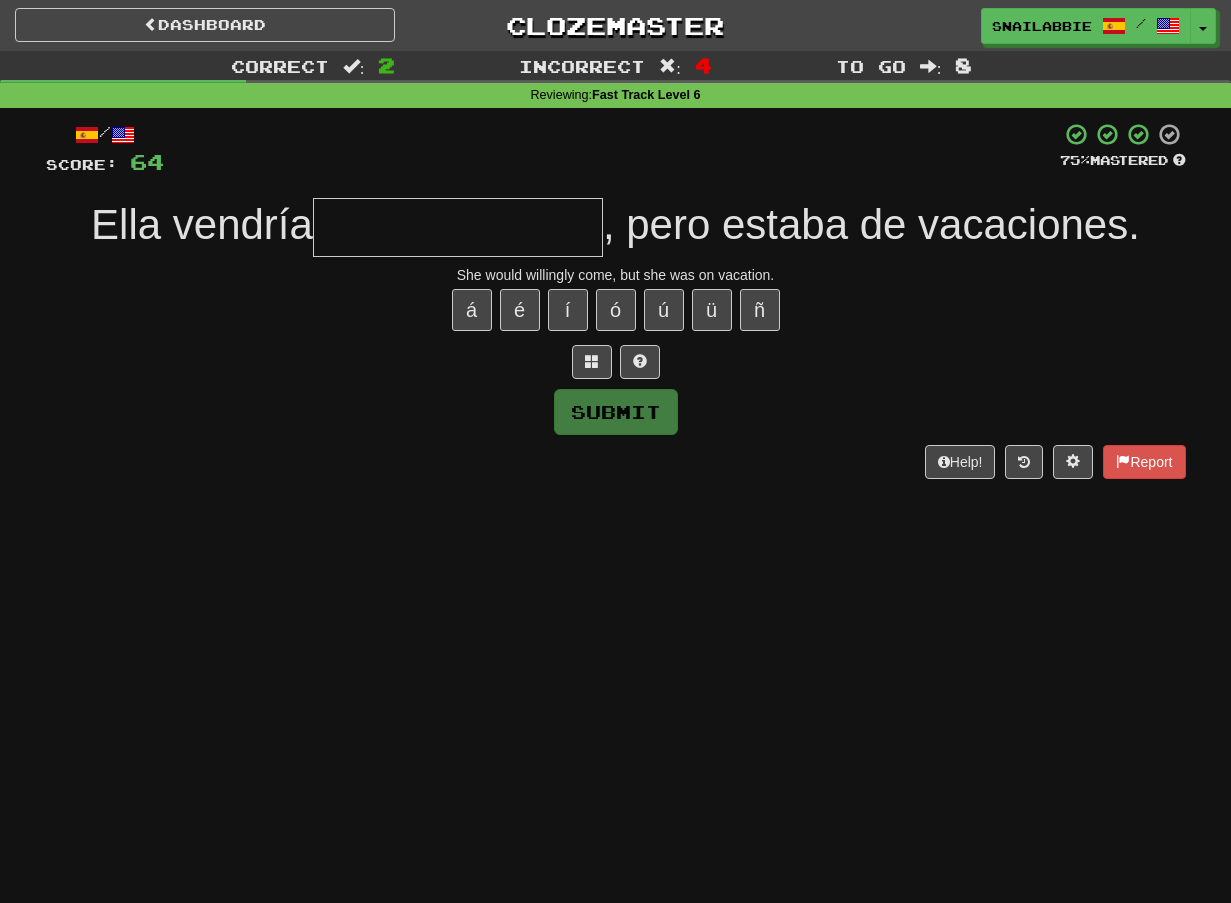 click on "Dashboard
Clozemaster
Snailabbie
/
Toggle Dropdown
Dashboard
Leaderboard
Activity Feed
Notifications
Profile
Discussions
Español
/
English
Streak:
1
Review:
824
Points Today: 5584
Languages
Account
Logout
Snailabbie
/
Toggle Dropdown
Dashboard
Leaderboard
Activity Feed
Notifications
Profile
Discussions
Español
/
English
Streak:
1
Review:
824
Points Today: 5584
Languages
Account
Logout
clozemaster
Correct   :   2 Incorrect   :   4 To go   :   8 Reviewing :  Fast Track Level 6  /  Score:   64 75 %  Mastered Ella vendría  , pero estaba de vacaciones. She would willingly come, but she was on vacation. á é í ó ú ü ñ" at bounding box center (615, 451) 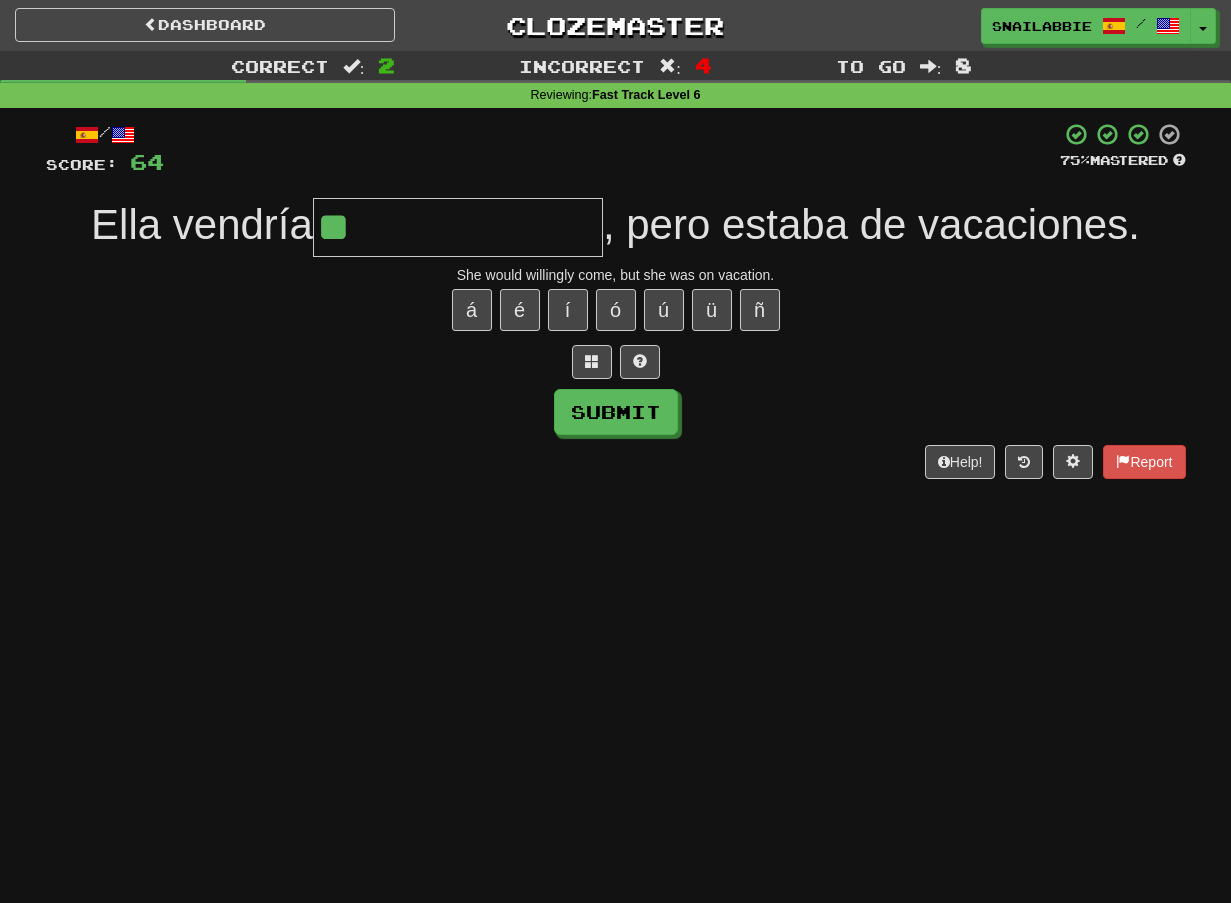 type on "**********" 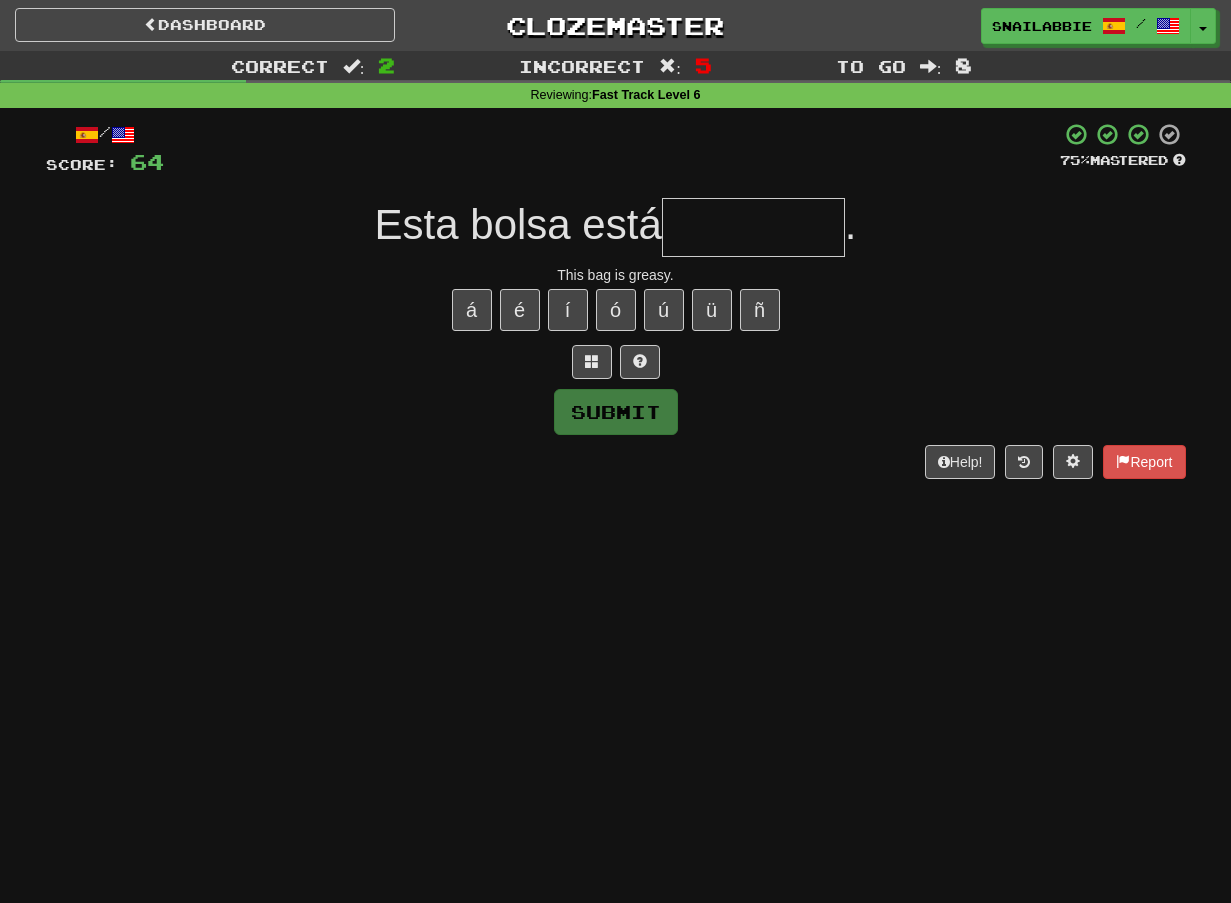 type on "*" 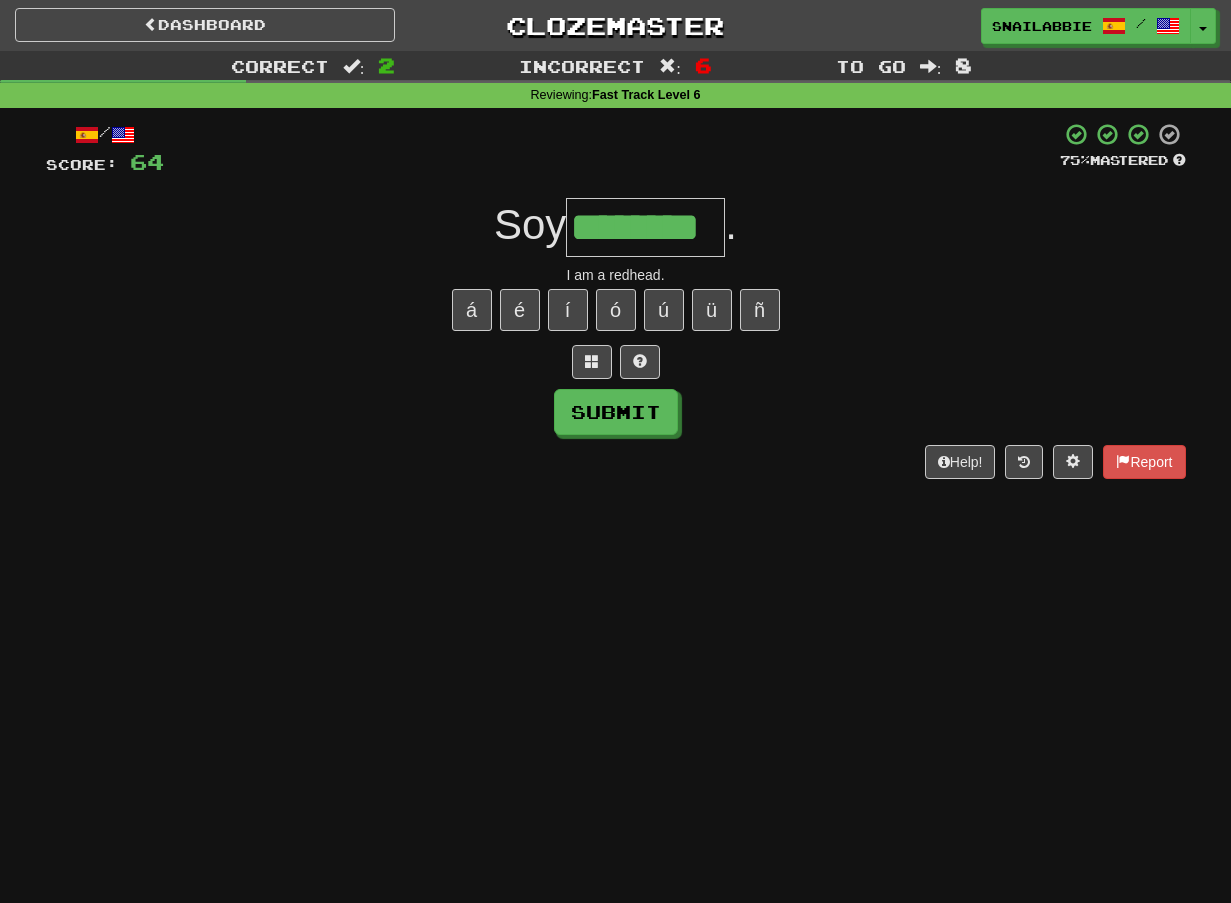 click on "********" at bounding box center [645, 227] 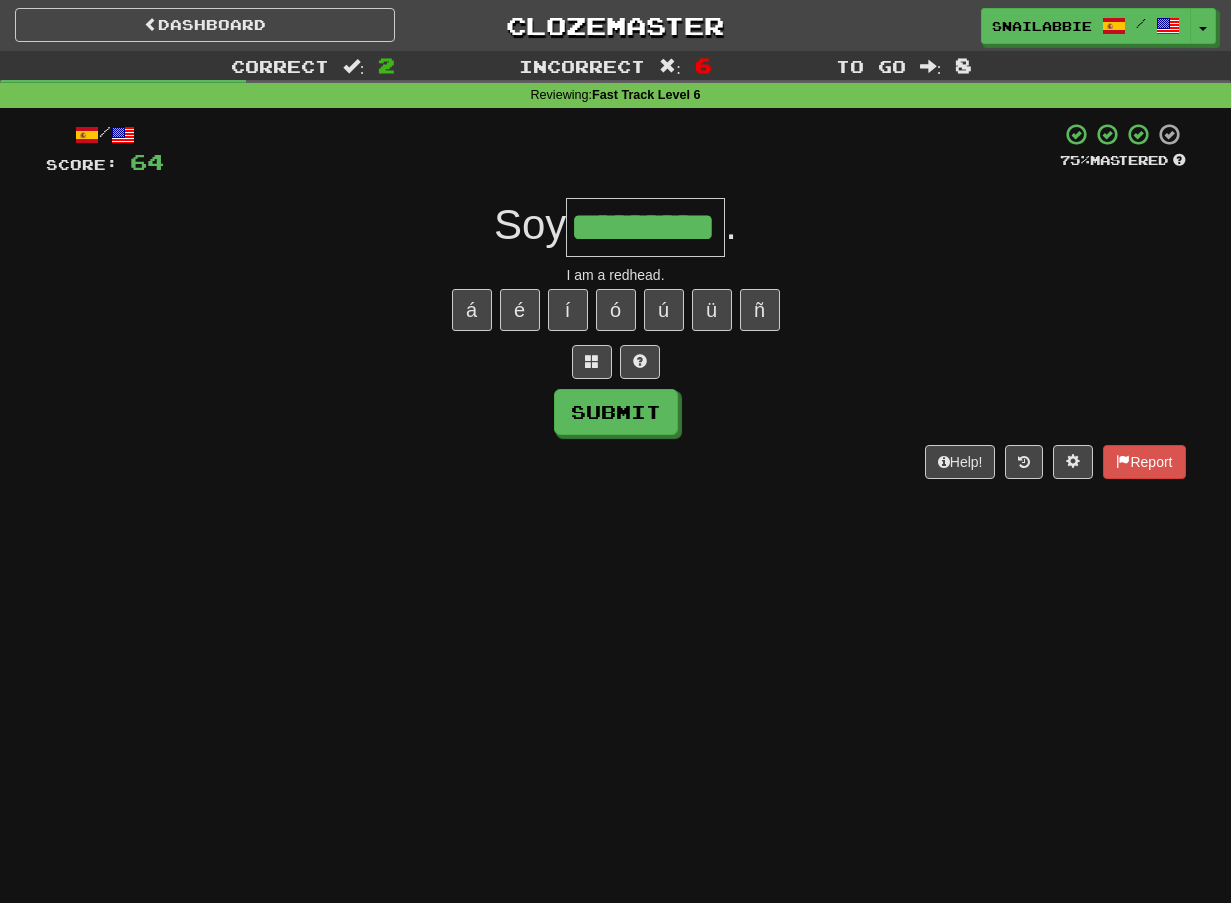 type on "*********" 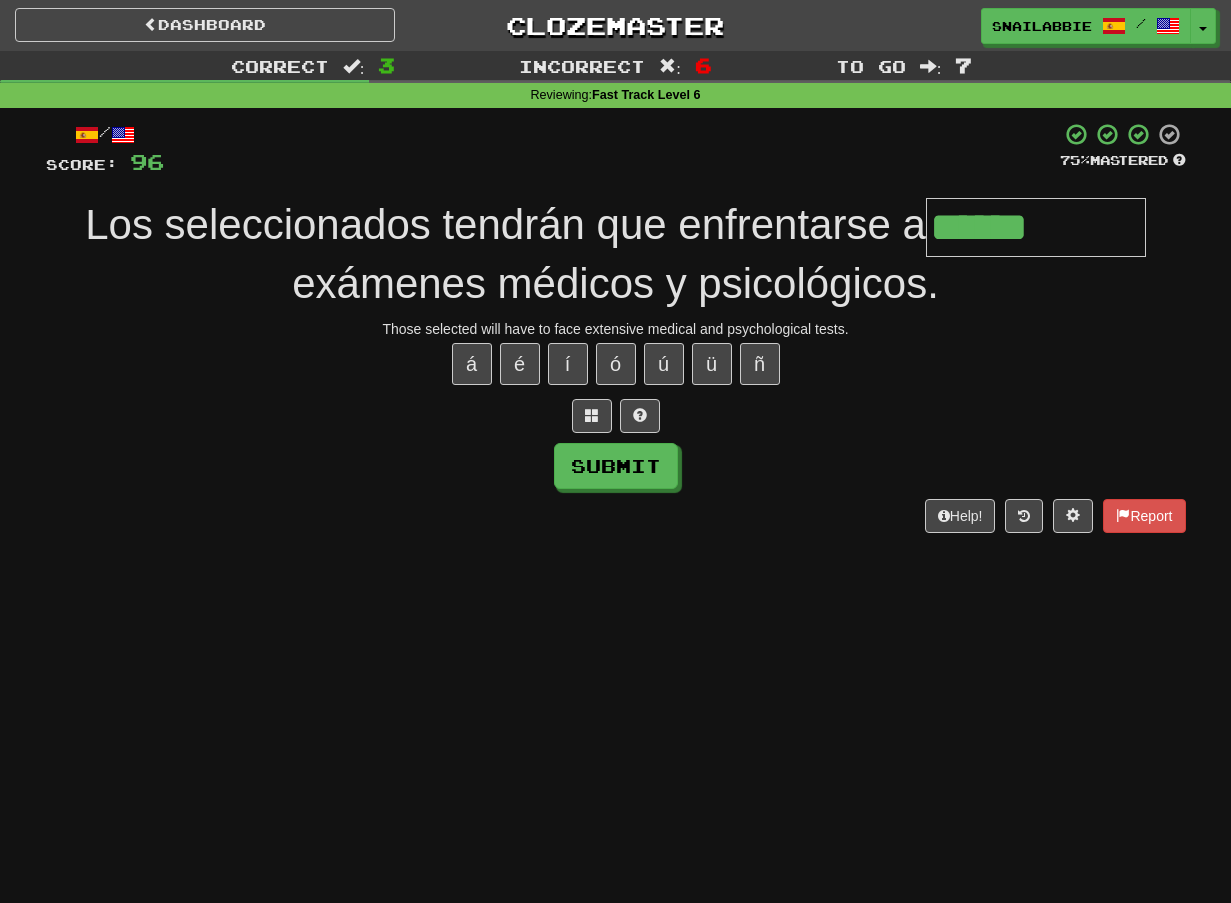 type on "**********" 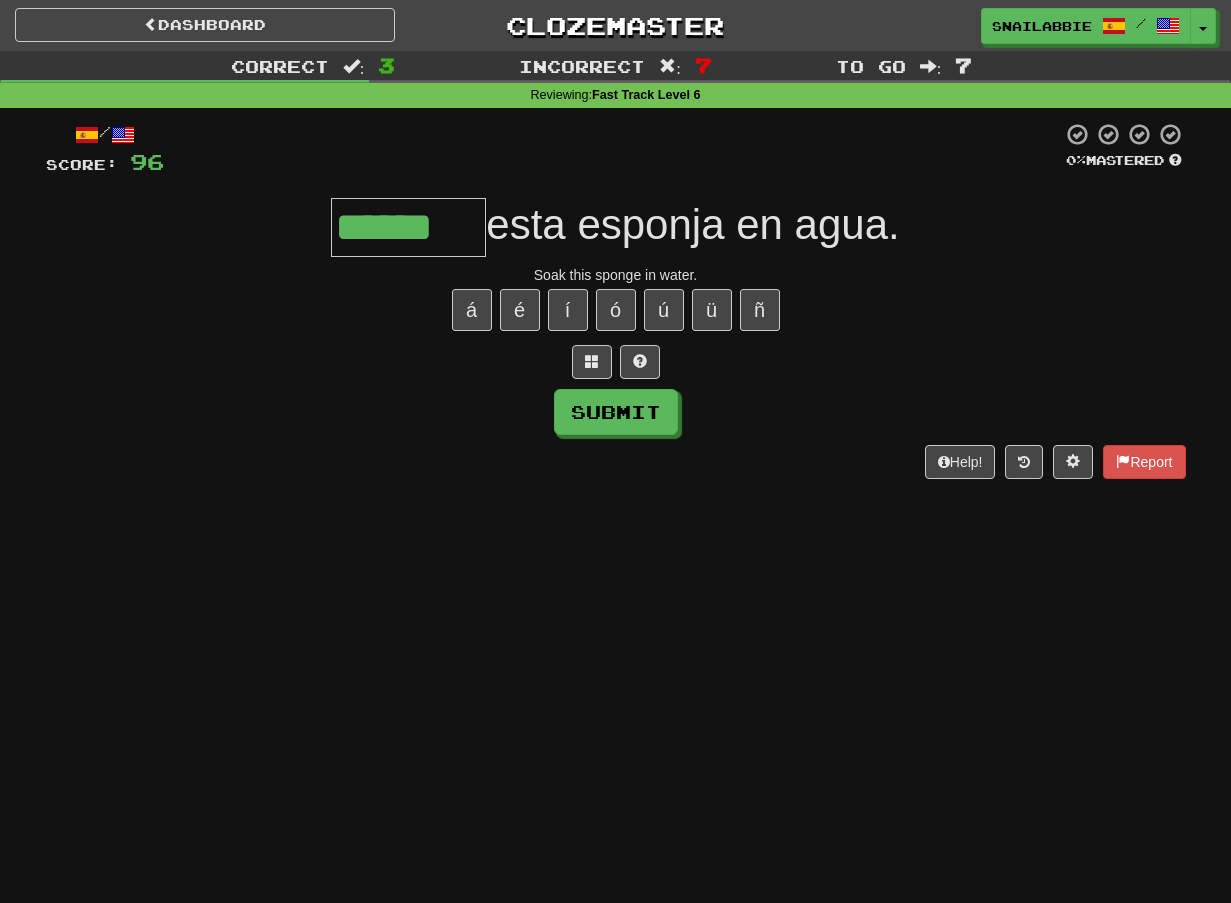 type on "******" 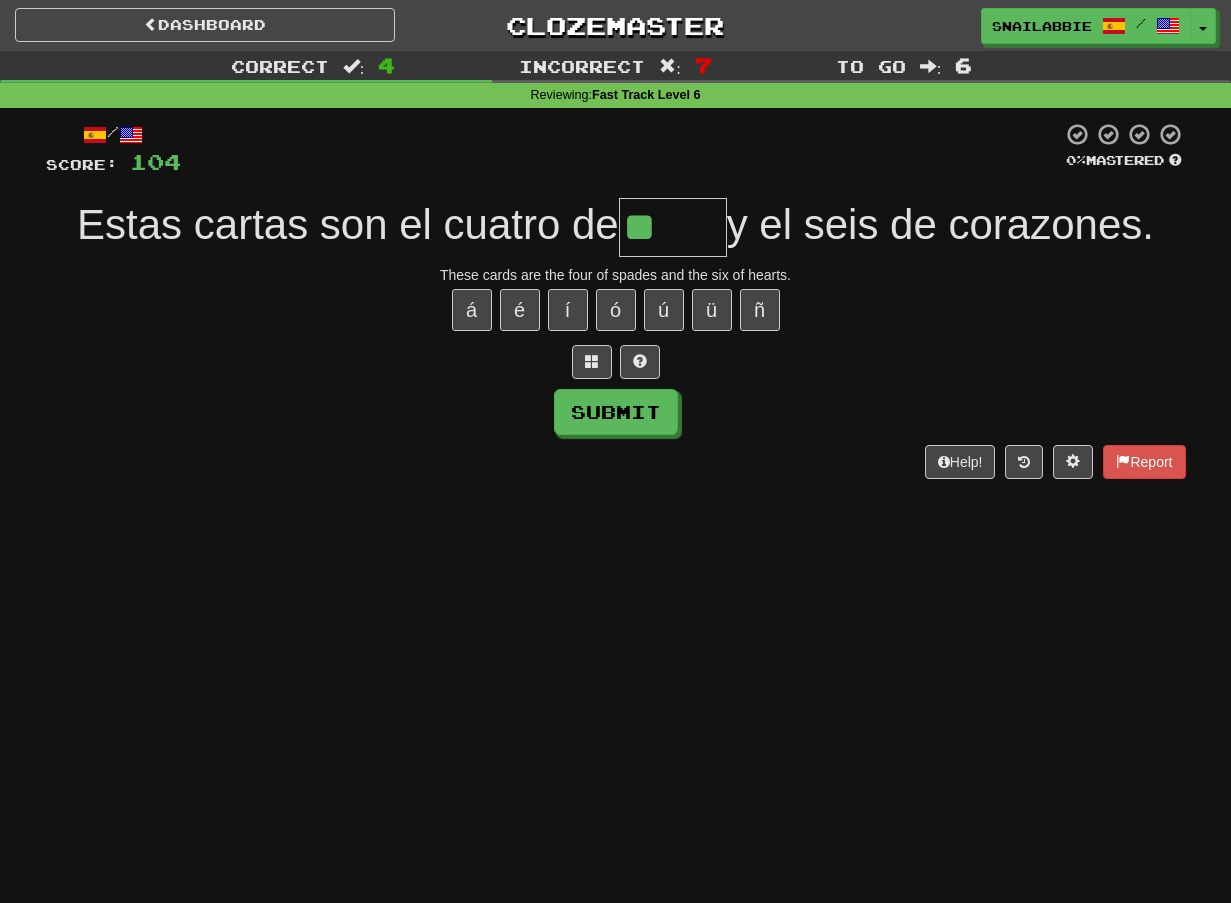 type on "*****" 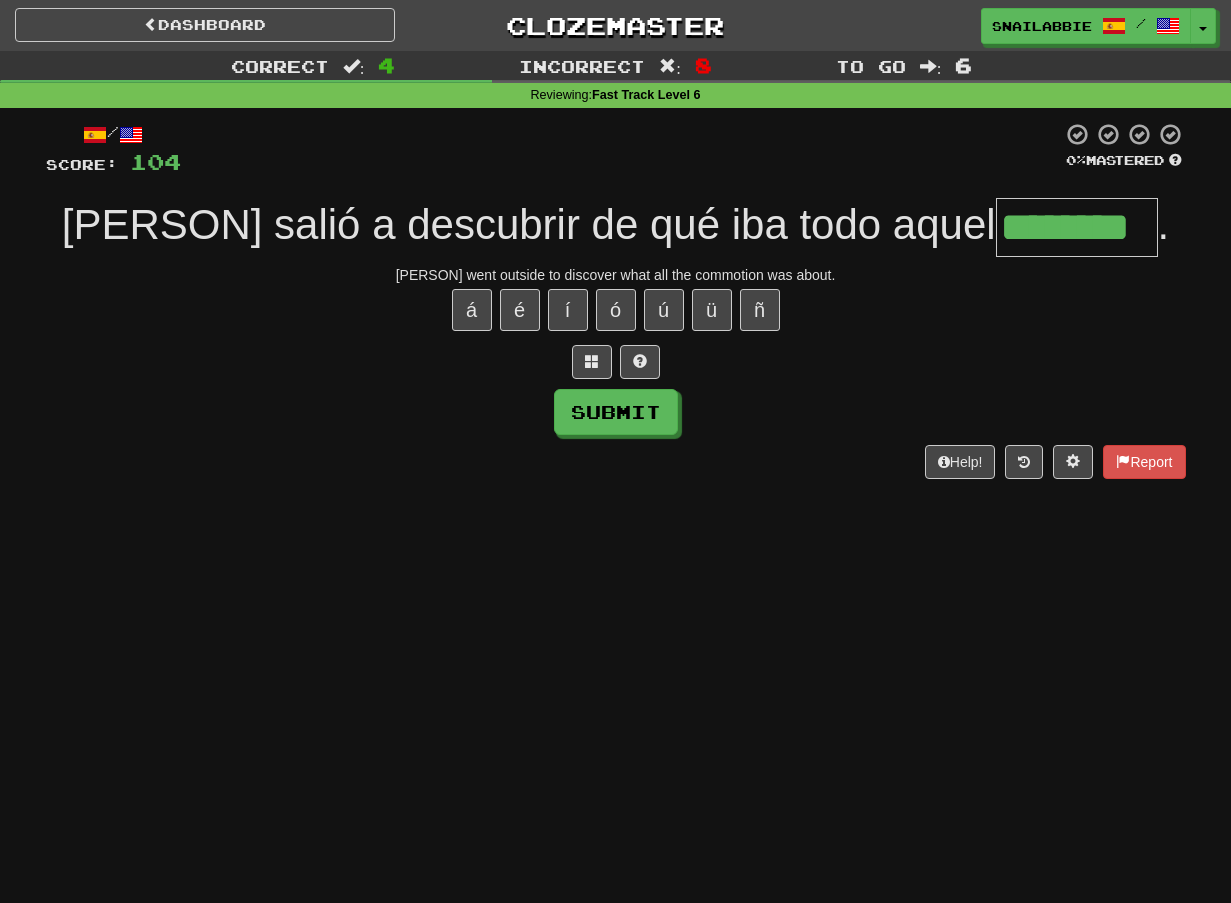 type on "********" 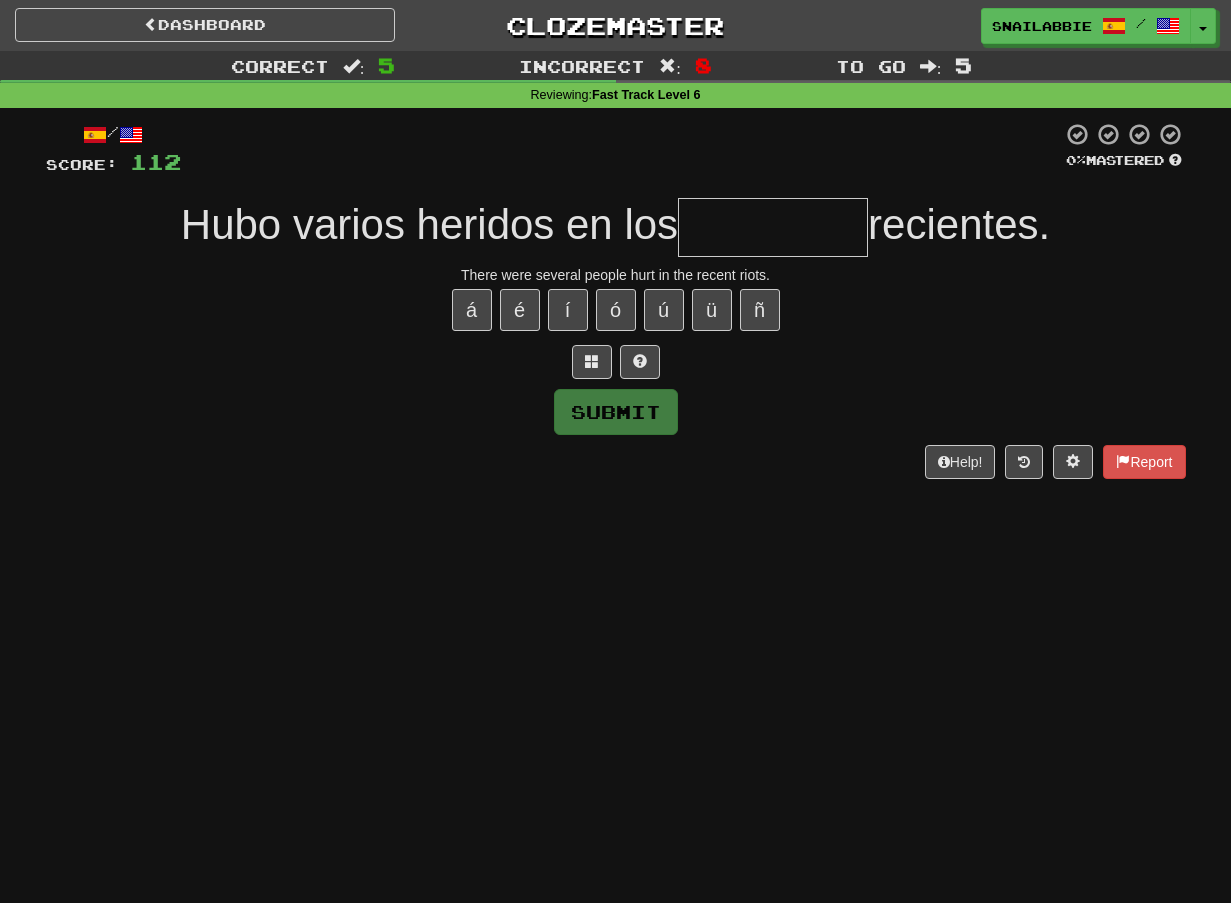 type on "**********" 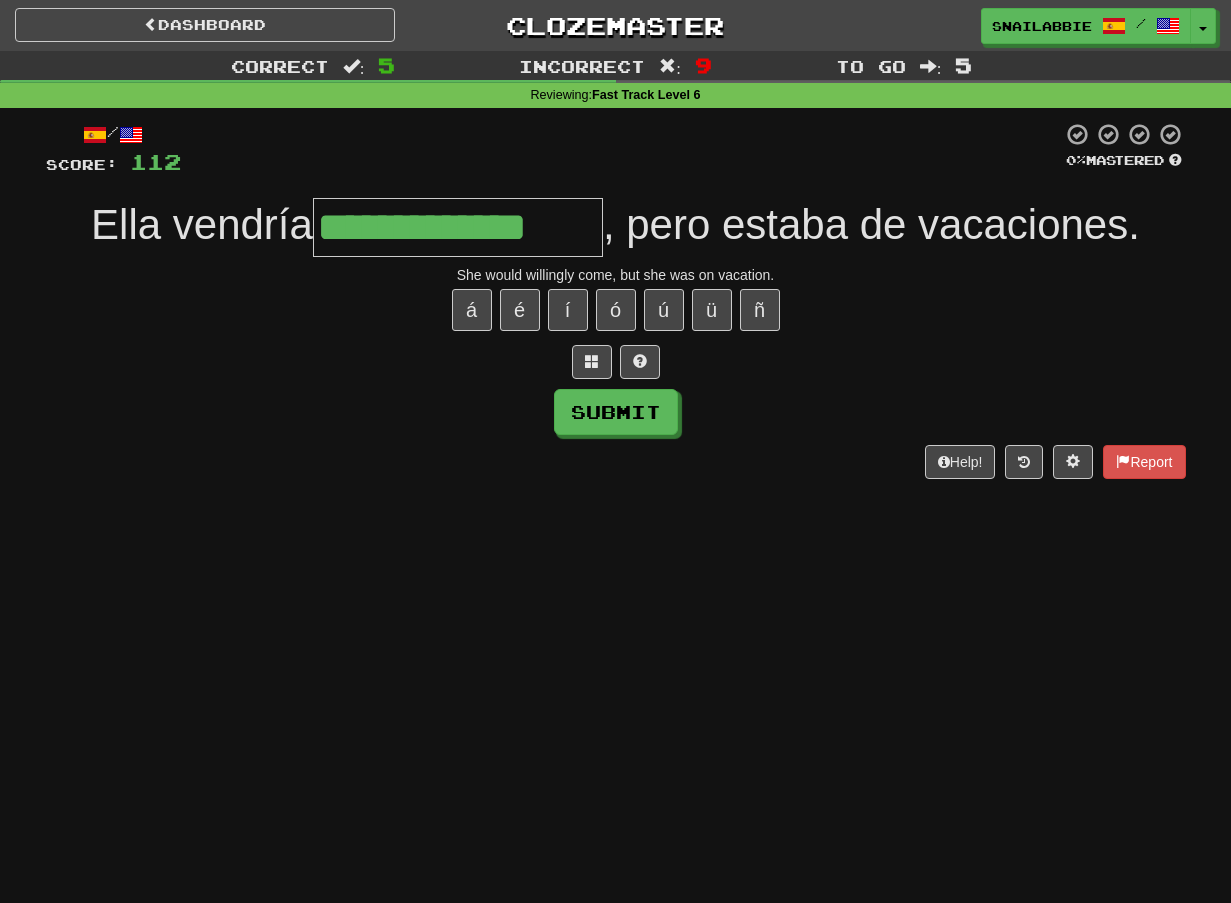 type on "**********" 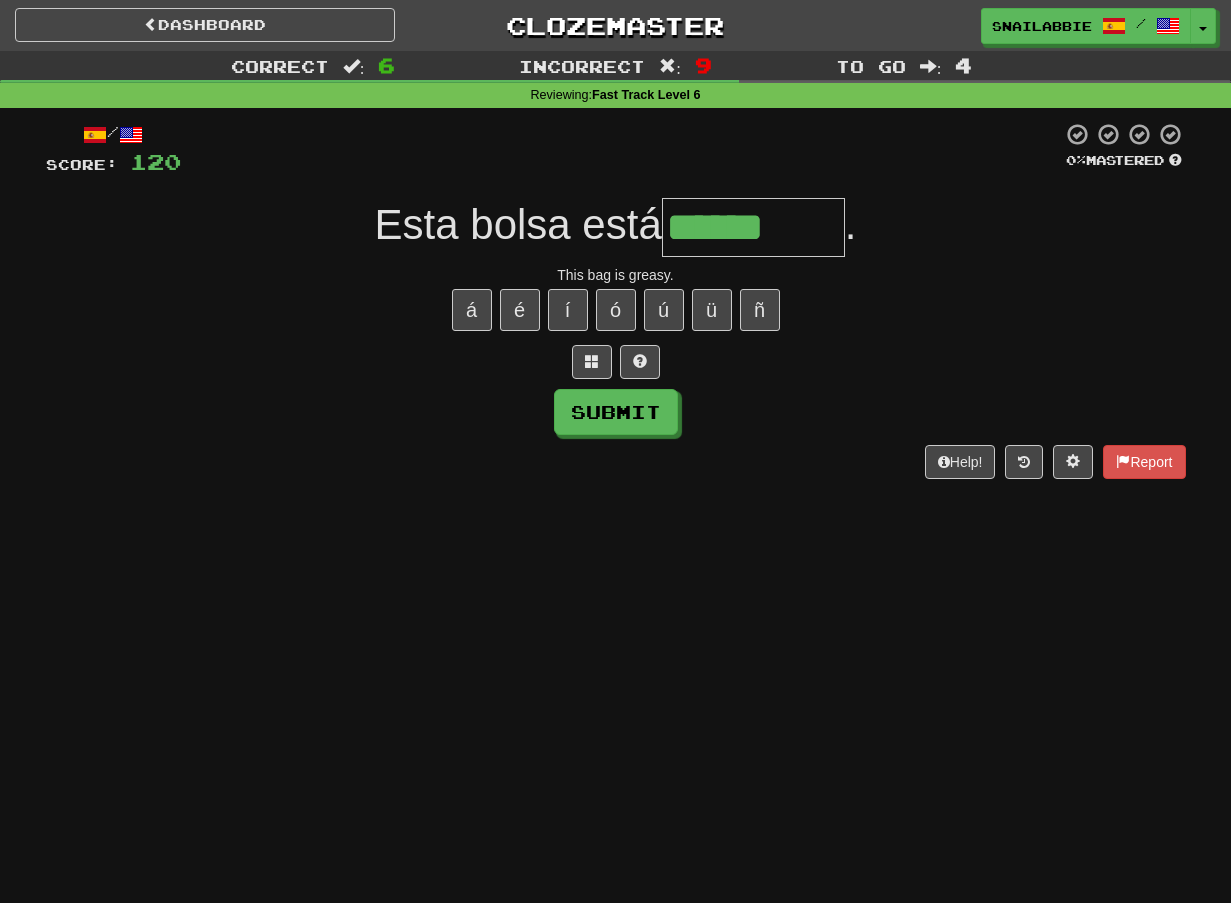 click on "******" at bounding box center (753, 227) 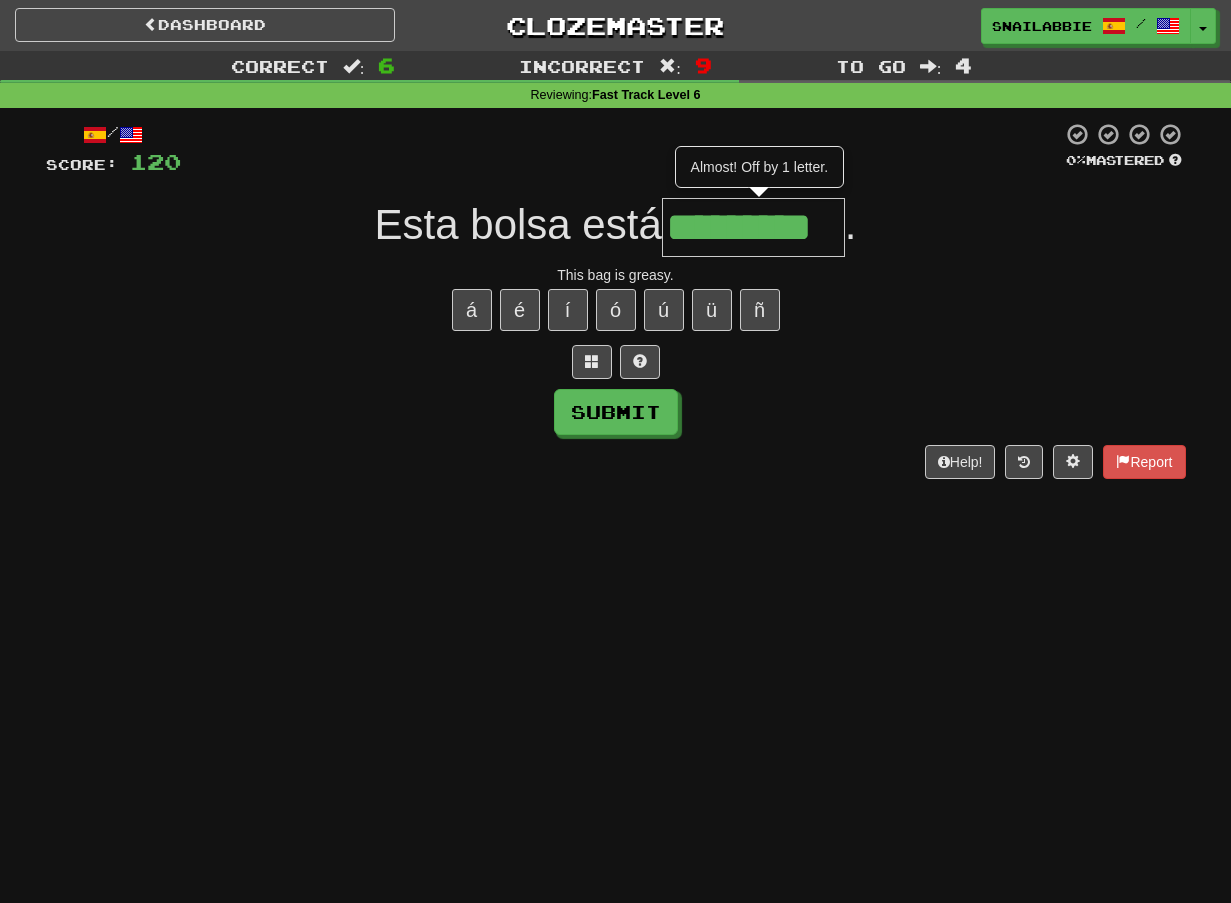 type on "*********" 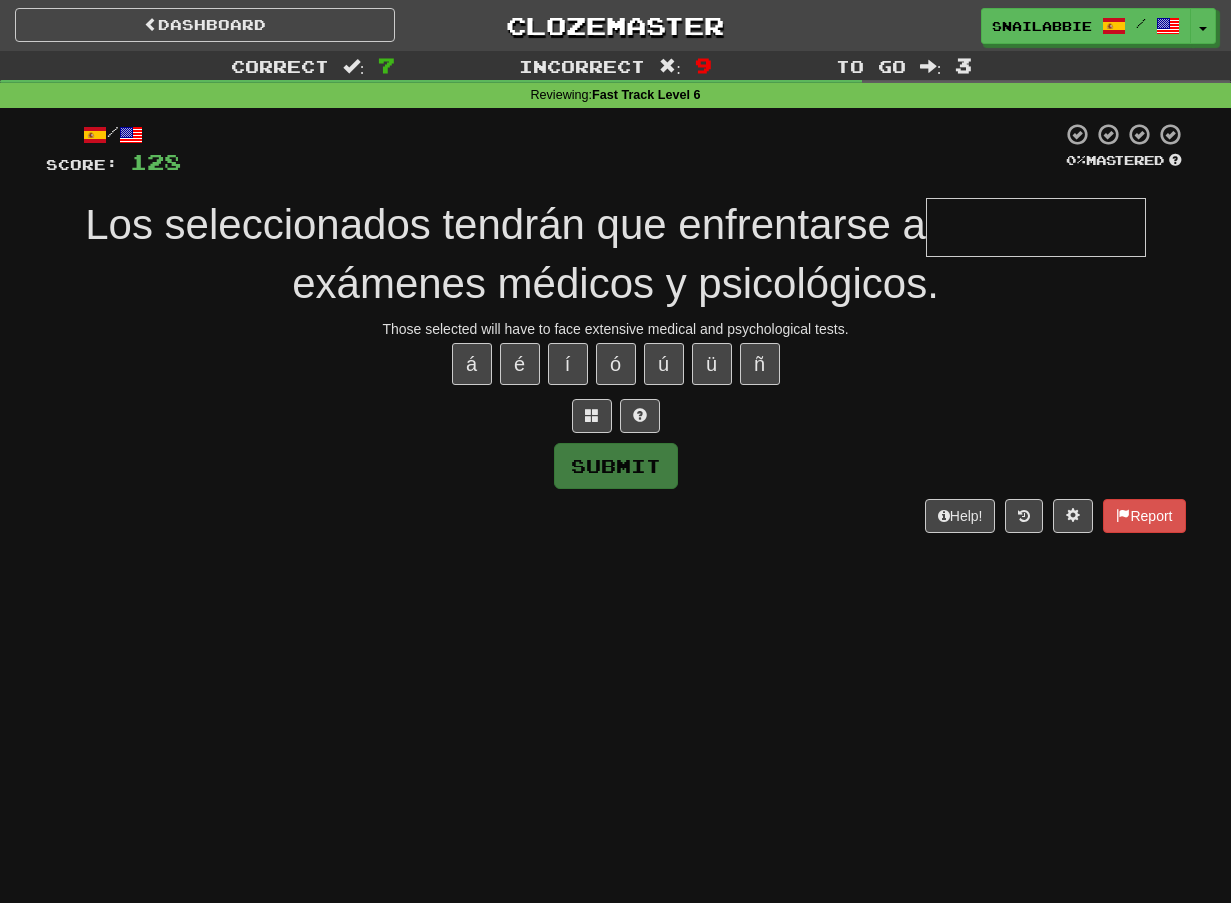 type on "*" 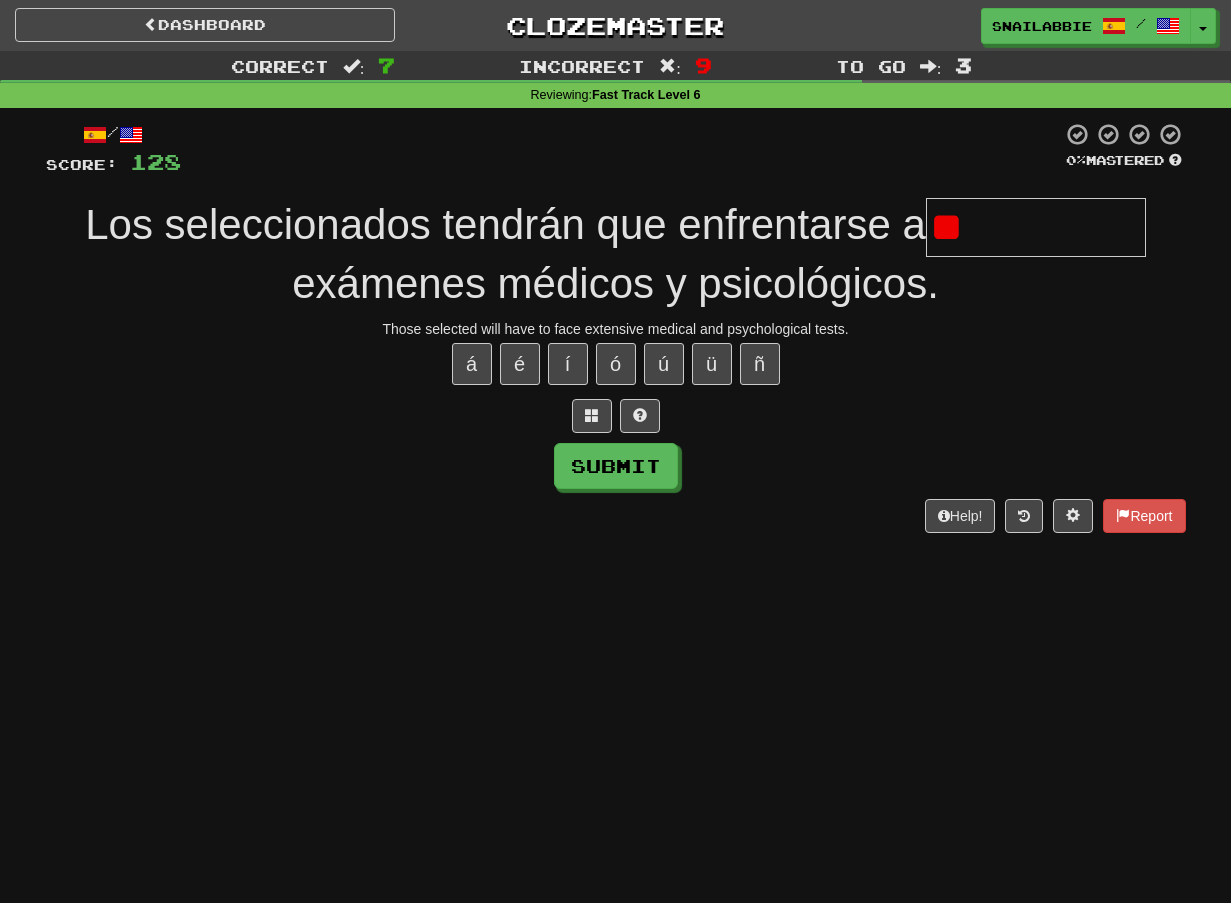 type on "*" 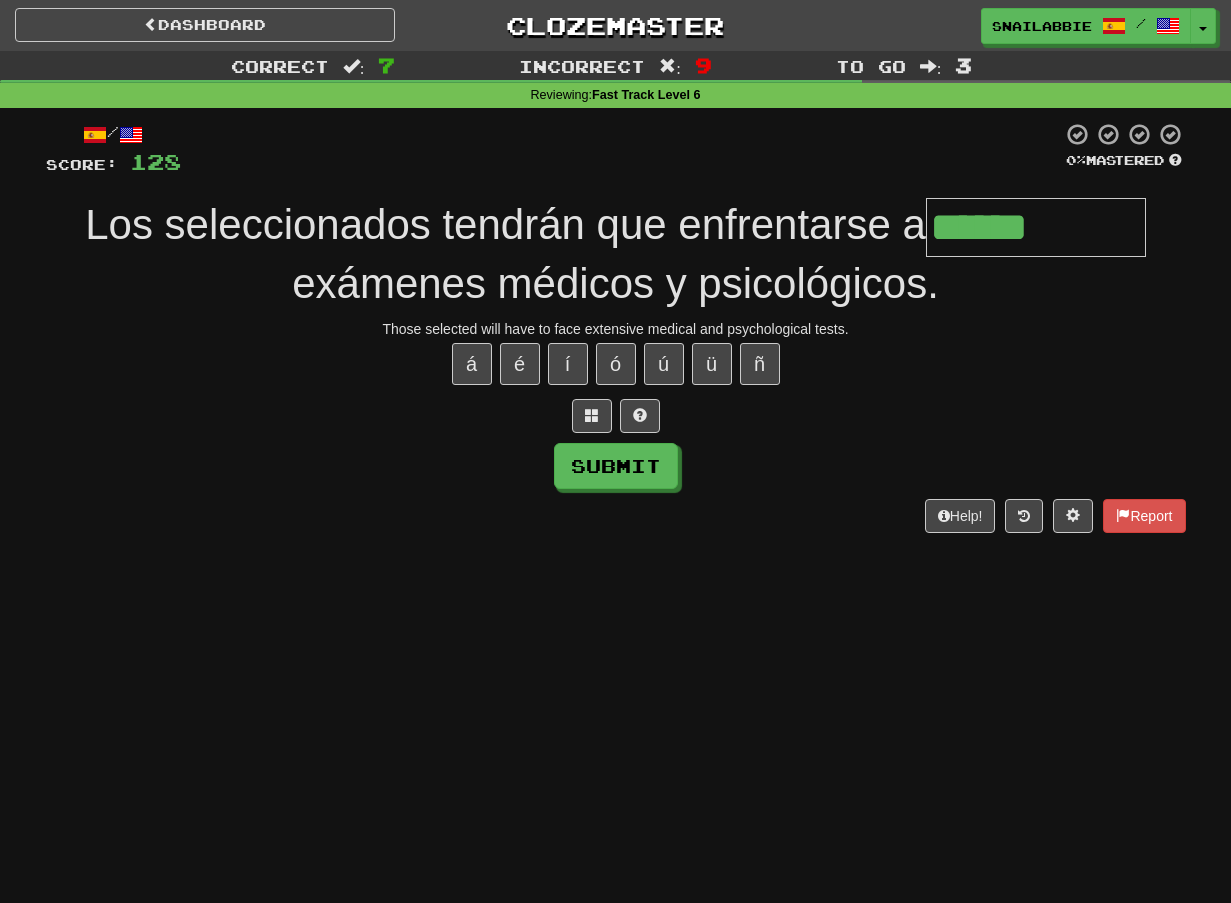type on "**********" 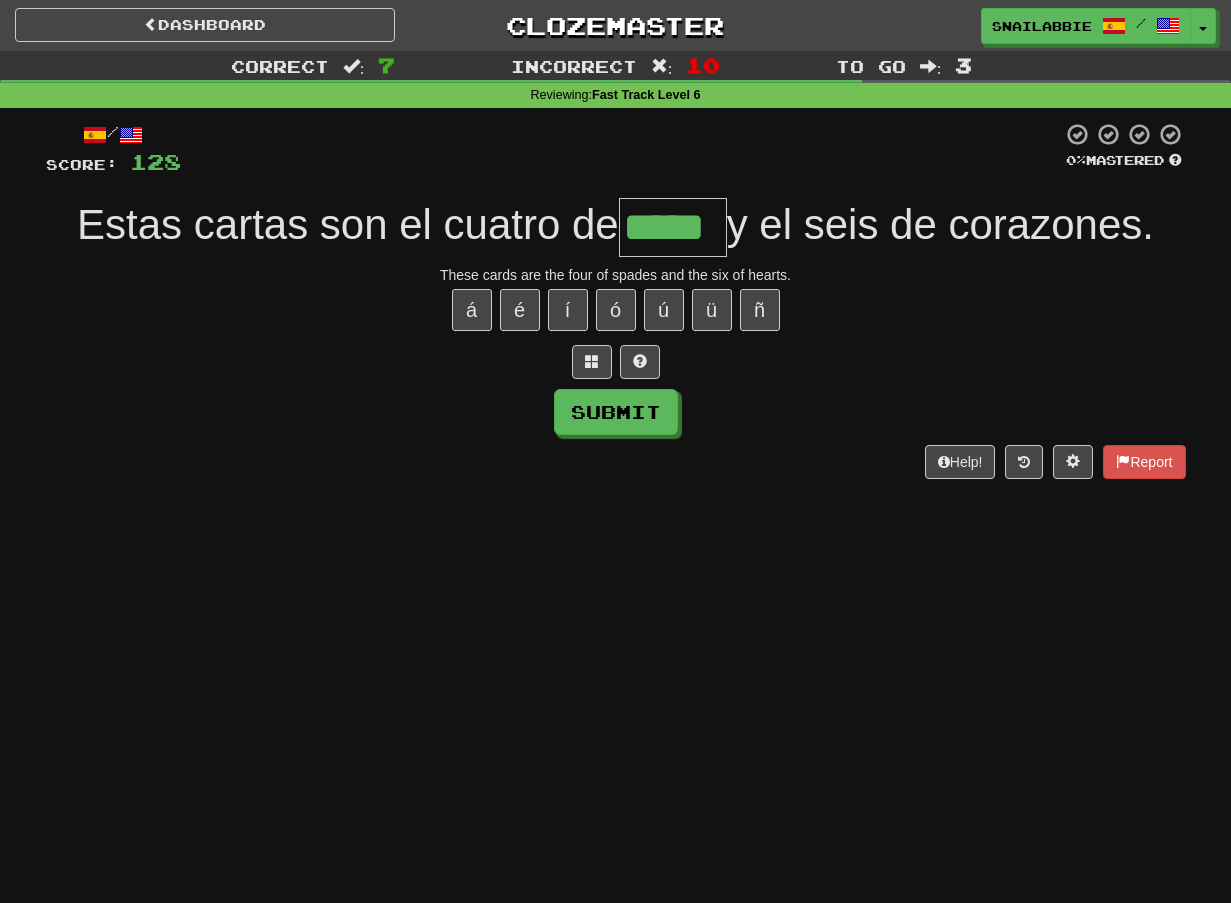 type on "*****" 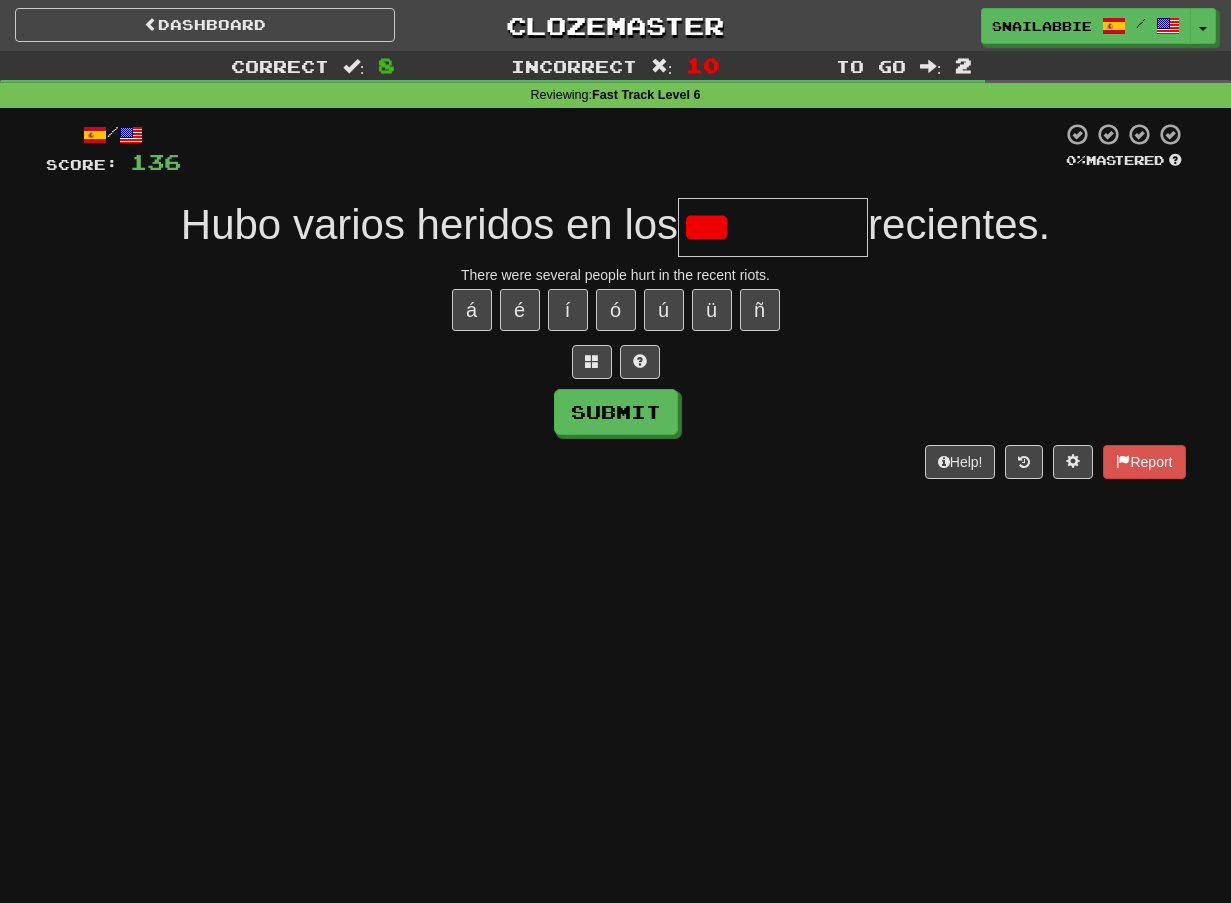 click on "***" at bounding box center (773, 227) 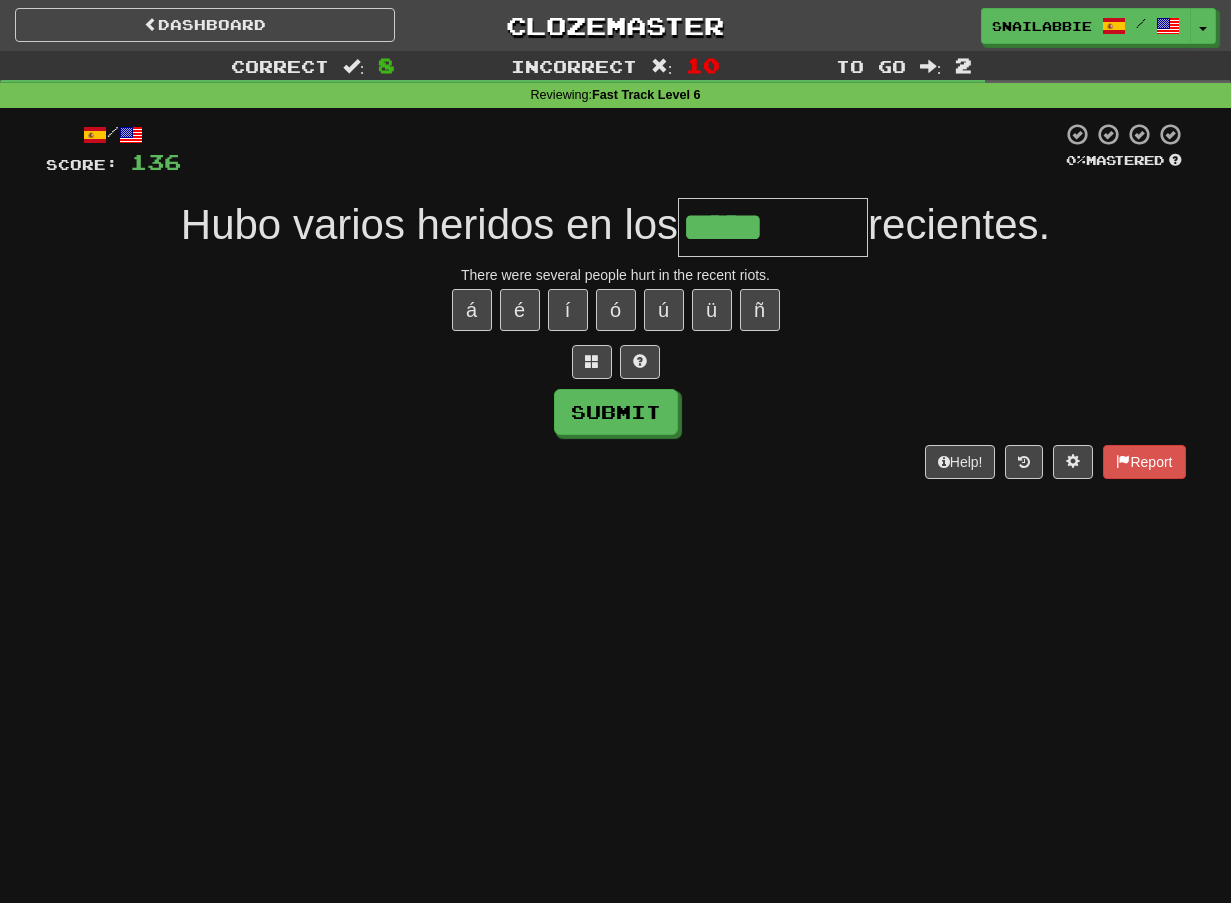 type on "**********" 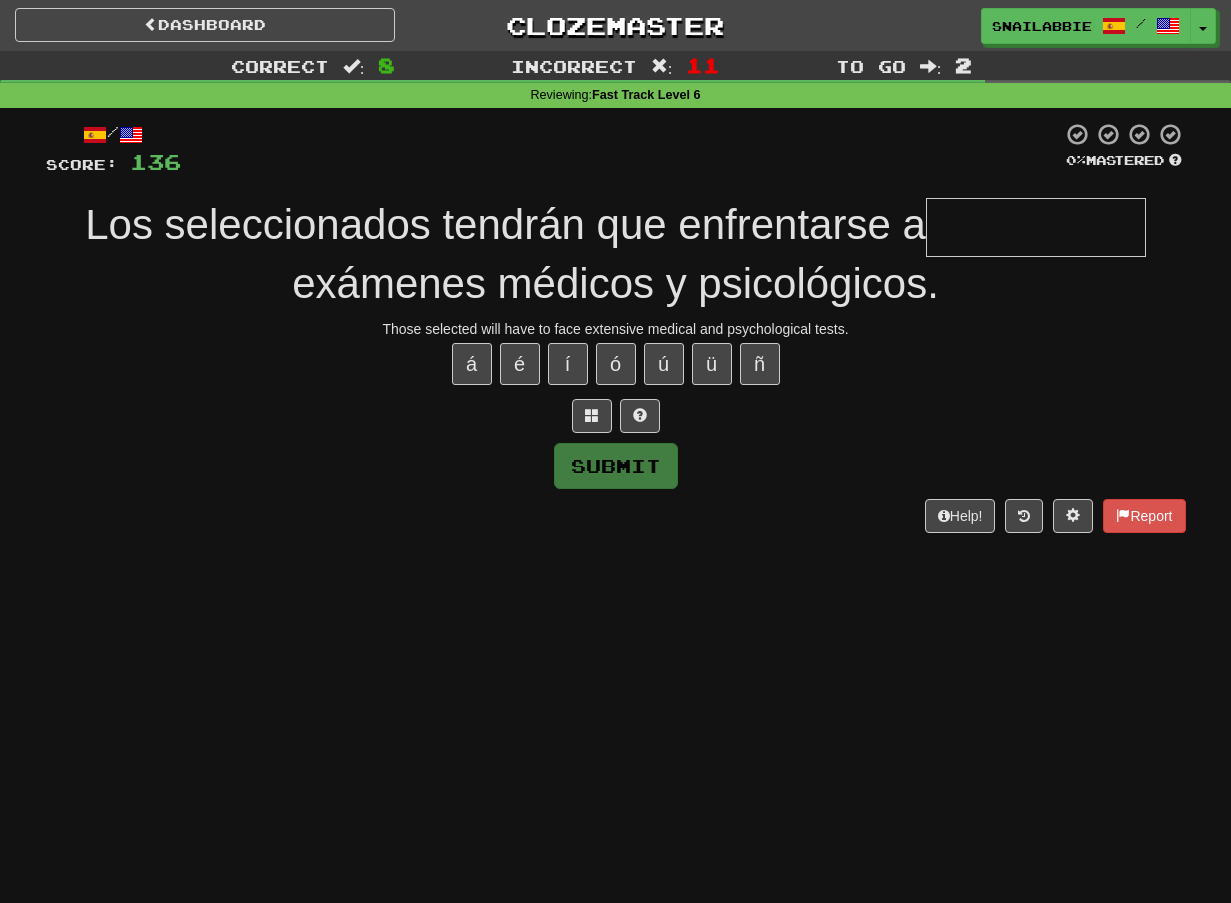 type on "*" 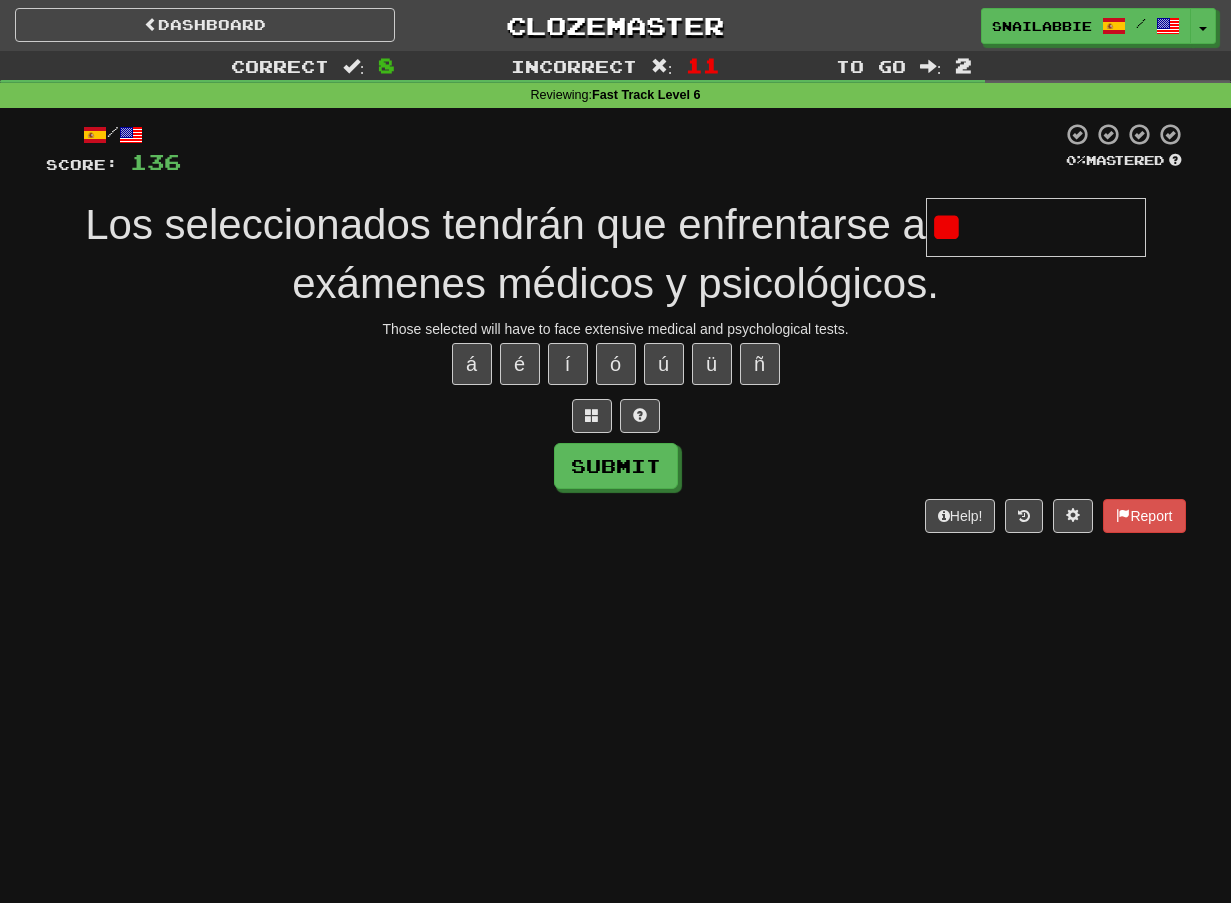 type on "*" 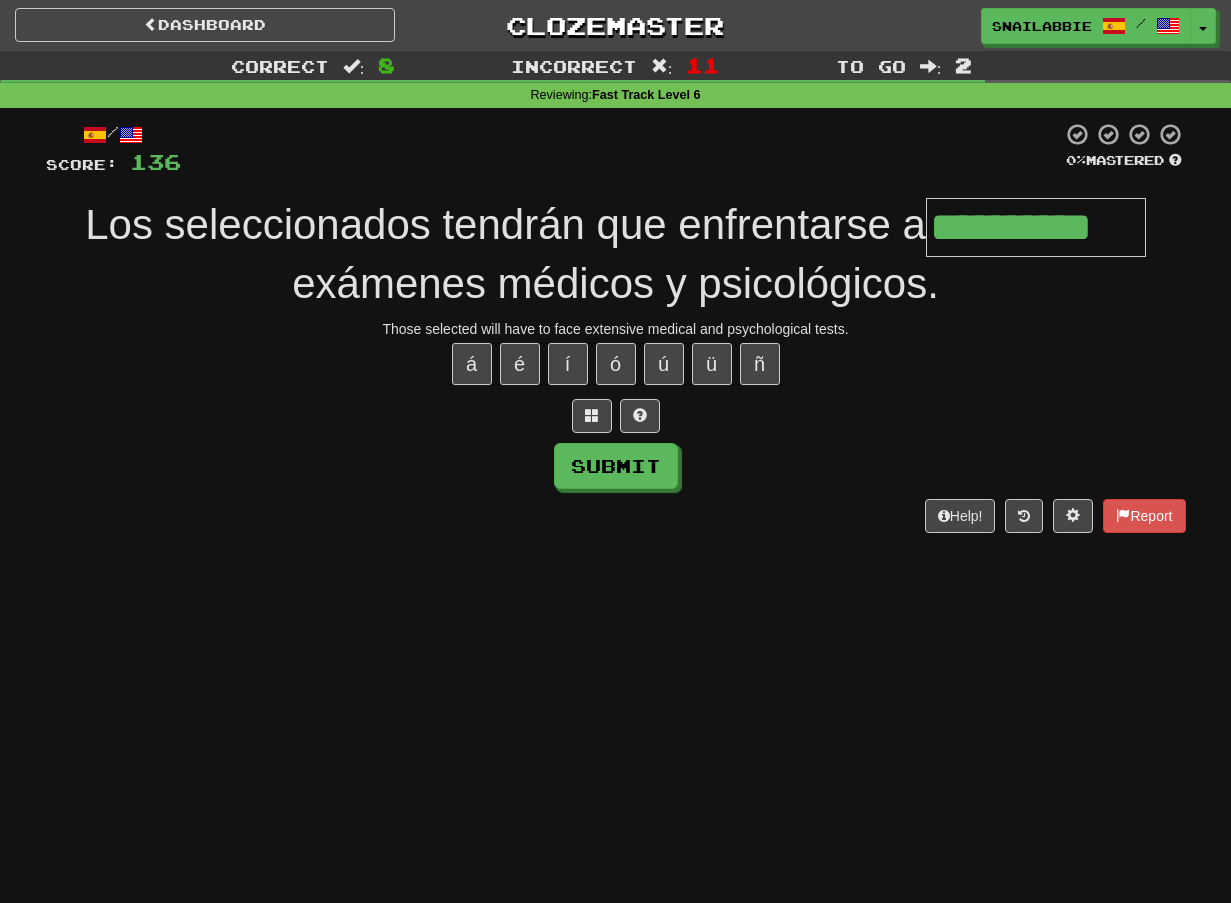 type on "**********" 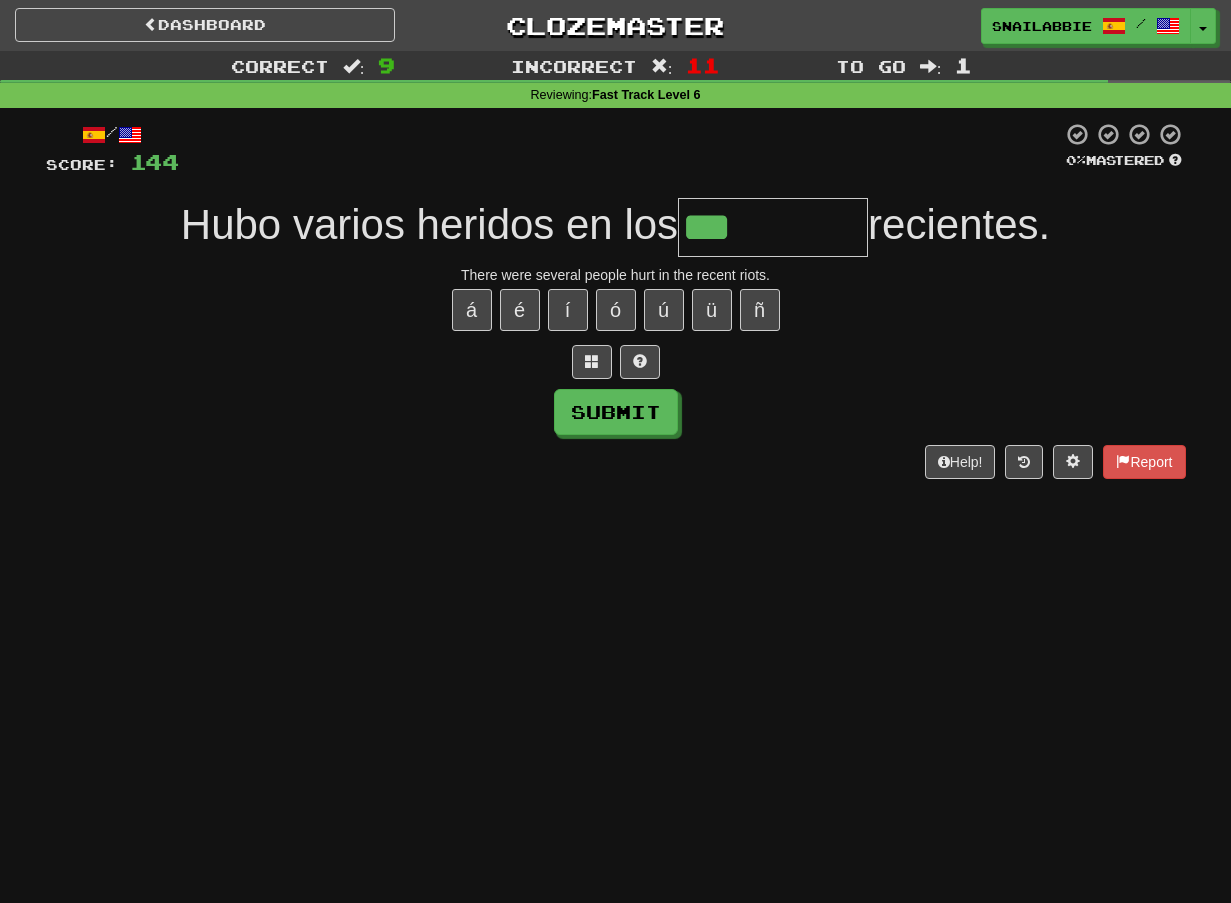 click on "***" at bounding box center [773, 227] 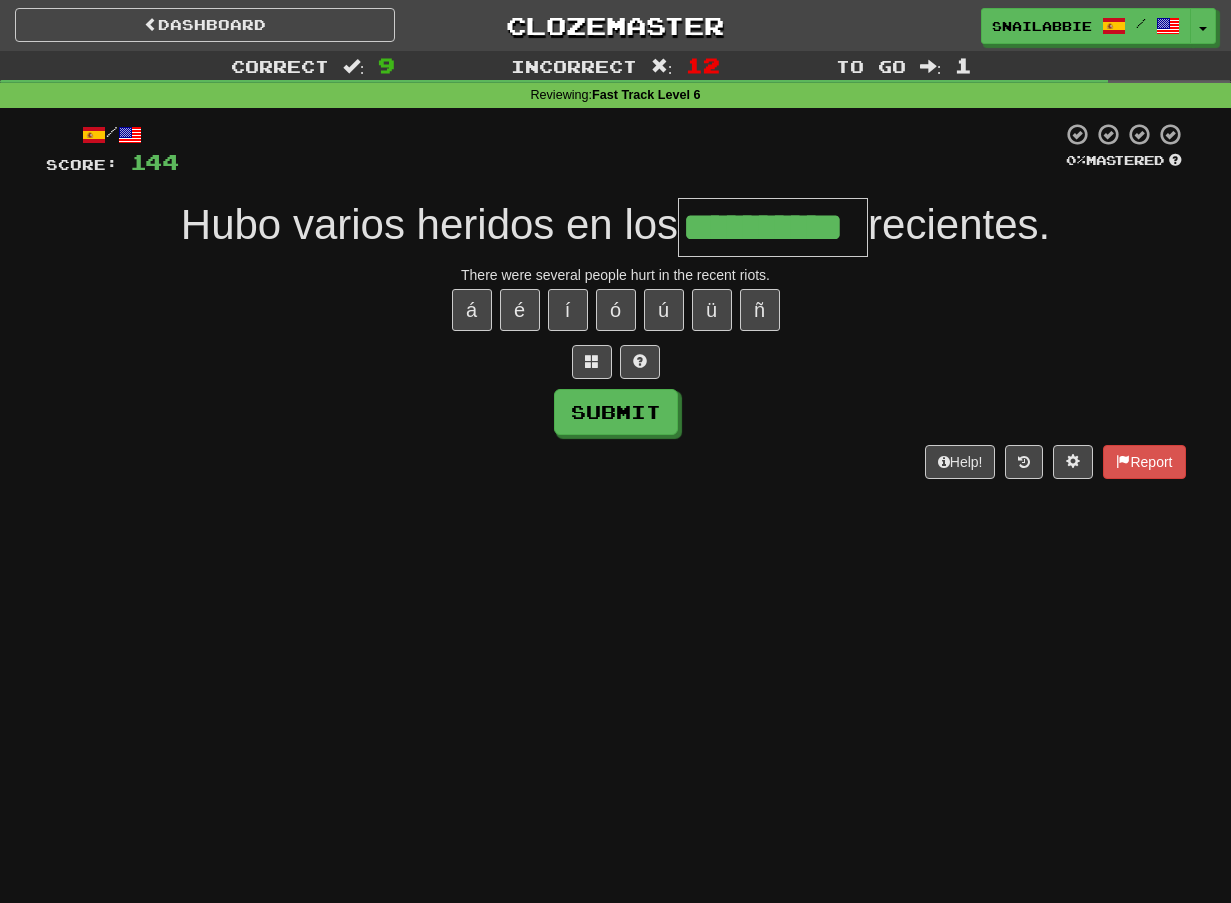 type on "**********" 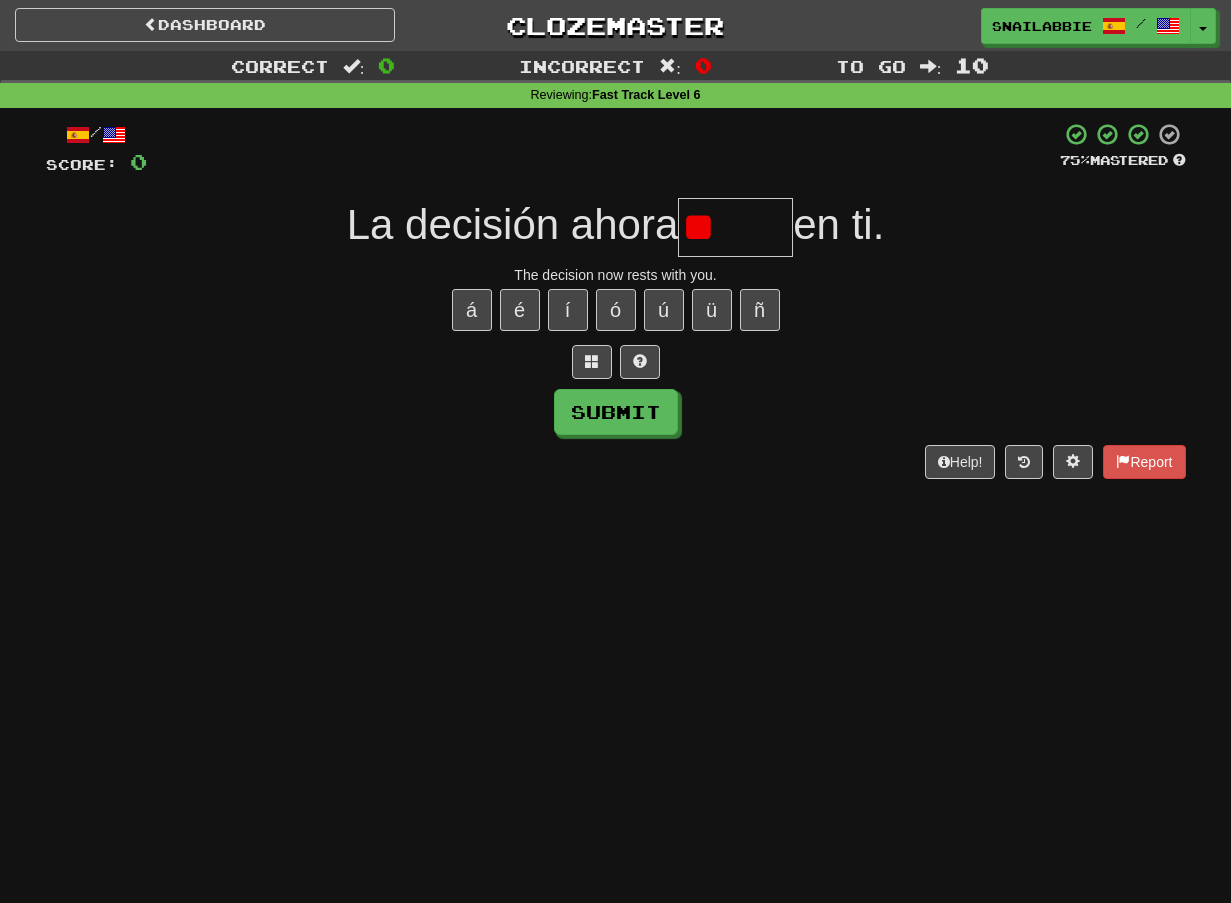 type on "*" 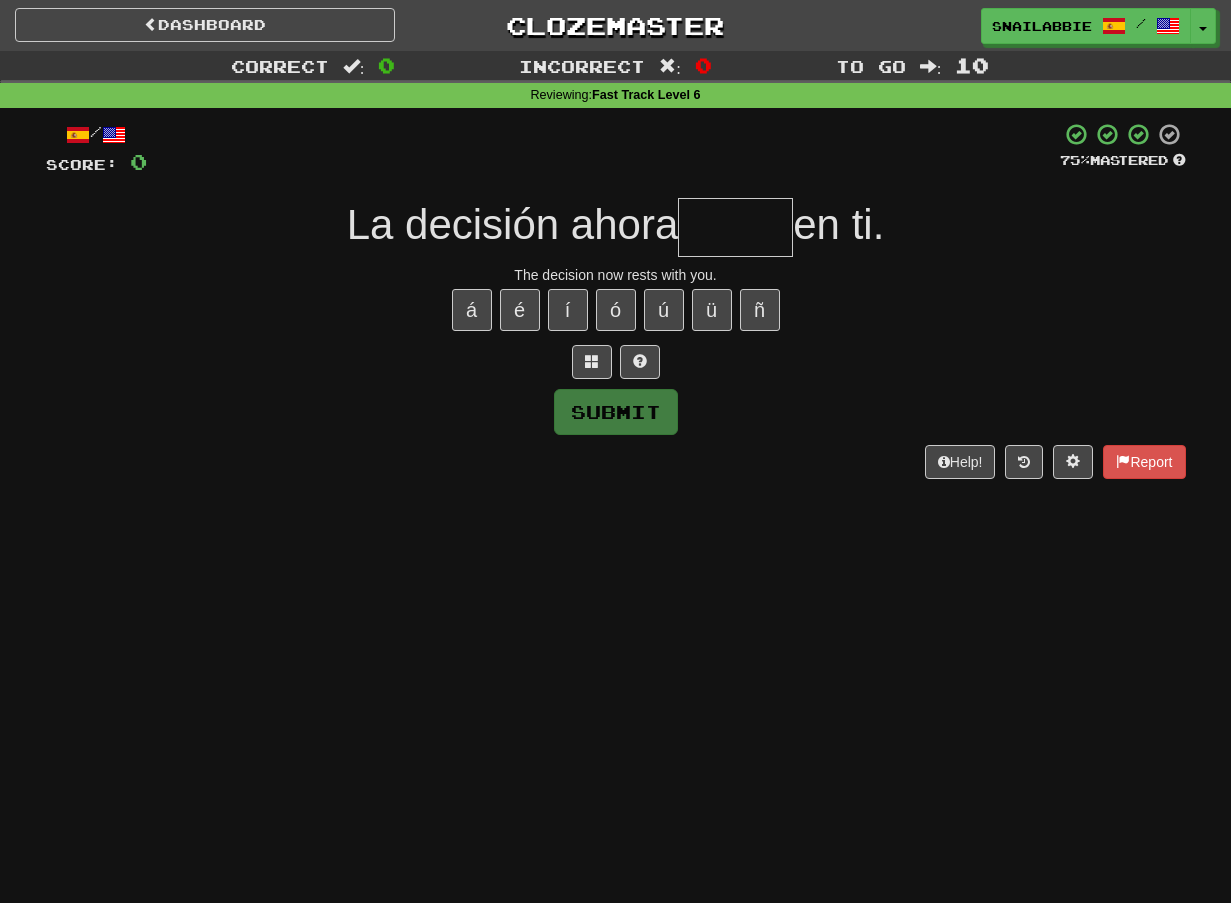 type on "*****" 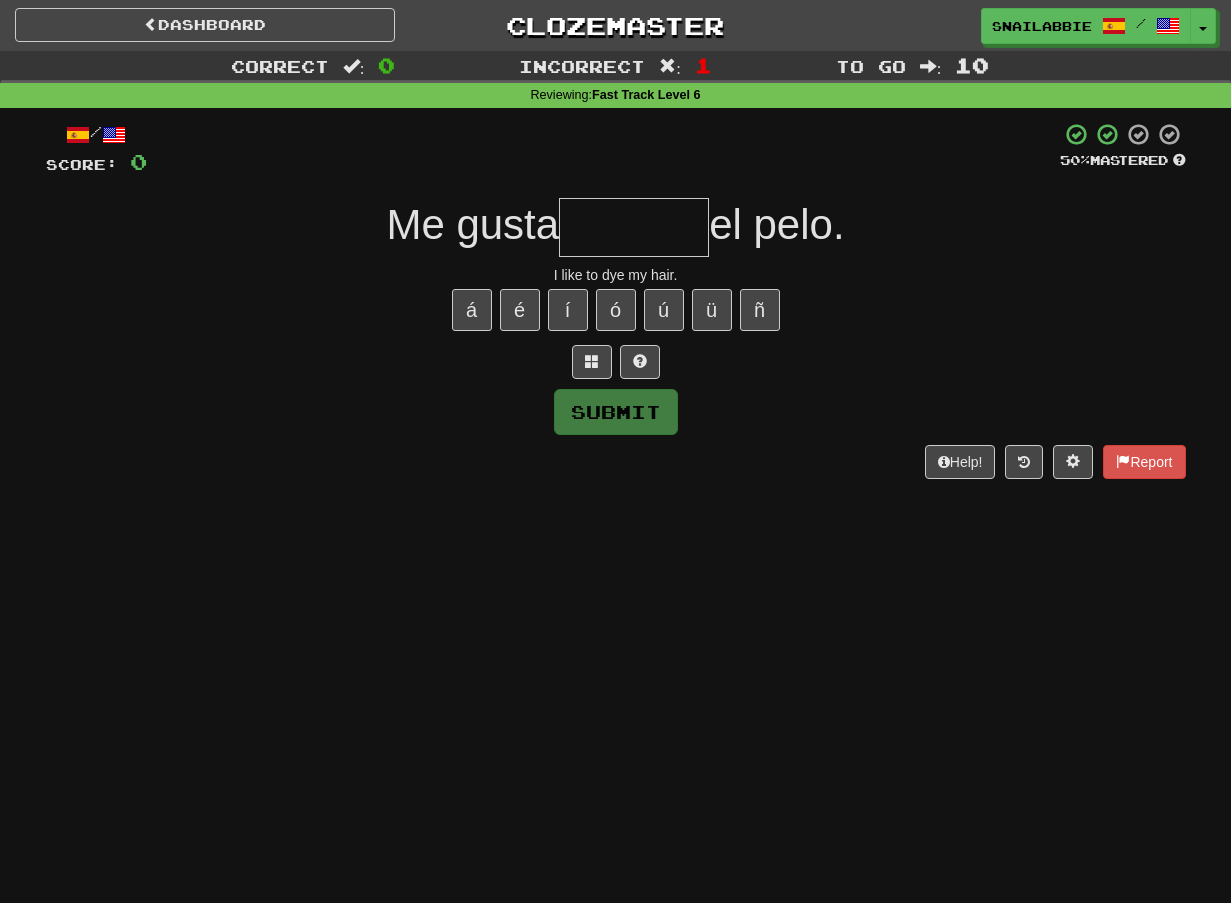 type on "*" 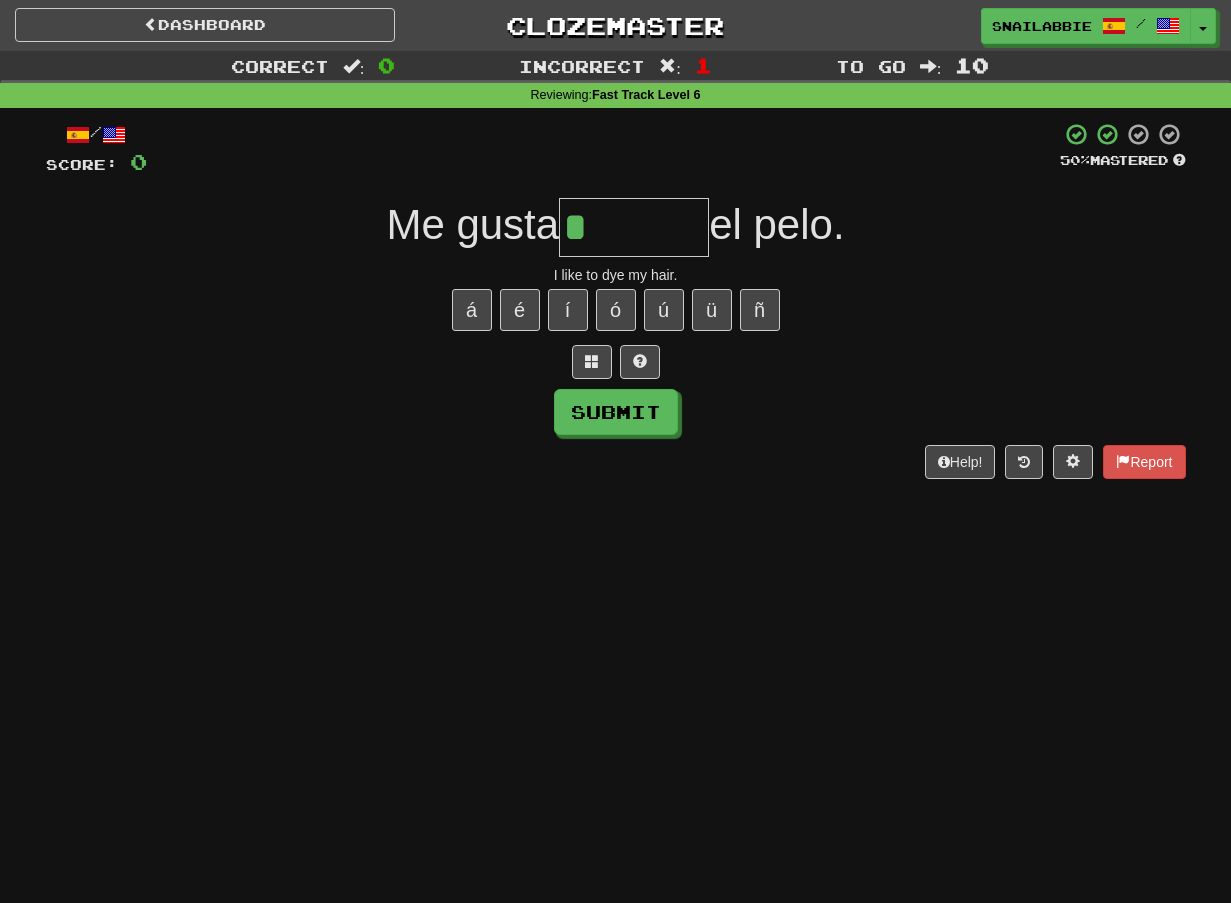 type on "*******" 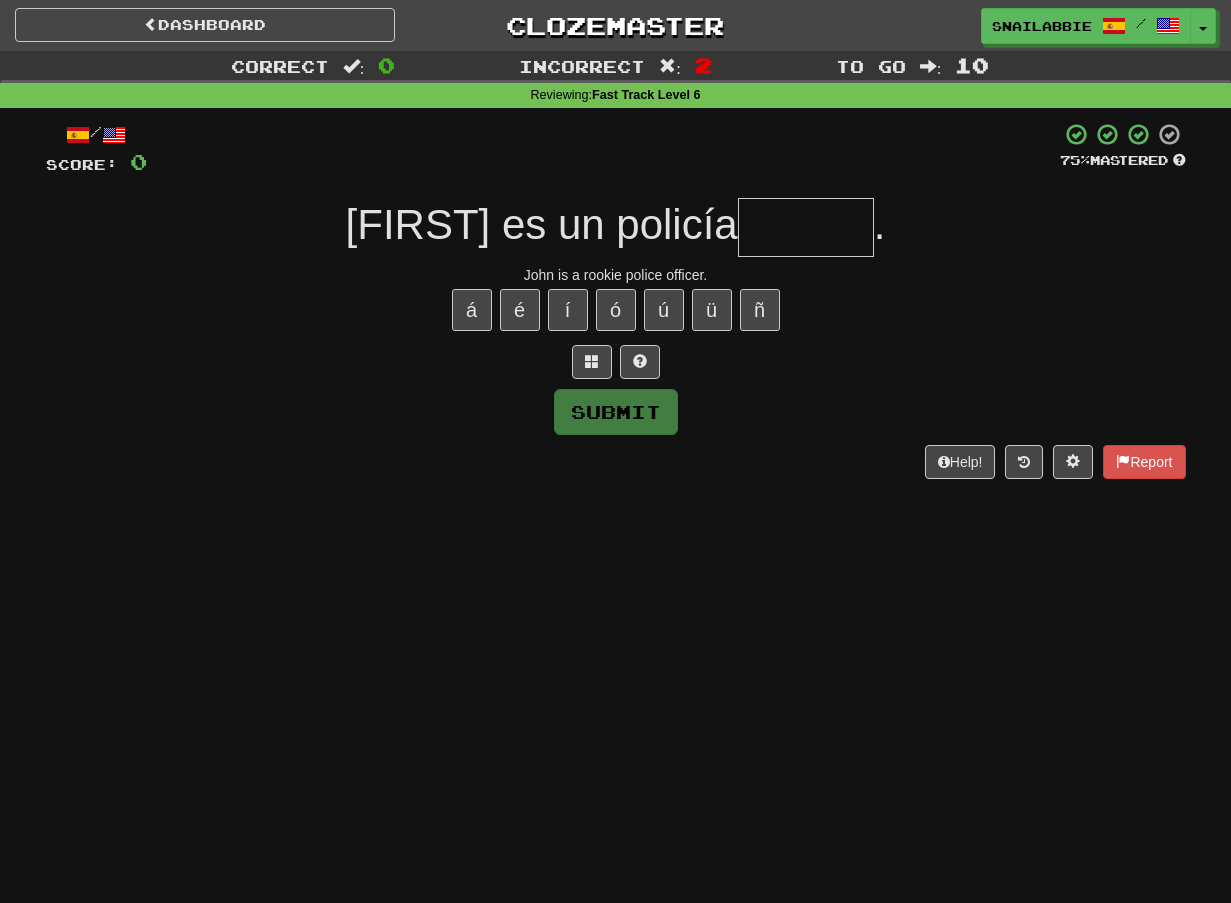 type on "*" 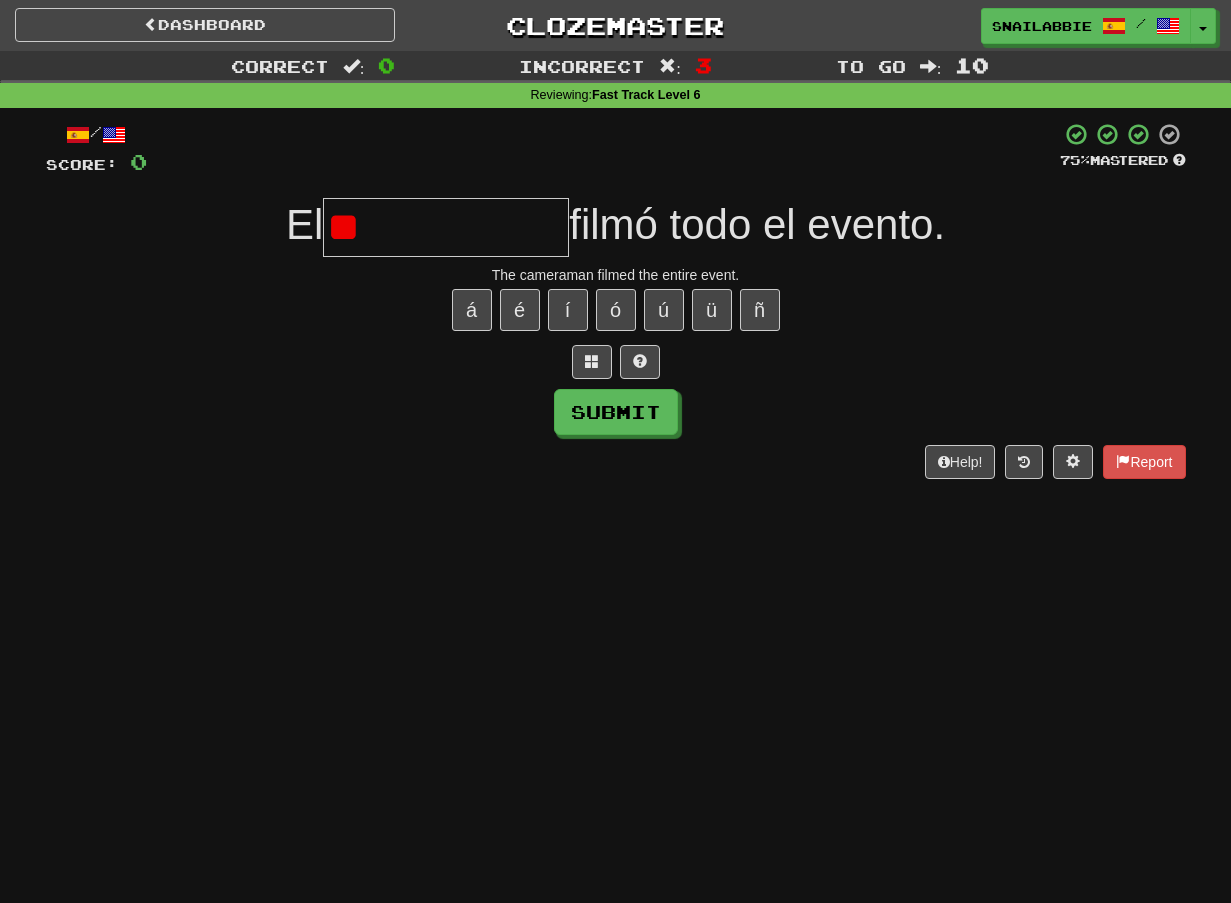 type on "*" 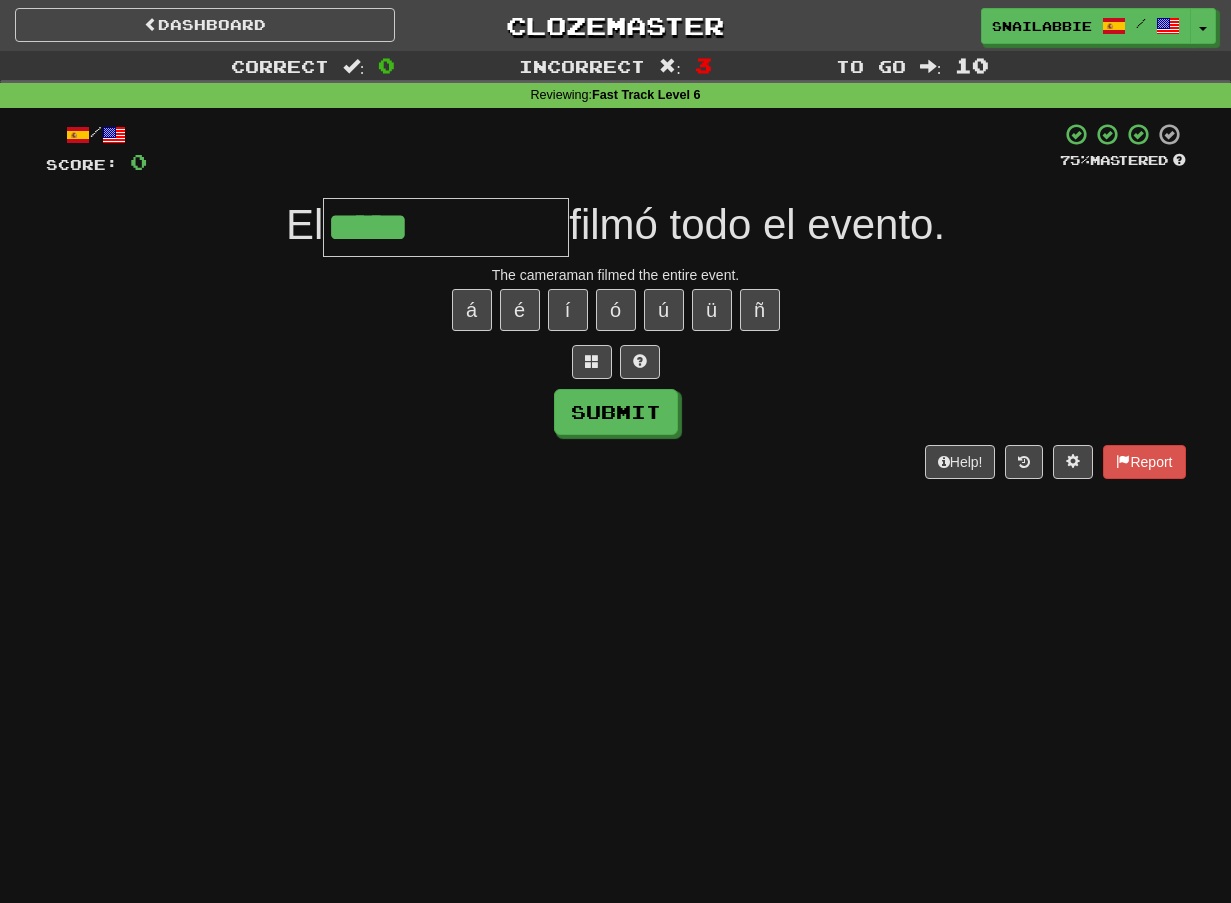 type on "**********" 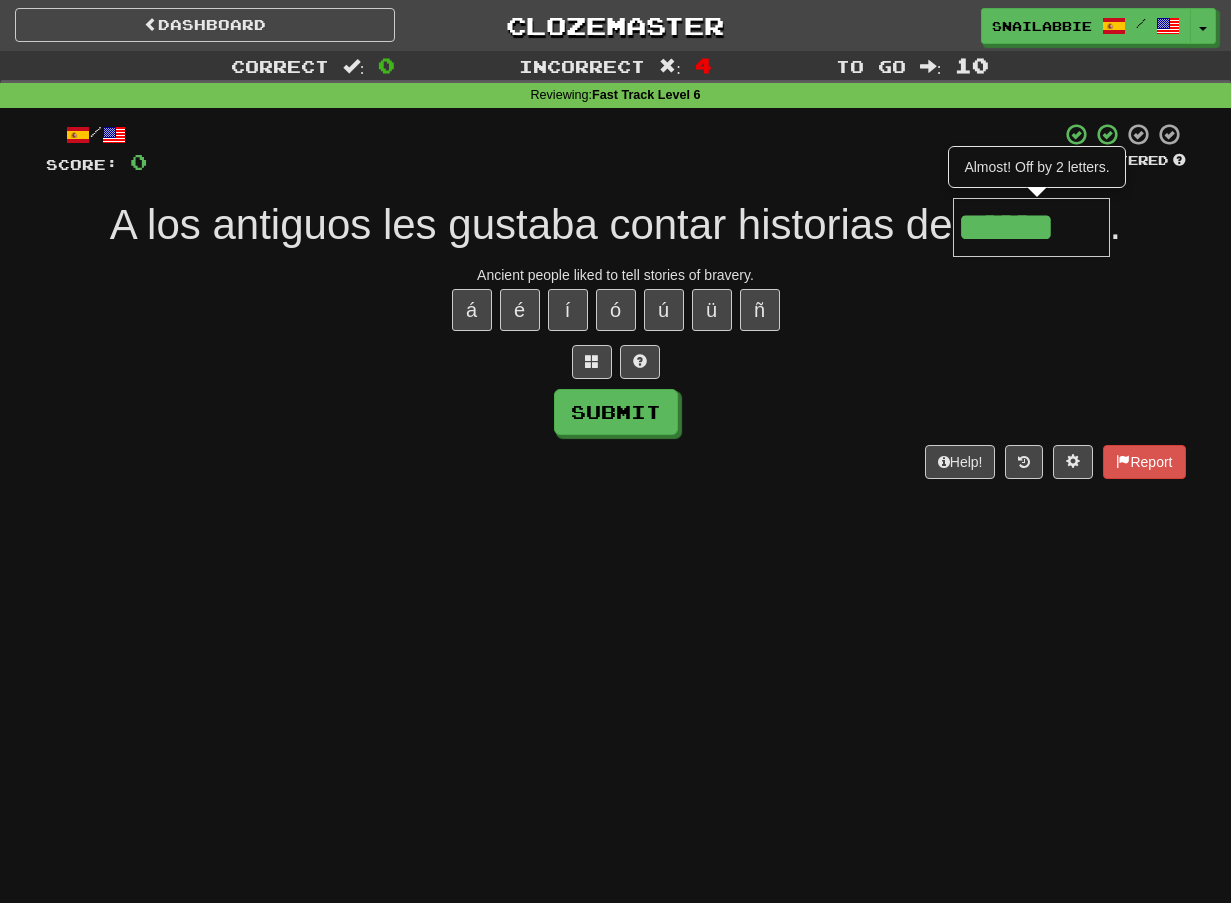 type on "********" 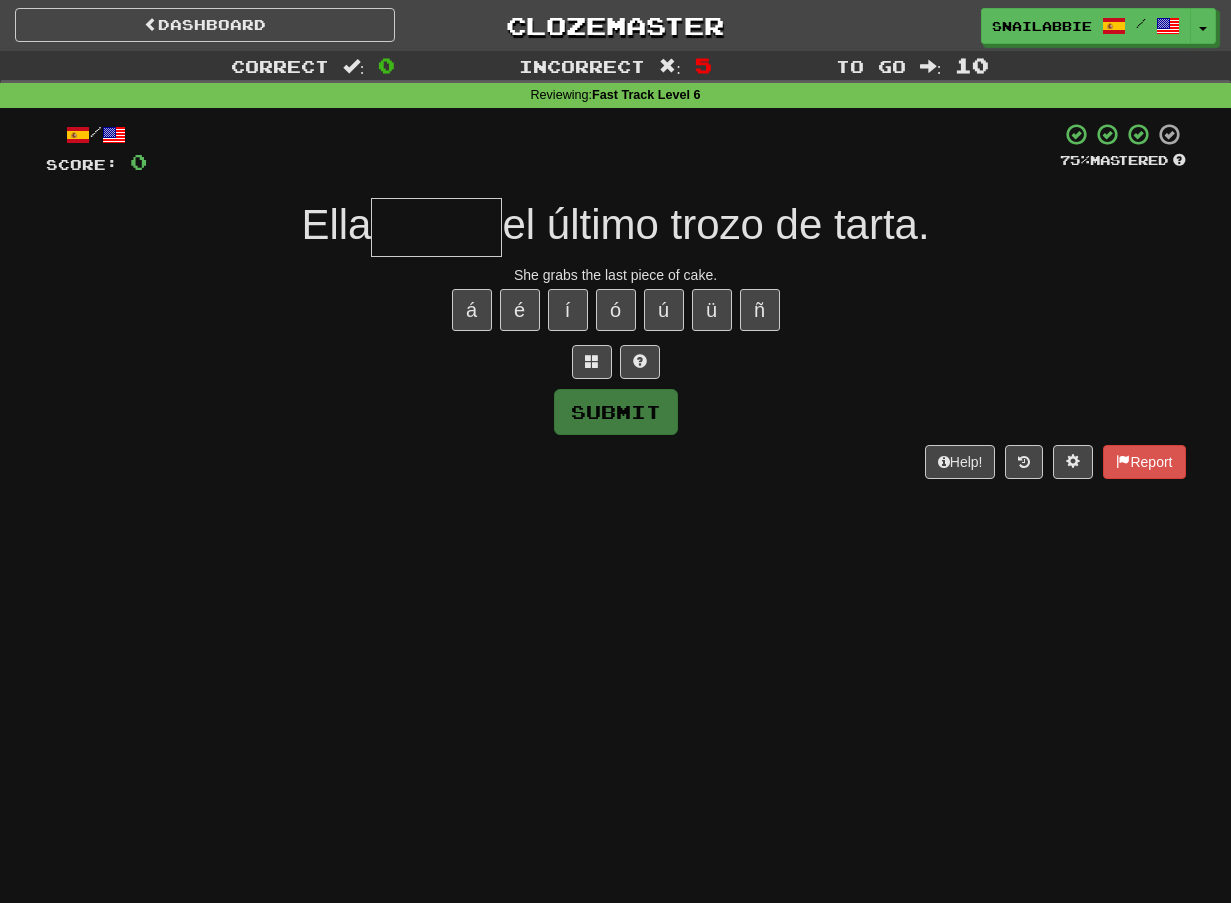 type on "*" 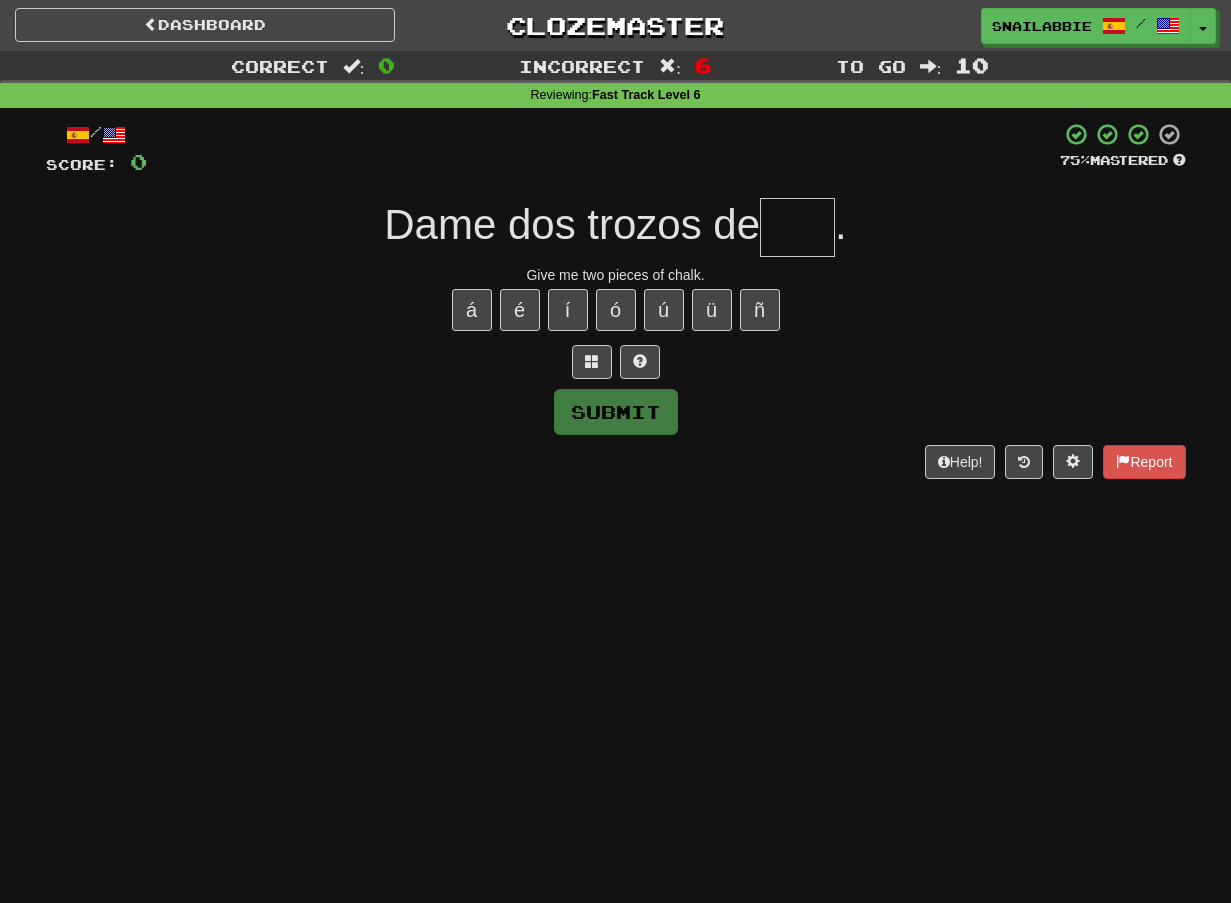 type on "****" 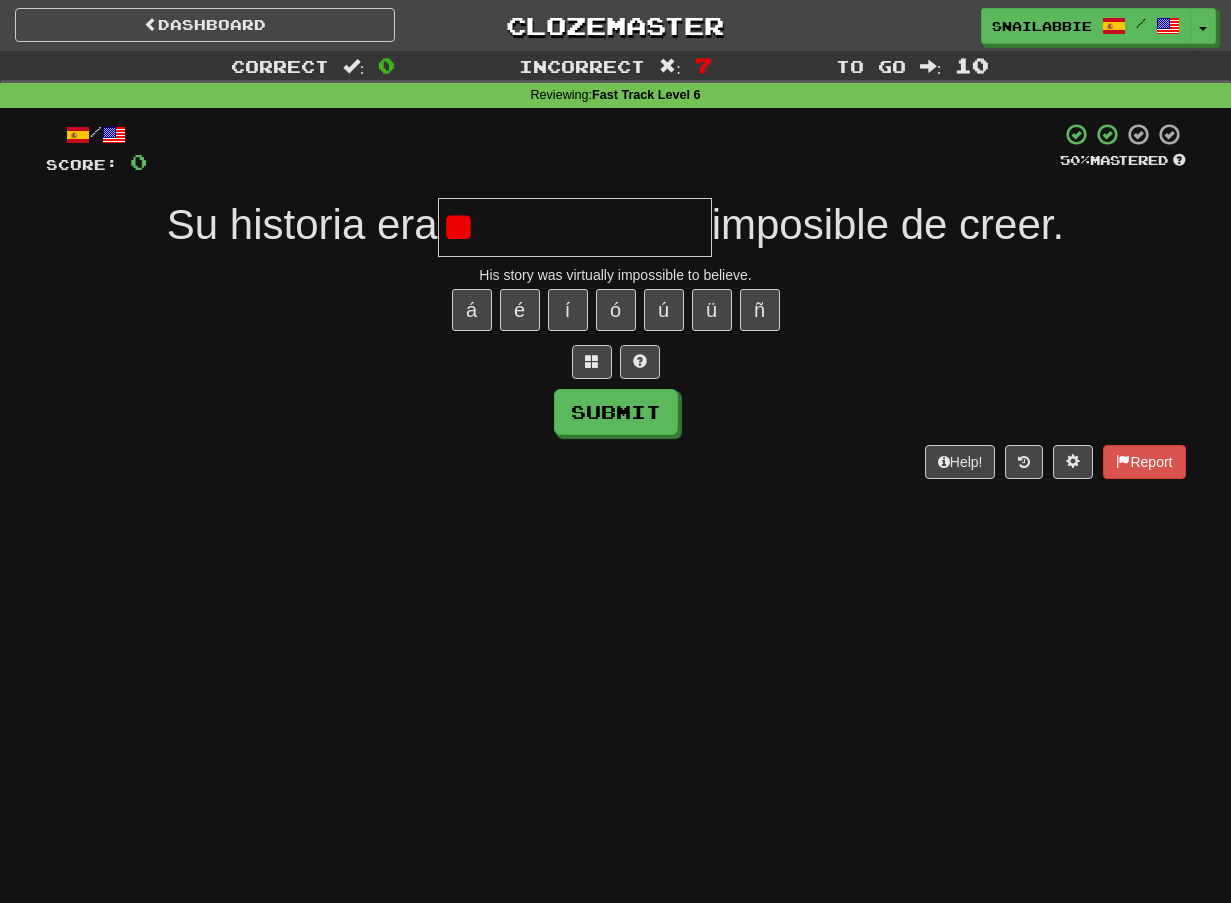 type on "*" 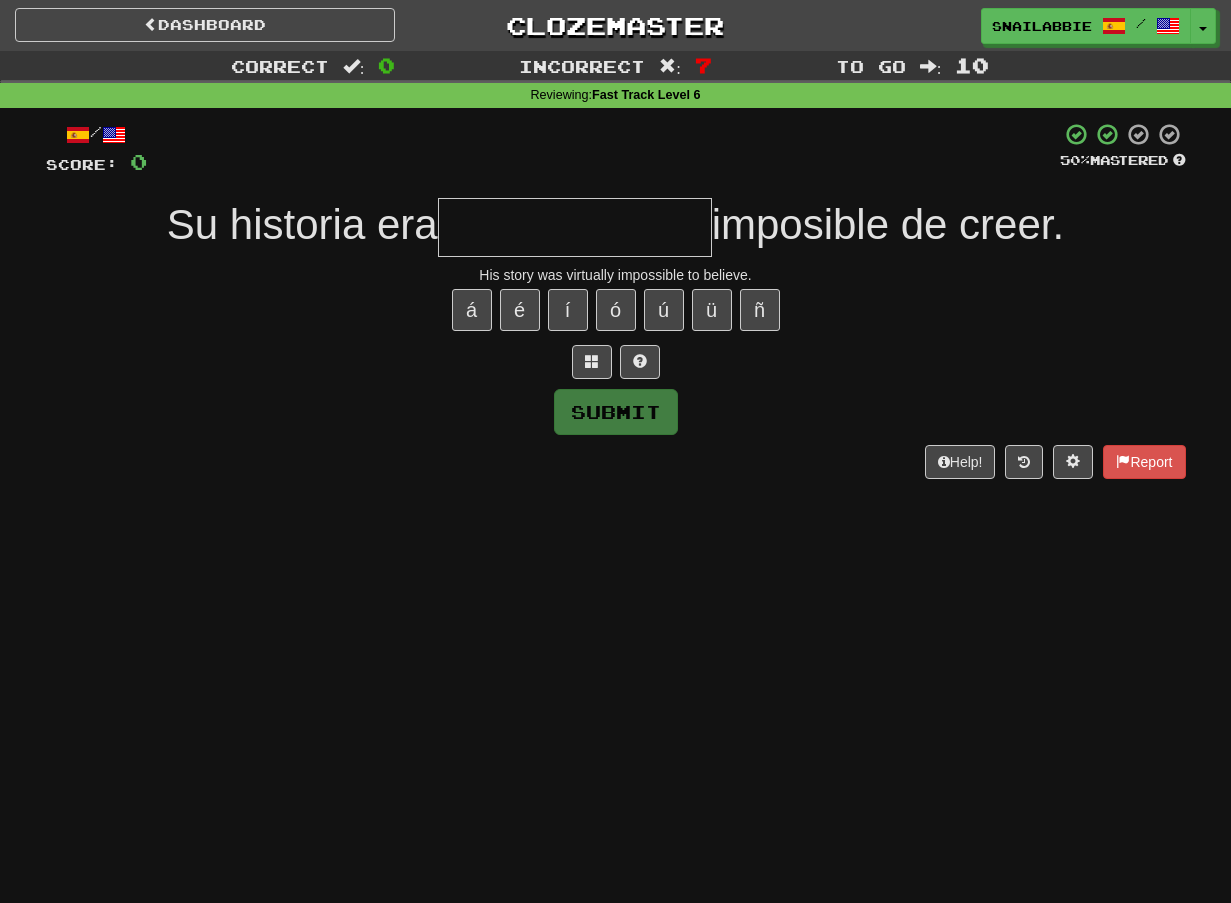 type on "*" 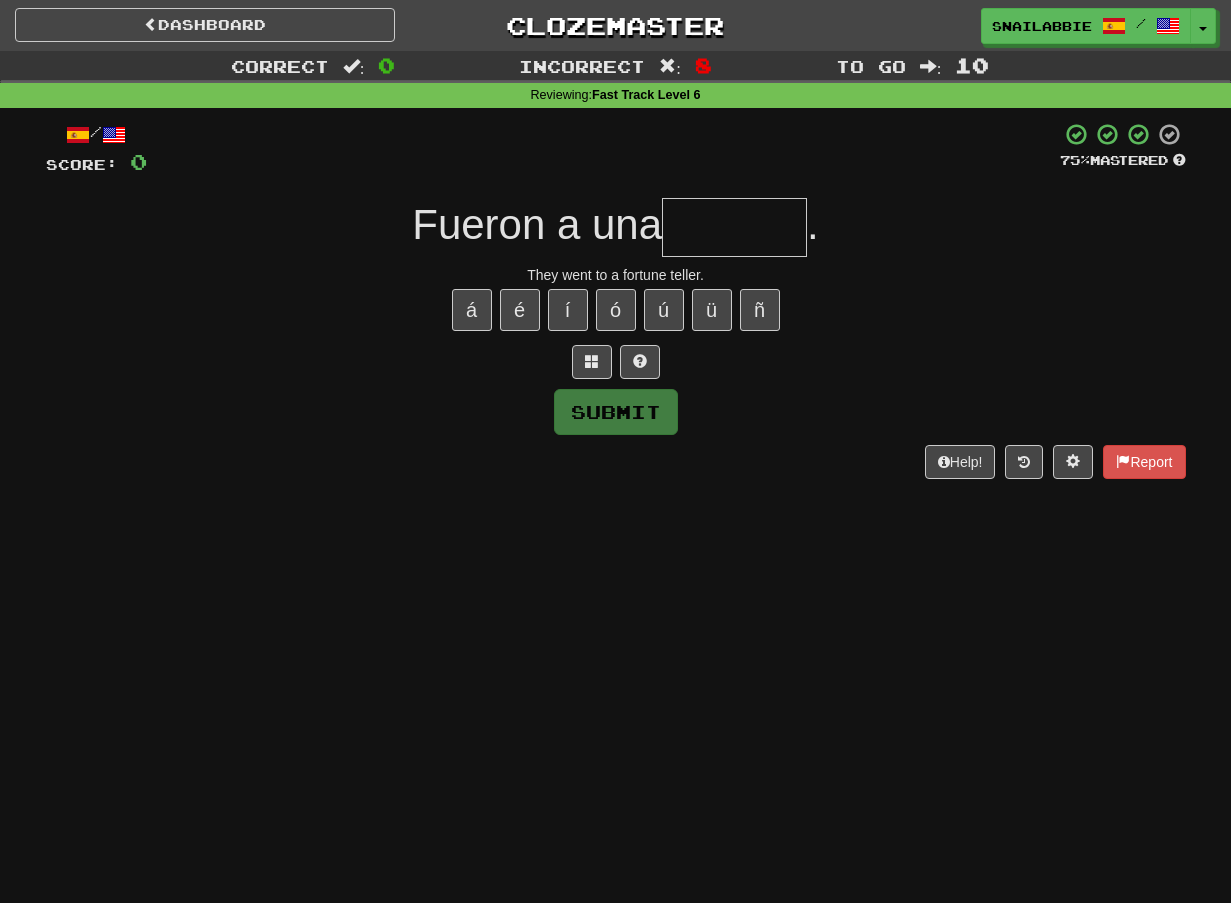 type on "*" 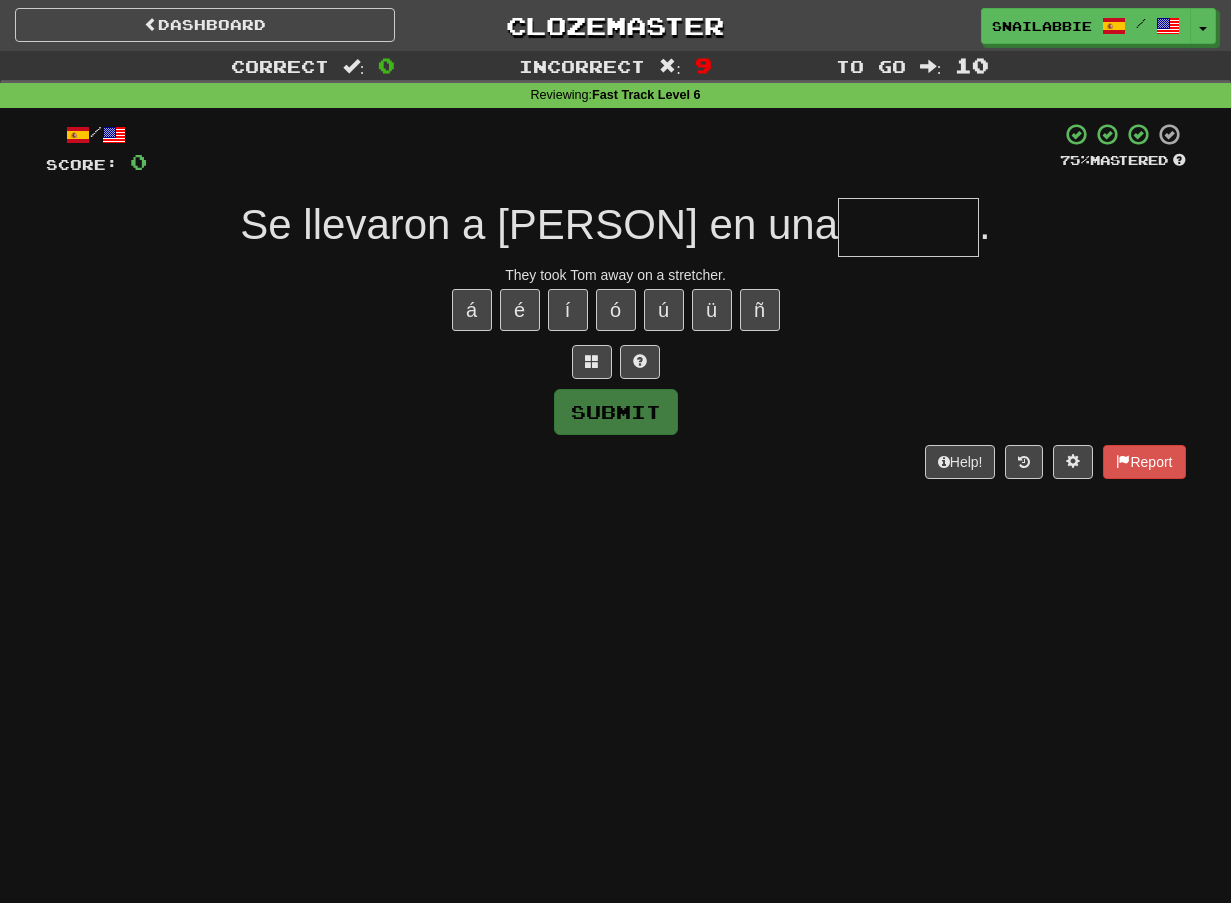 type on "*" 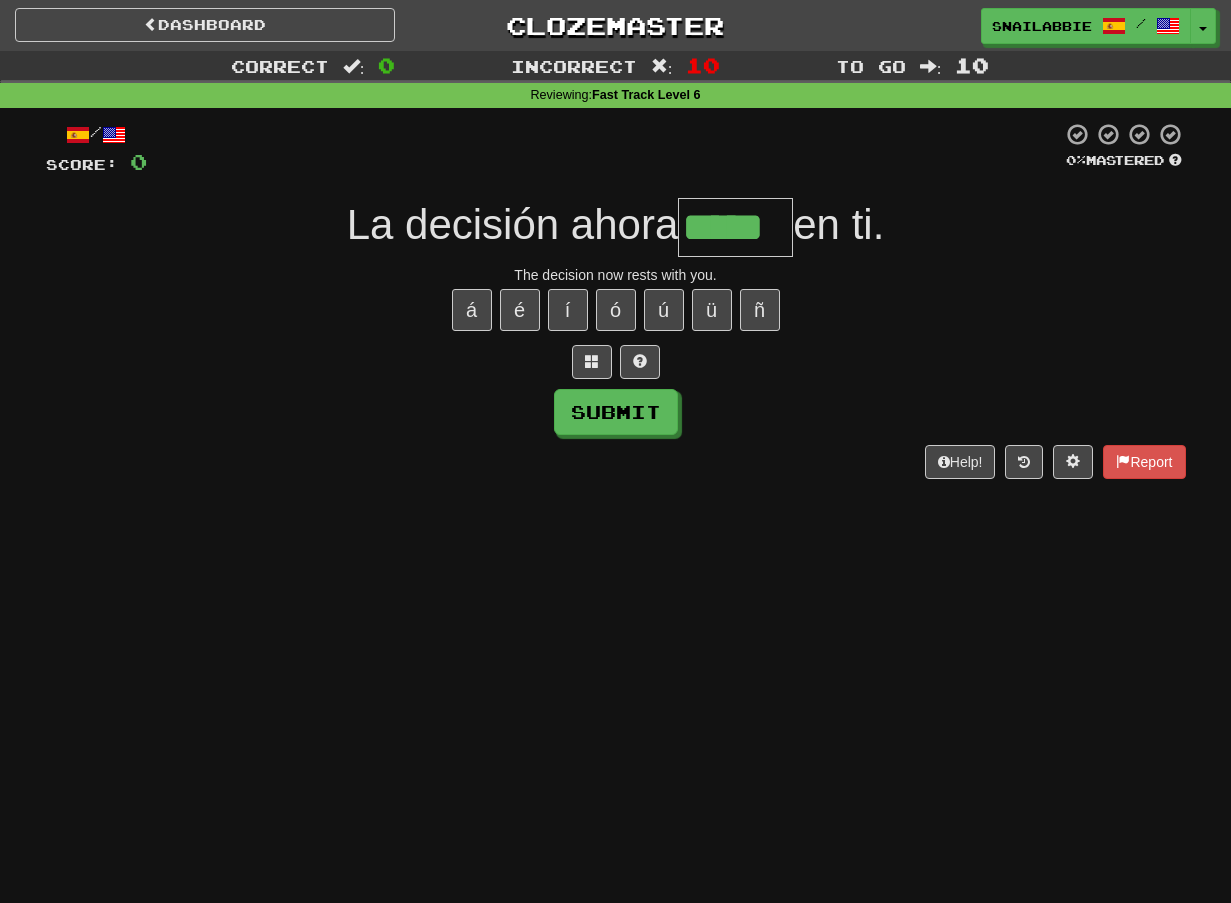 type on "*****" 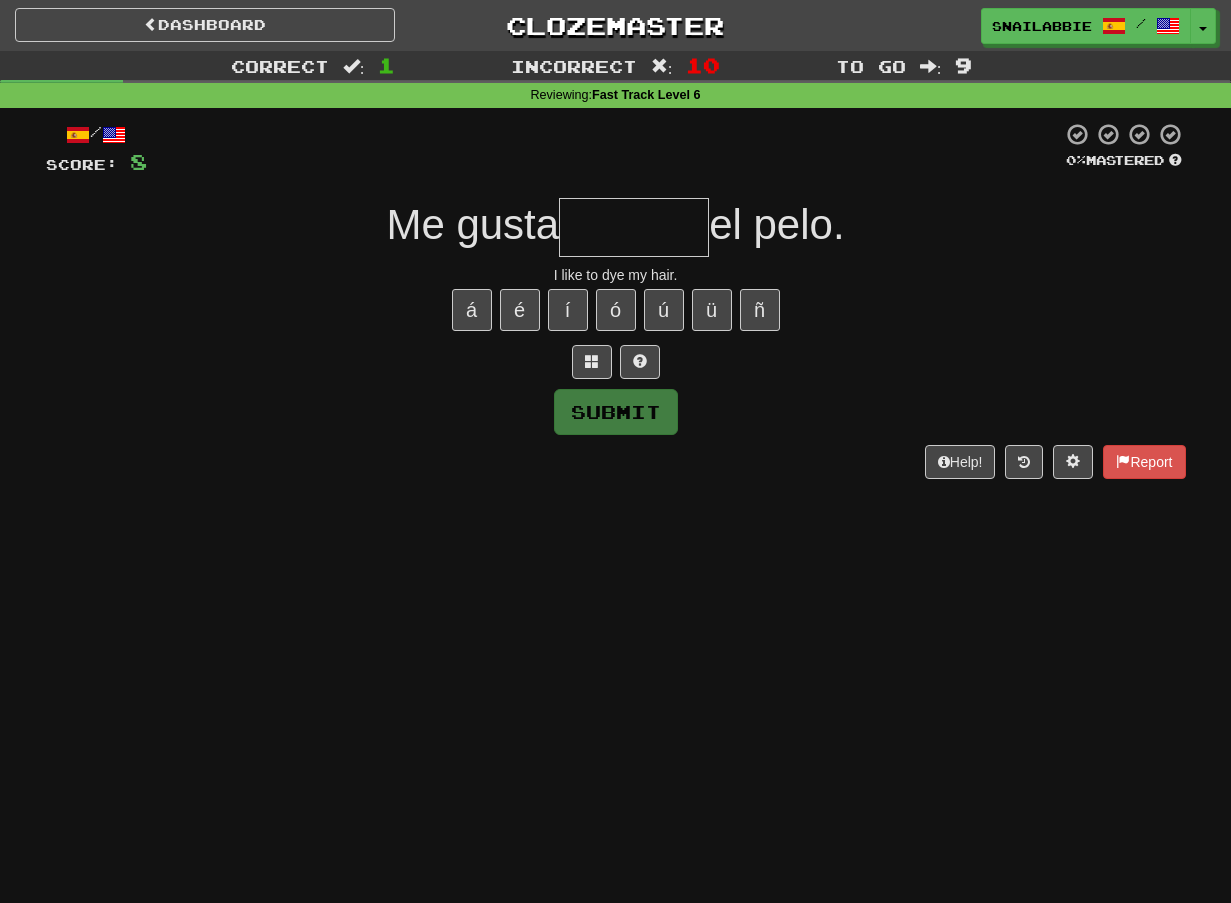 type on "*" 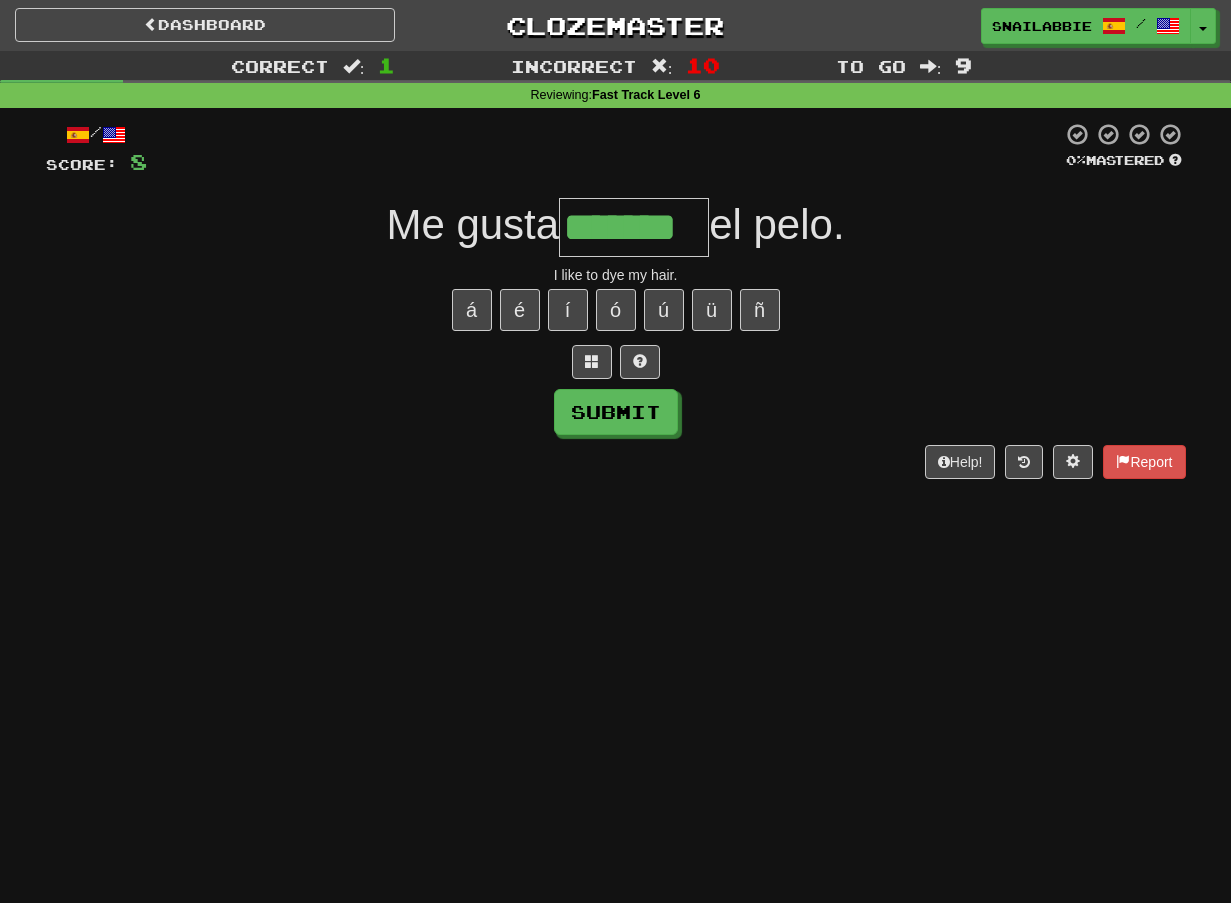 type on "*******" 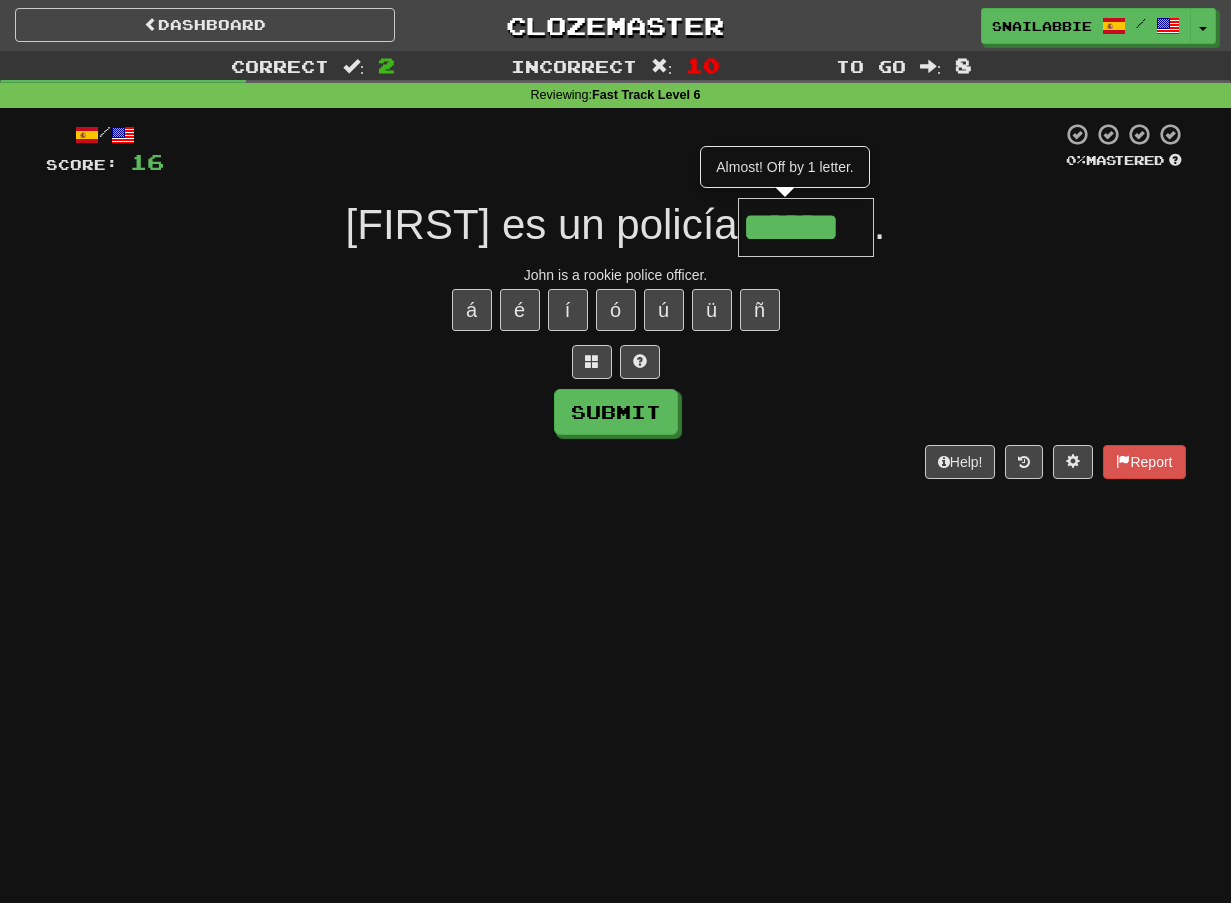 type on "******" 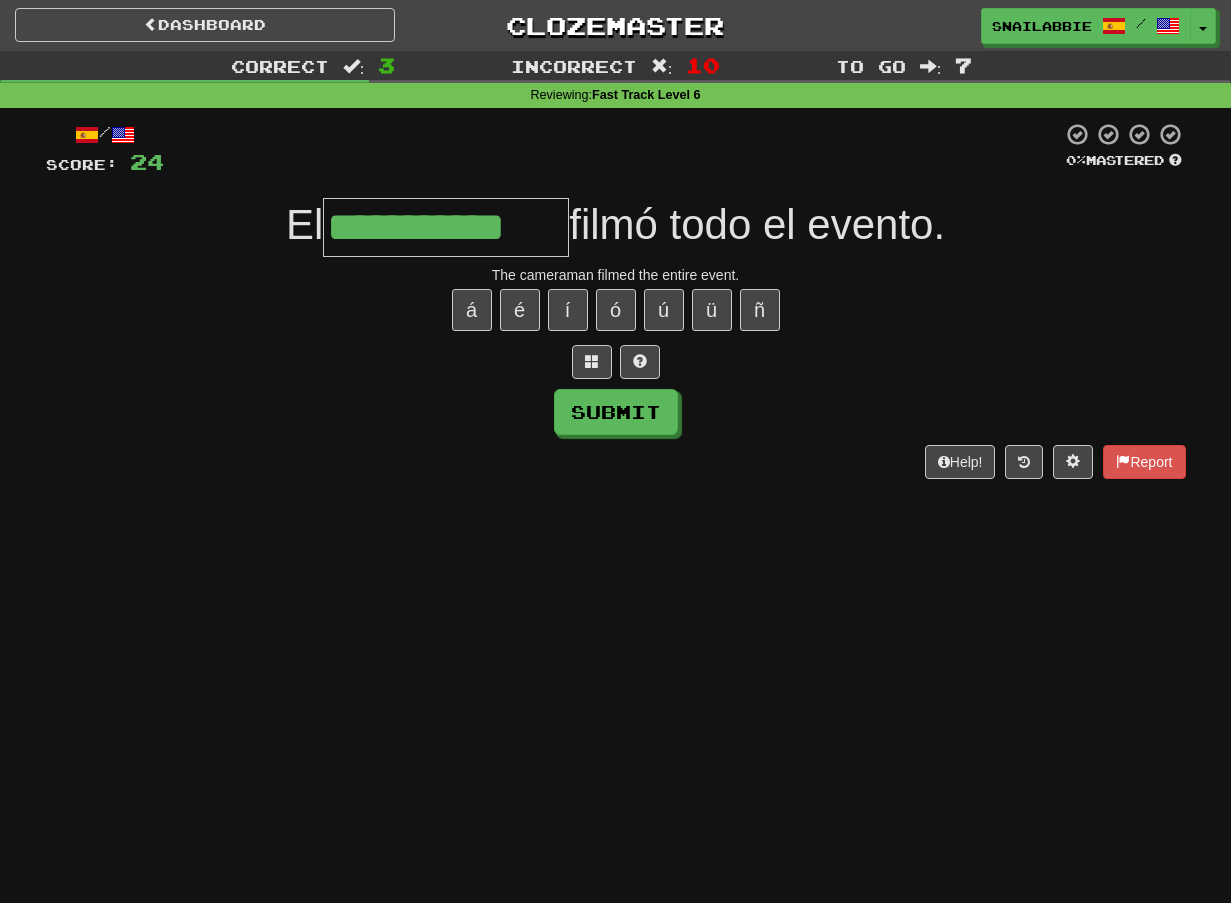 type on "**********" 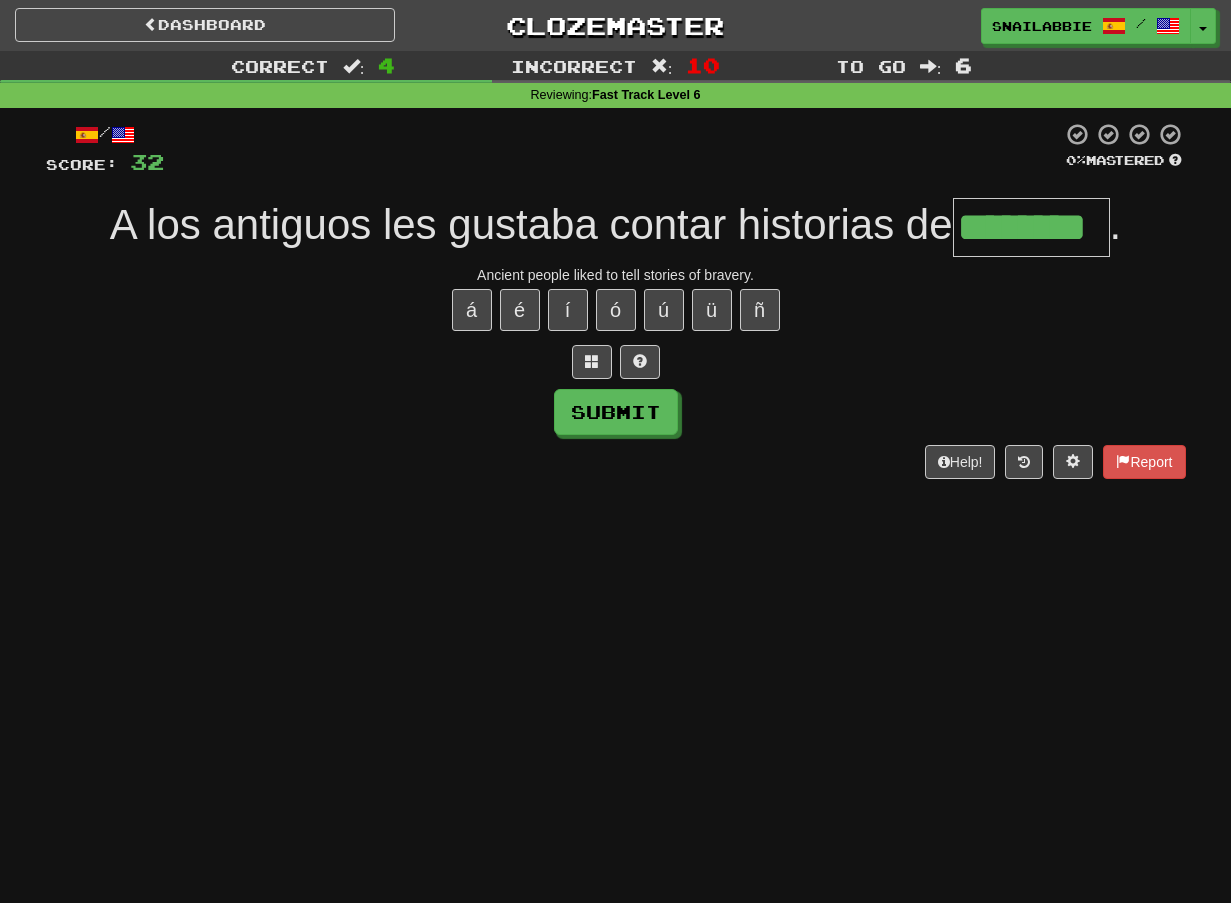 type on "********" 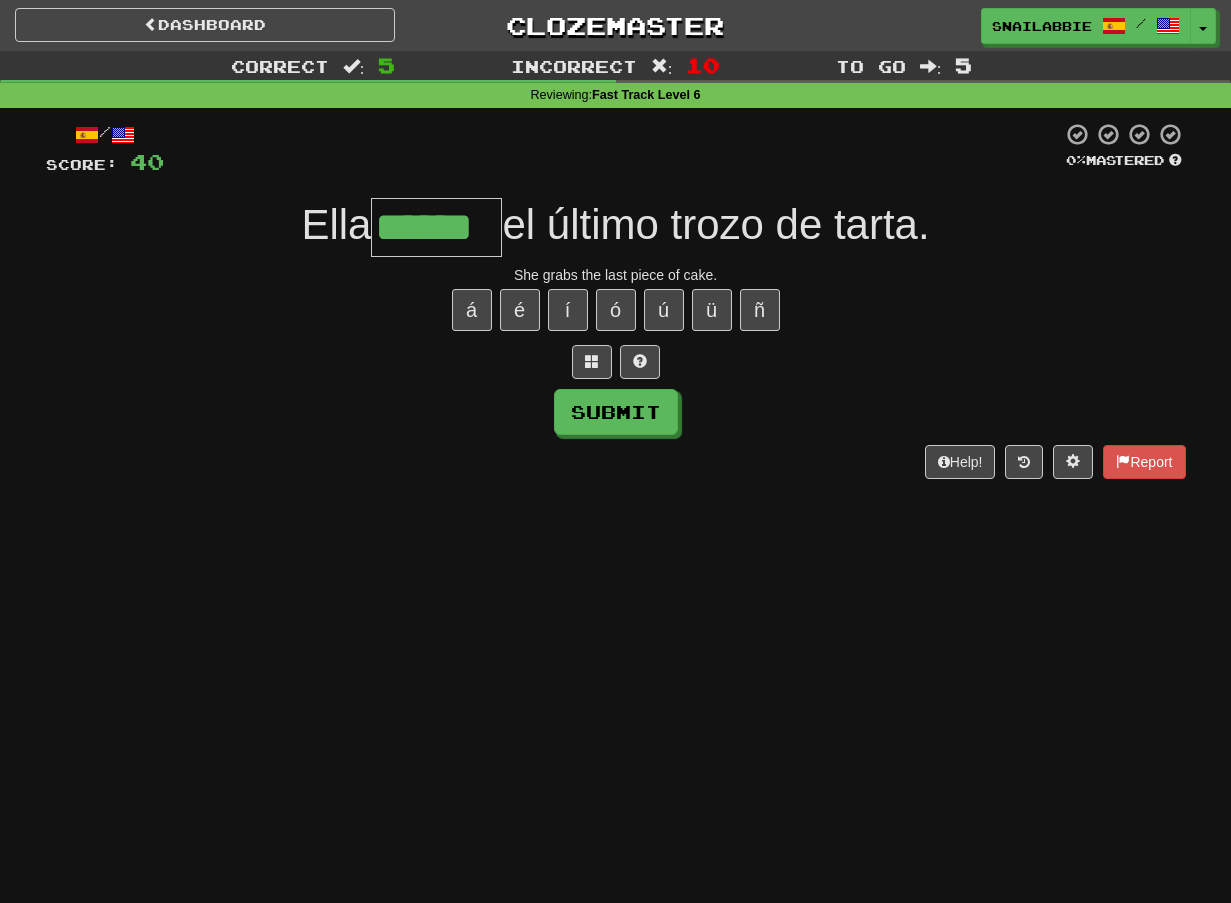 type on "******" 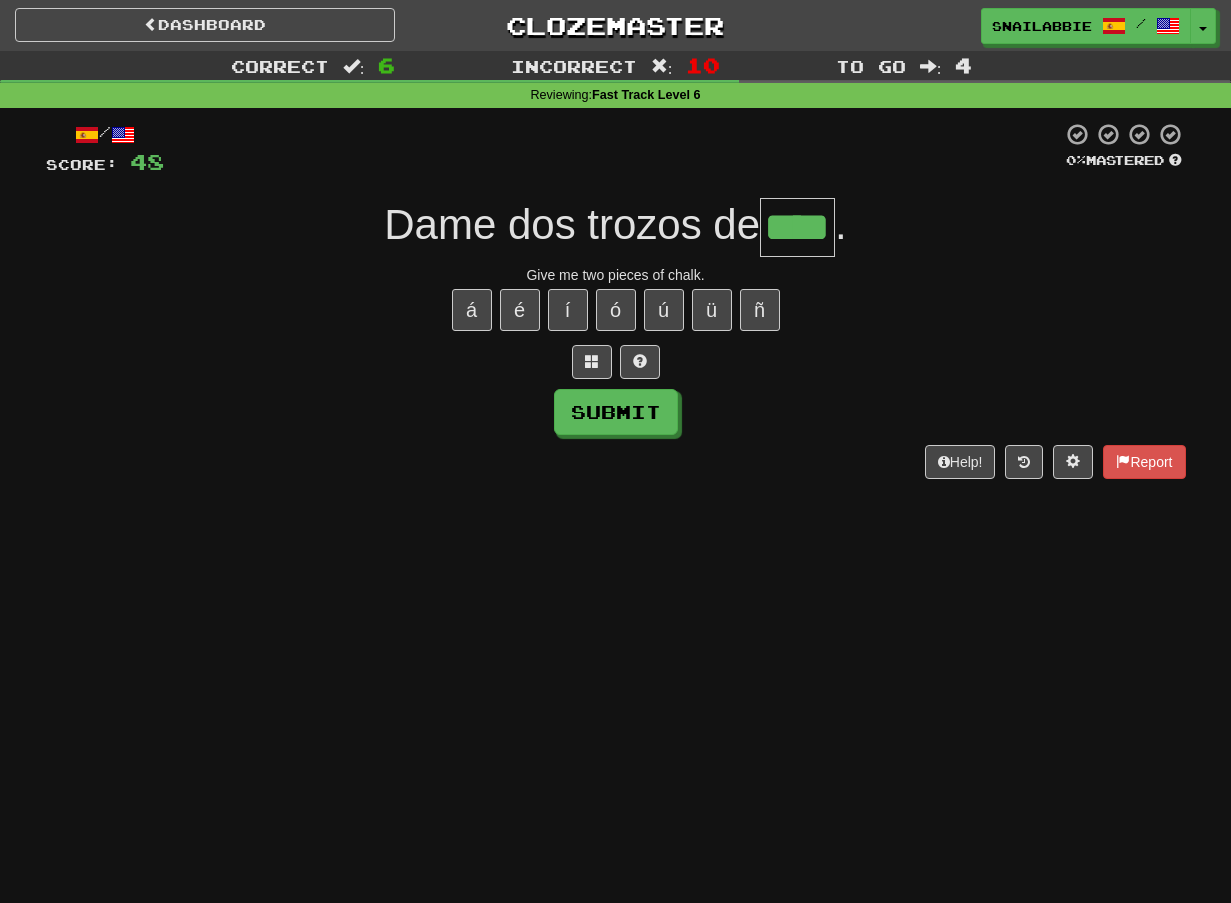 type on "****" 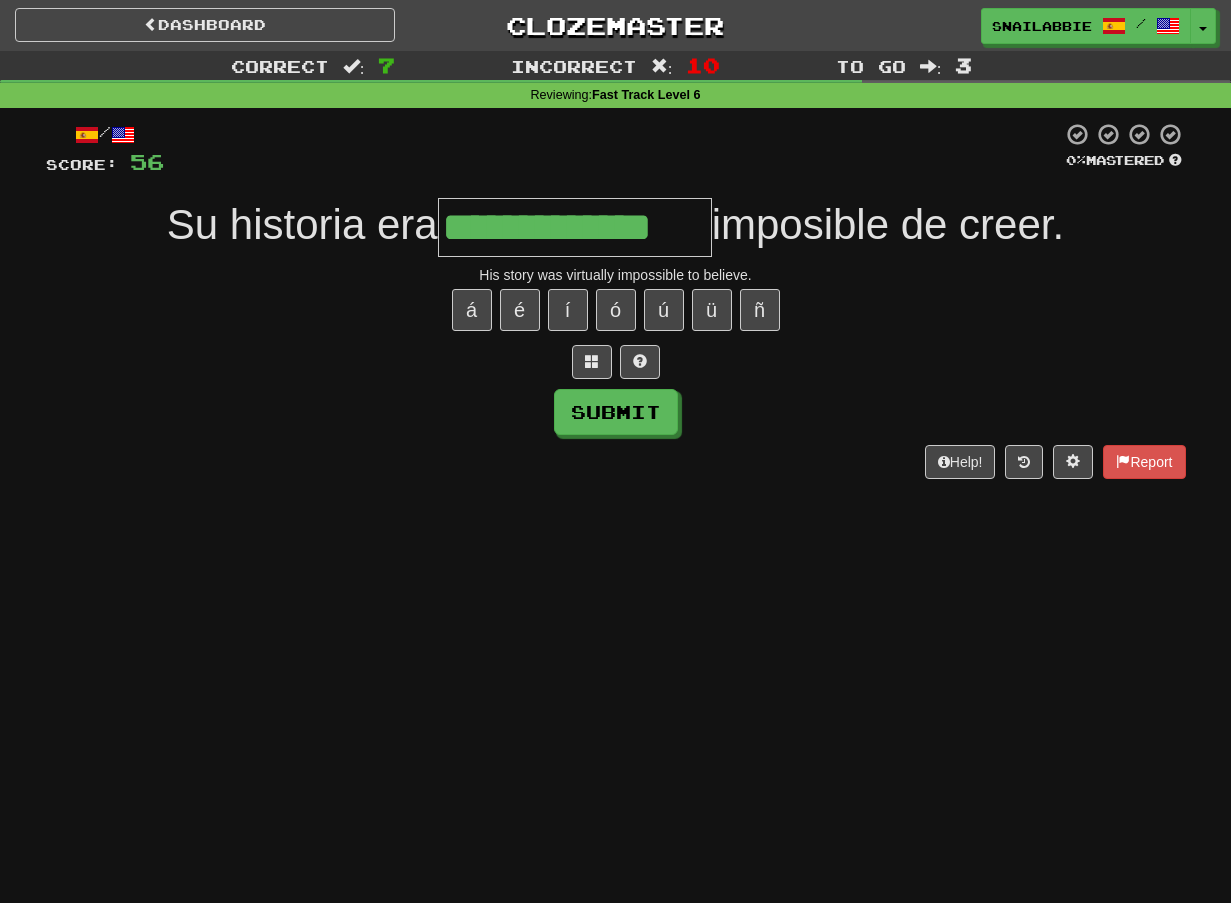 type on "**********" 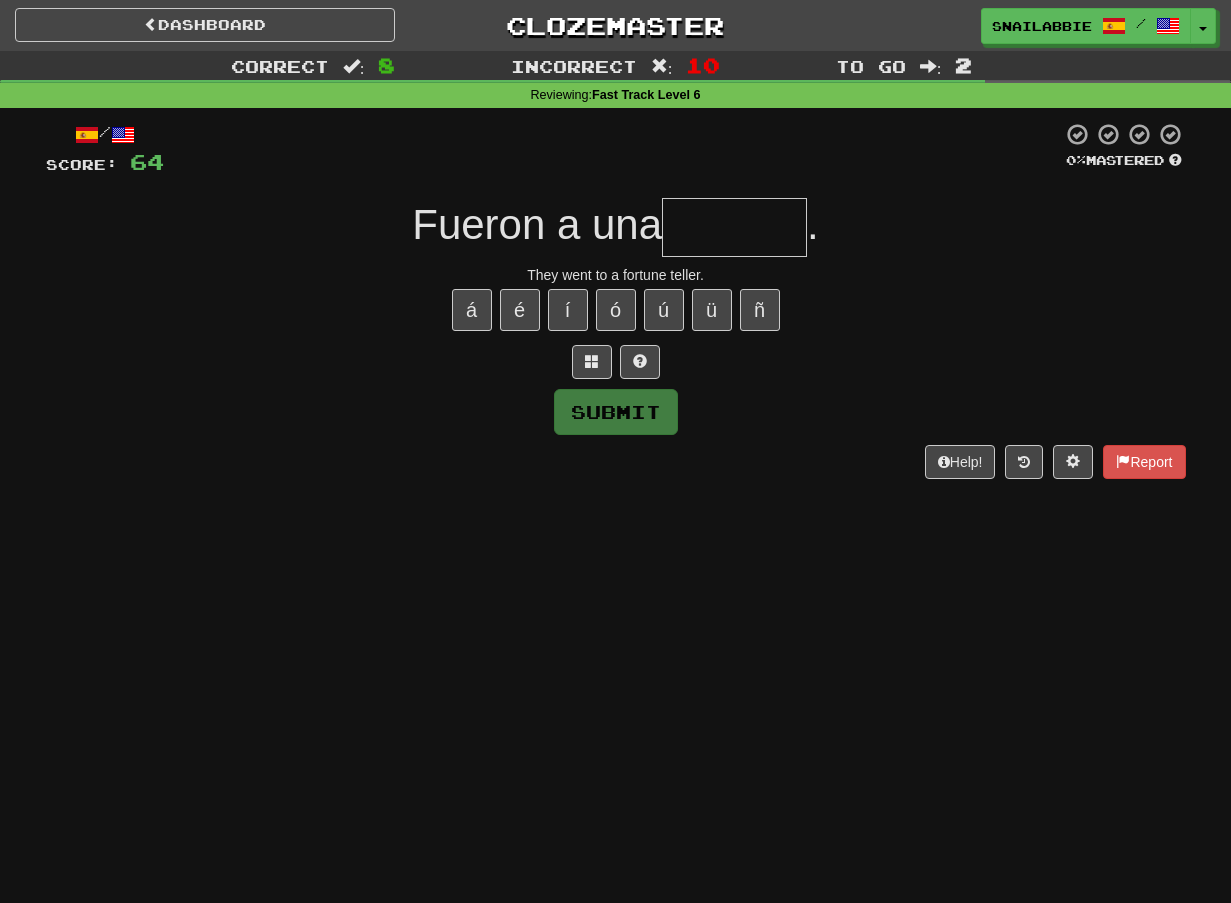 type on "*******" 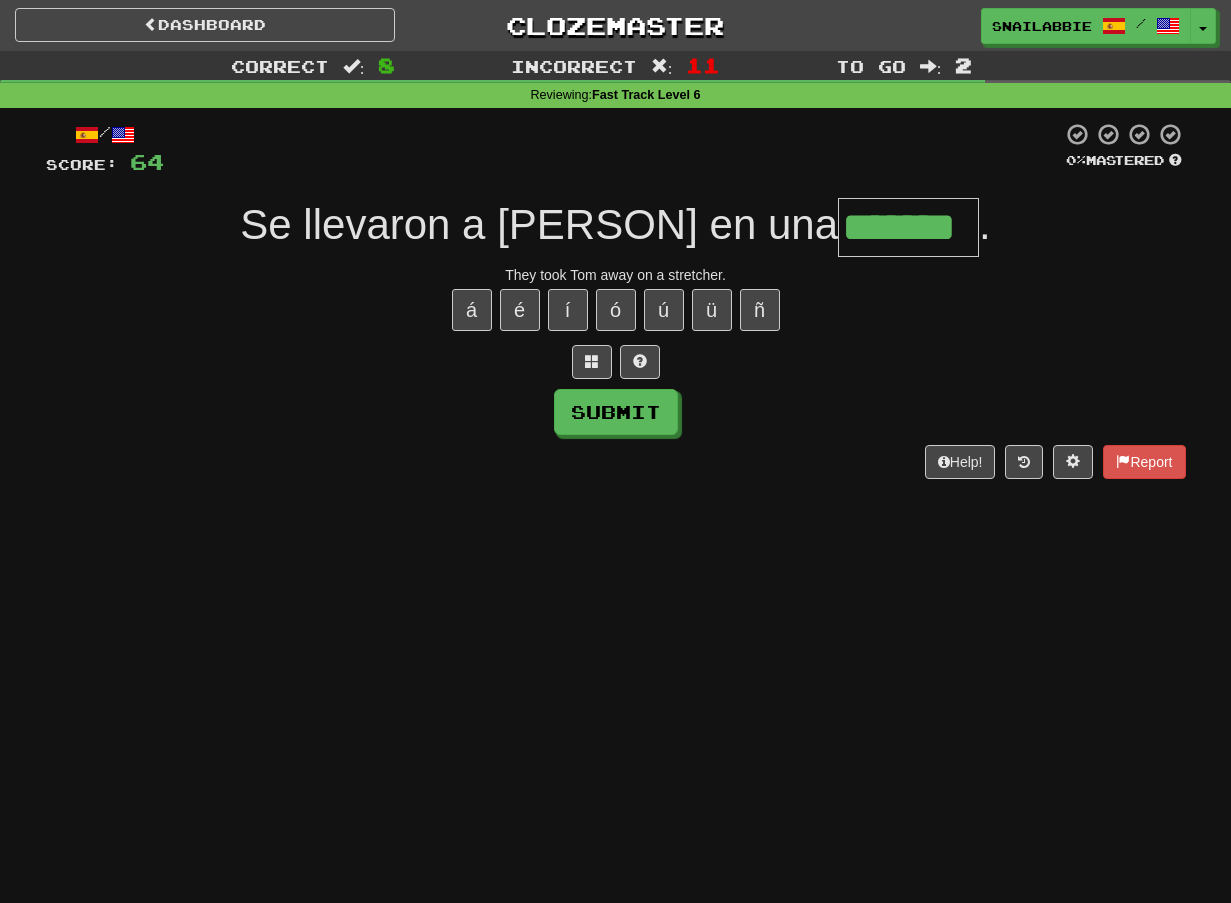 type on "*******" 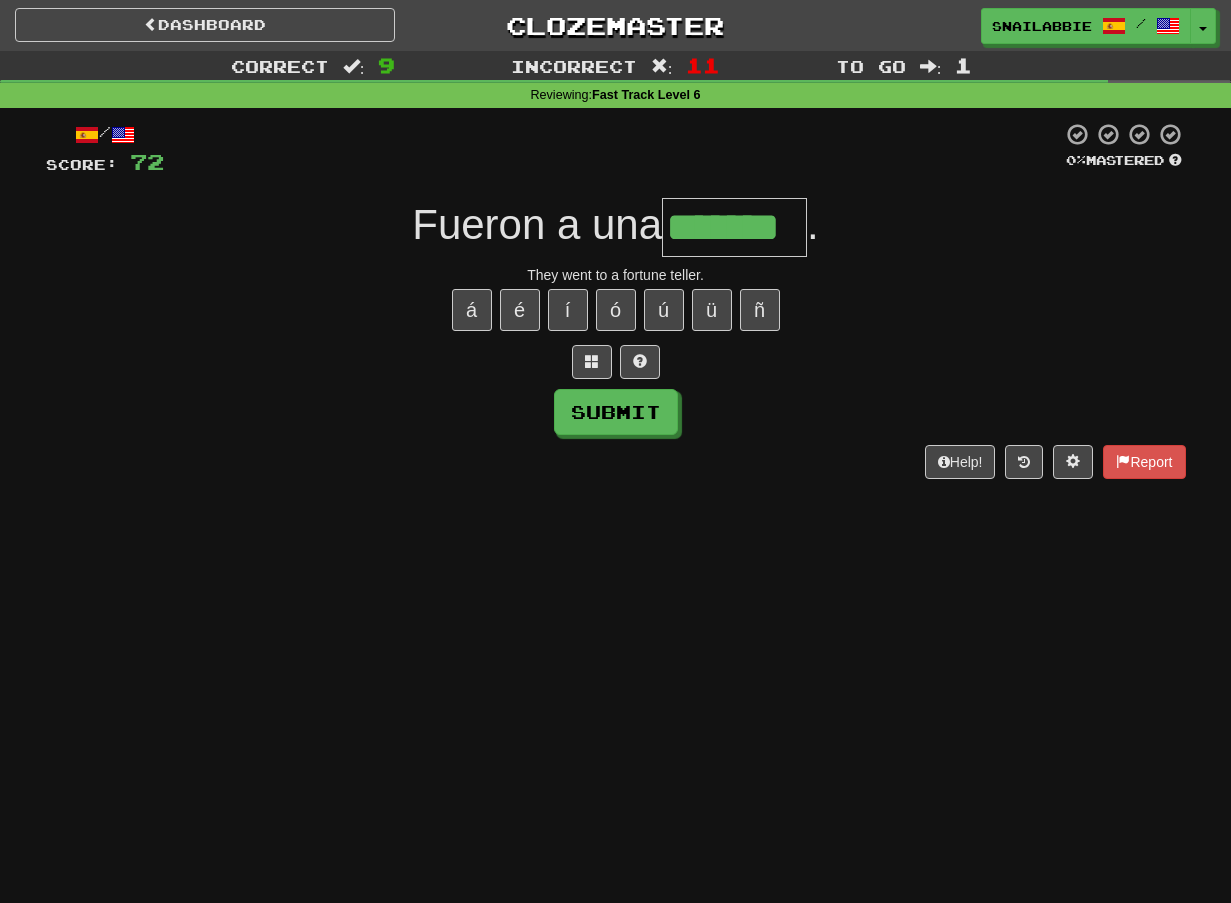 type on "*******" 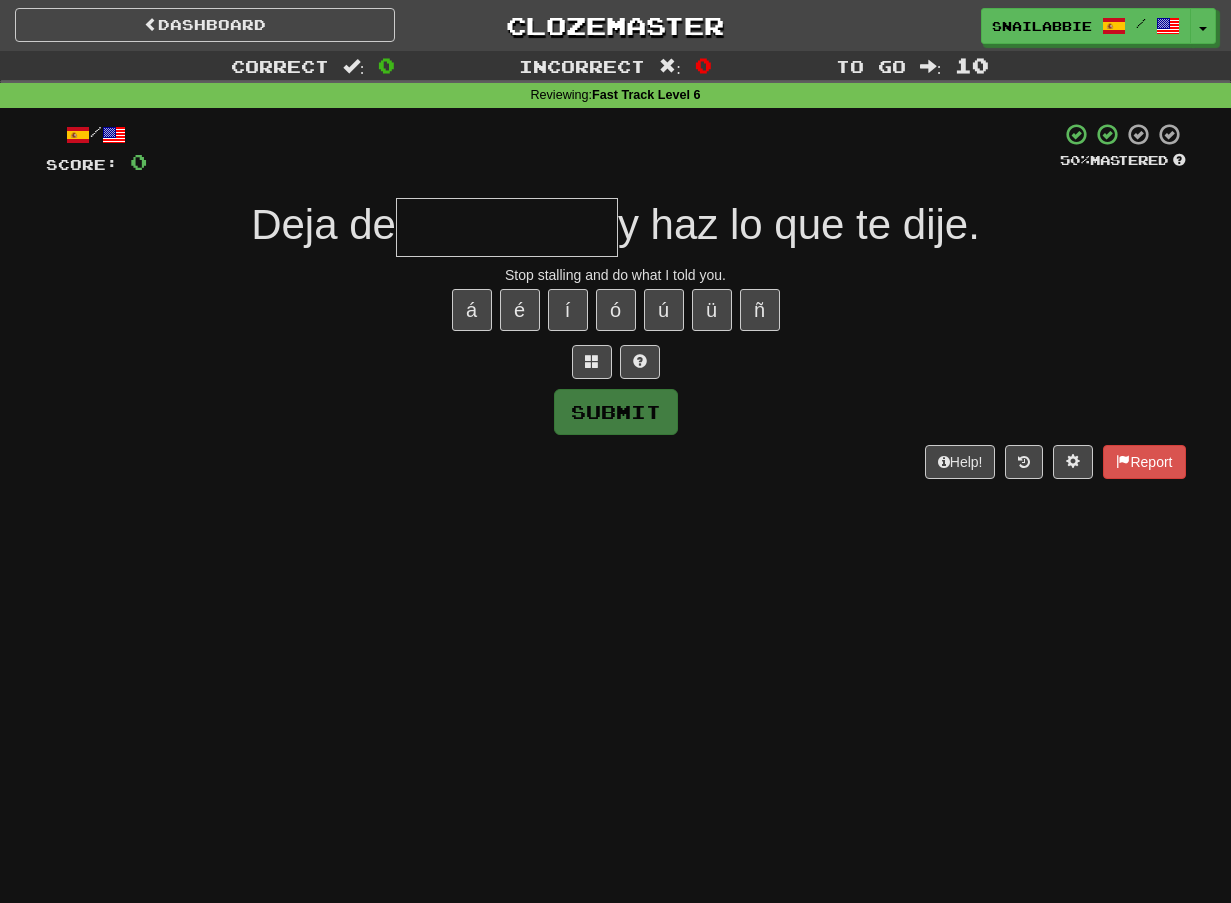type on "**********" 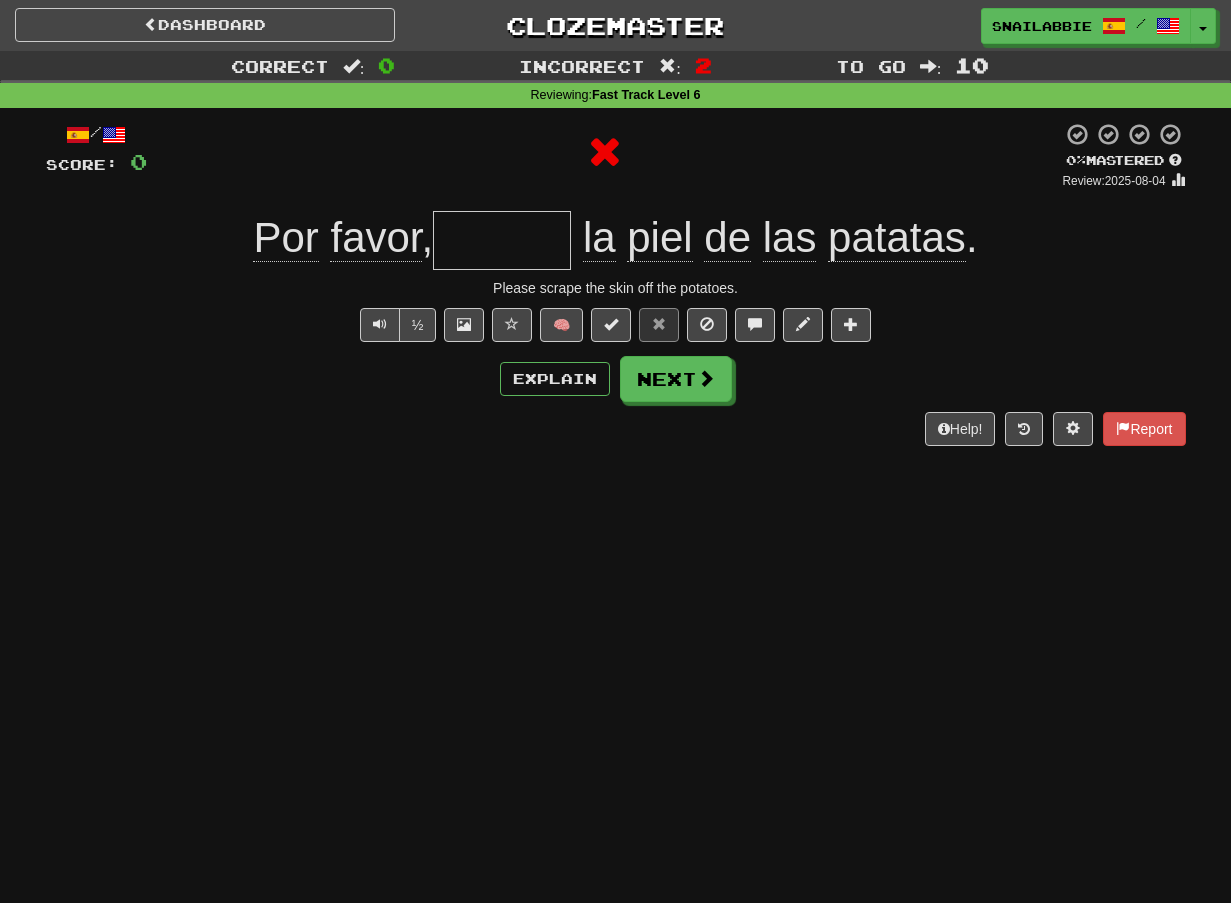 type on "******" 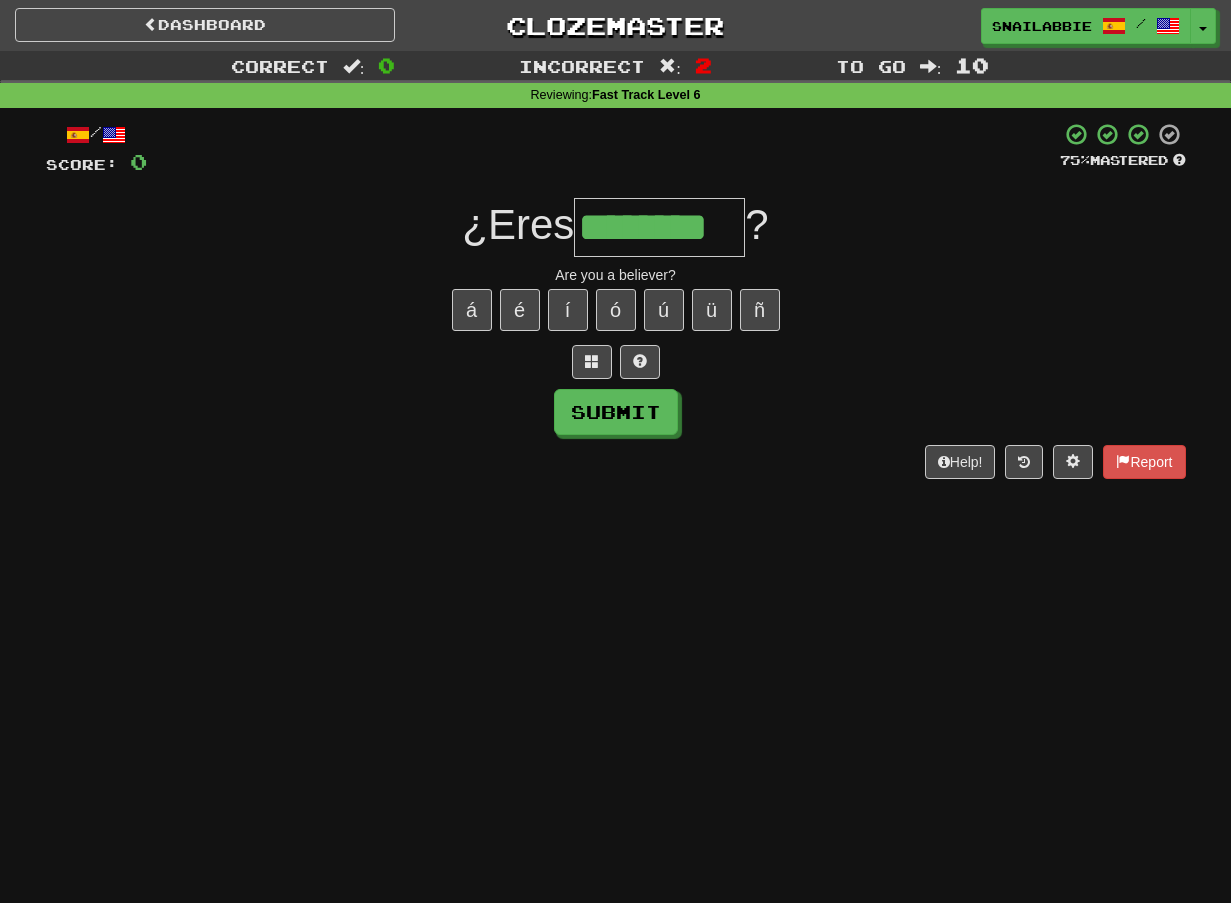 type on "********" 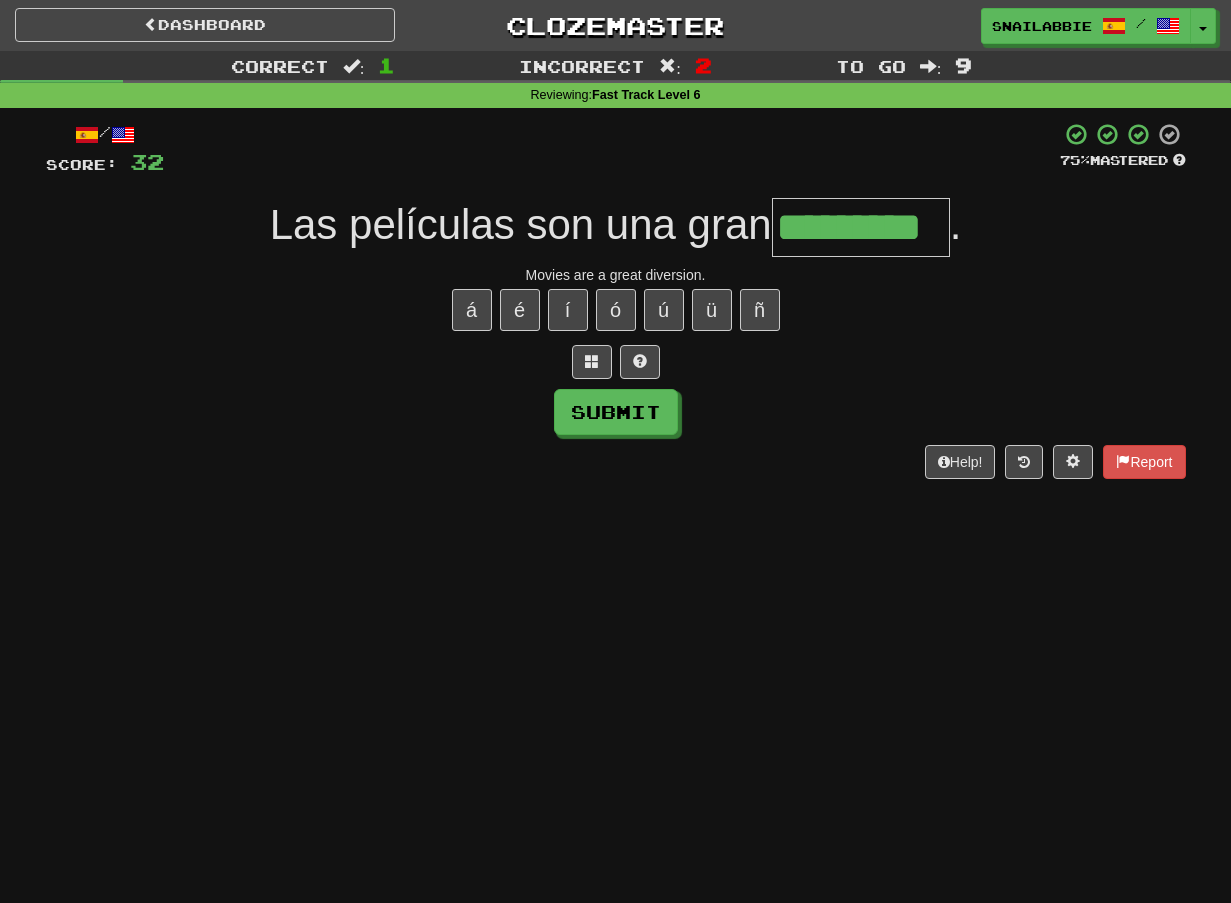 type on "*********" 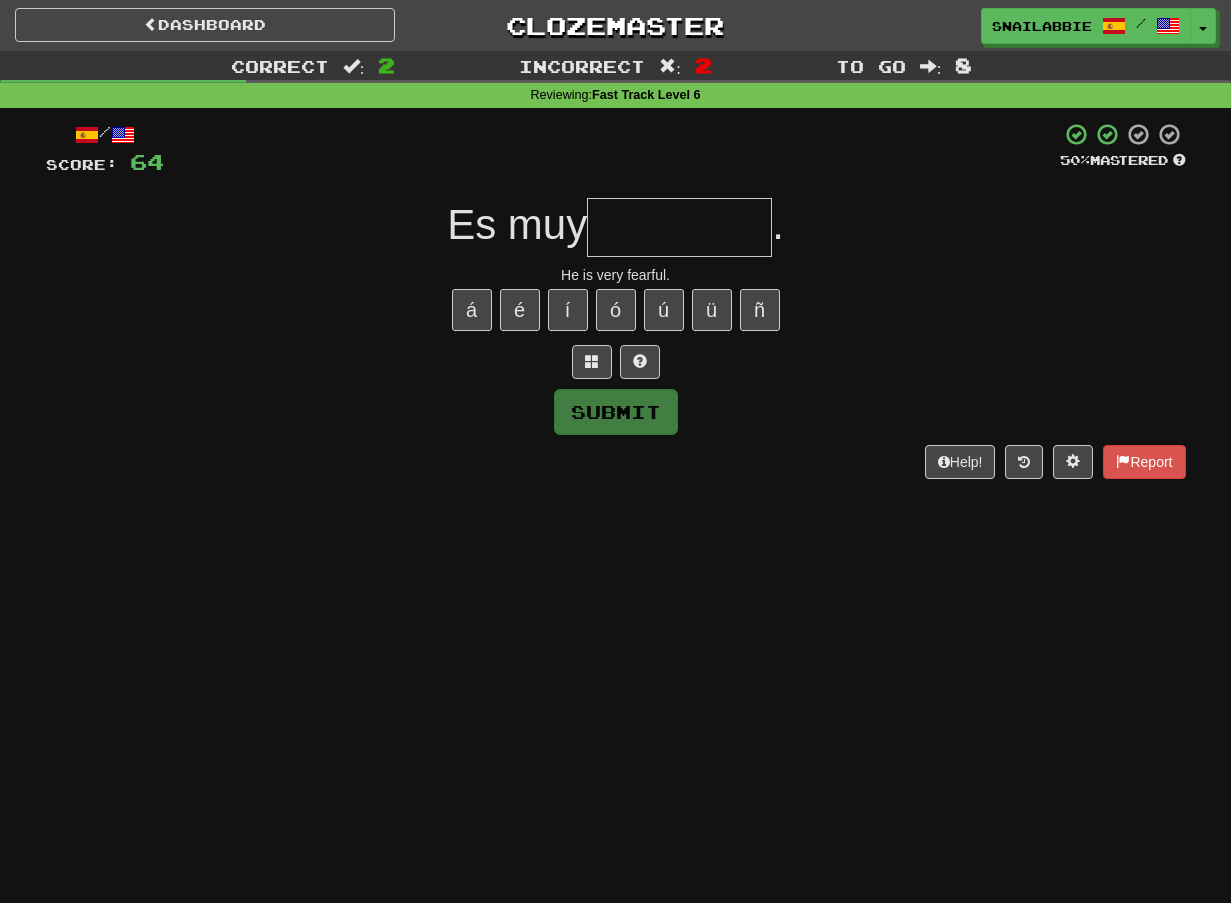 type on "*" 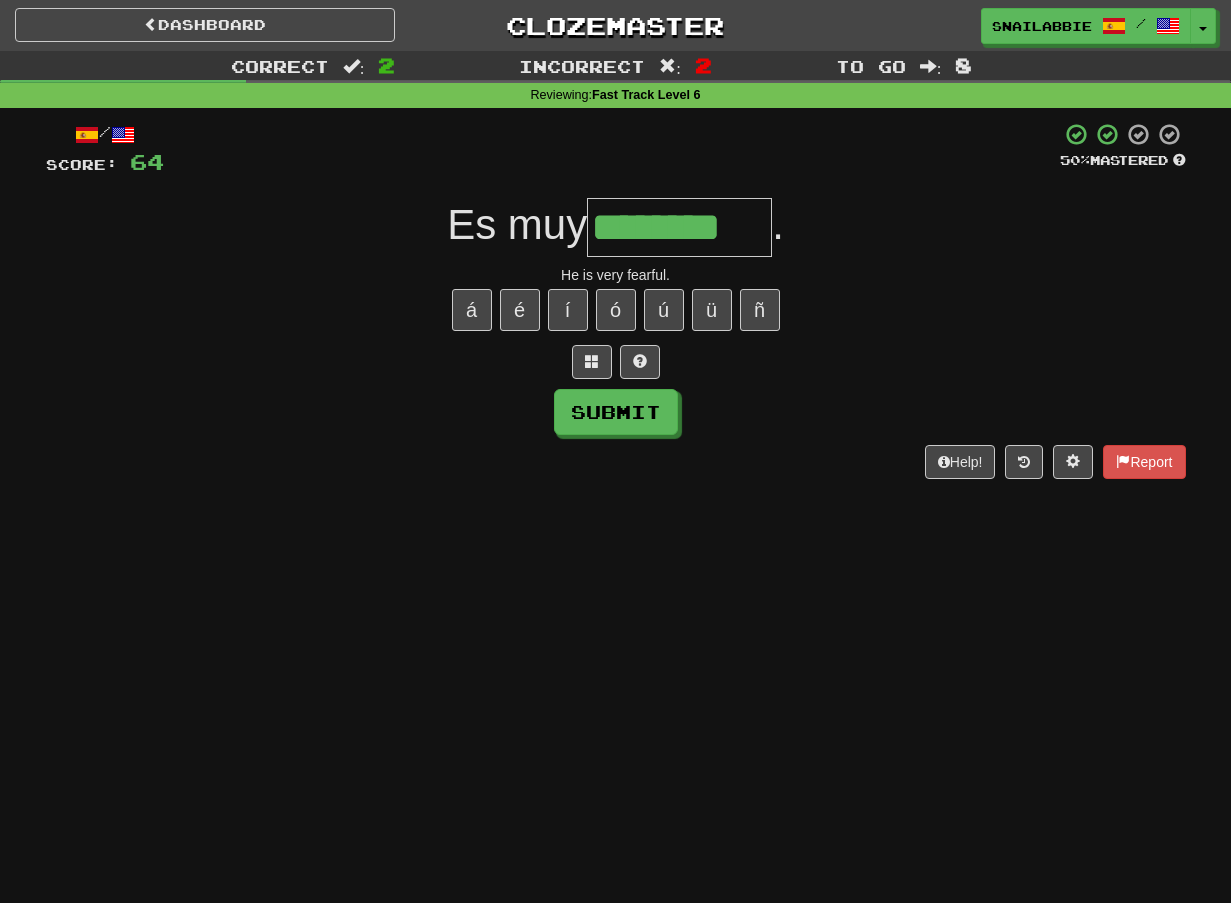 type on "********" 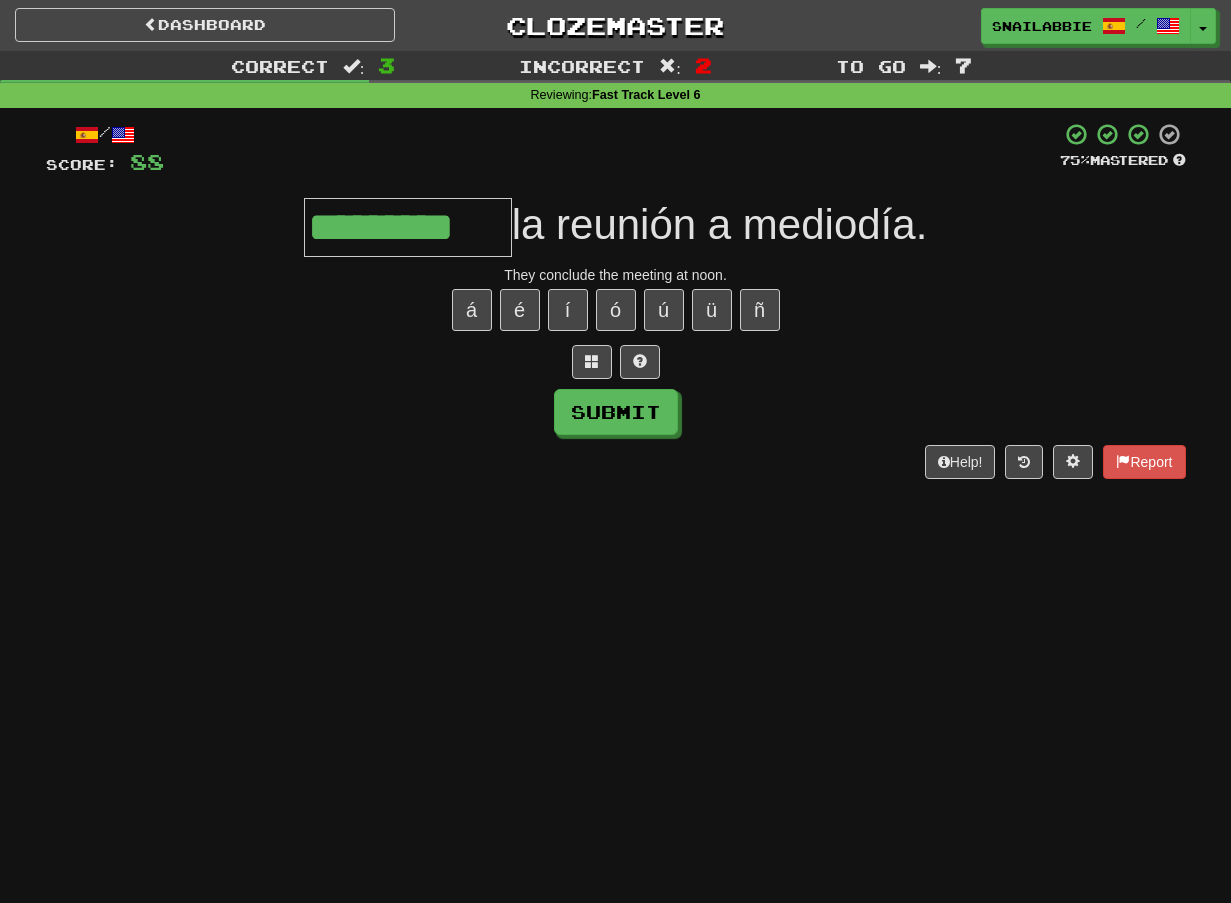 type on "*********" 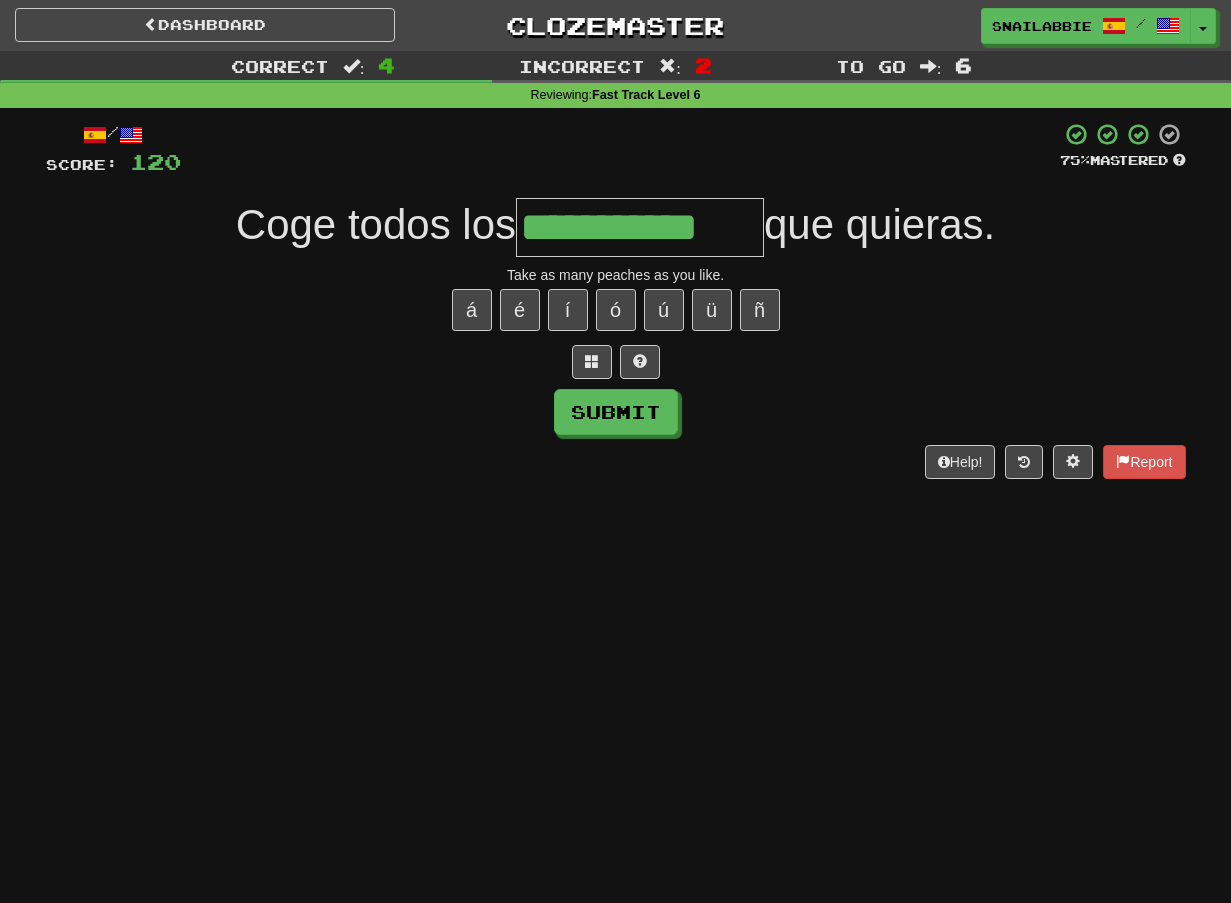 type on "**********" 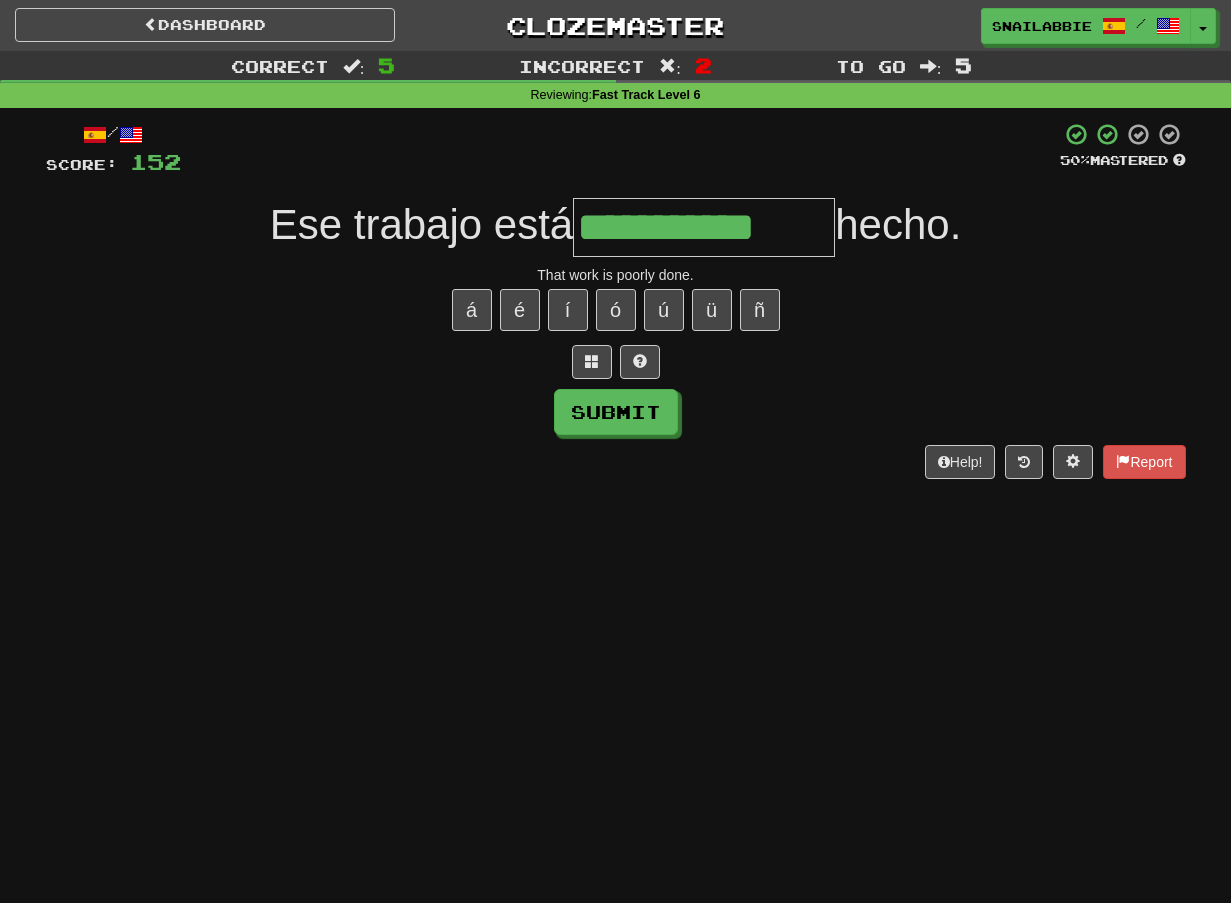 type on "**********" 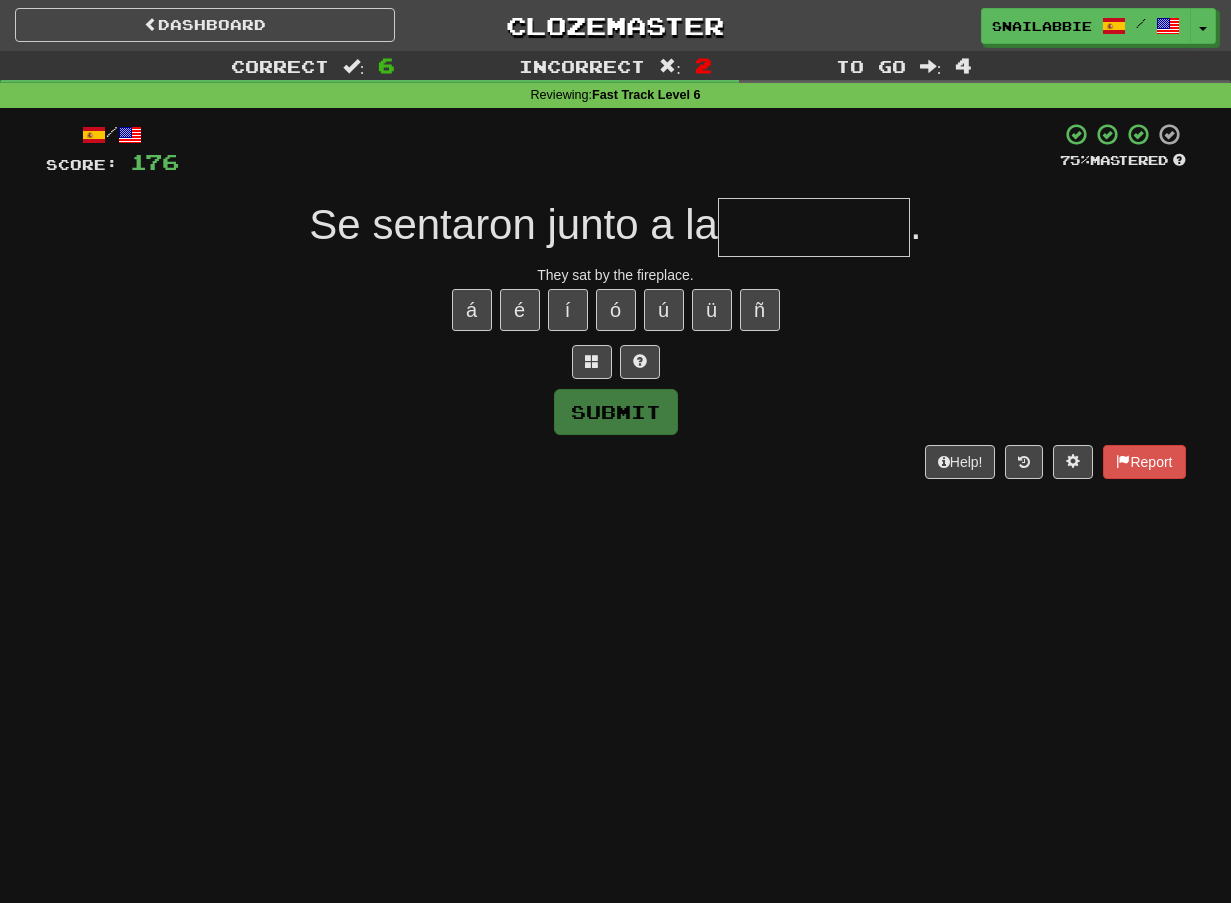 type on "*" 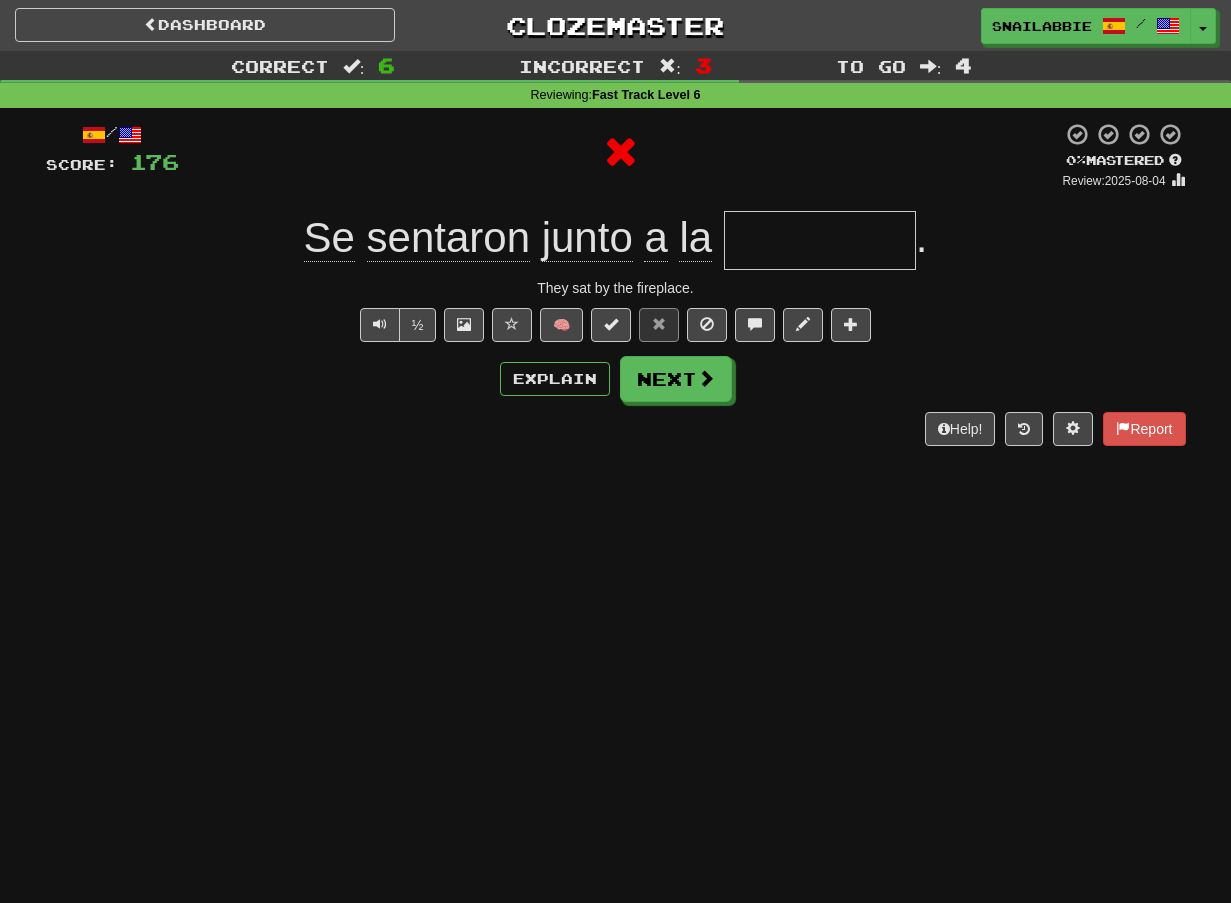 type on "********" 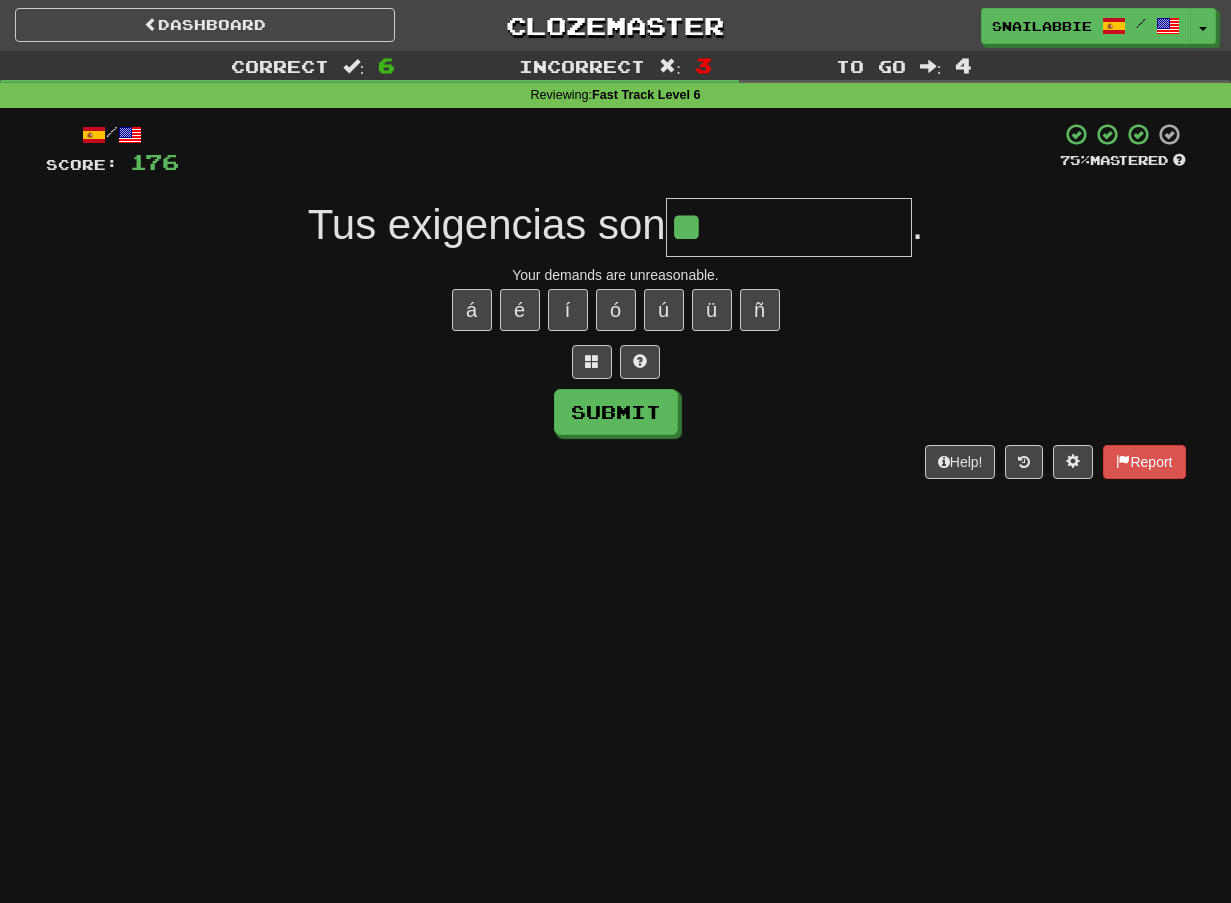 type on "**********" 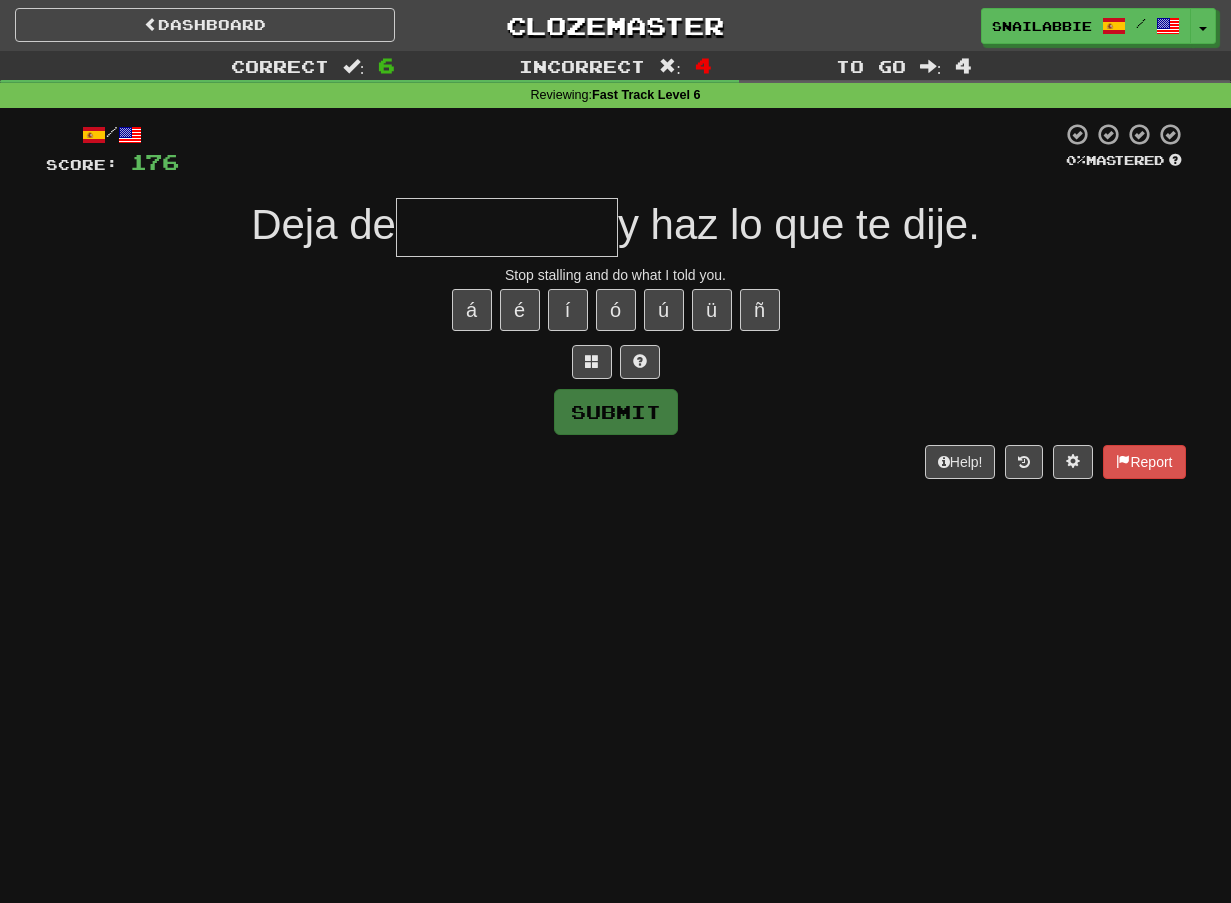 type on "**********" 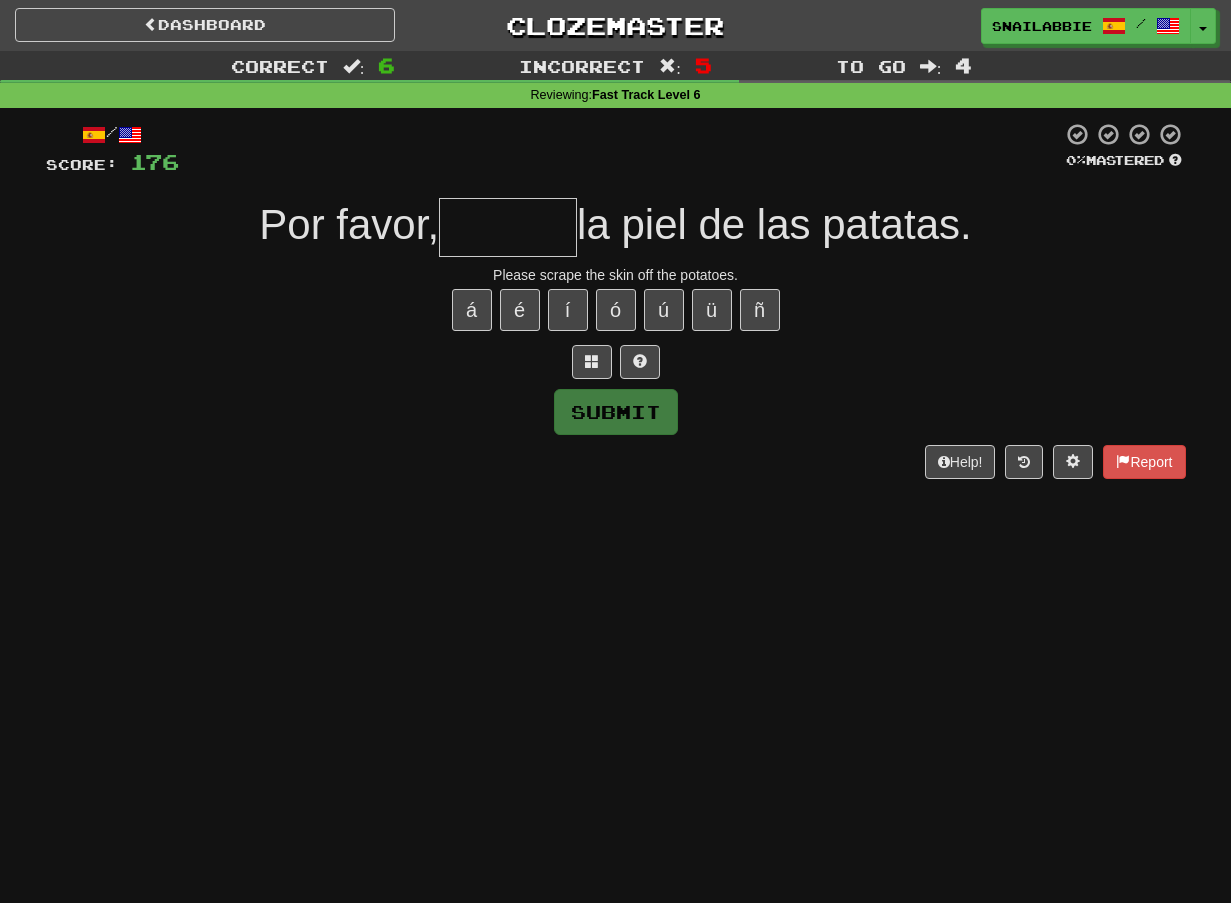 type on "*" 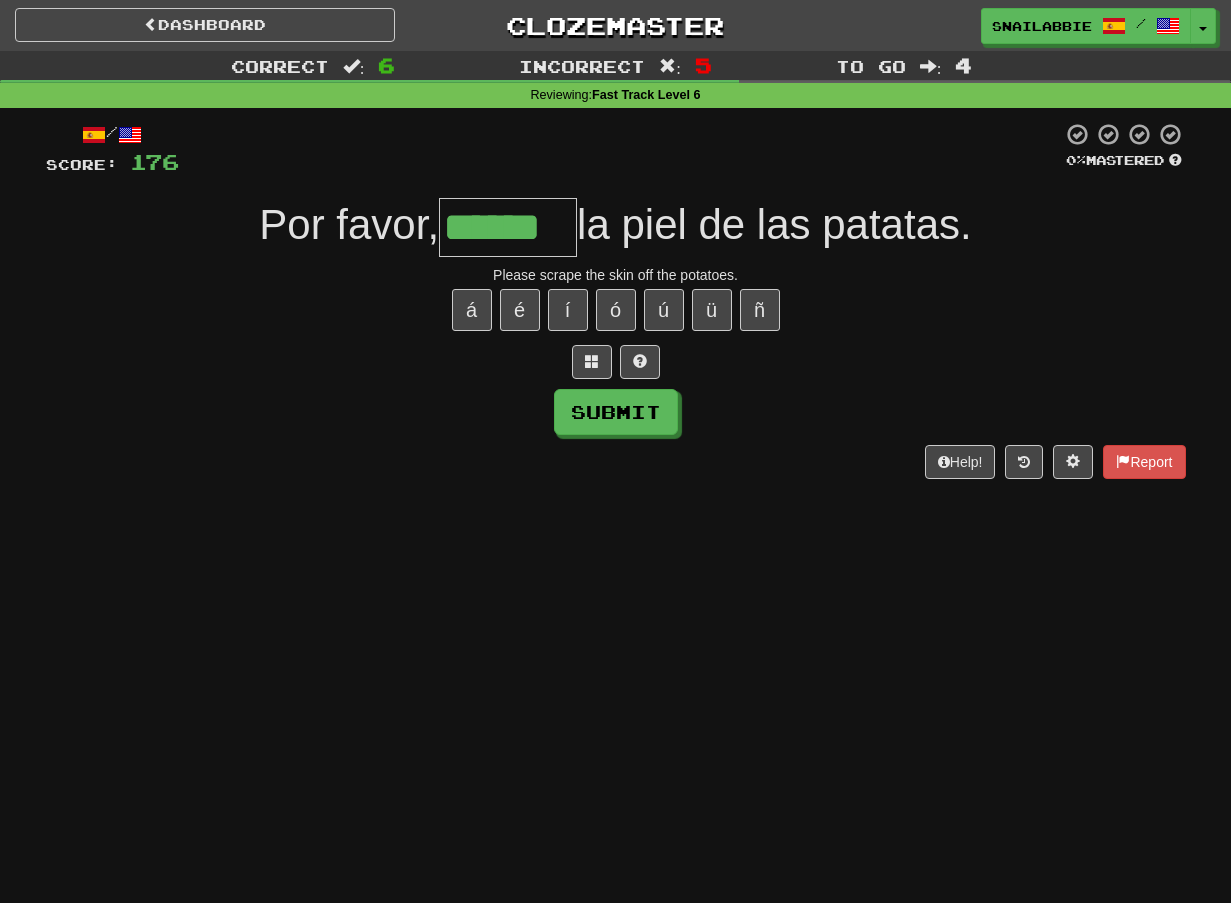 type on "******" 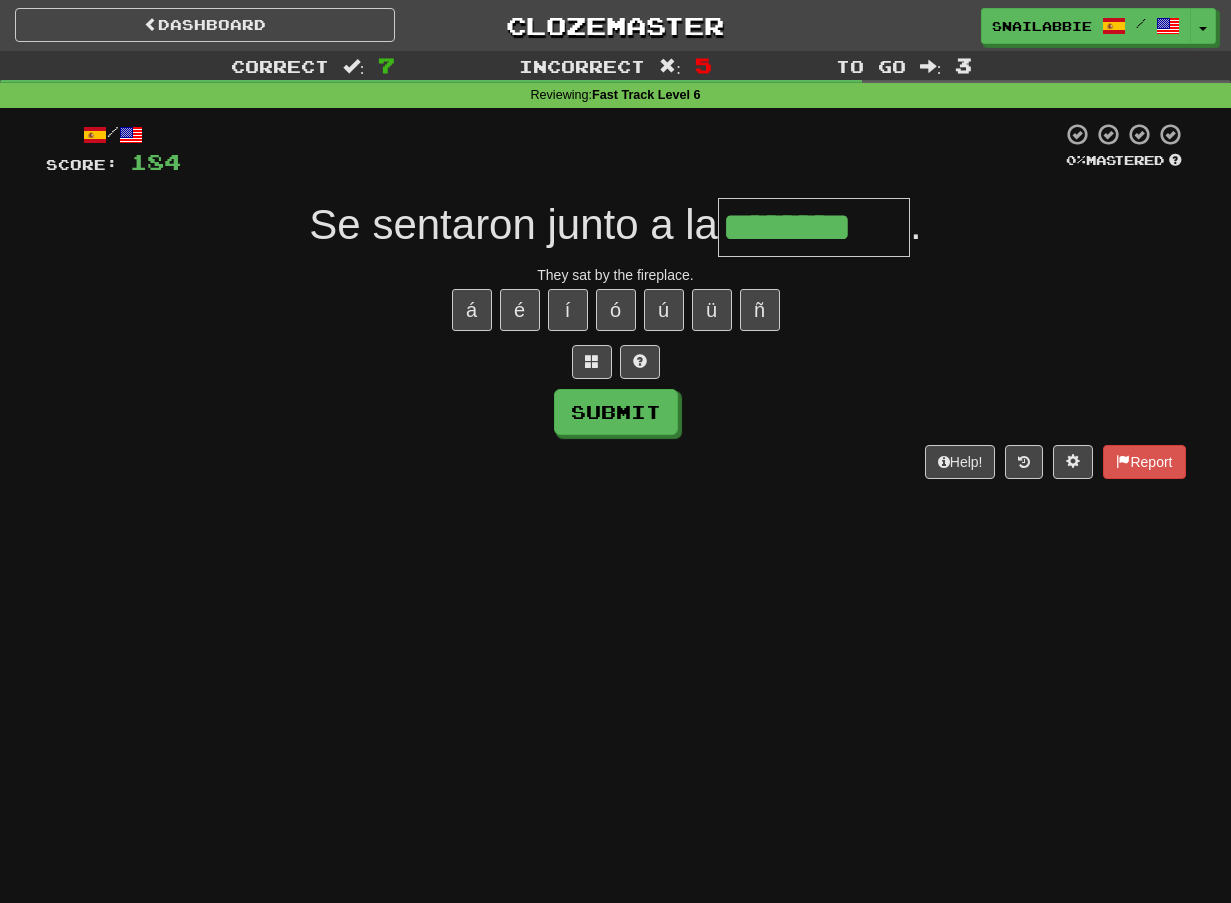 type on "********" 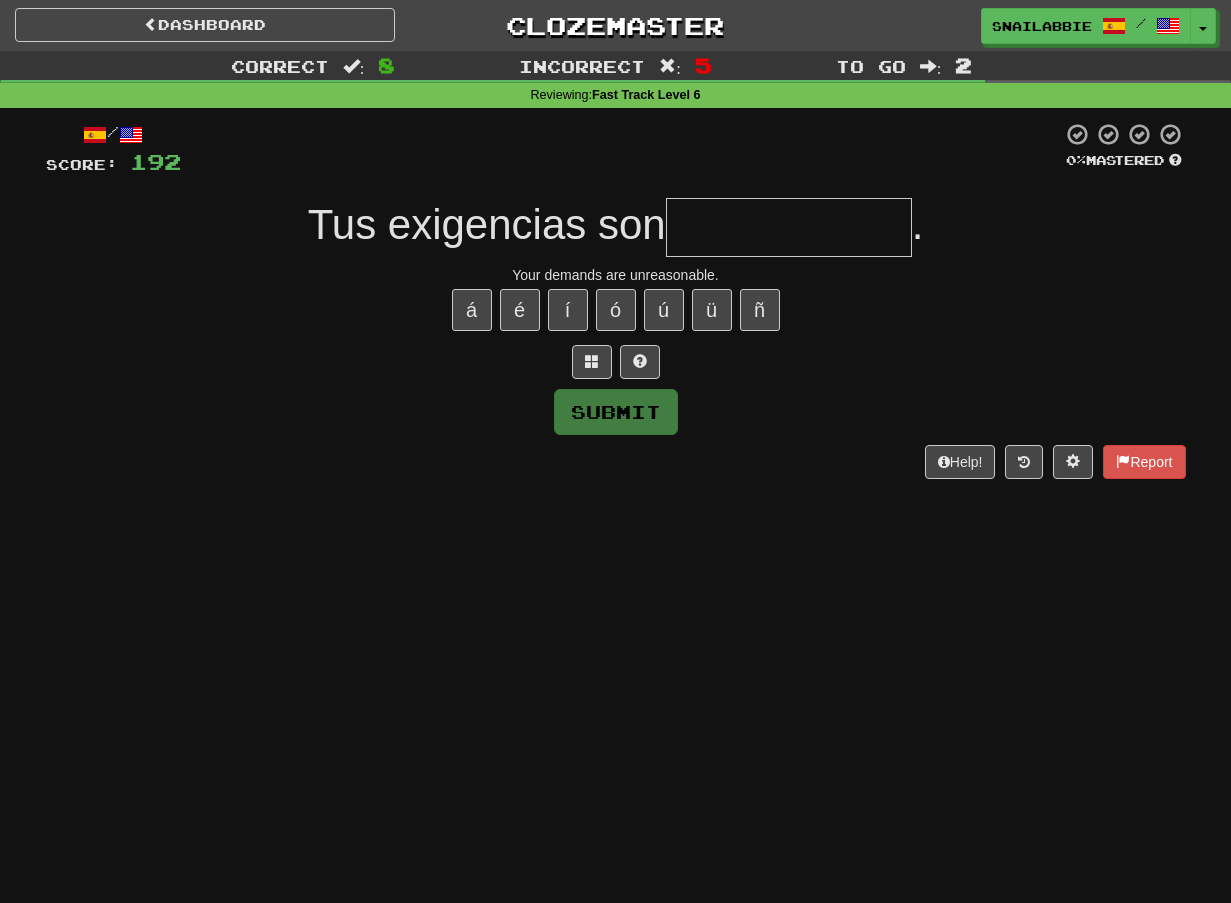 type on "*" 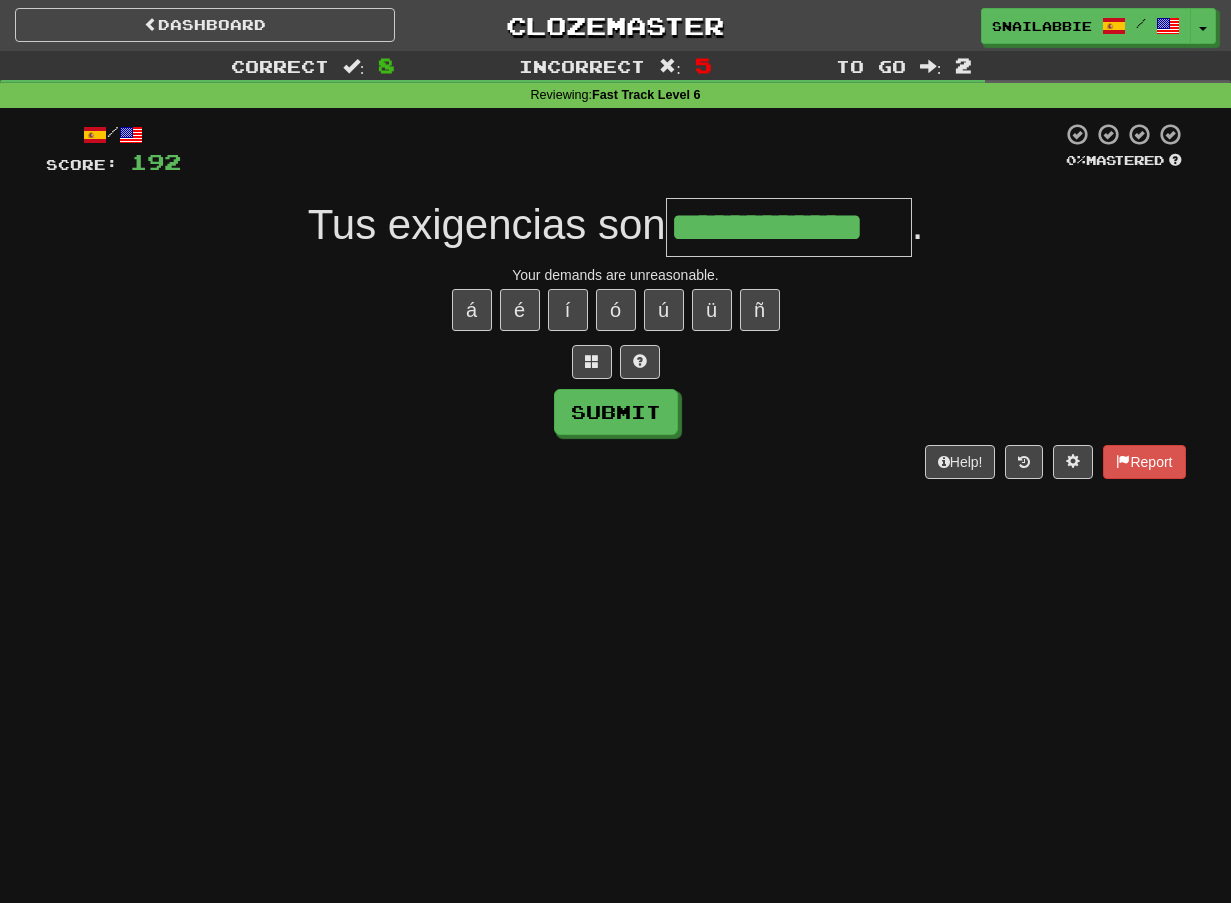 type on "**********" 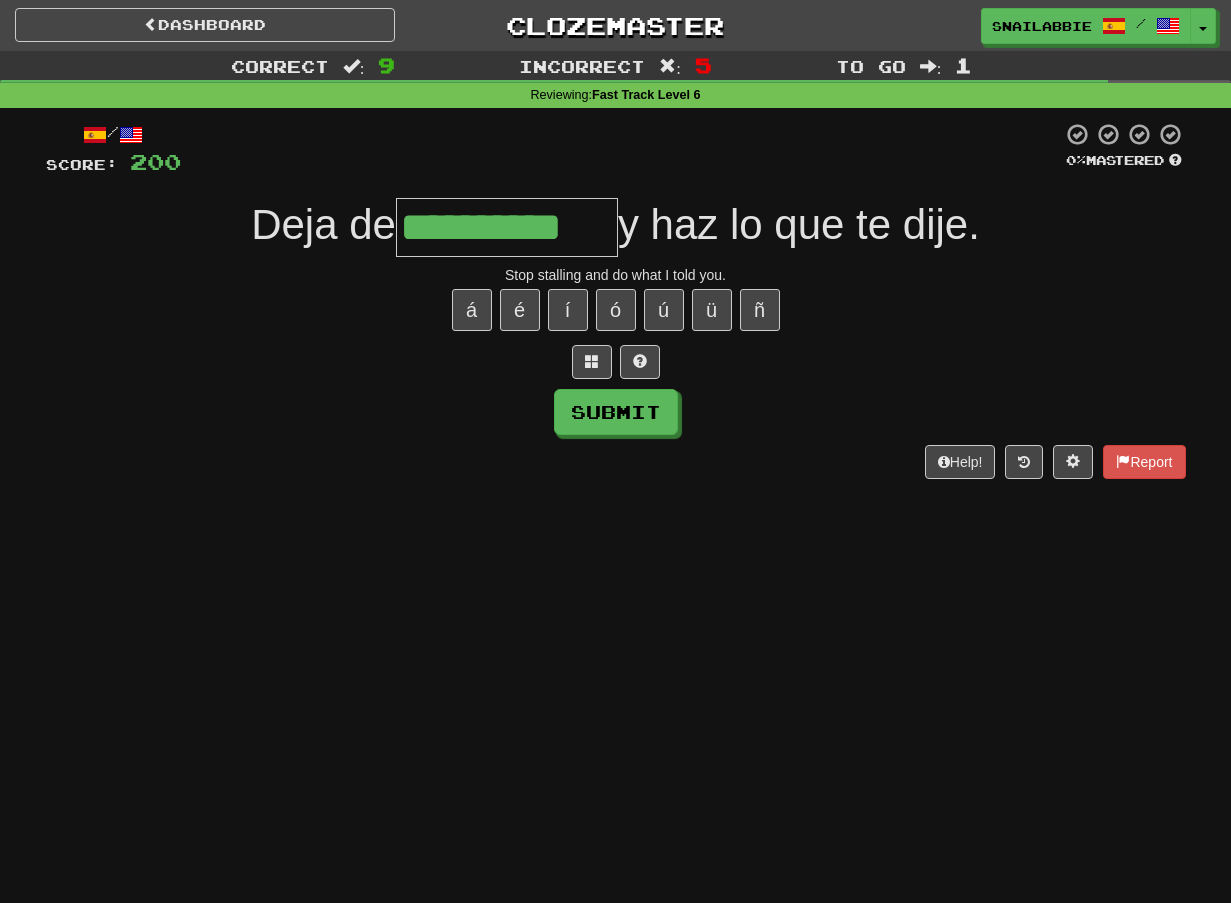 type on "**********" 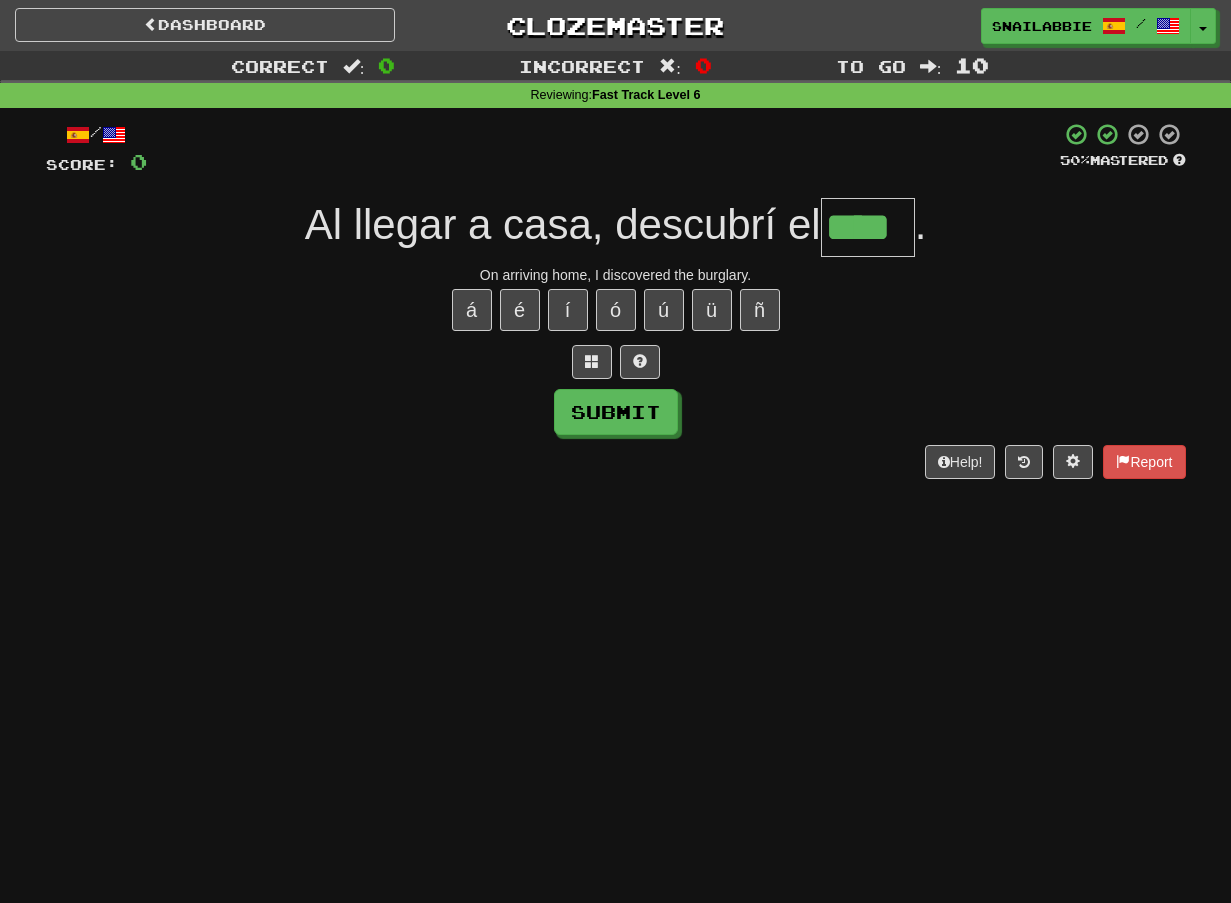 type on "****" 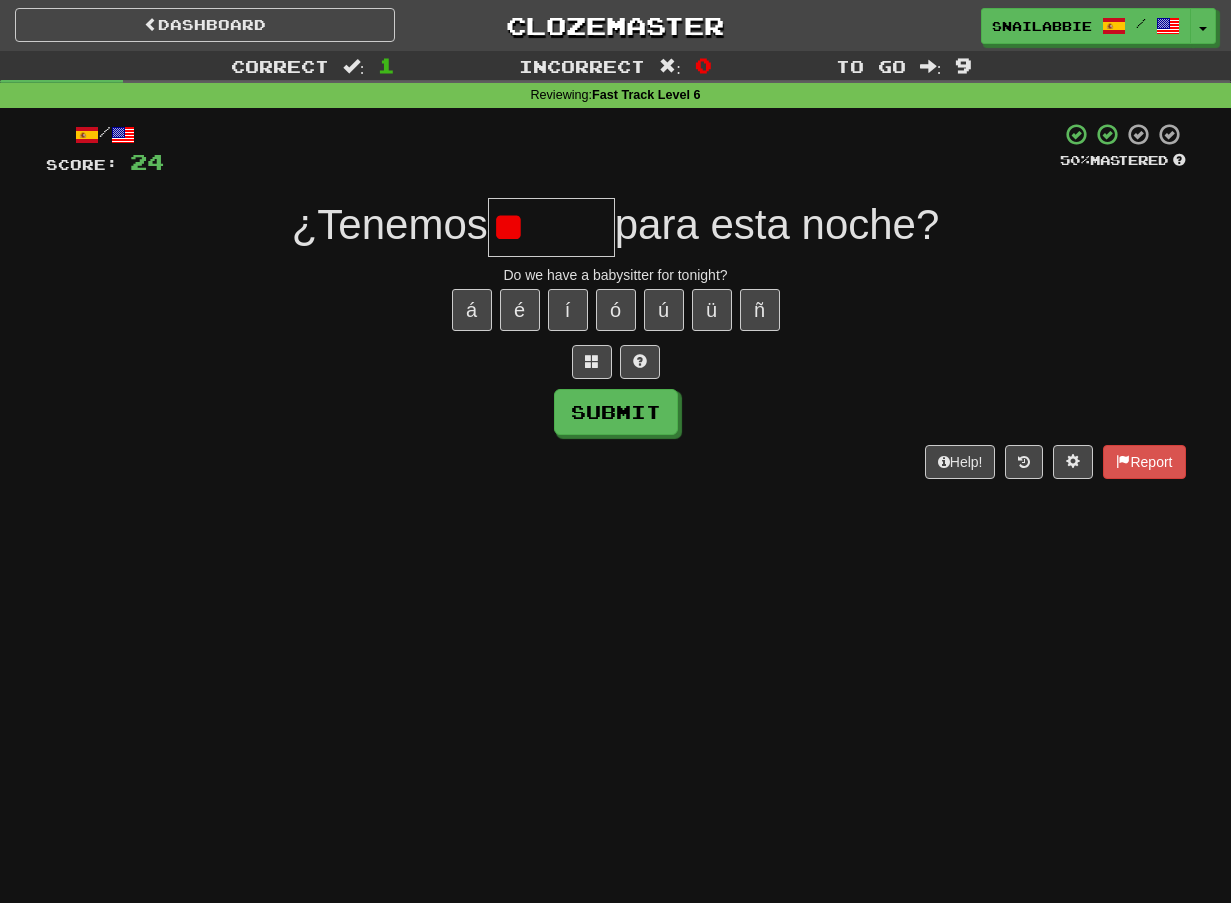 type on "*" 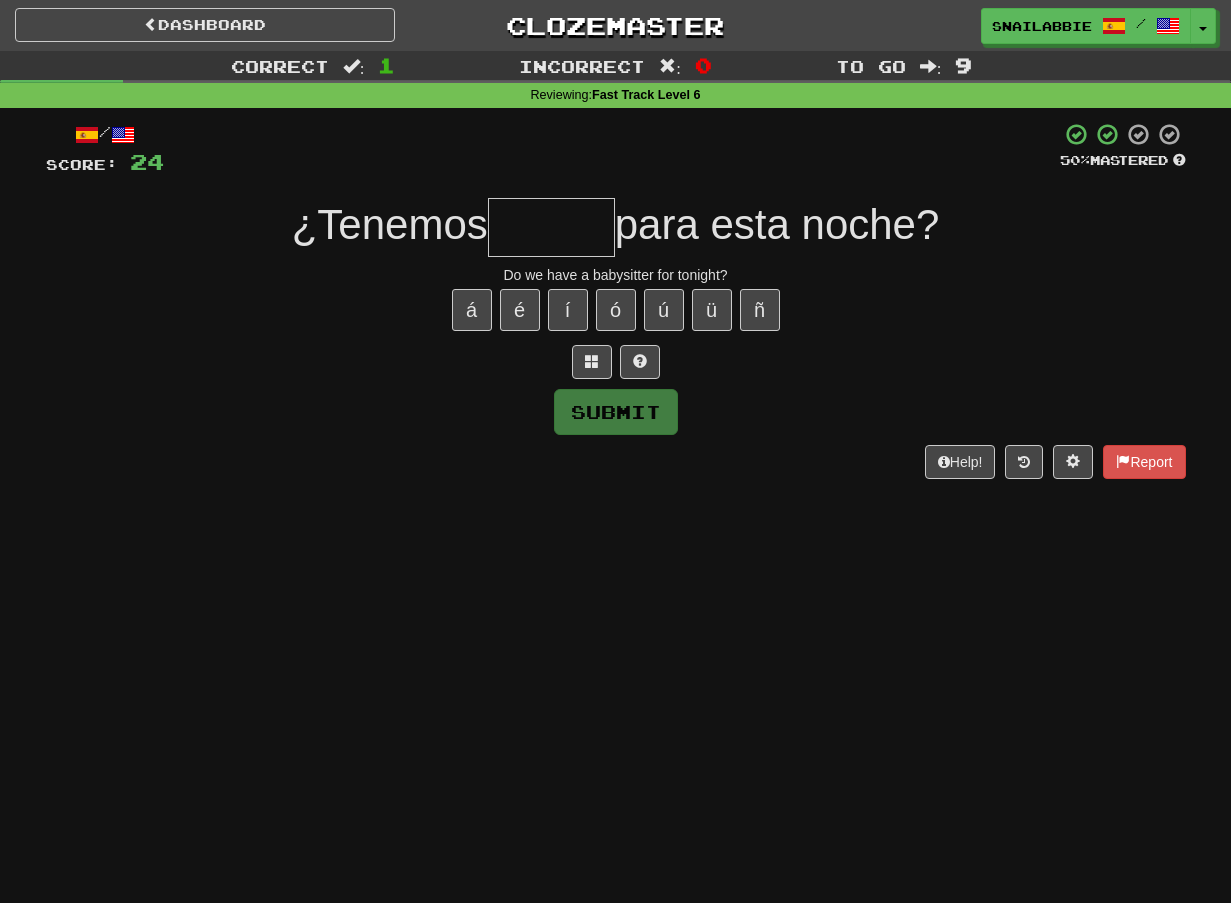 type on "*" 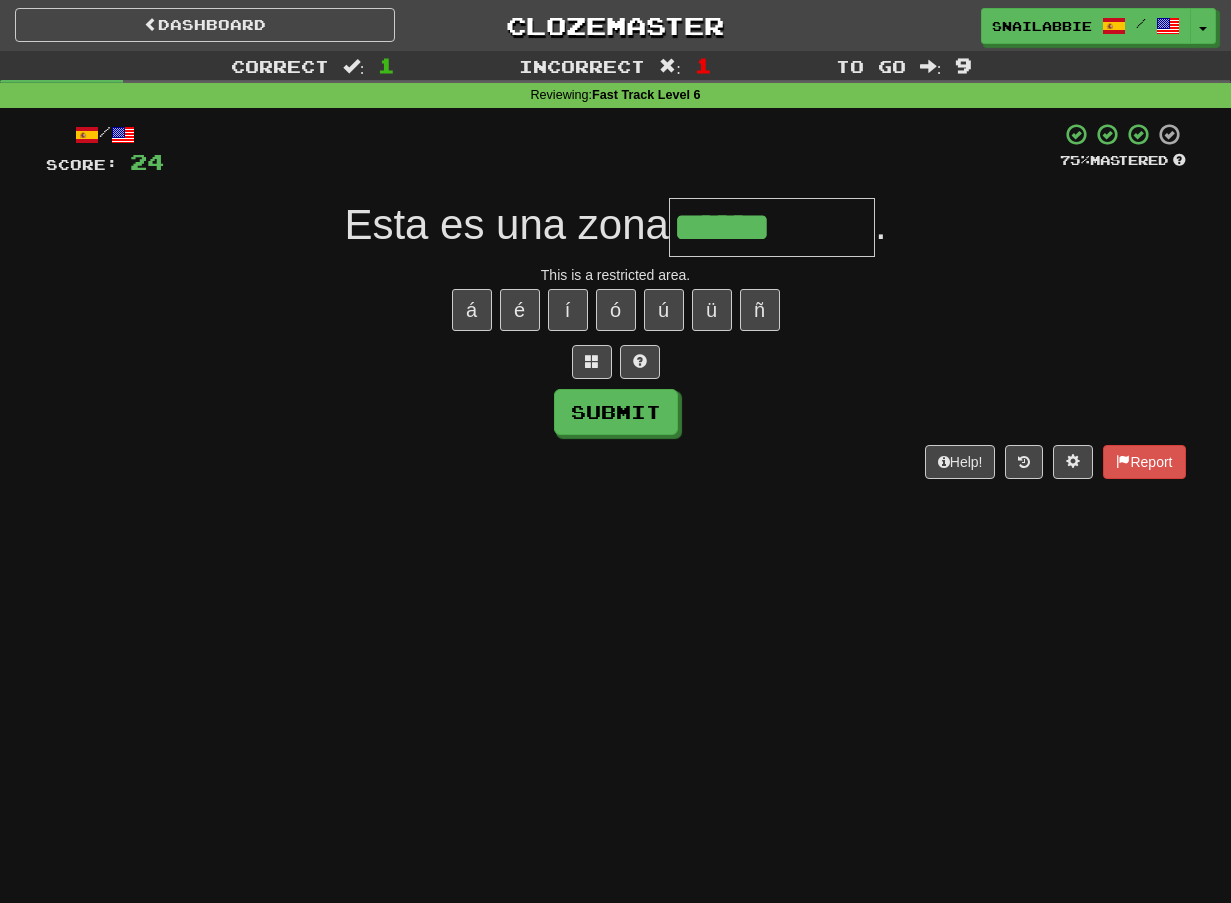 type on "**********" 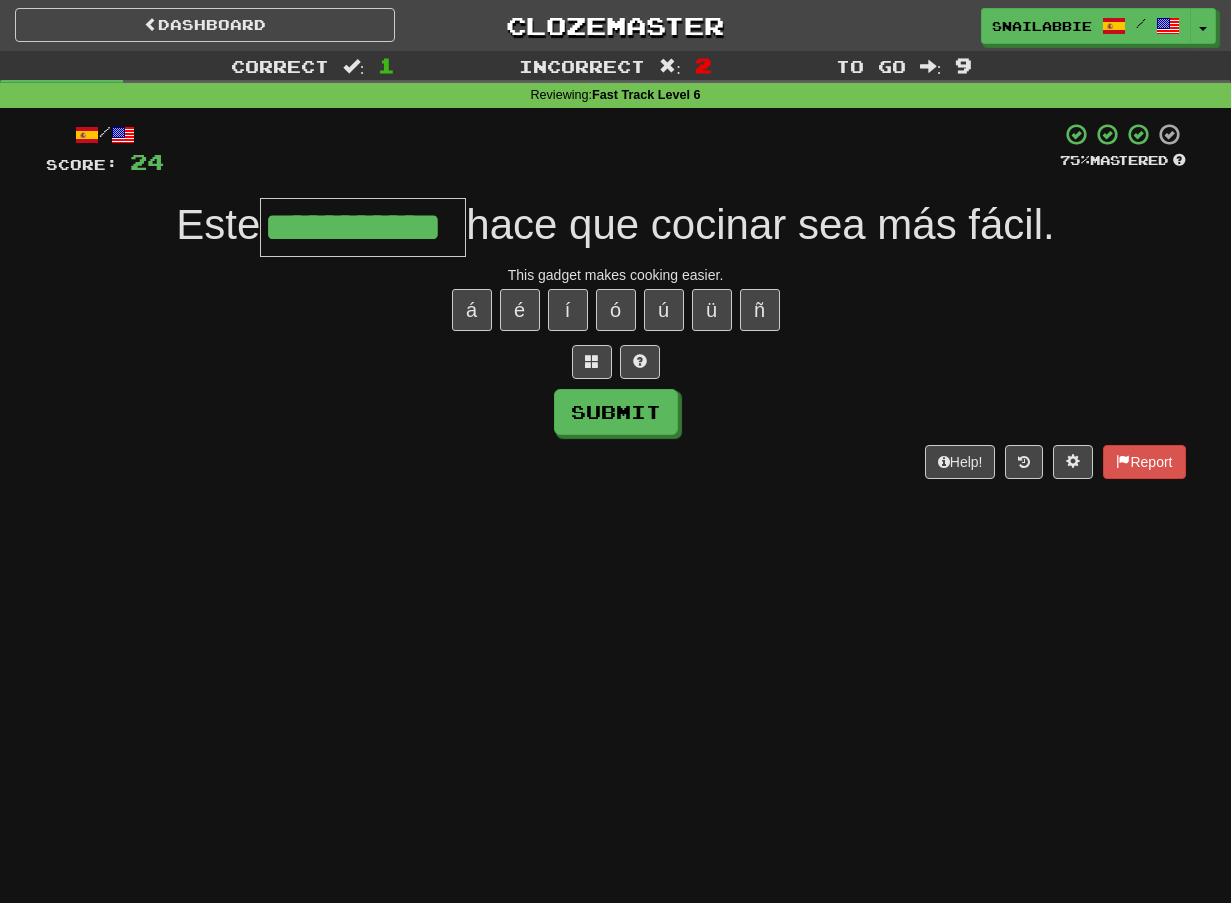 type on "**********" 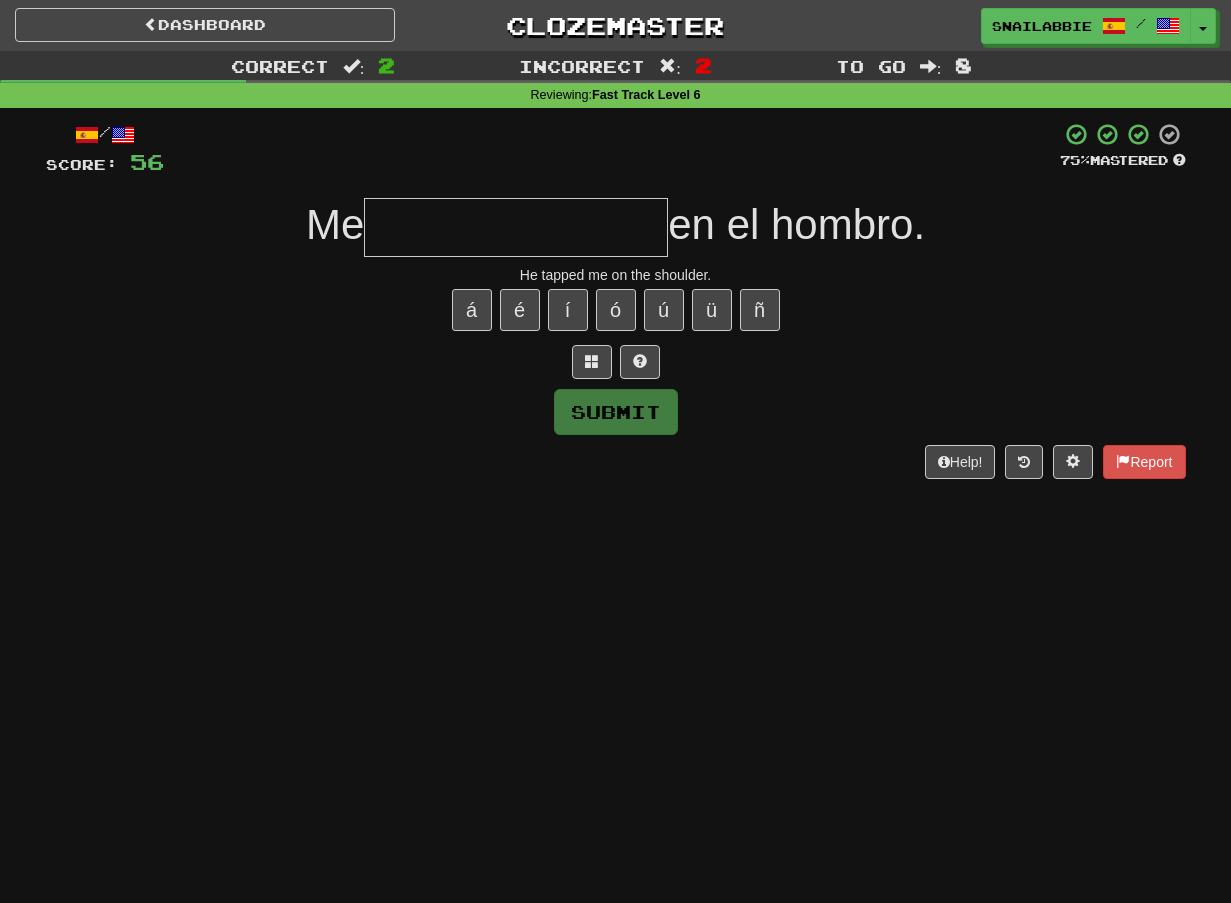 type on "*" 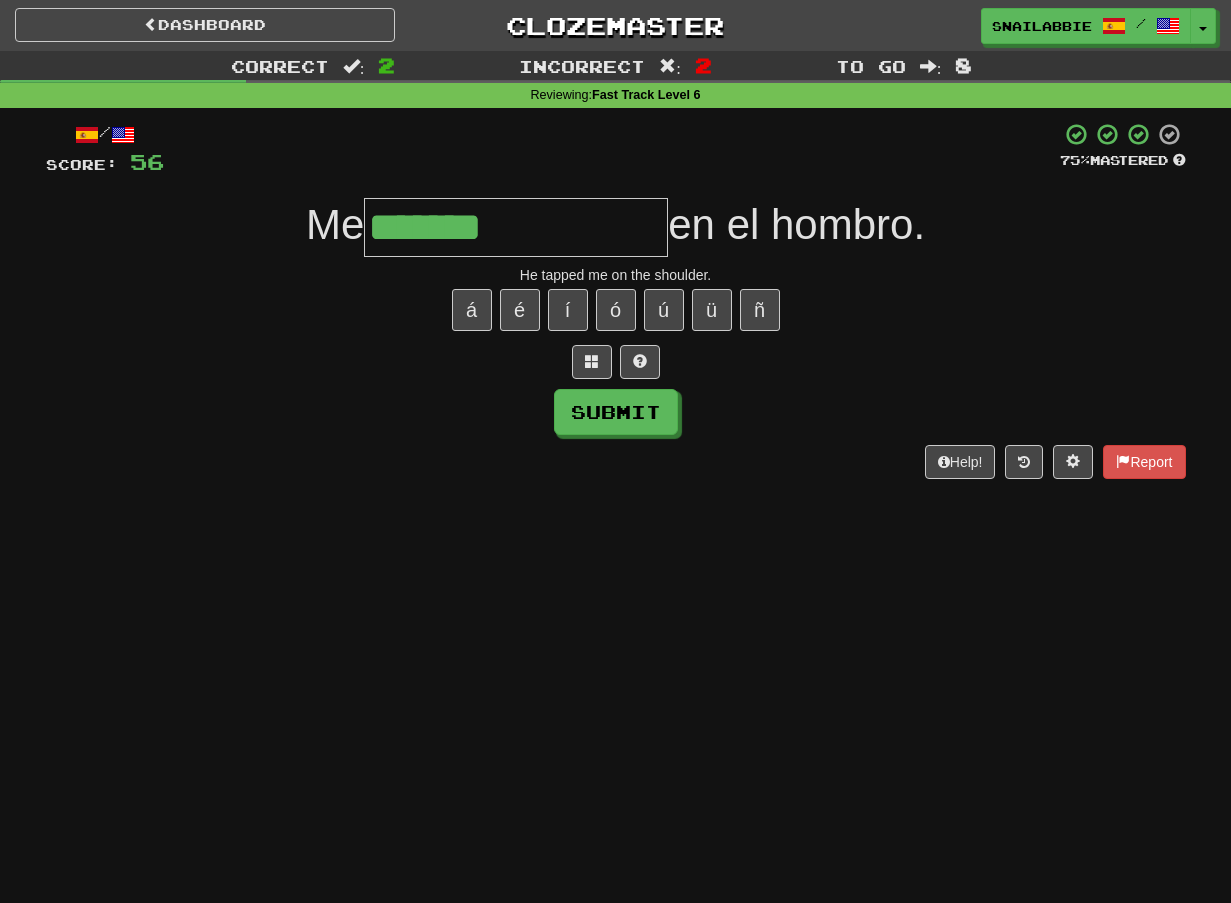 type on "**********" 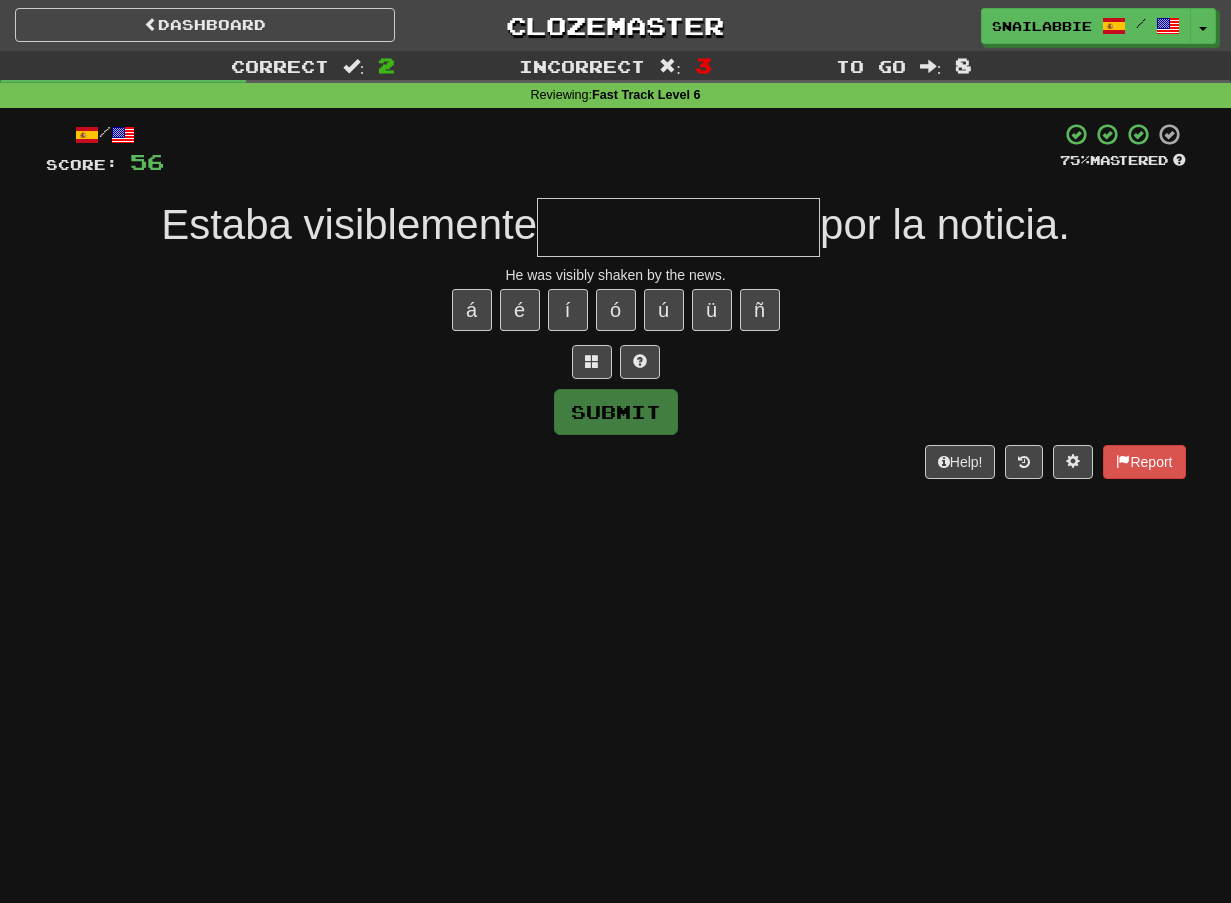 type on "**********" 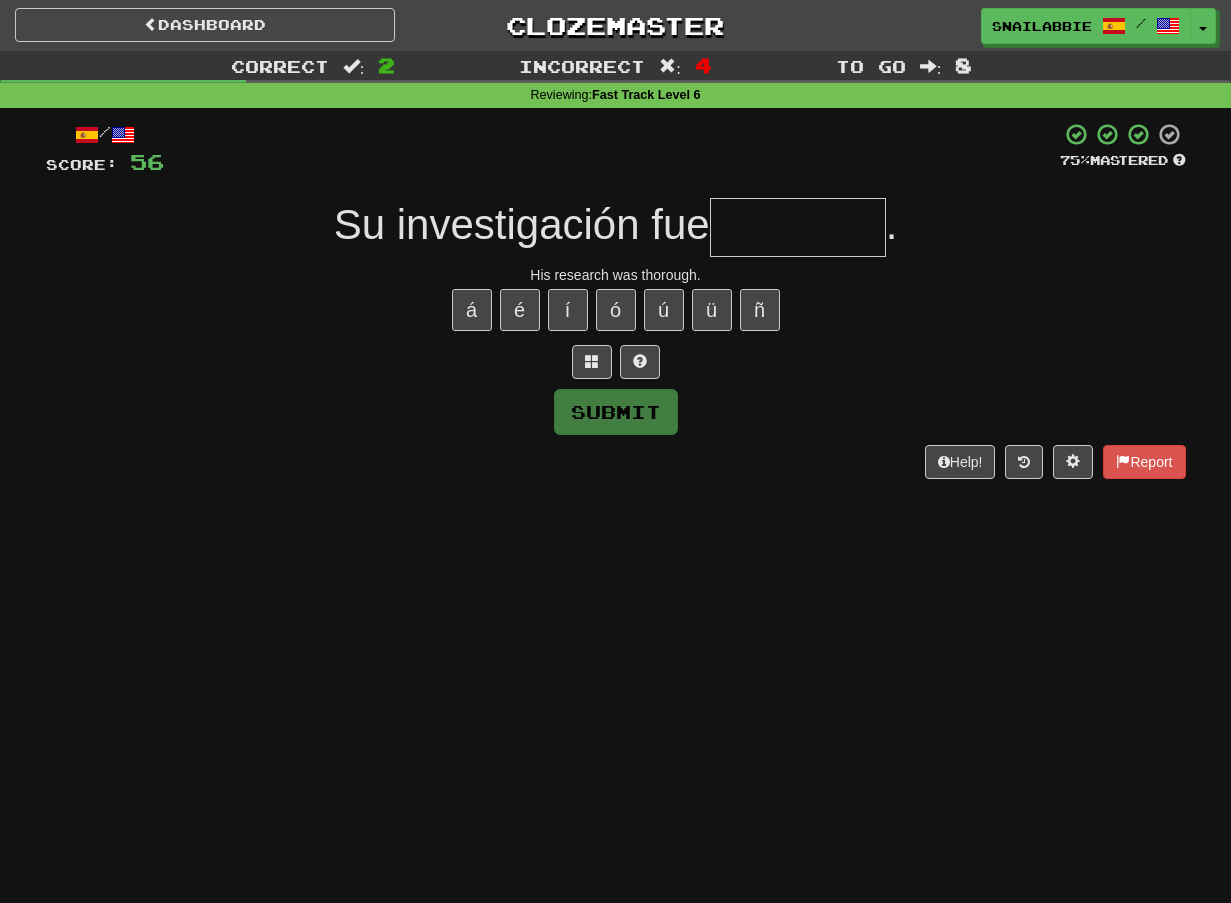 type on "*" 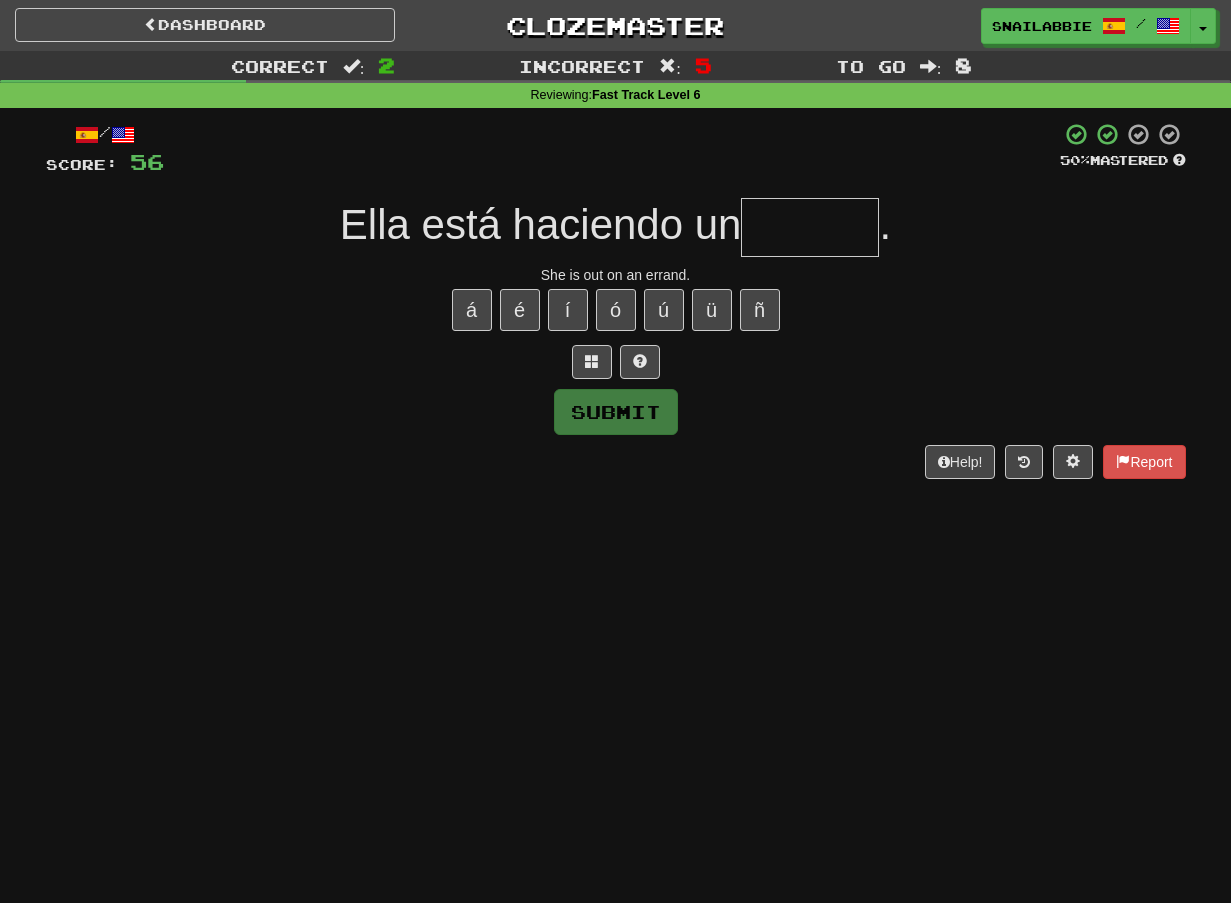 type on "*" 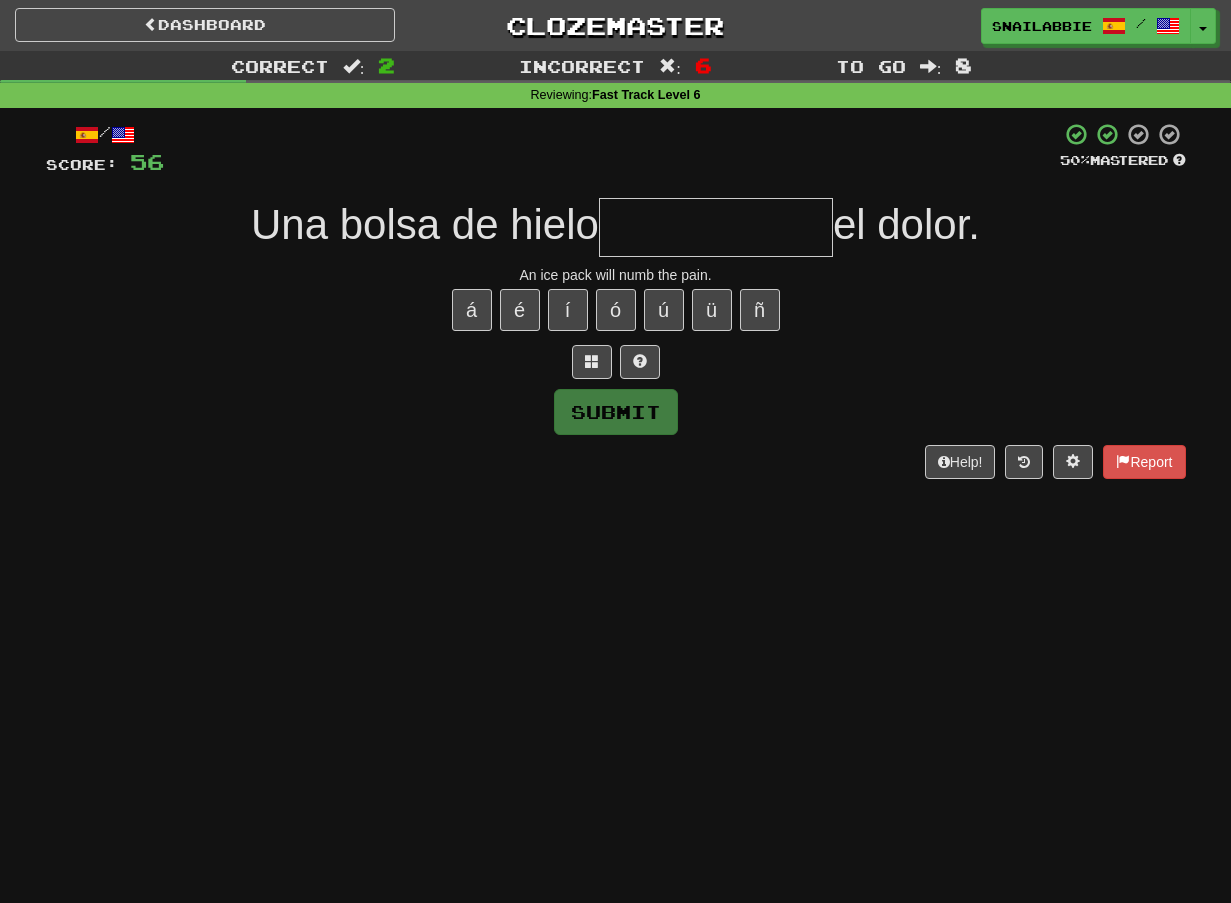 type on "**********" 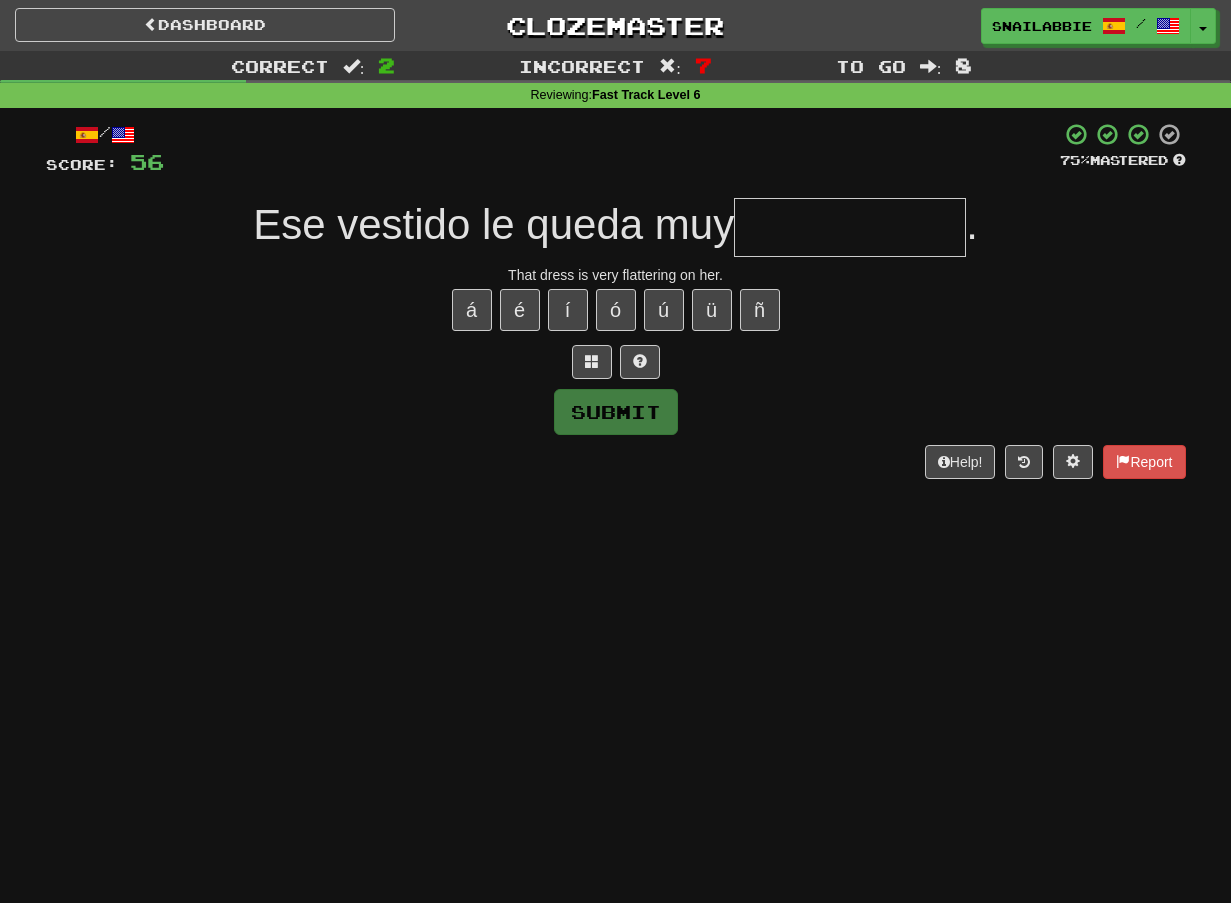 type on "**********" 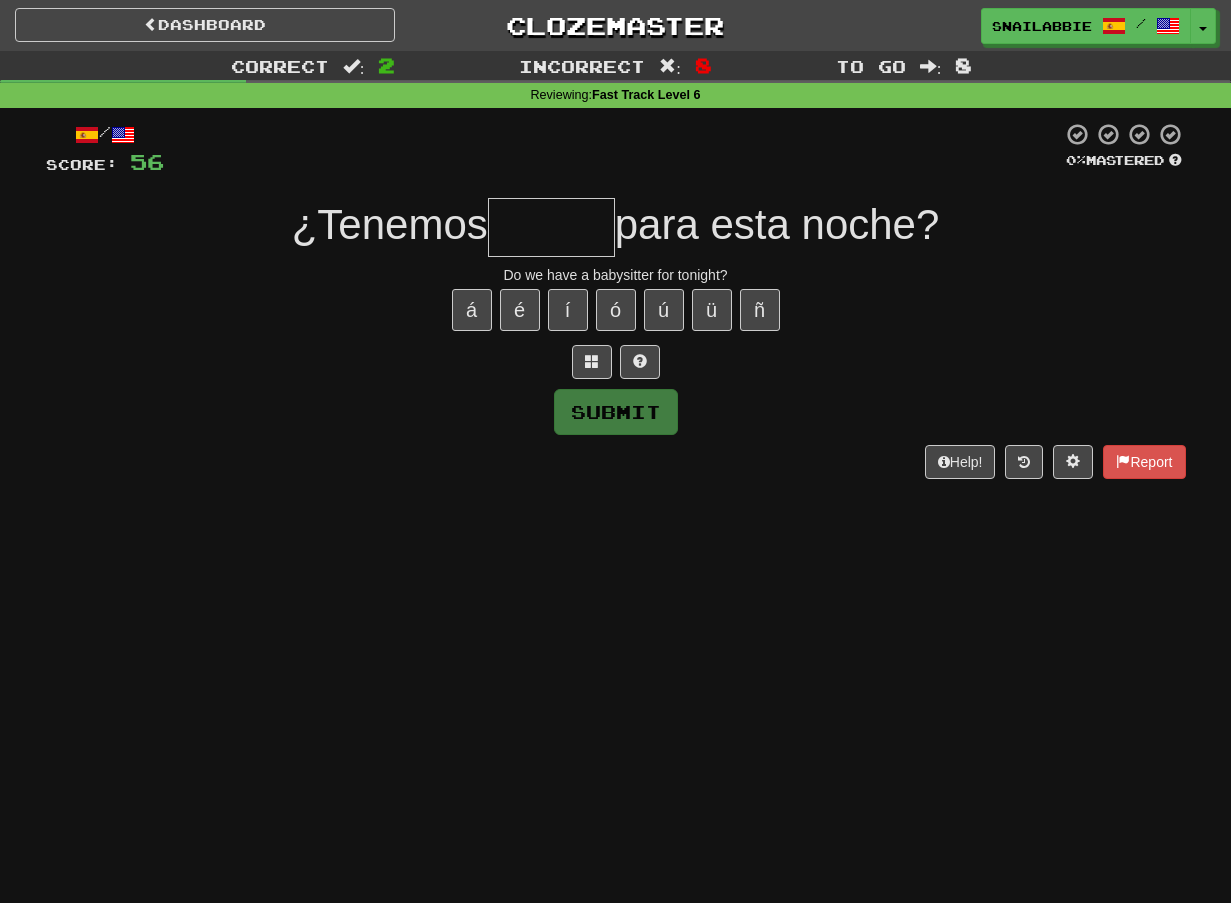 click at bounding box center [551, 227] 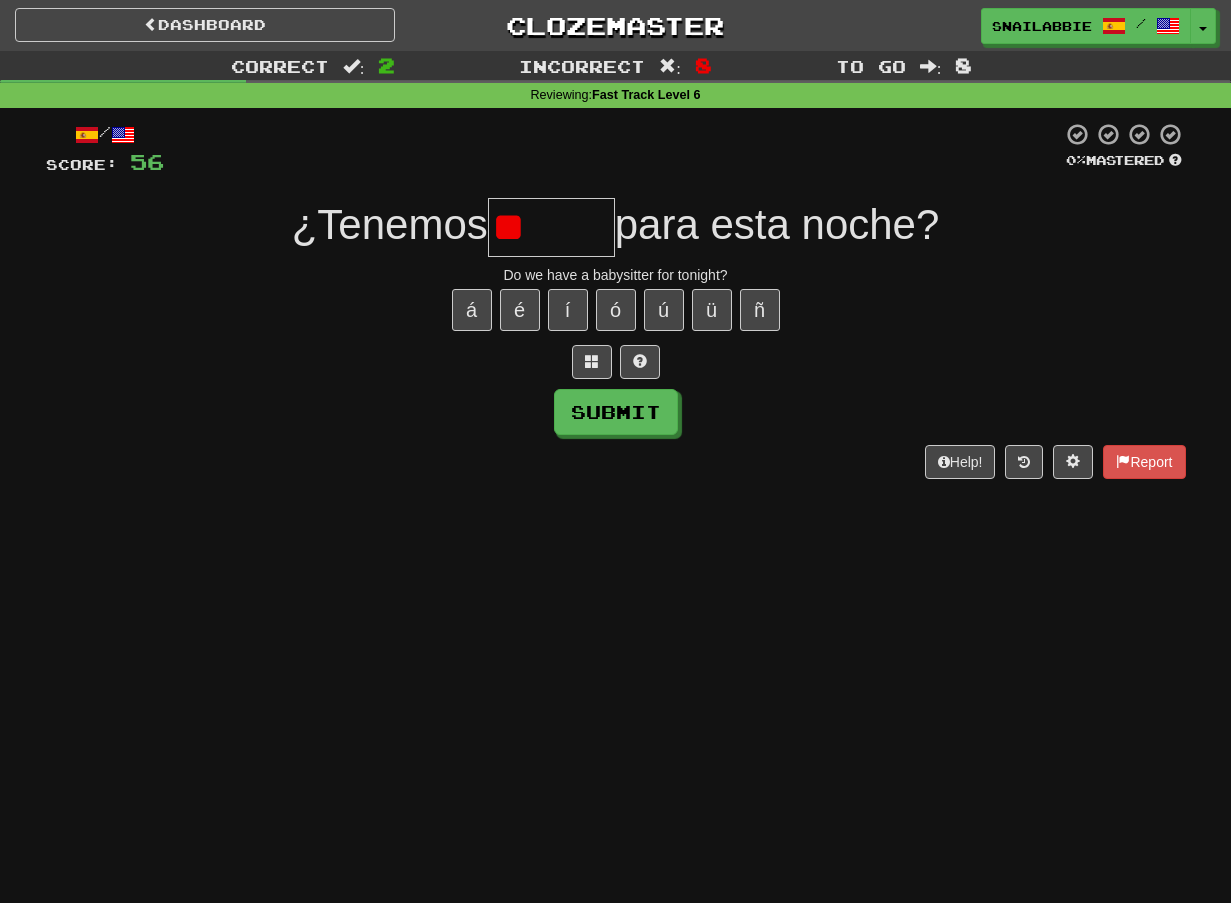 type on "*" 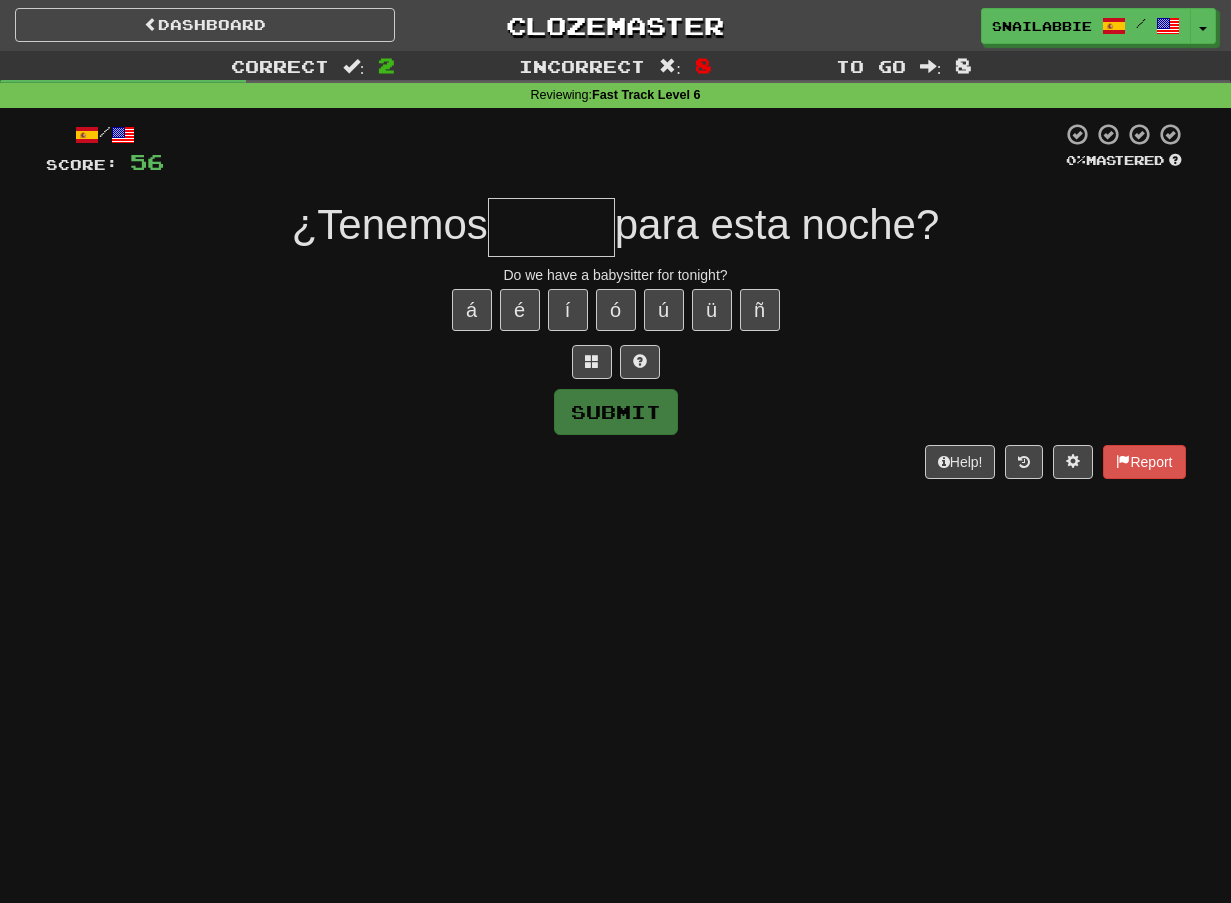 type on "*" 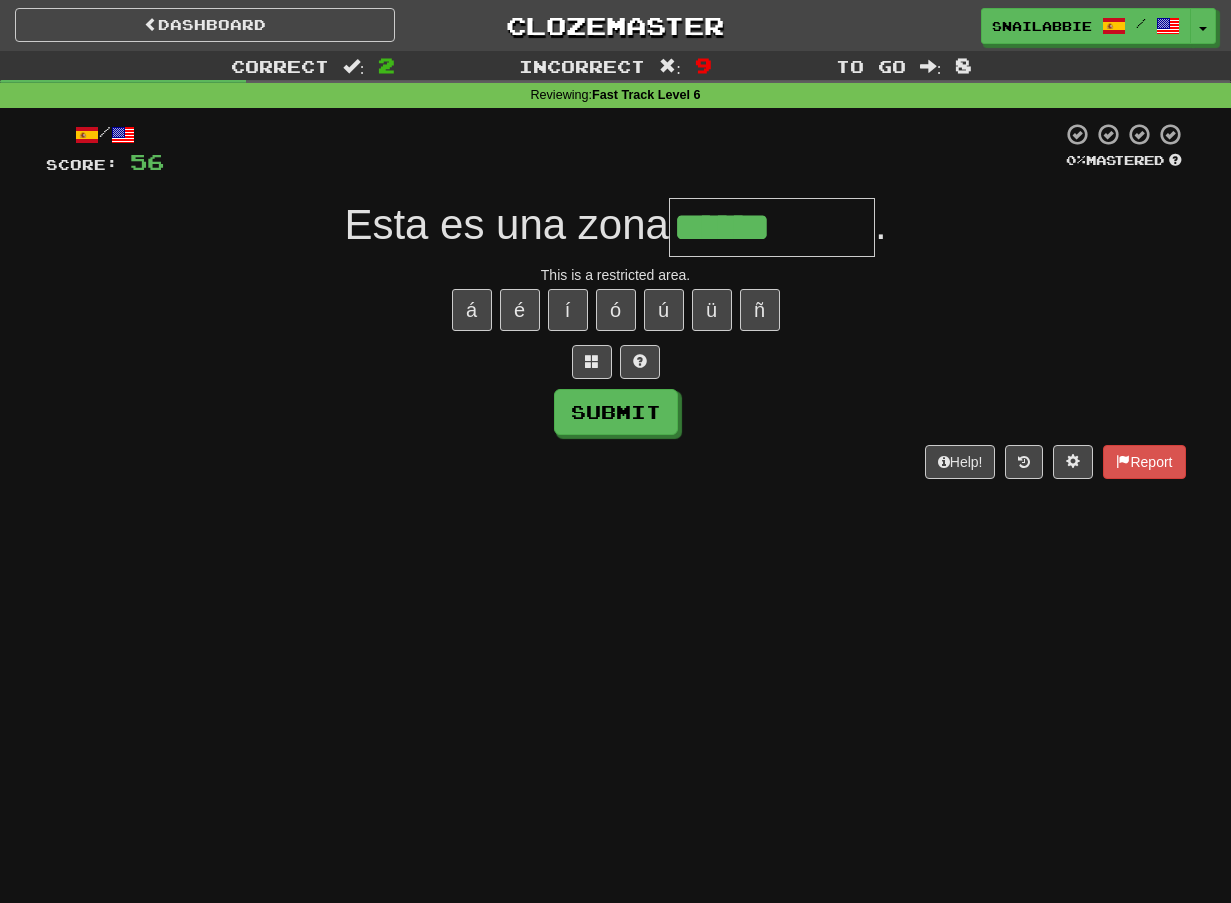 type on "**********" 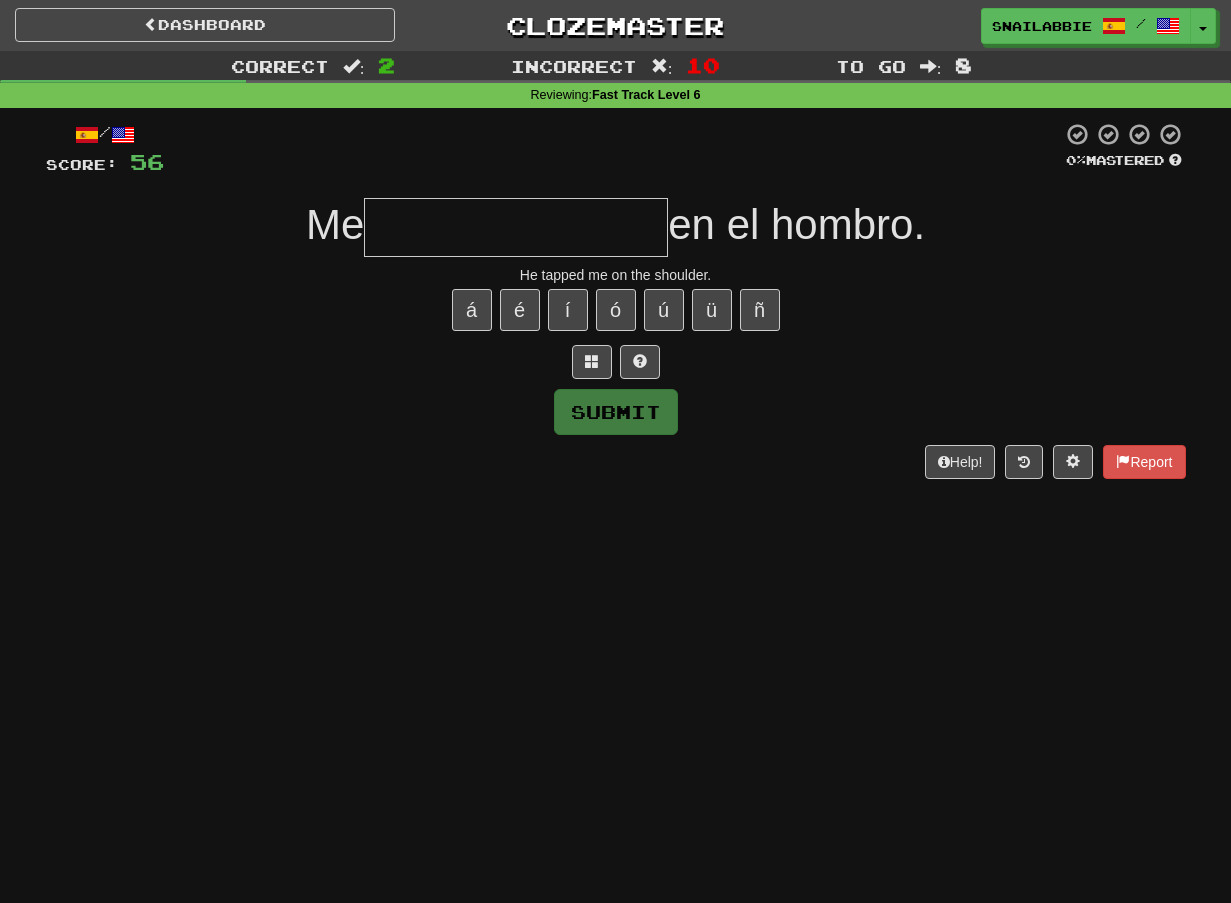 click at bounding box center (516, 227) 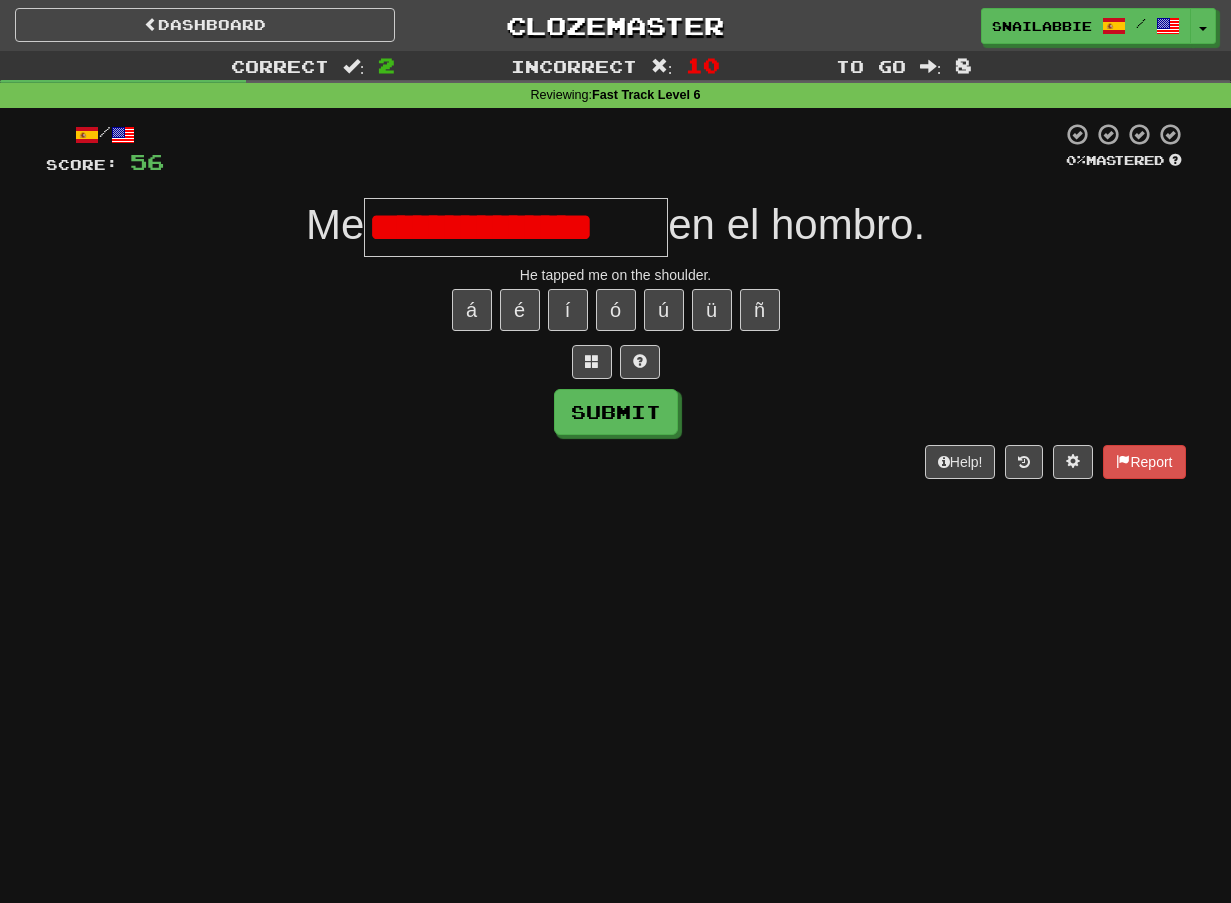 scroll, scrollTop: 0, scrollLeft: 0, axis: both 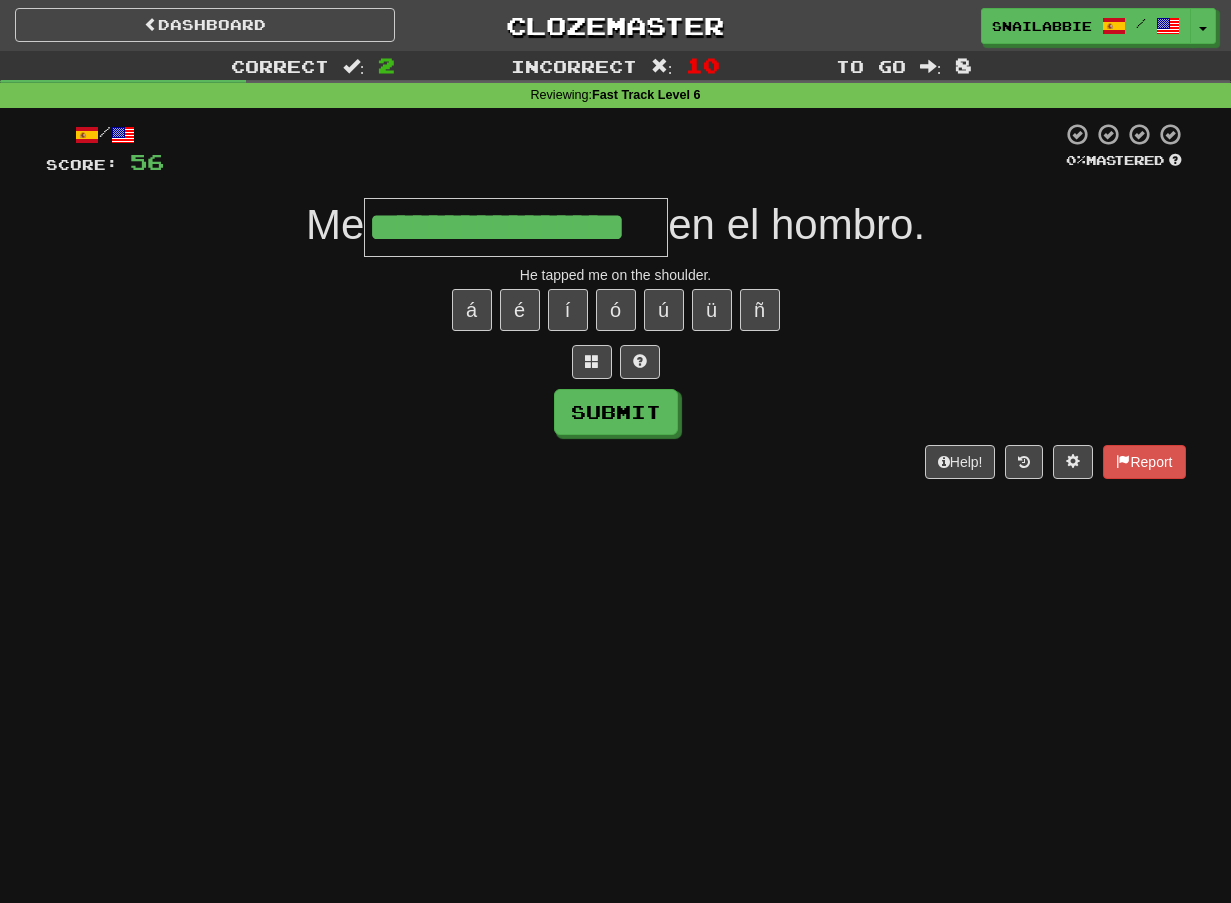 type on "**********" 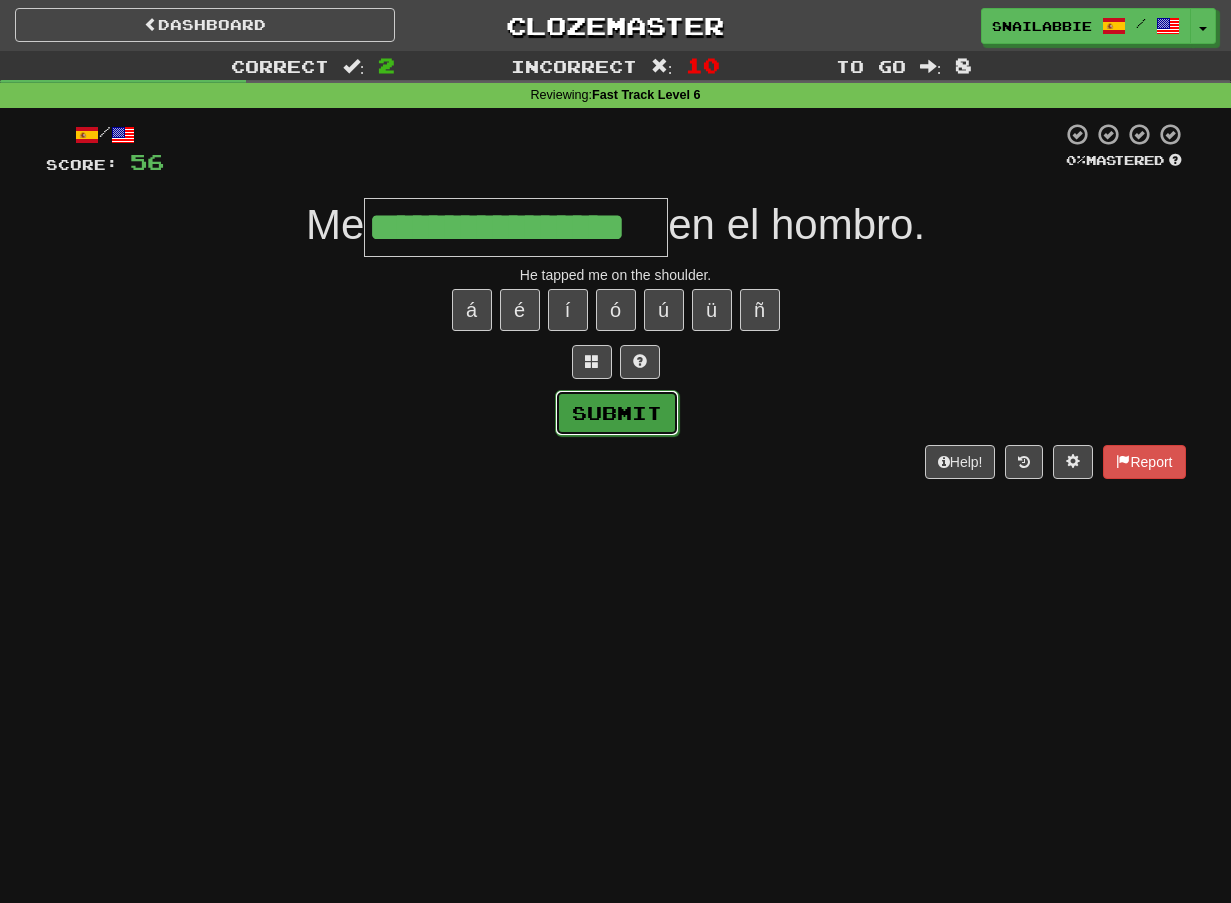 click on "Submit" at bounding box center (617, 413) 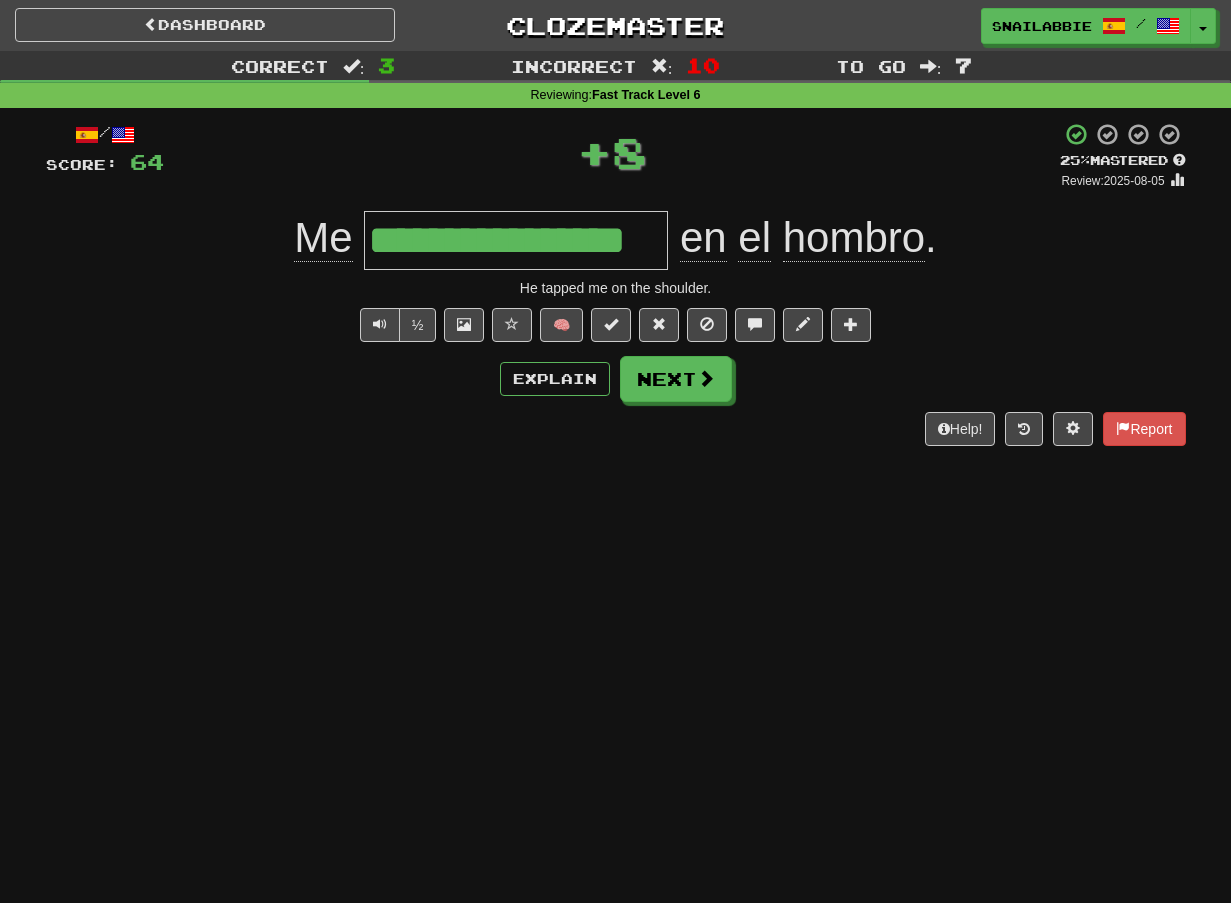 click on "**********" at bounding box center [616, 284] 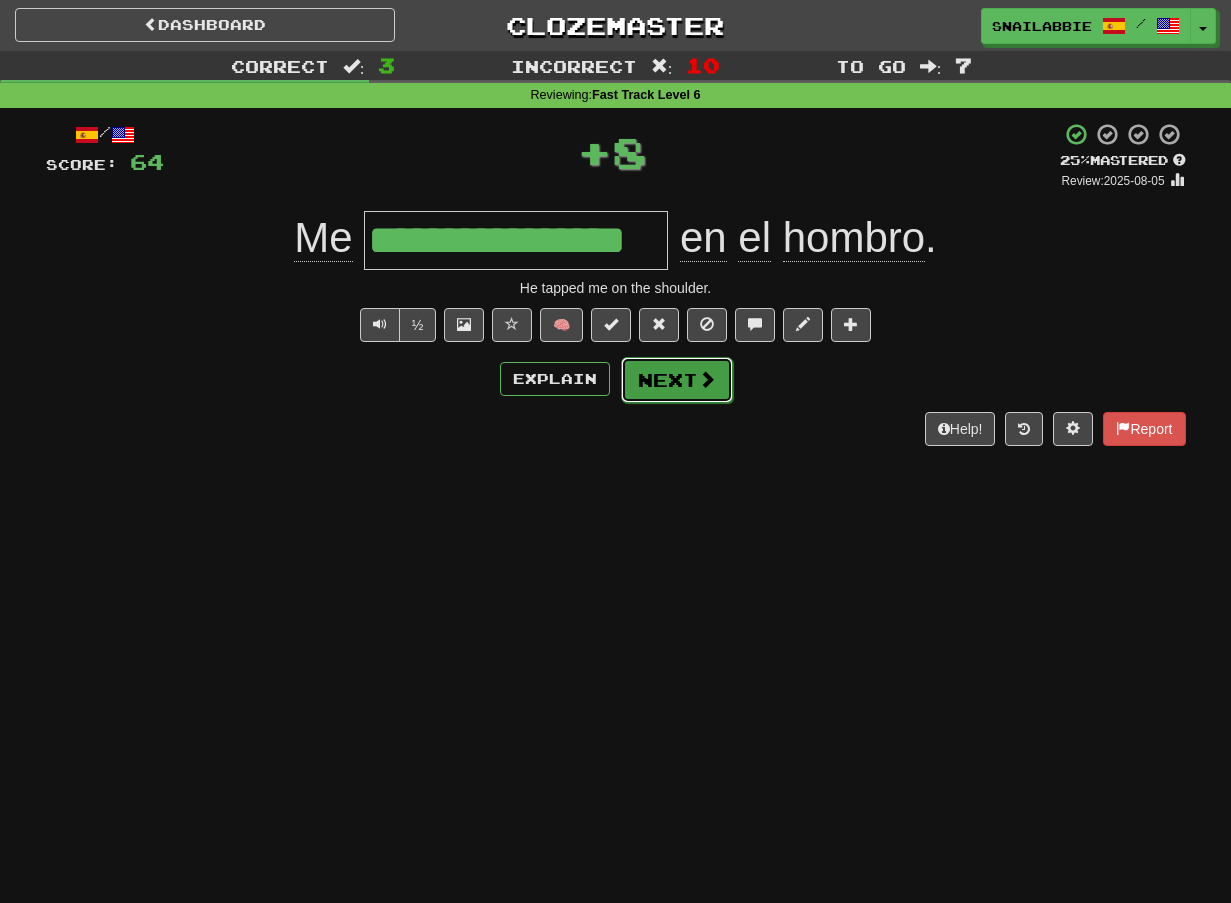 click on "Next" at bounding box center [677, 380] 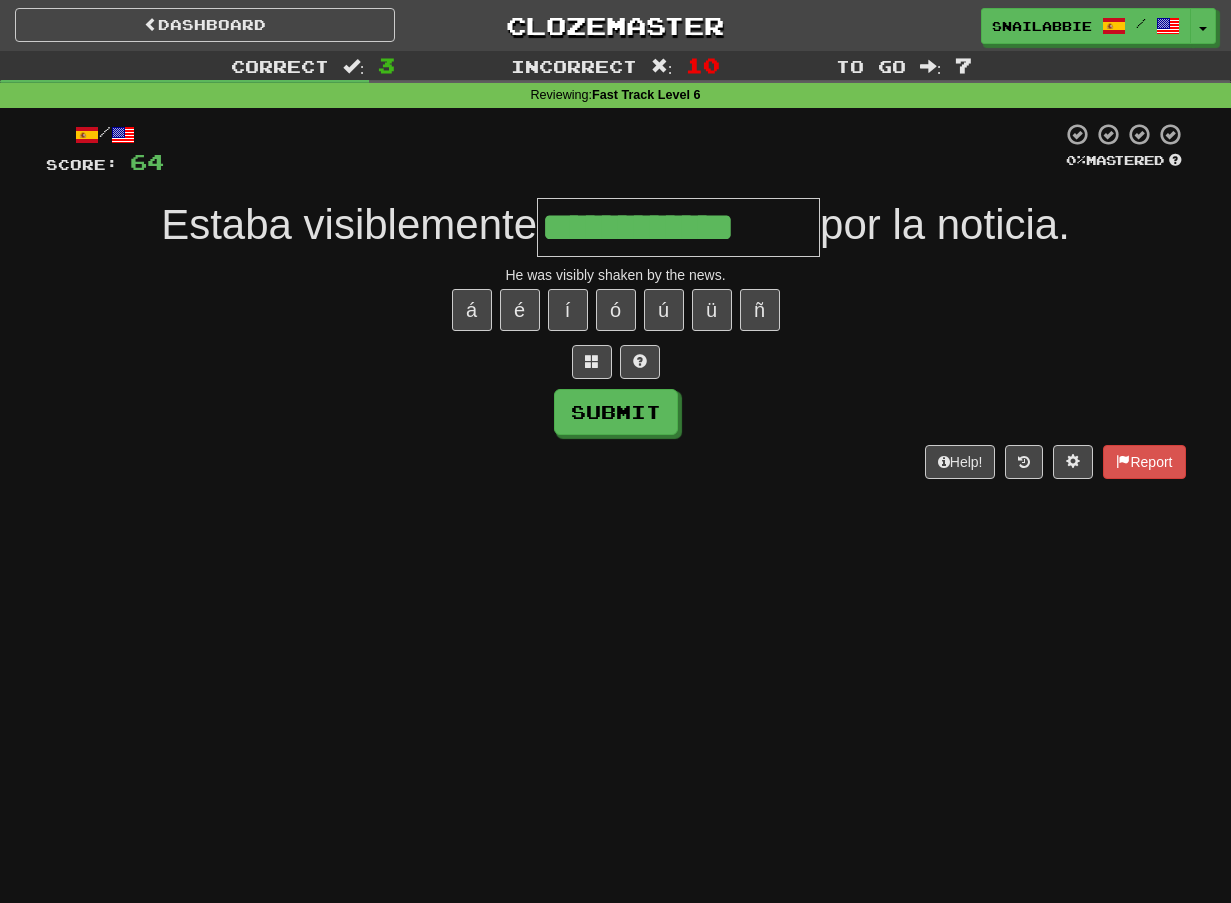 type on "**********" 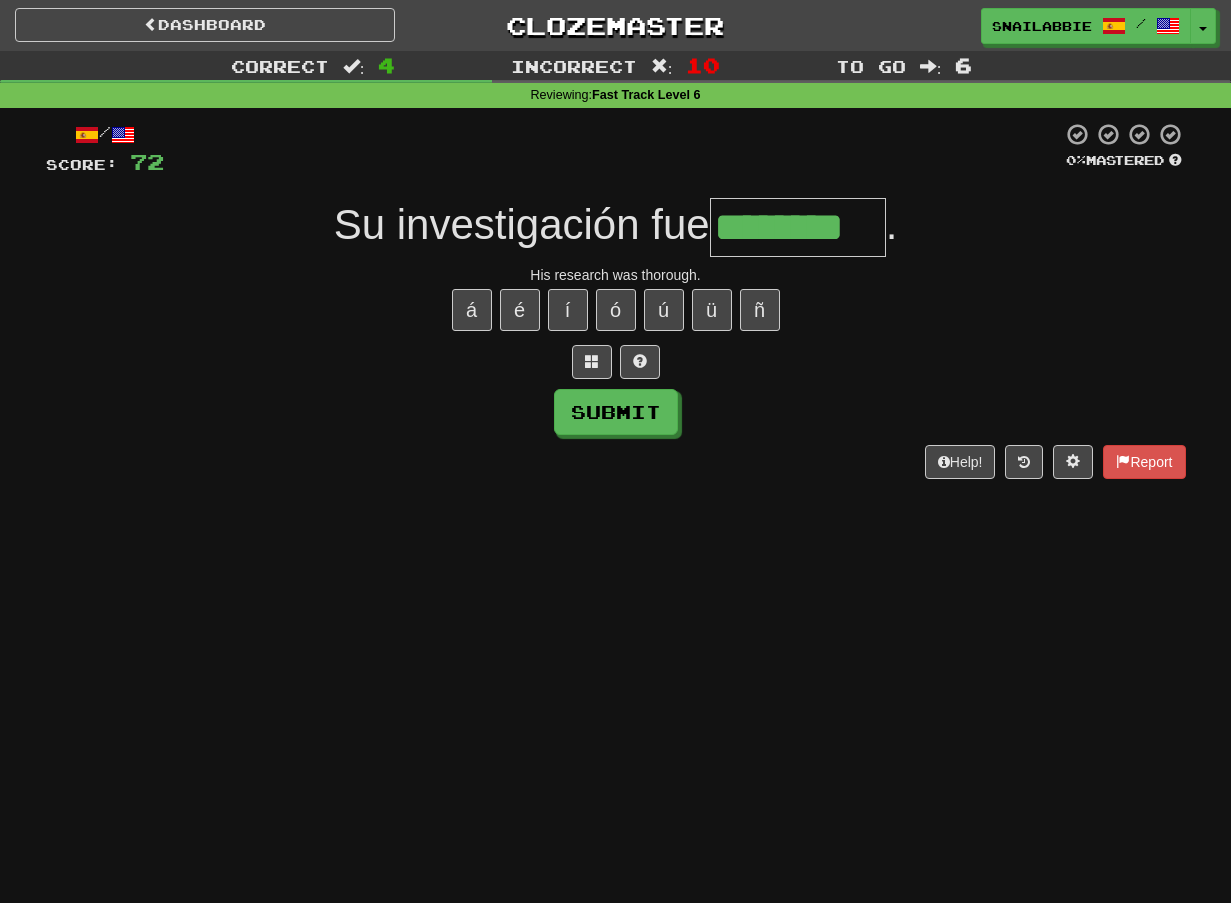 type on "********" 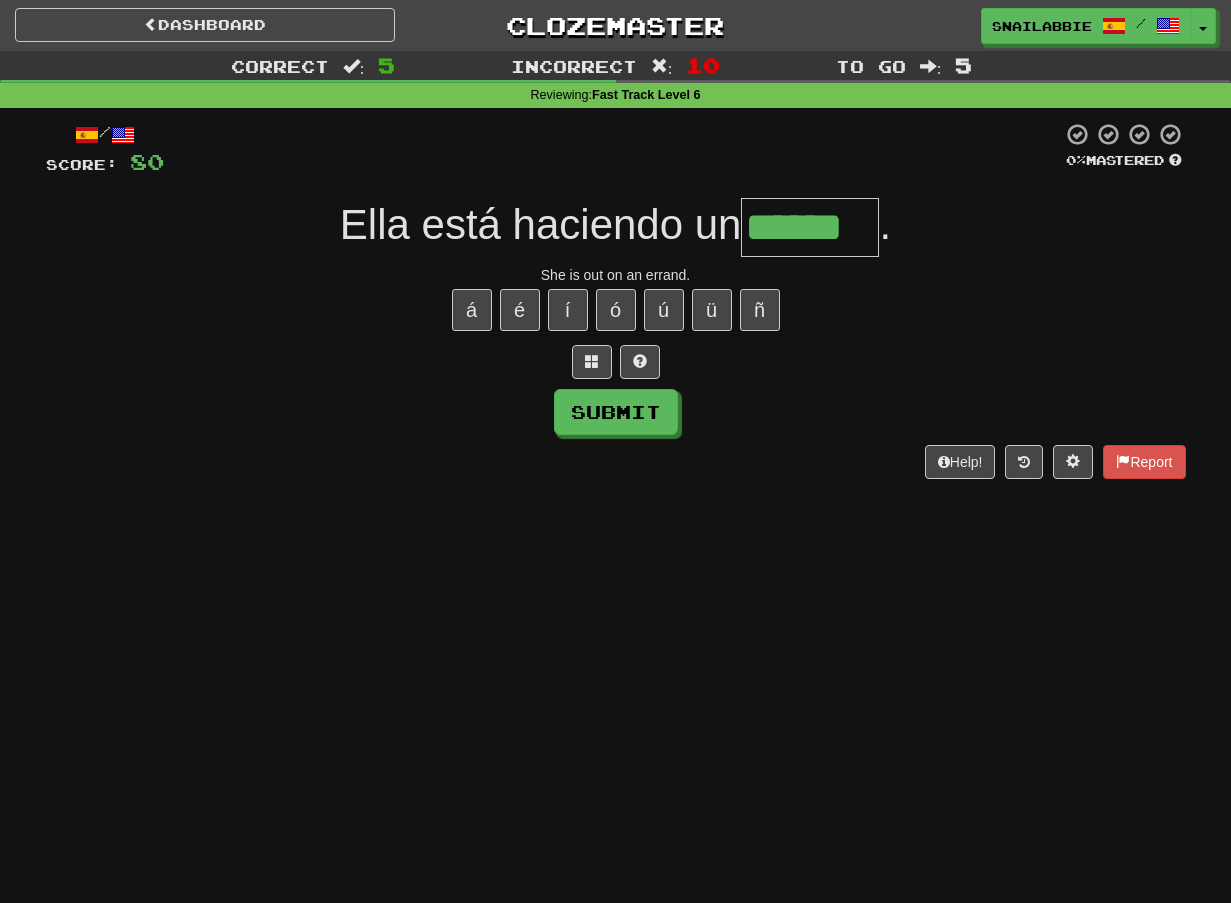 type on "******" 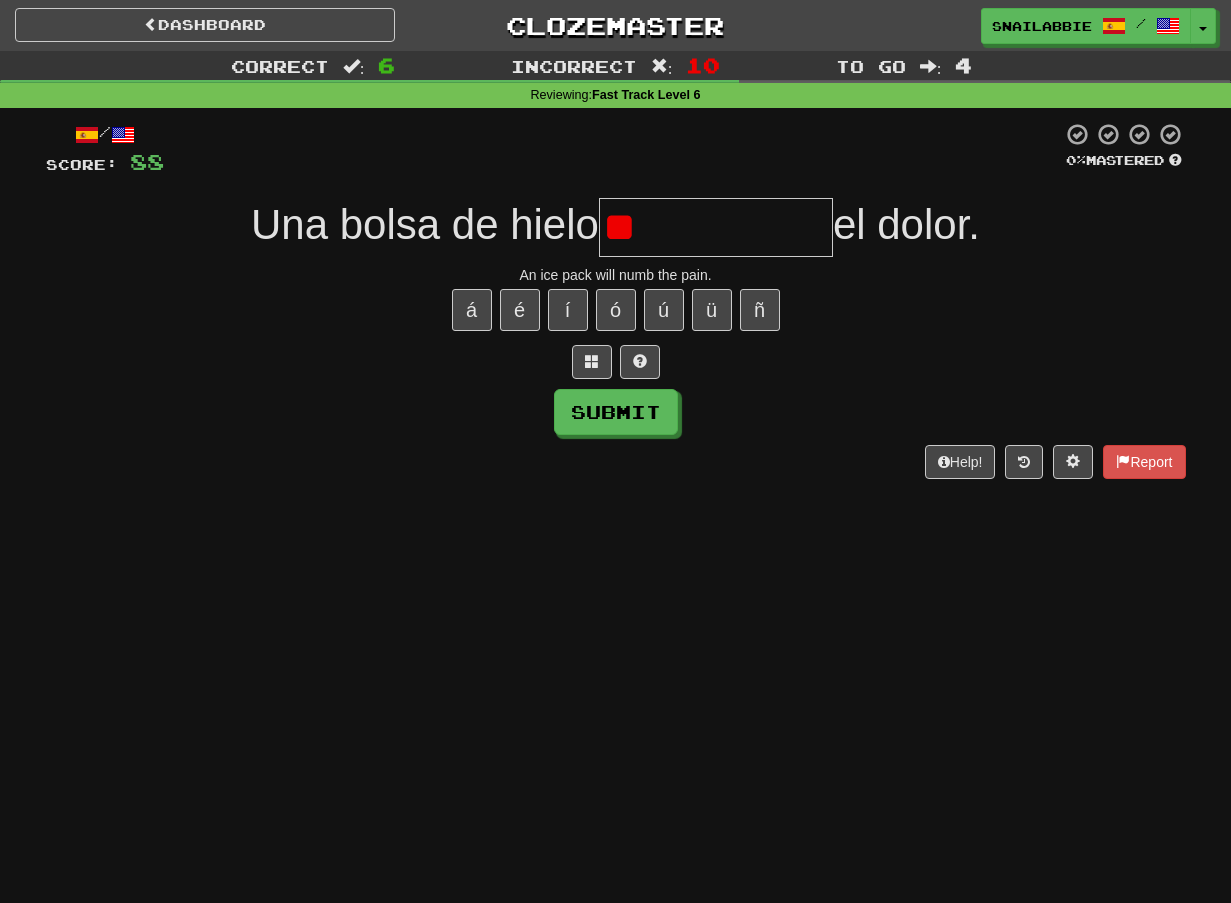 type on "*" 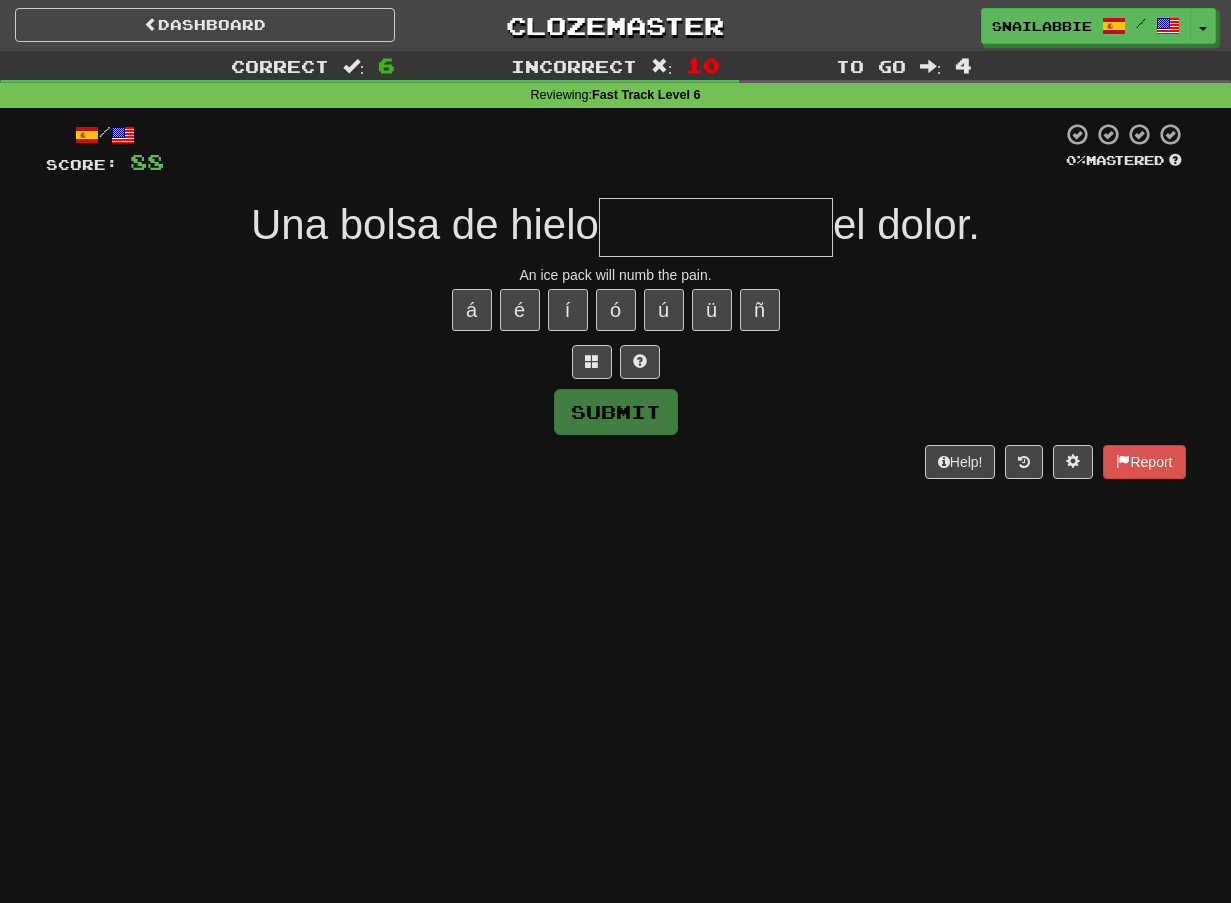 type on "*" 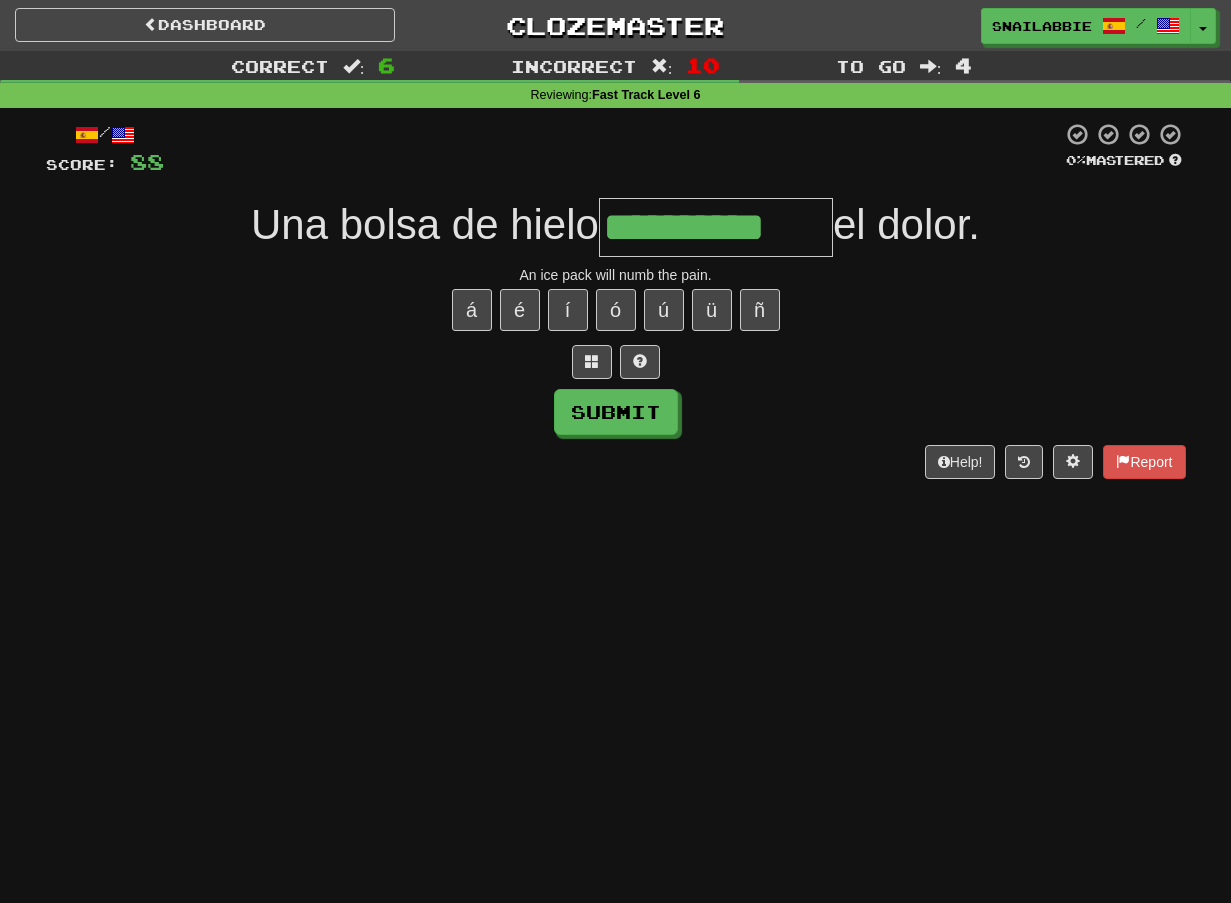 type on "**********" 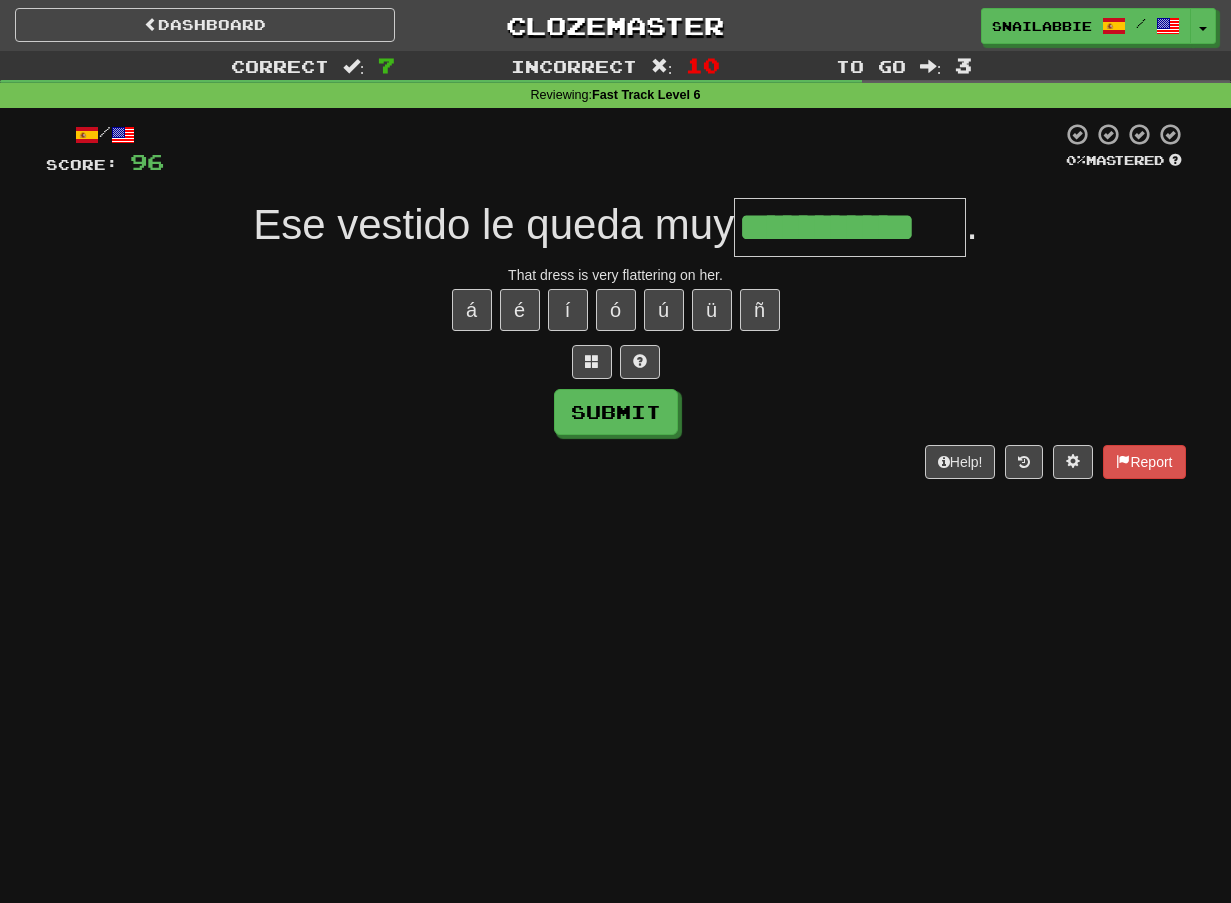 type on "**********" 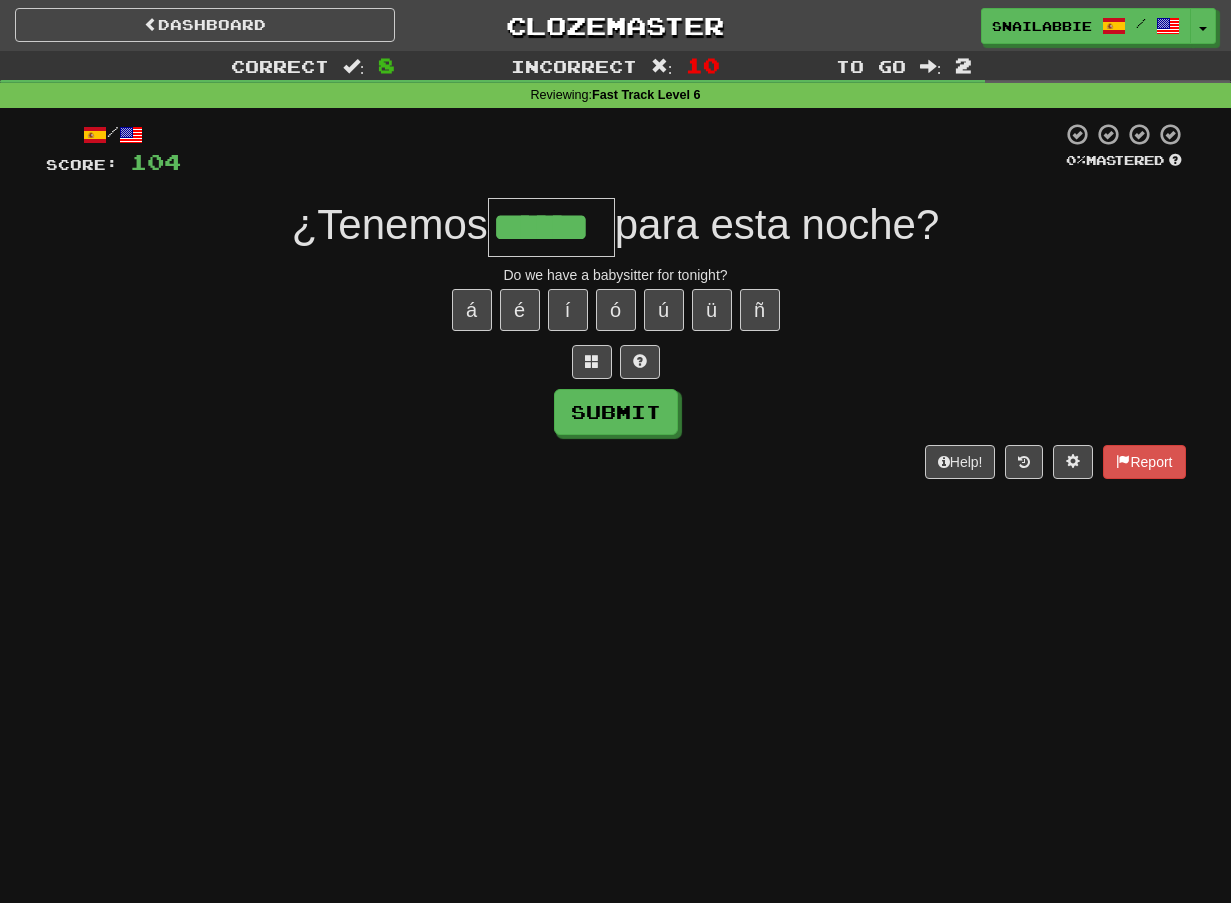 type on "******" 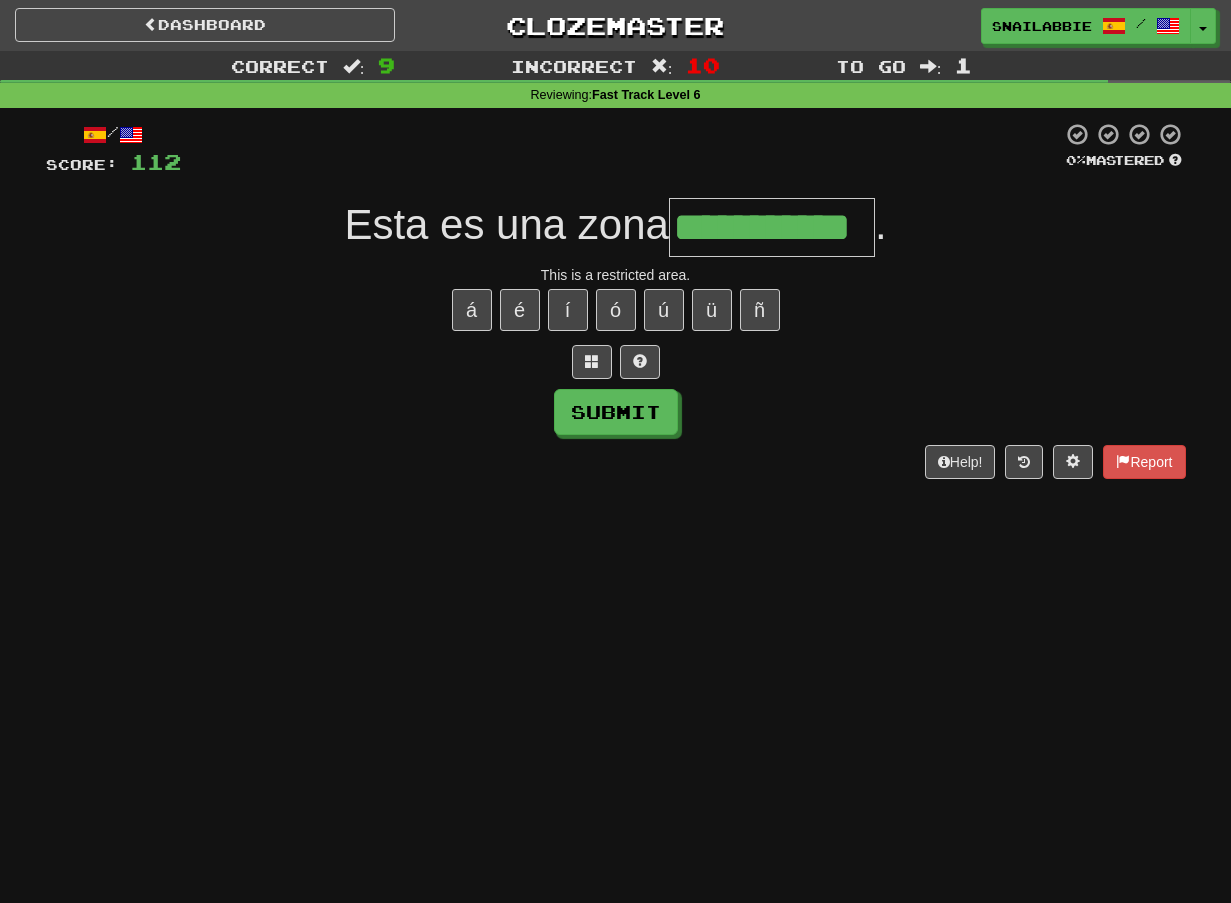 type on "**********" 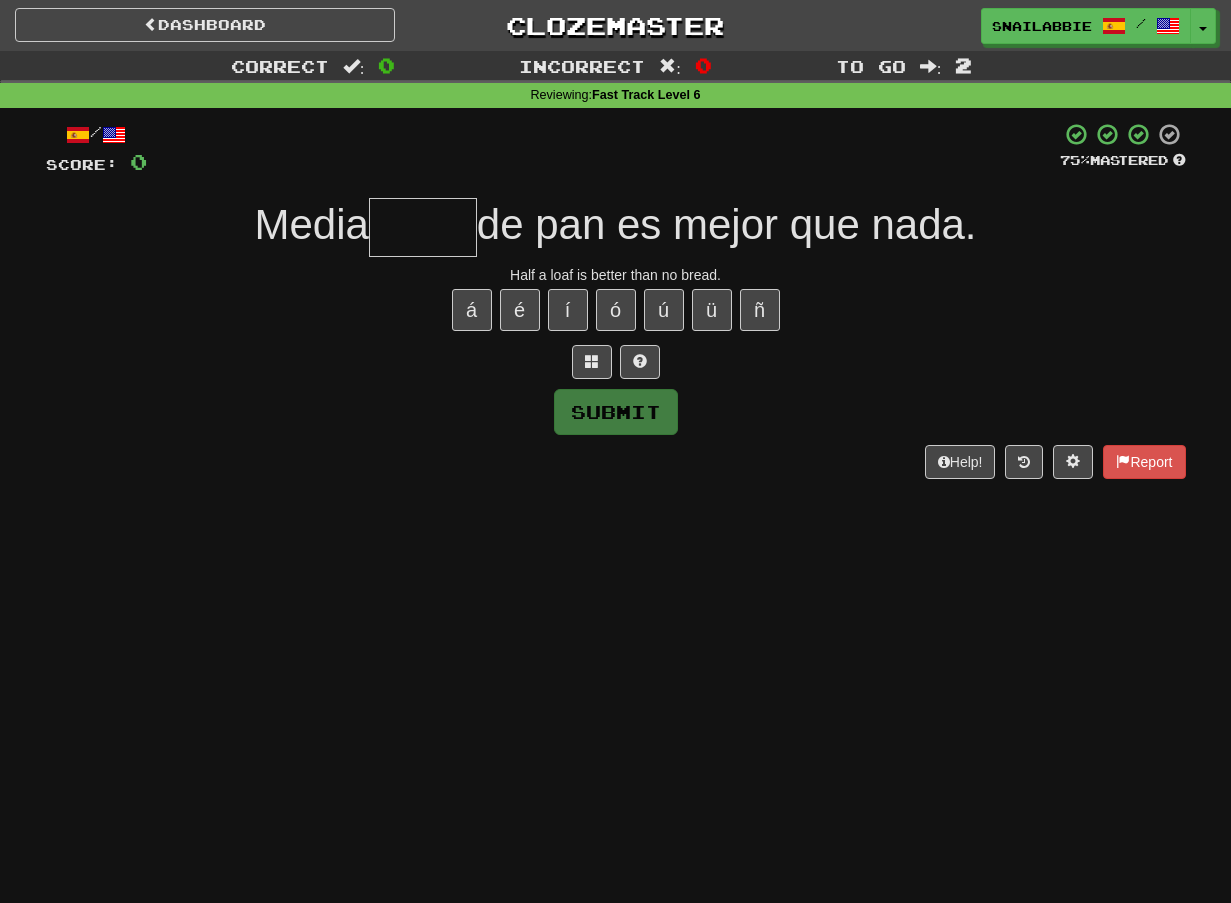 type on "*" 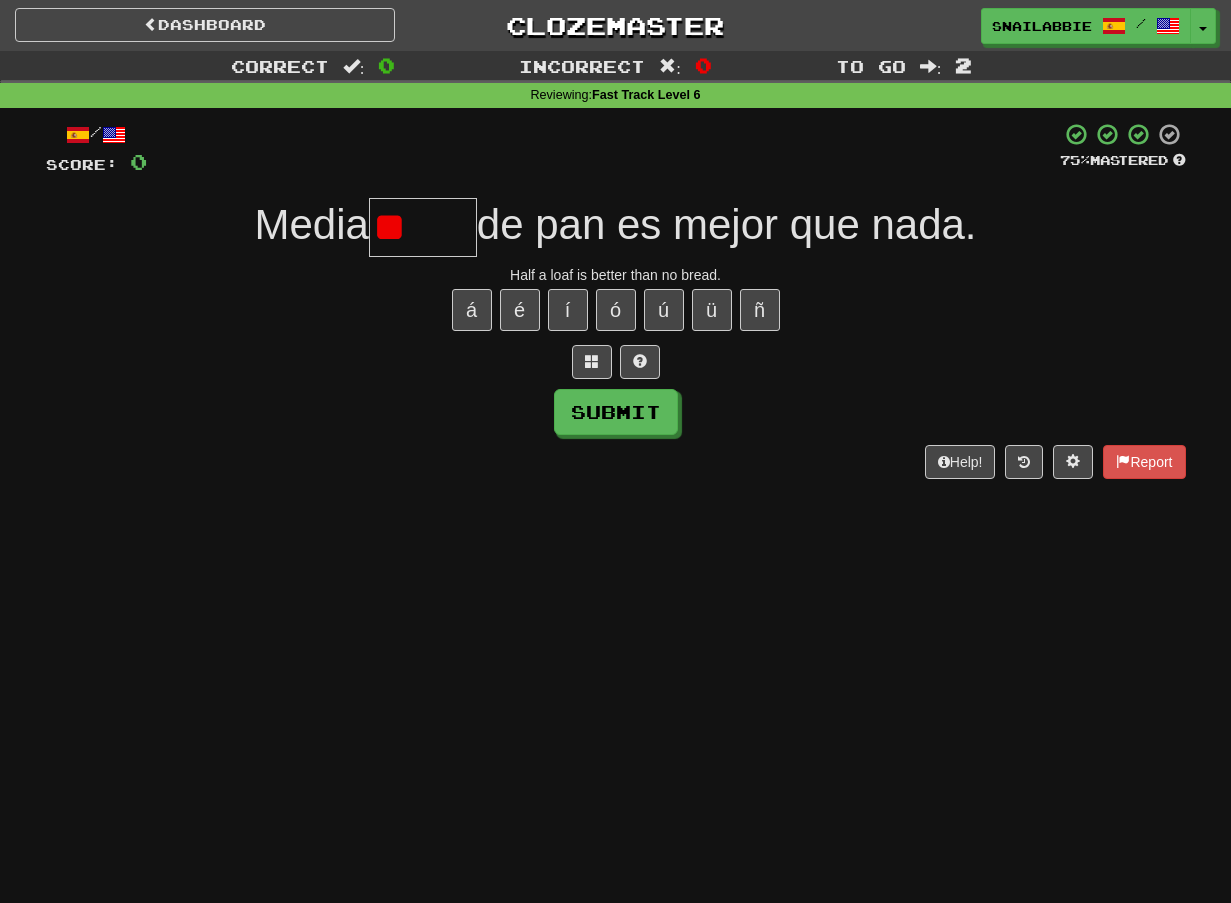 type on "*****" 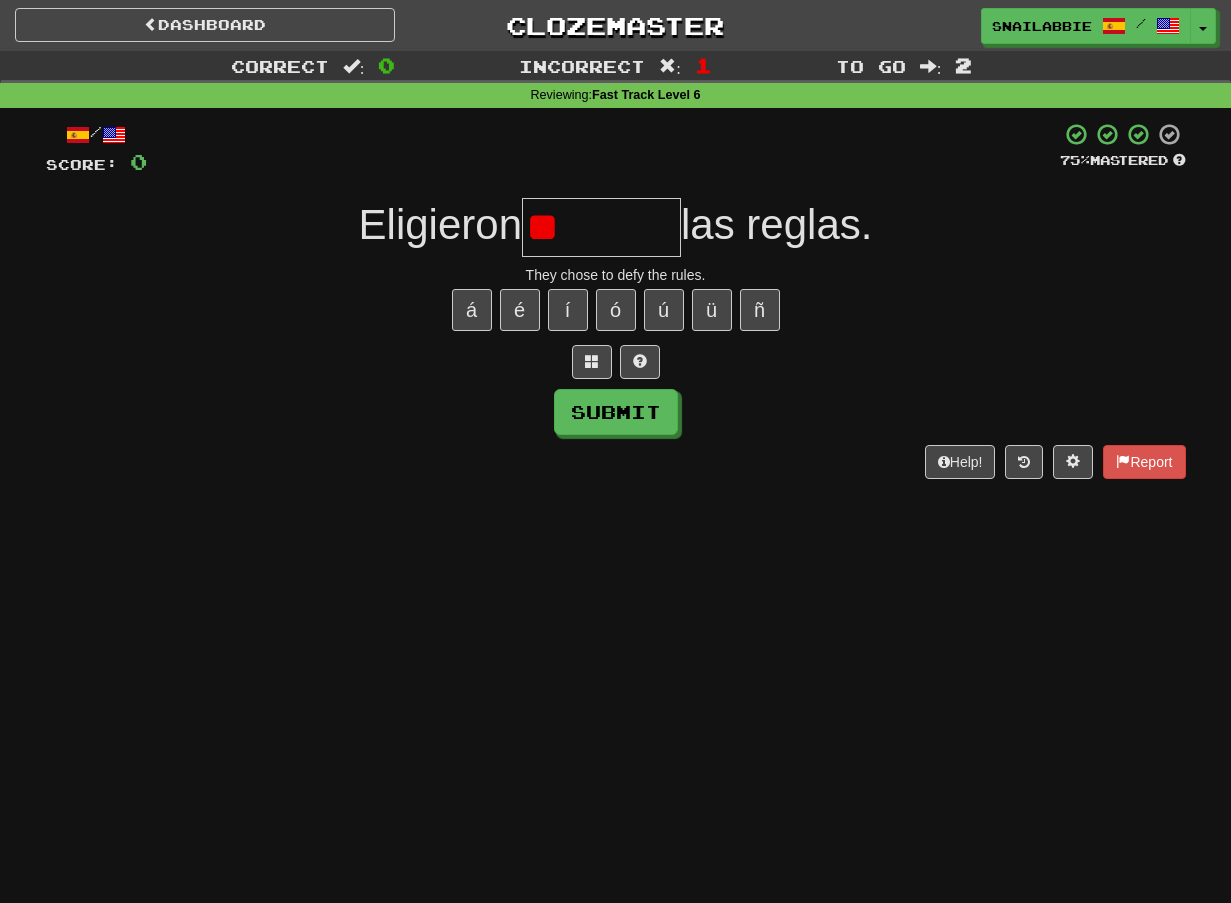 type on "*" 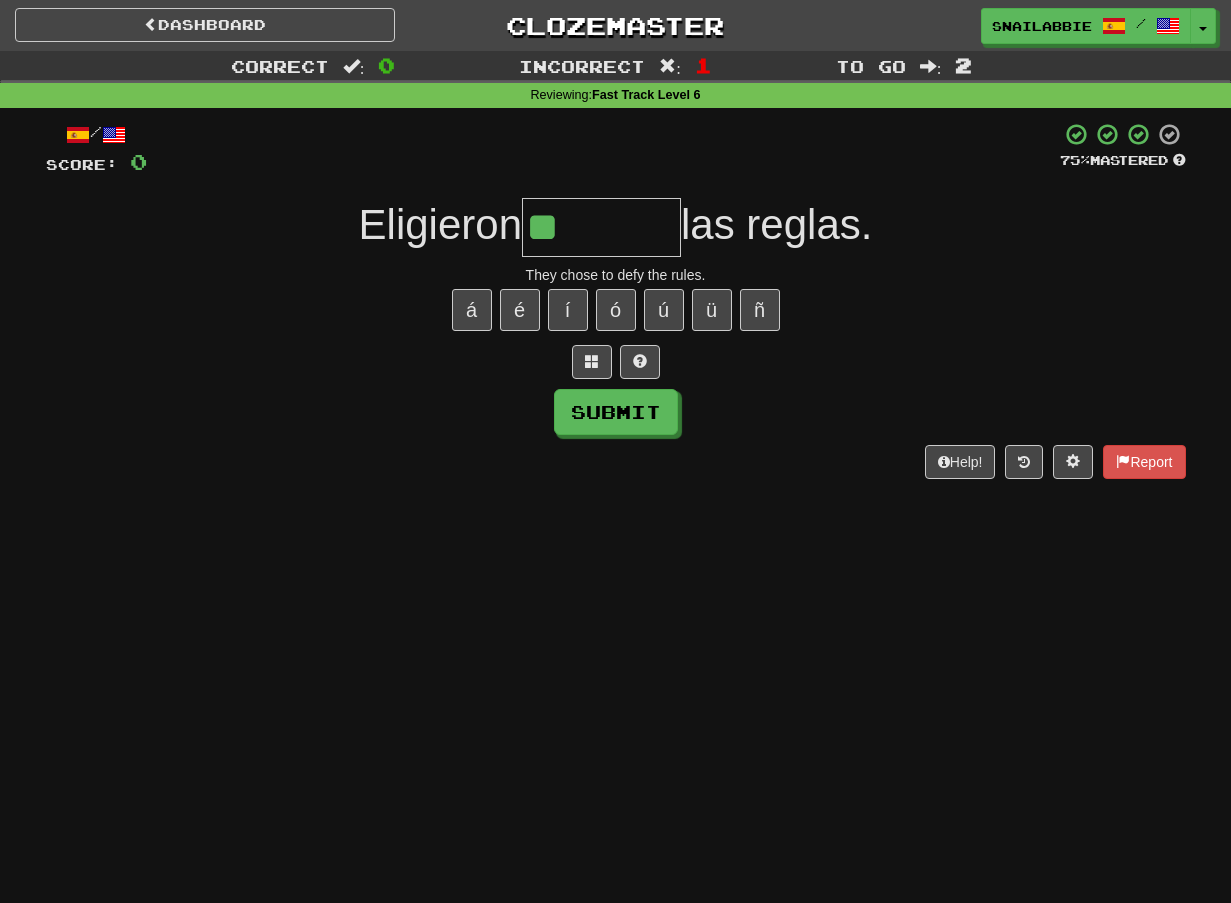 type on "********" 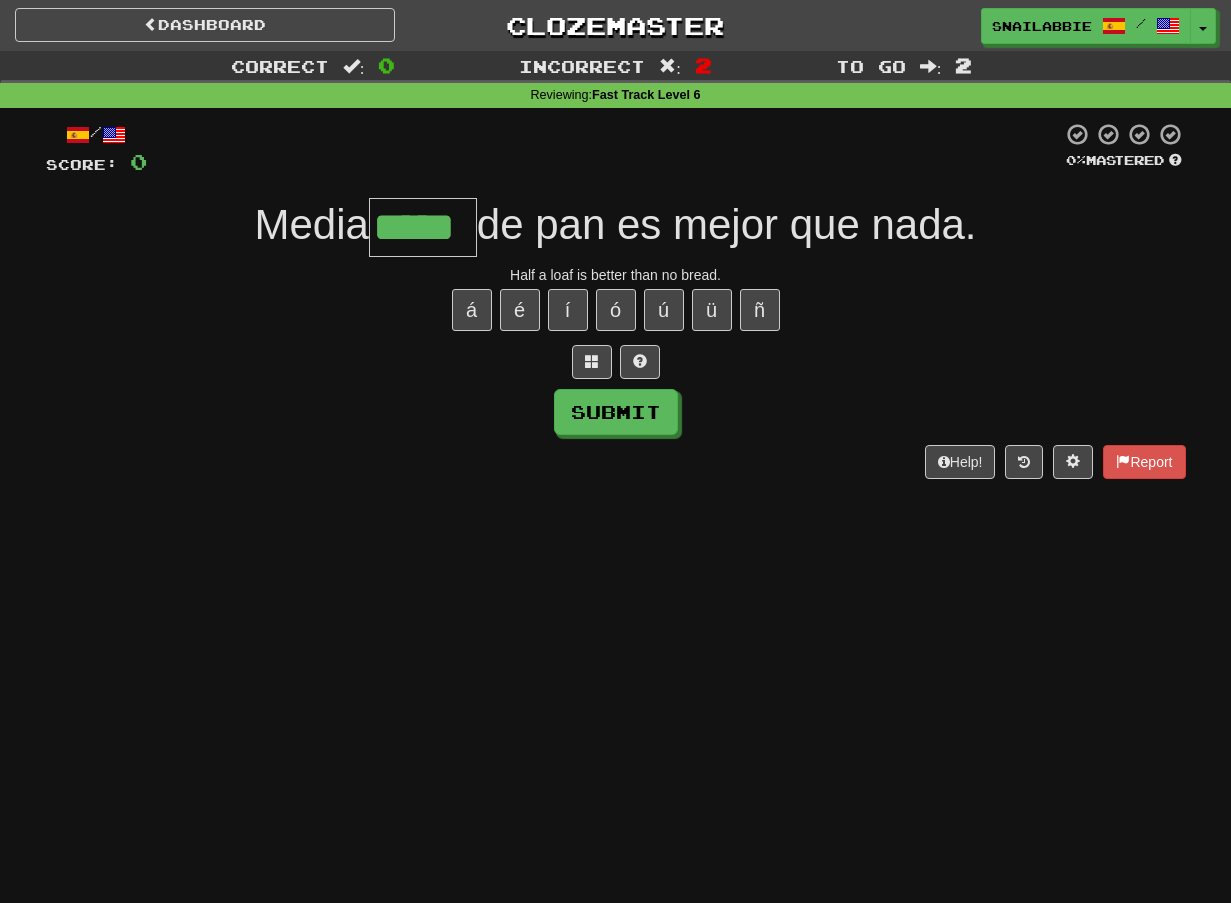 type on "*****" 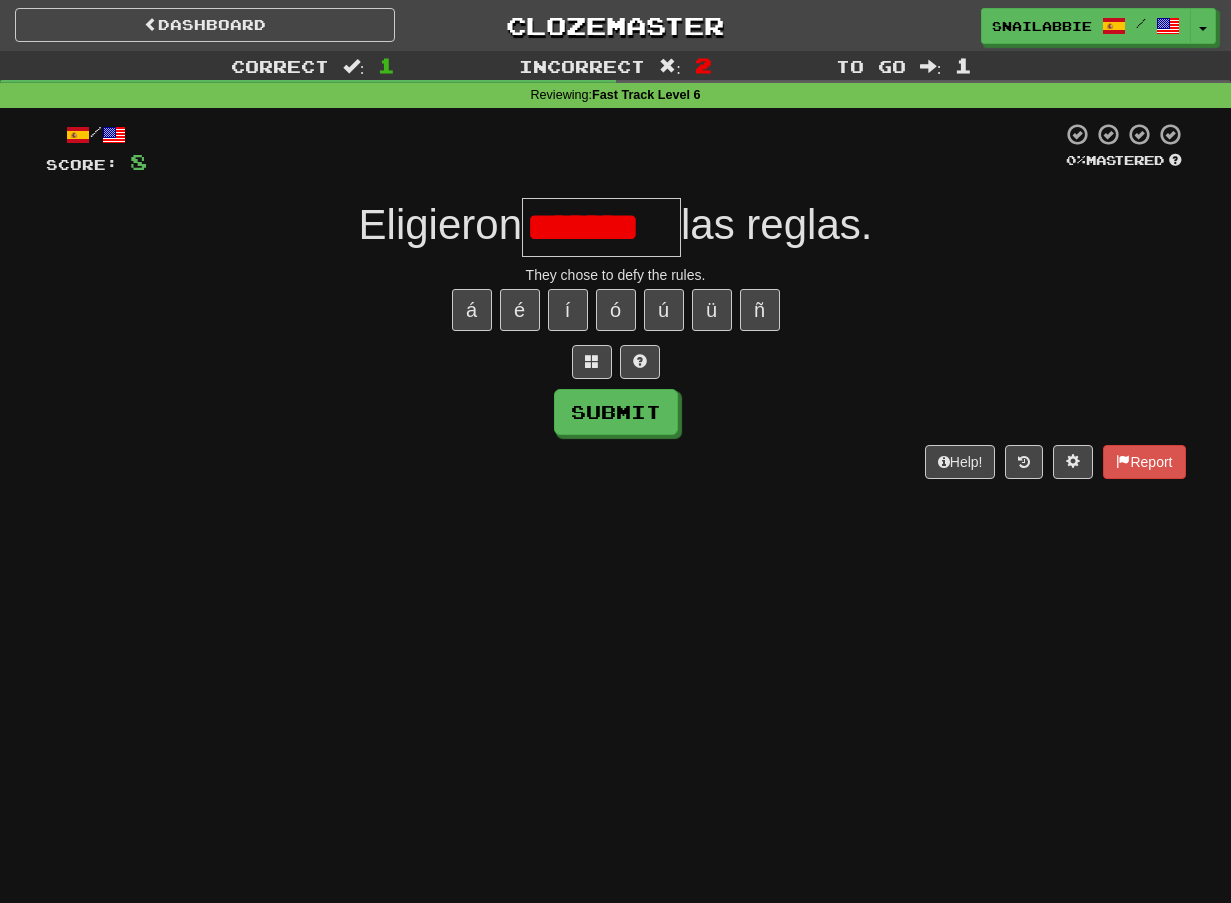 scroll, scrollTop: 0, scrollLeft: 0, axis: both 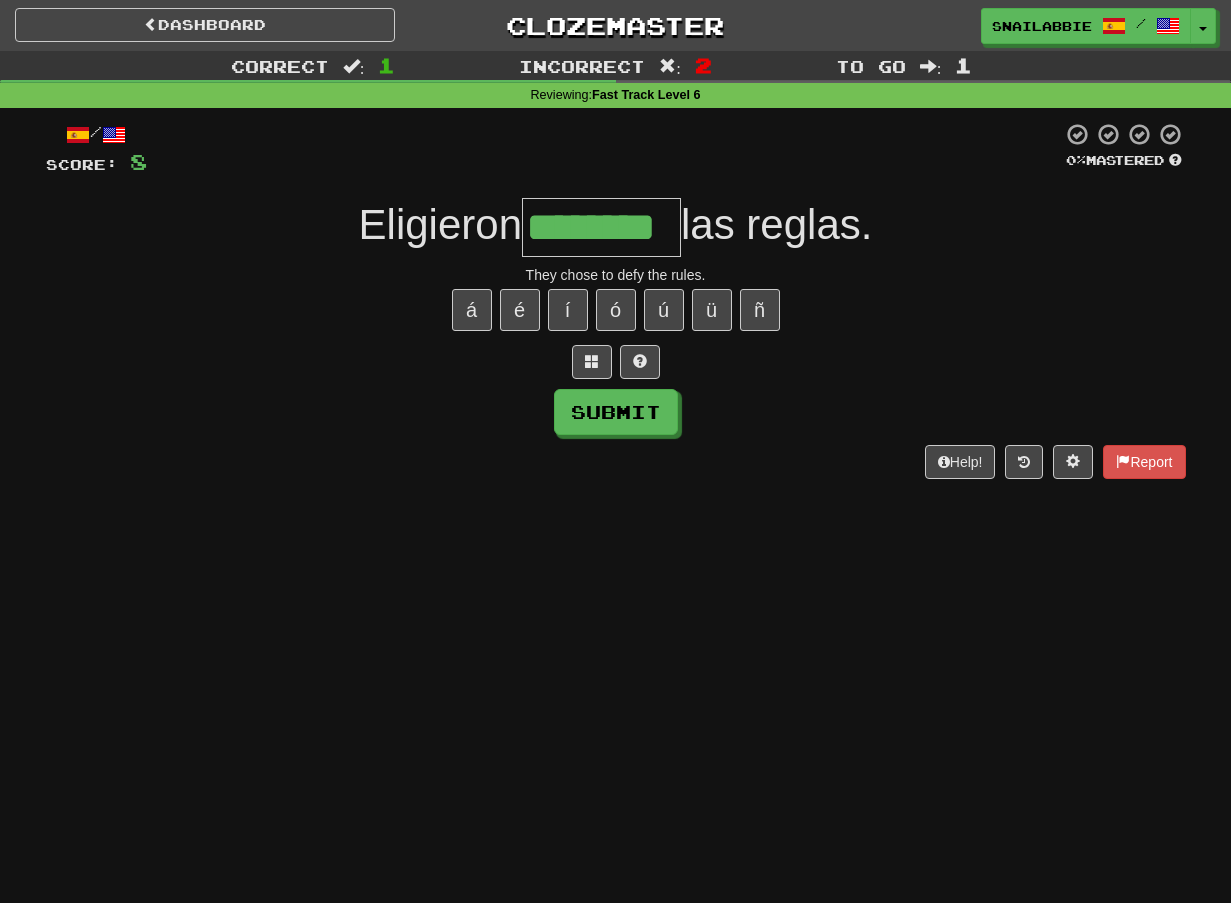 type on "********" 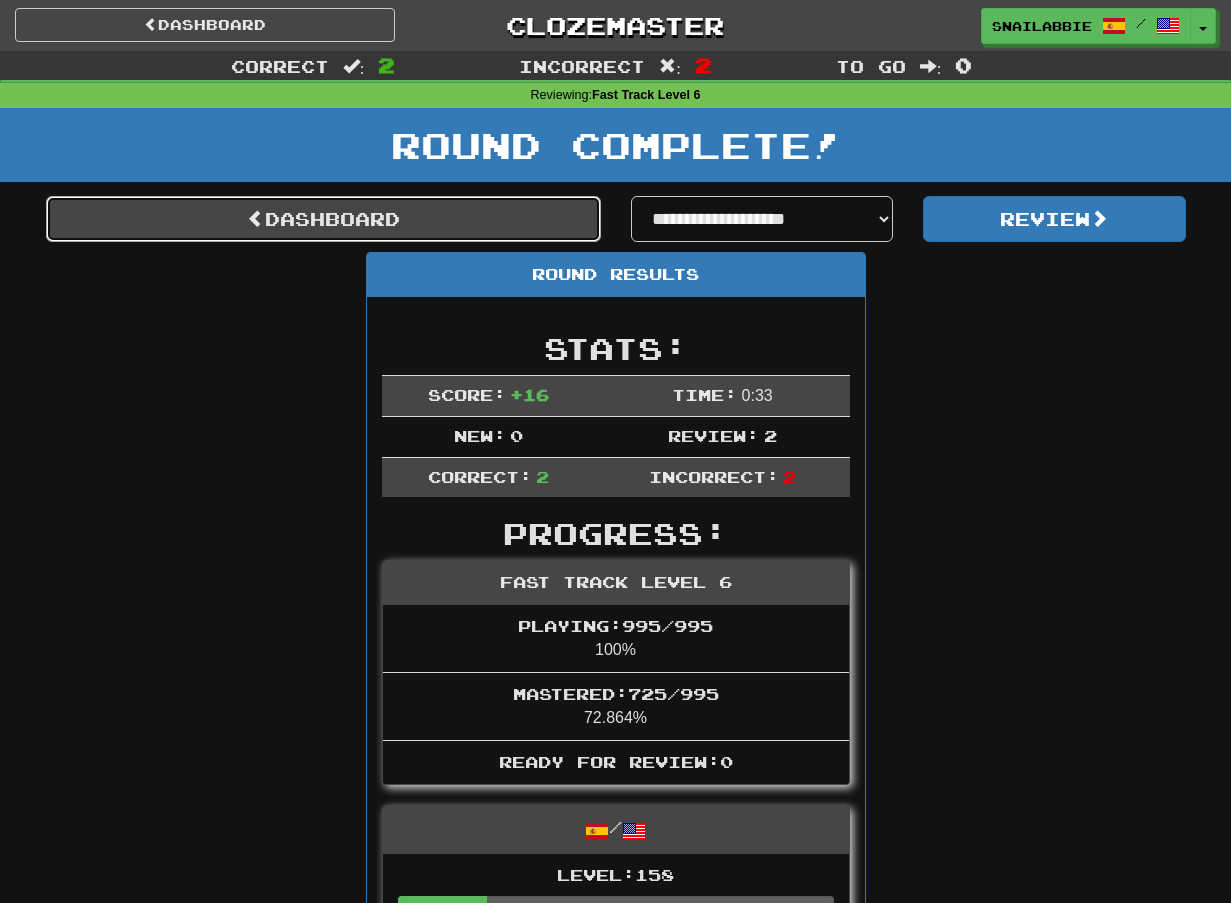 click on "Dashboard" at bounding box center [323, 219] 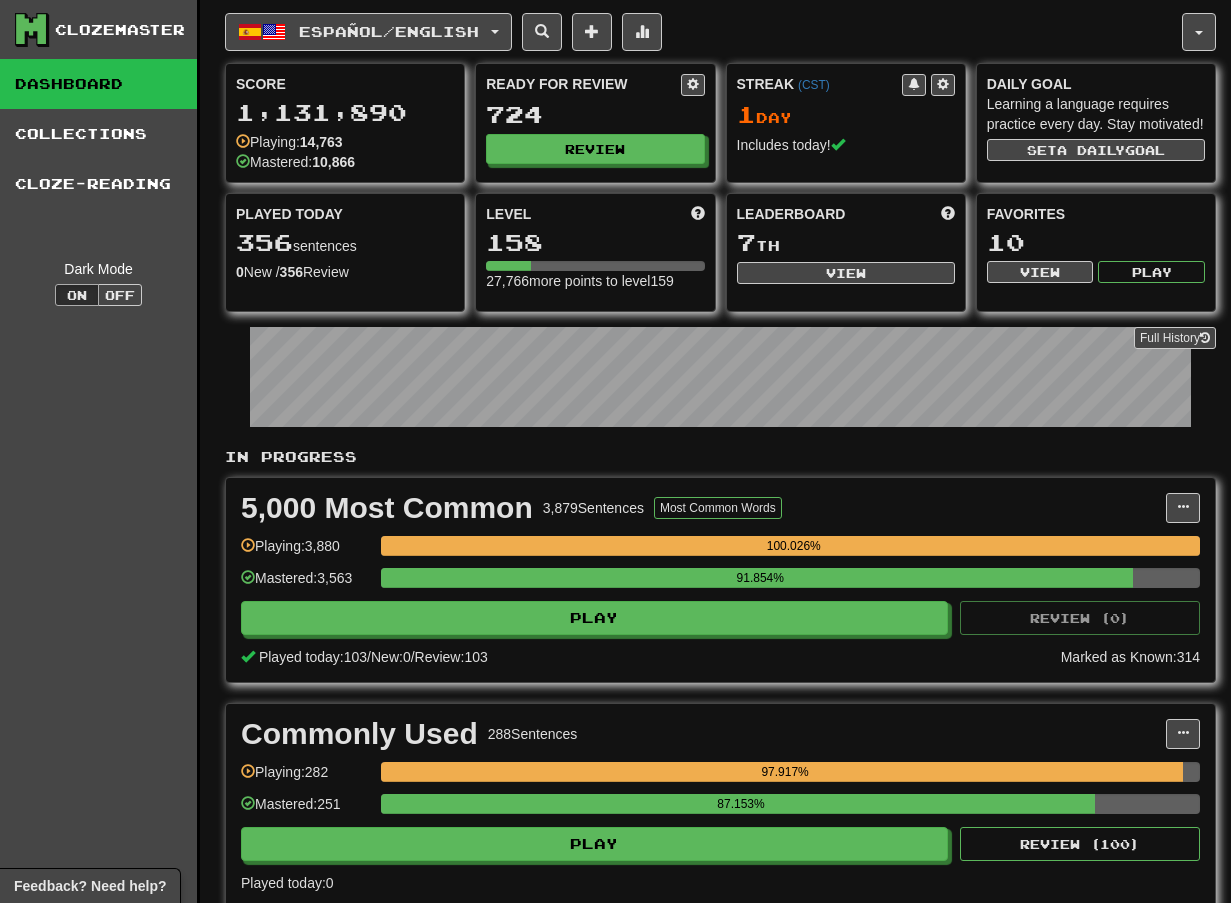 scroll, scrollTop: 0, scrollLeft: 0, axis: both 